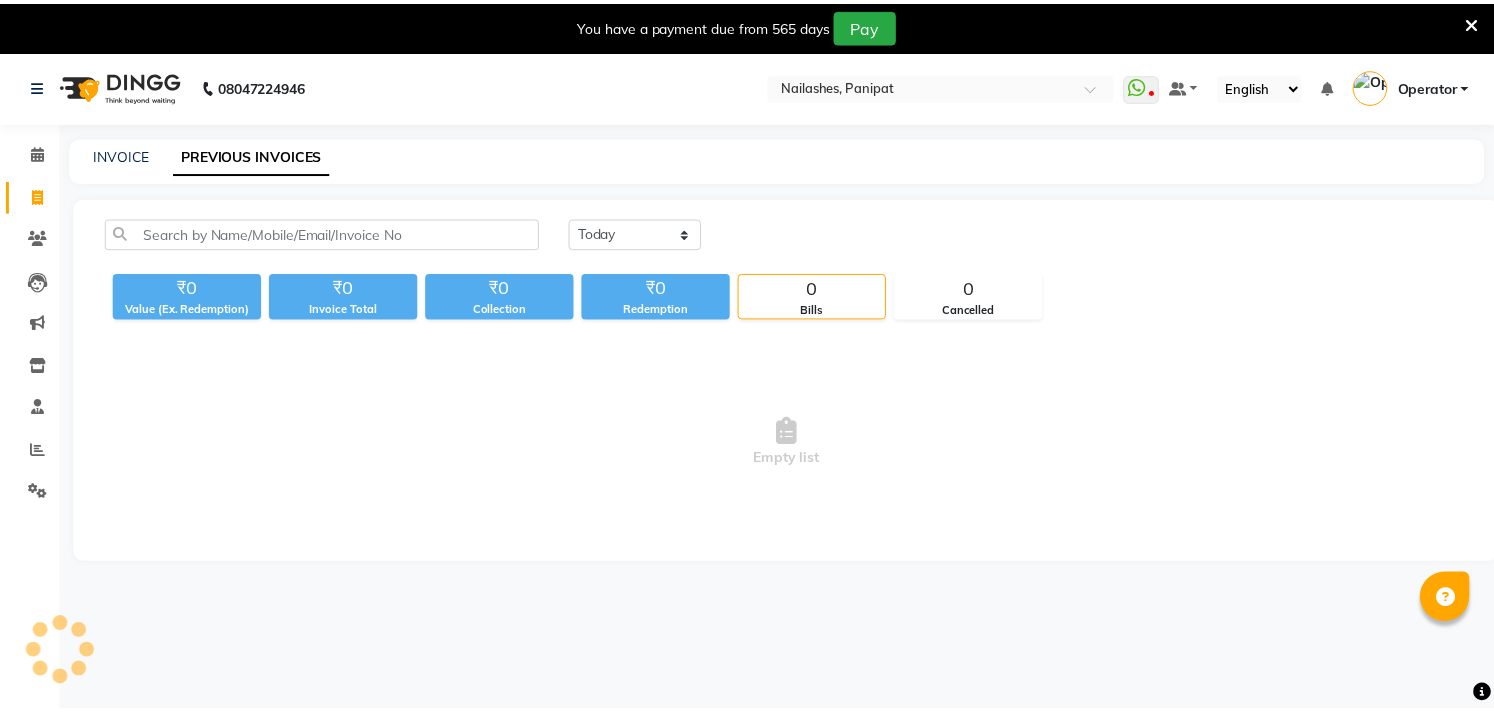 scroll, scrollTop: 0, scrollLeft: 0, axis: both 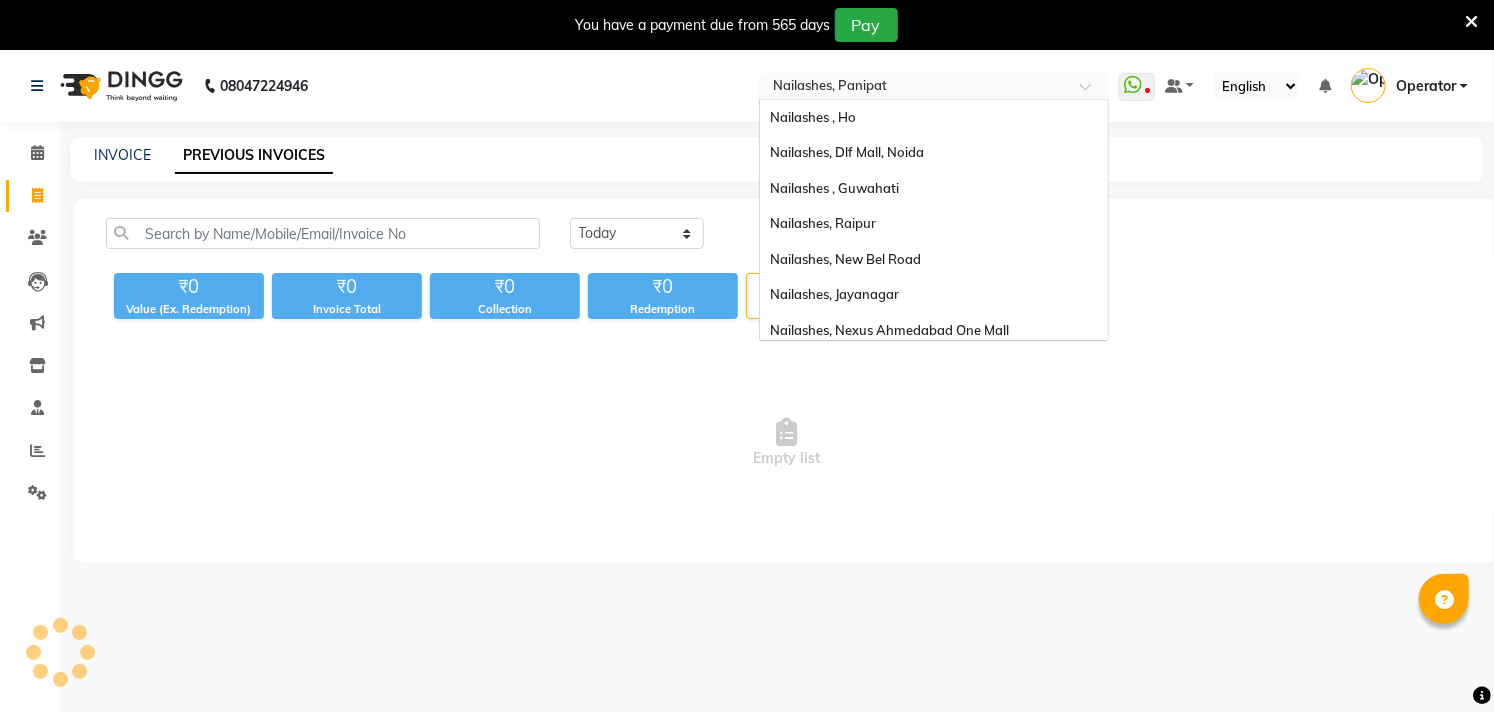 click at bounding box center [914, 88] 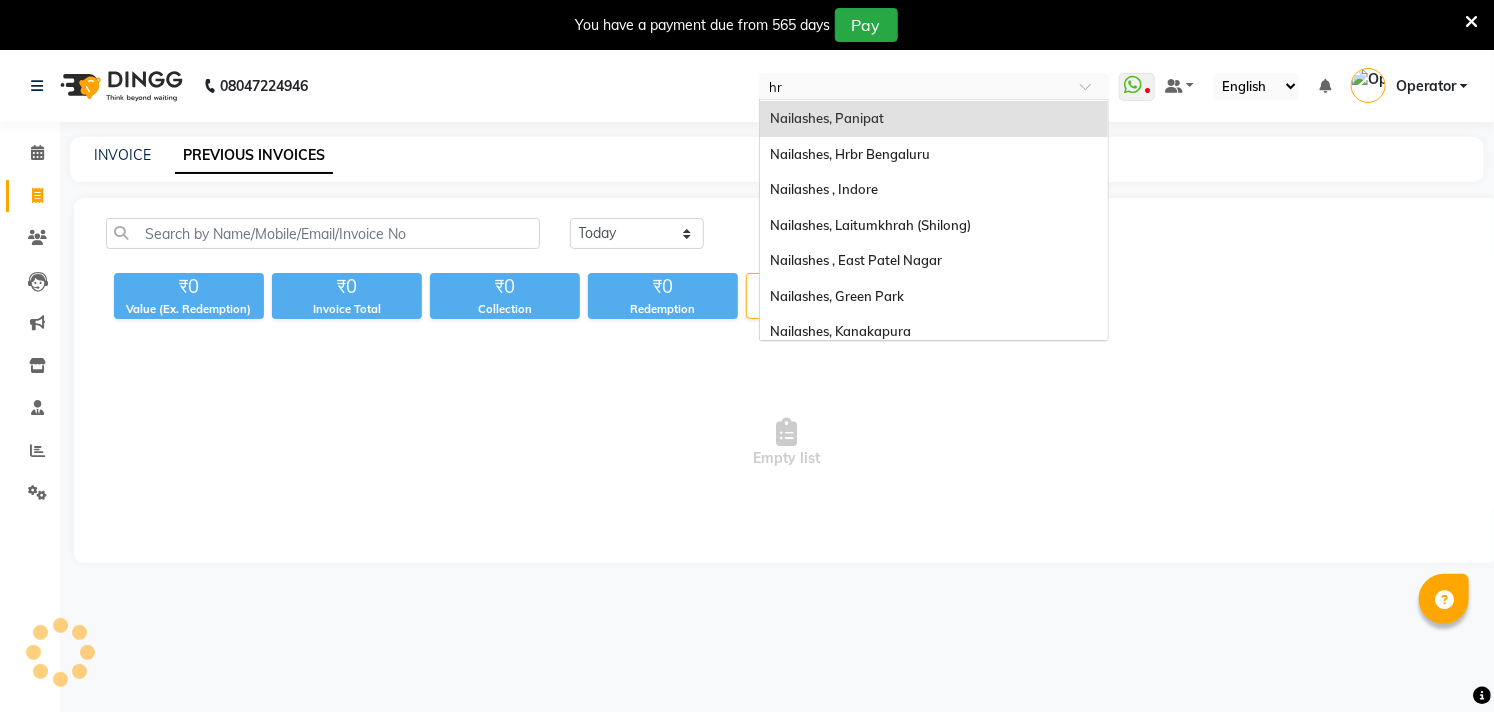 scroll, scrollTop: 0, scrollLeft: 0, axis: both 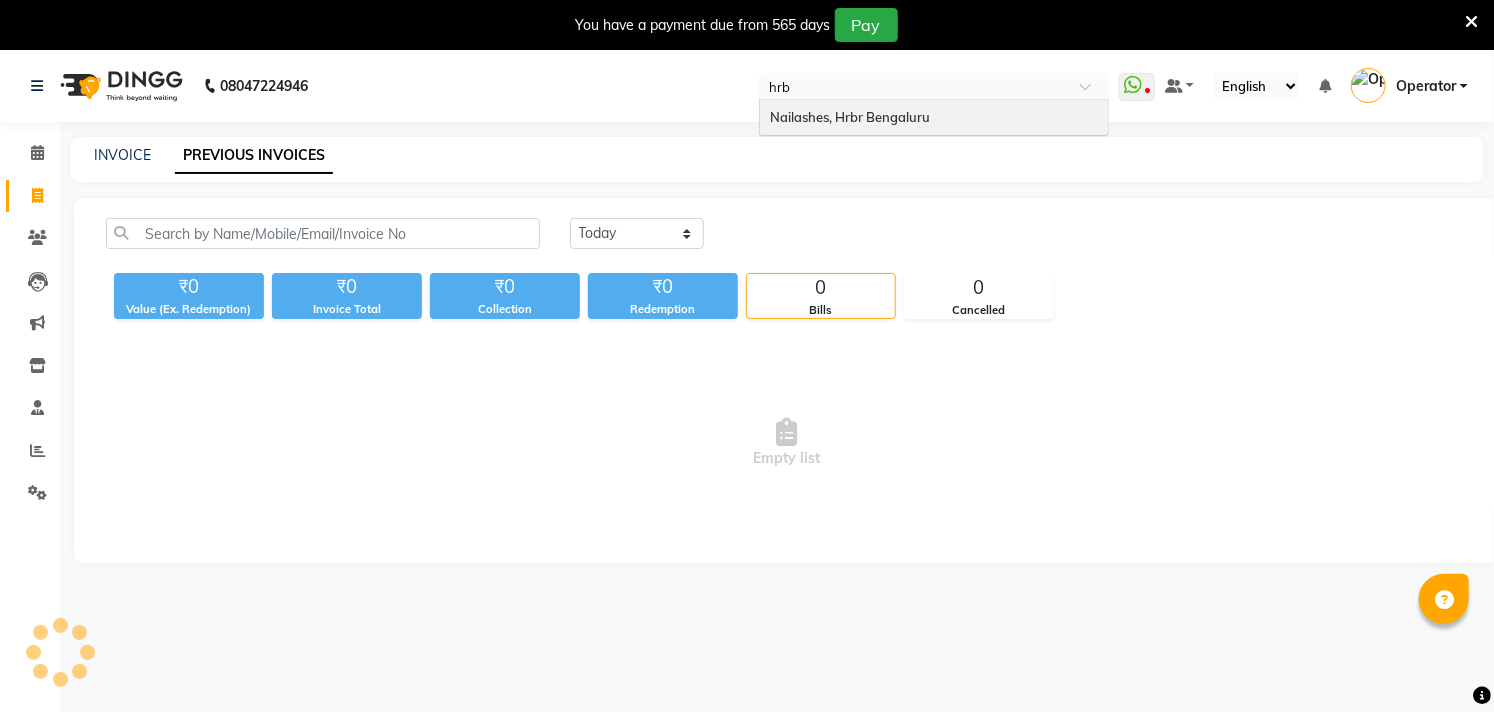 type on "hrbr" 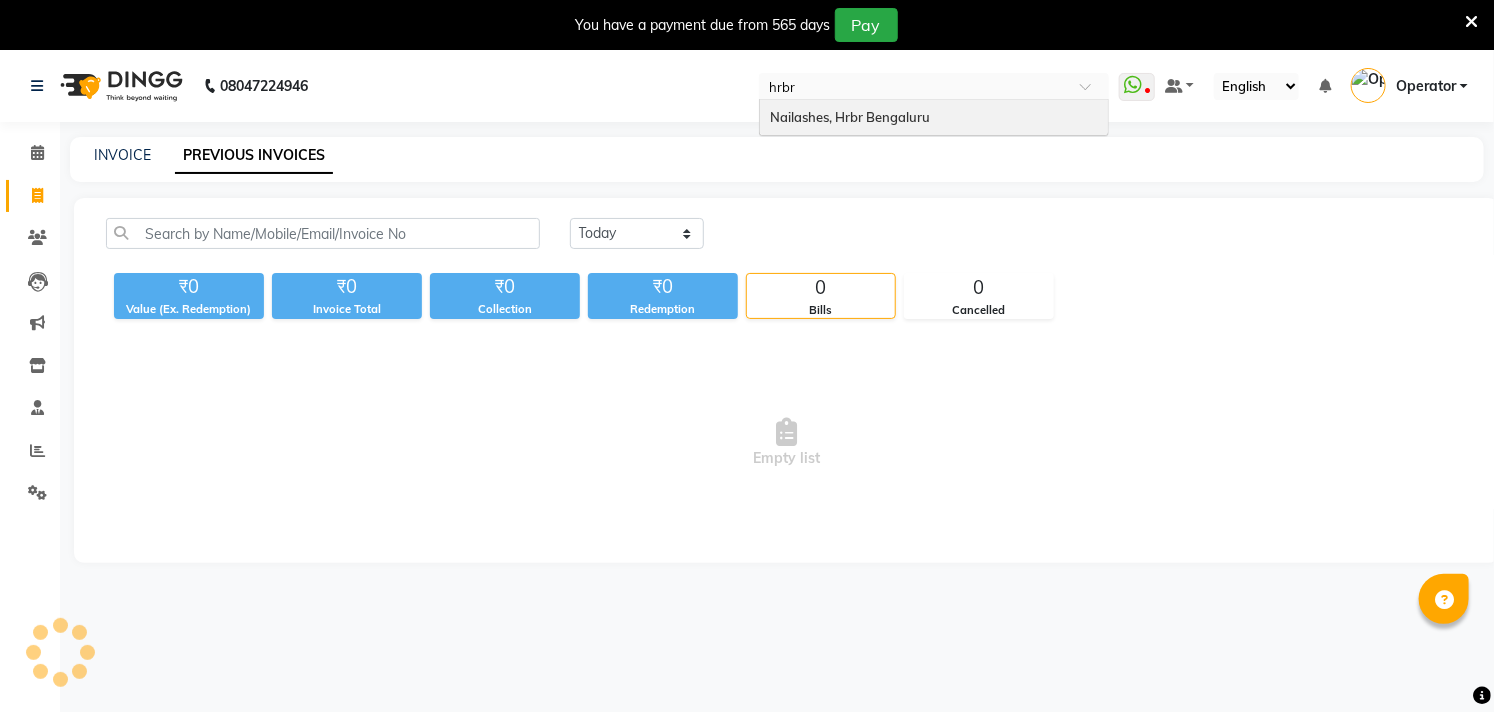 type 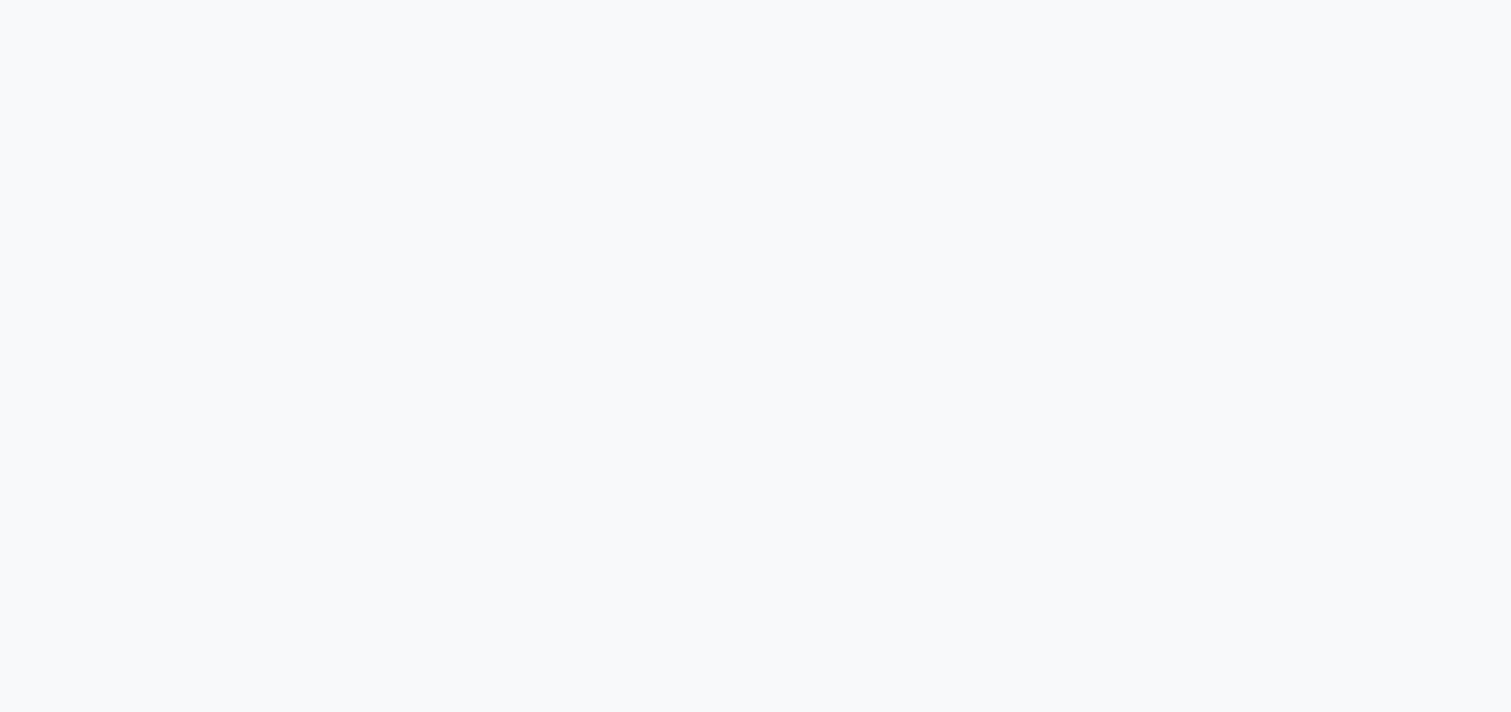 scroll, scrollTop: 0, scrollLeft: 0, axis: both 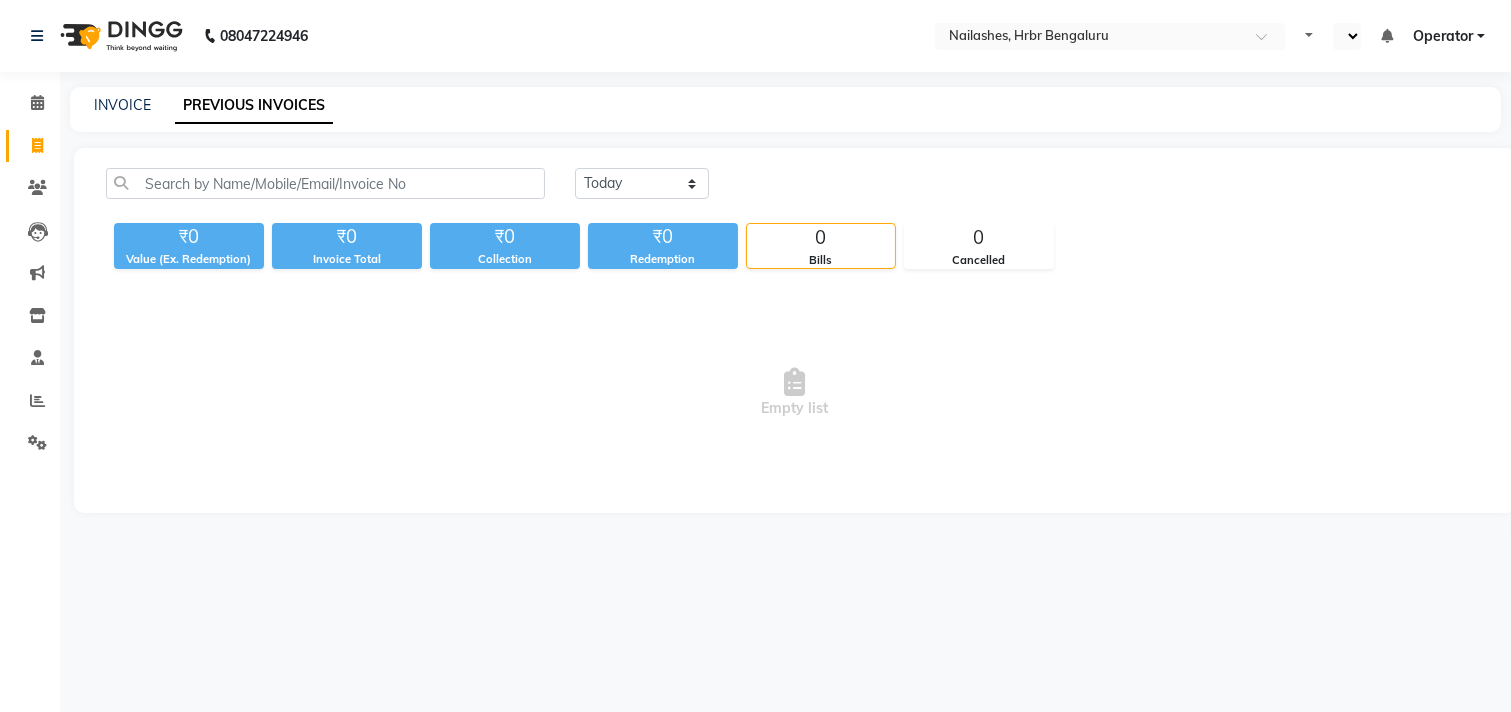 select on "en" 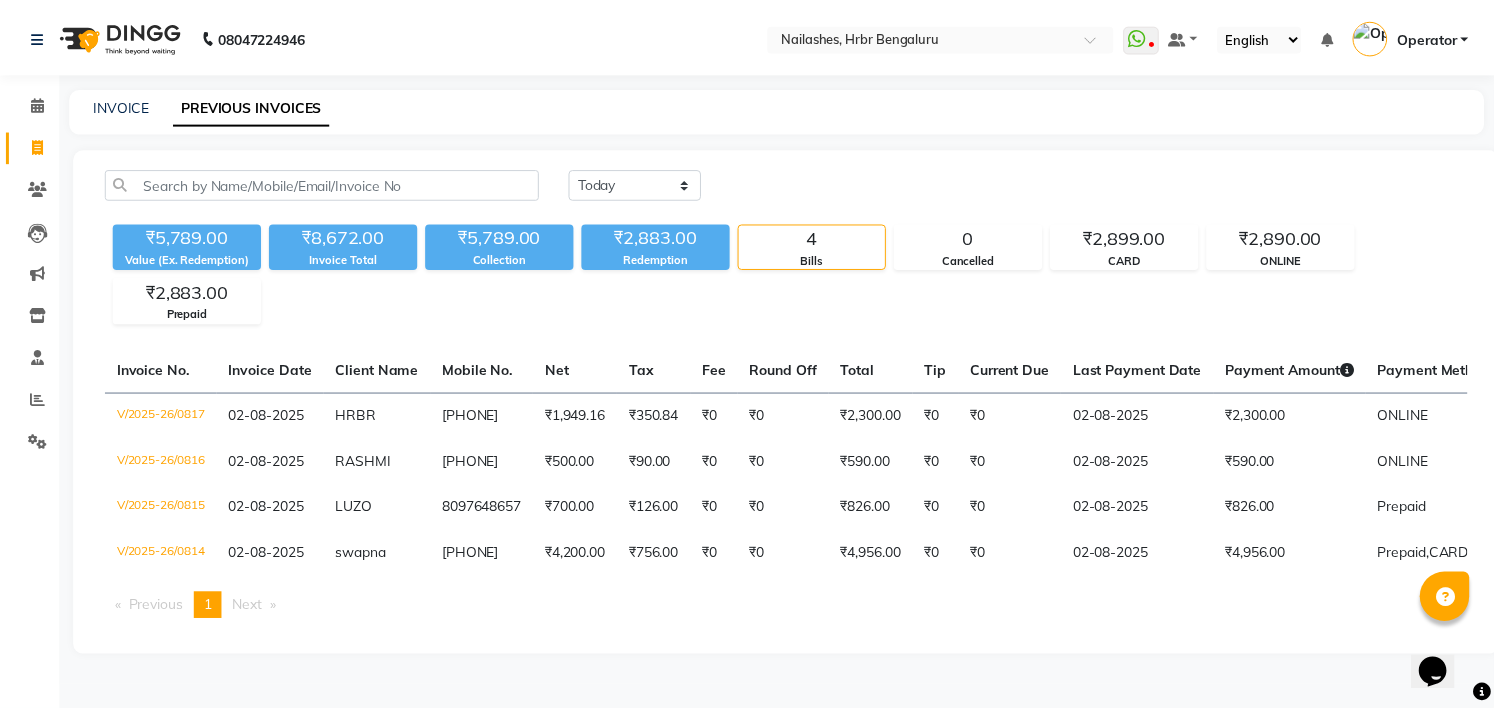 scroll, scrollTop: 0, scrollLeft: 0, axis: both 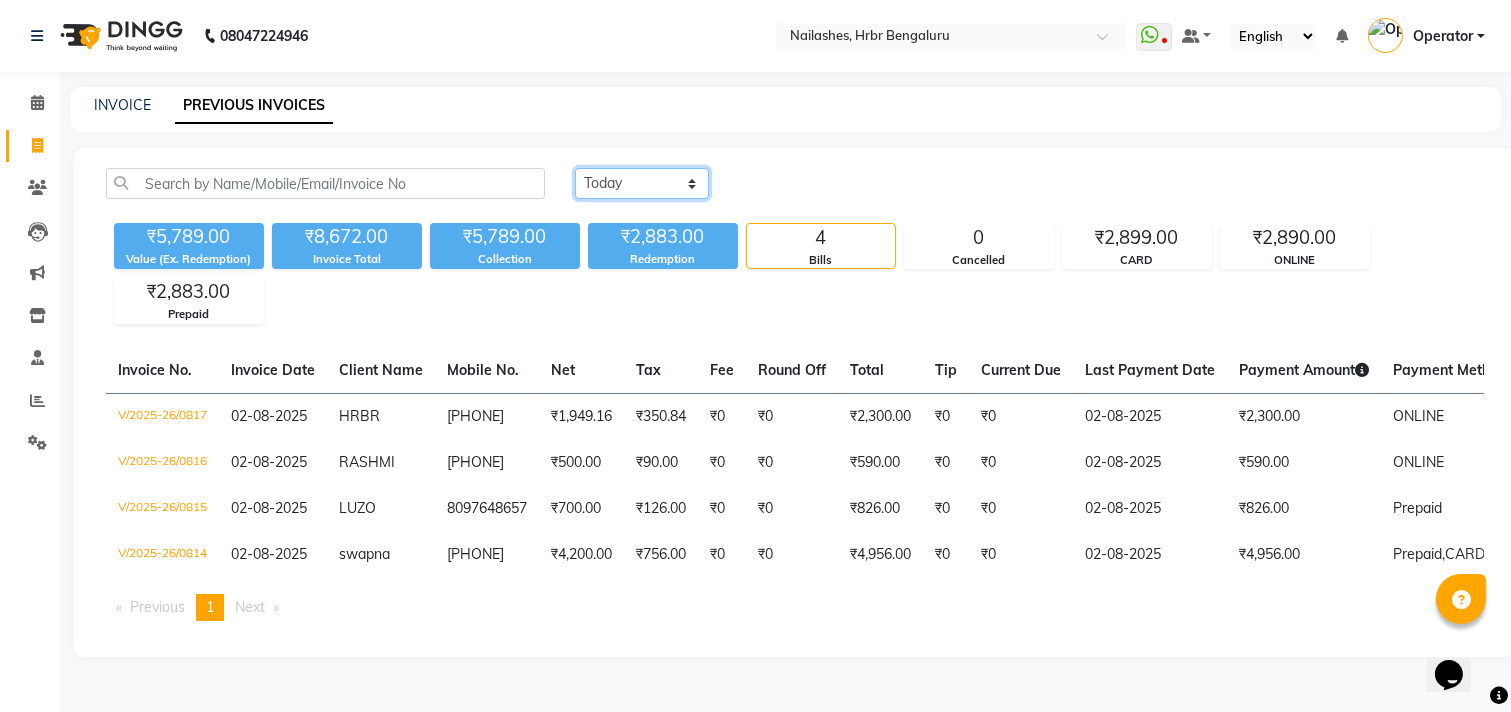 click on "Today Yesterday Custom Range" 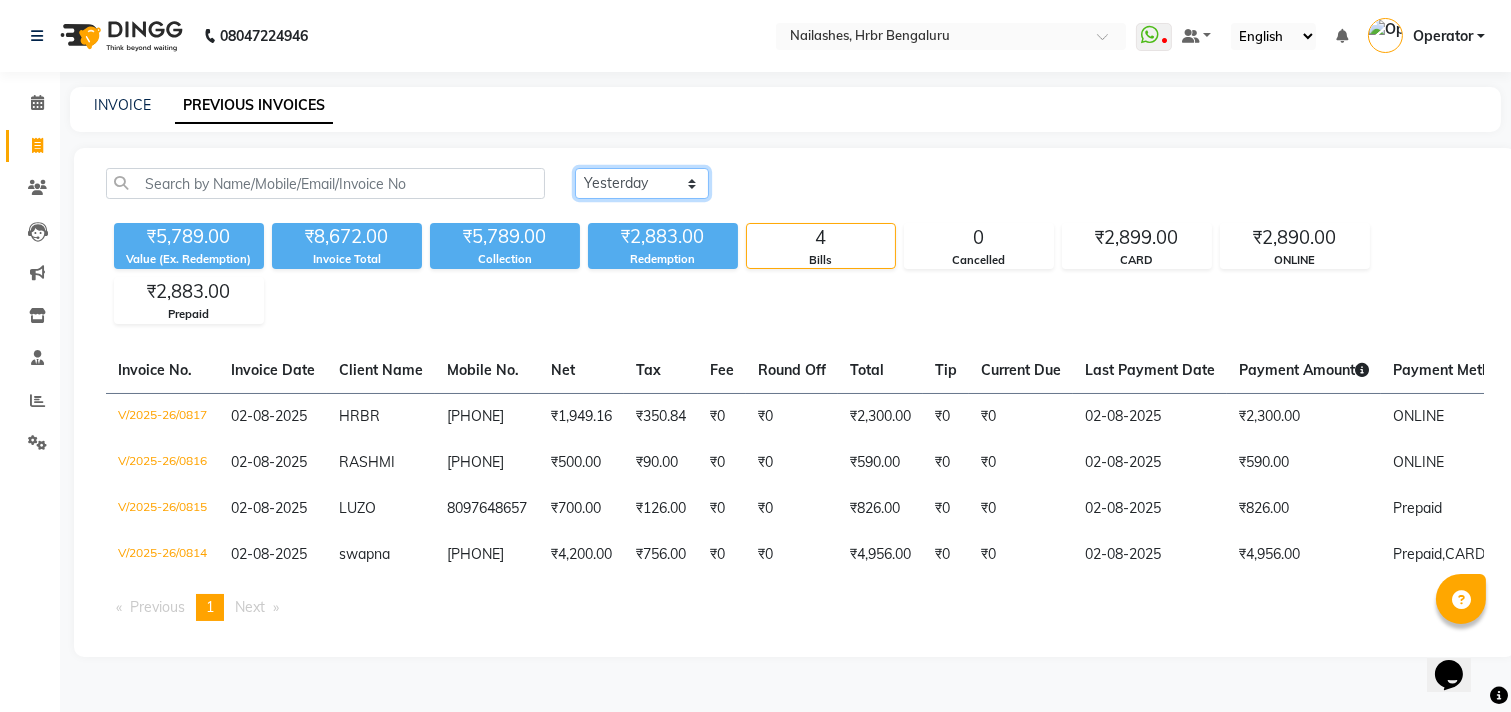 click on "Today Yesterday Custom Range" 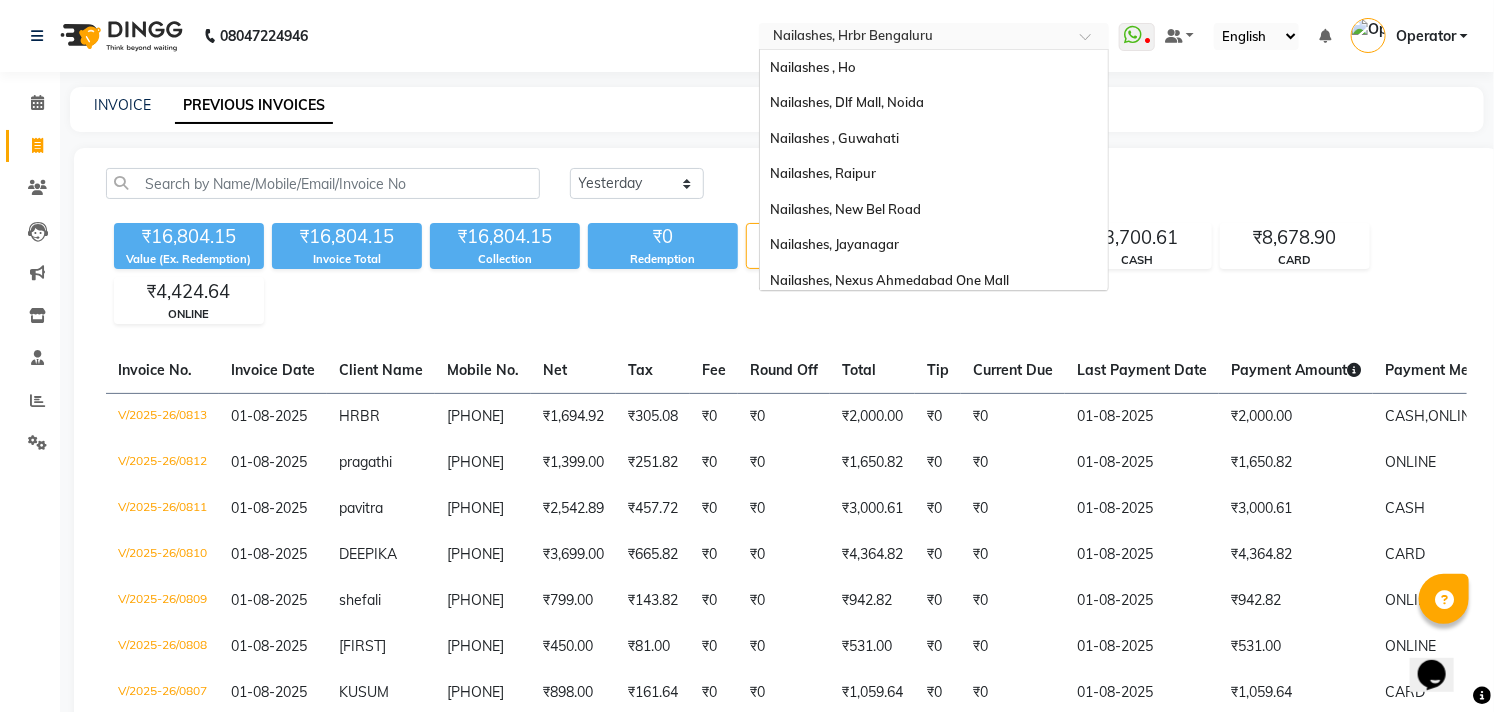 click at bounding box center [914, 38] 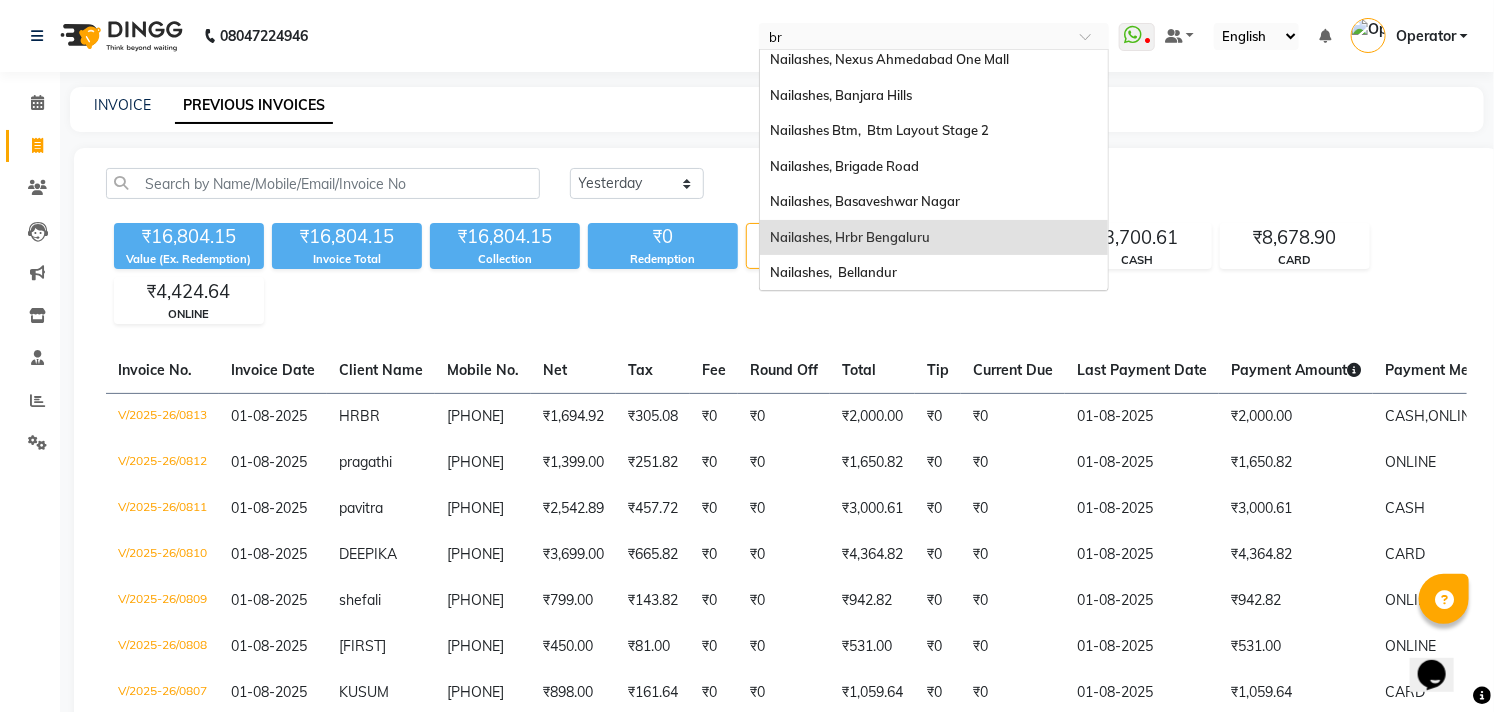 scroll, scrollTop: 0, scrollLeft: 0, axis: both 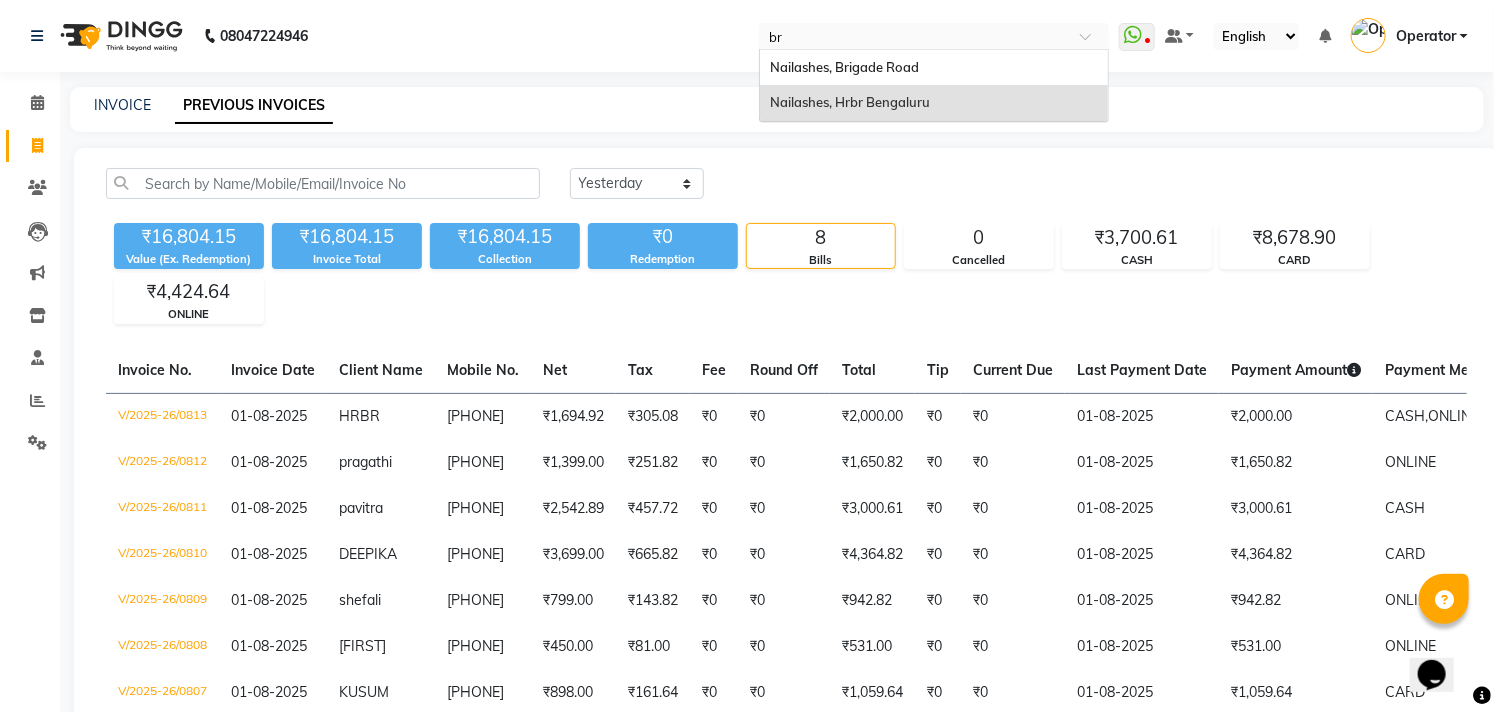 type on "bri" 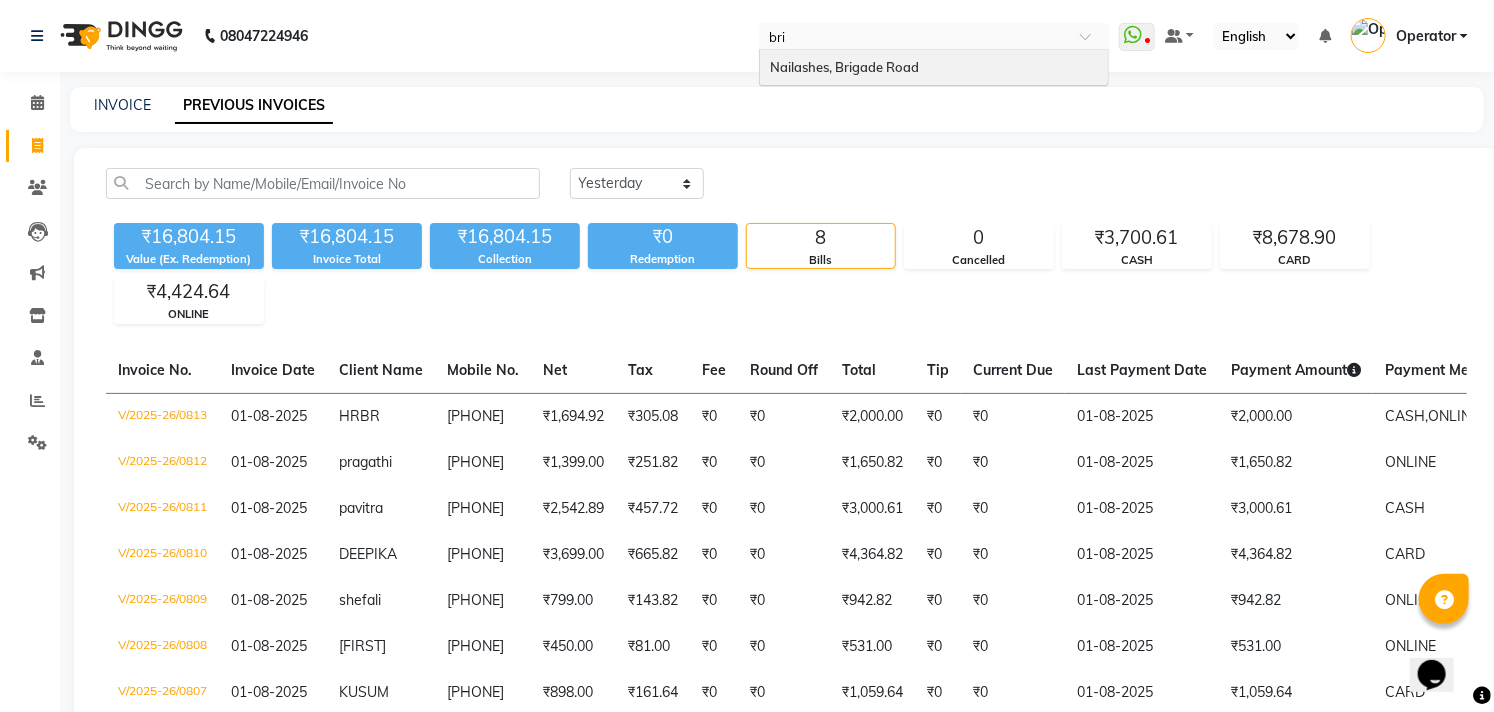 type 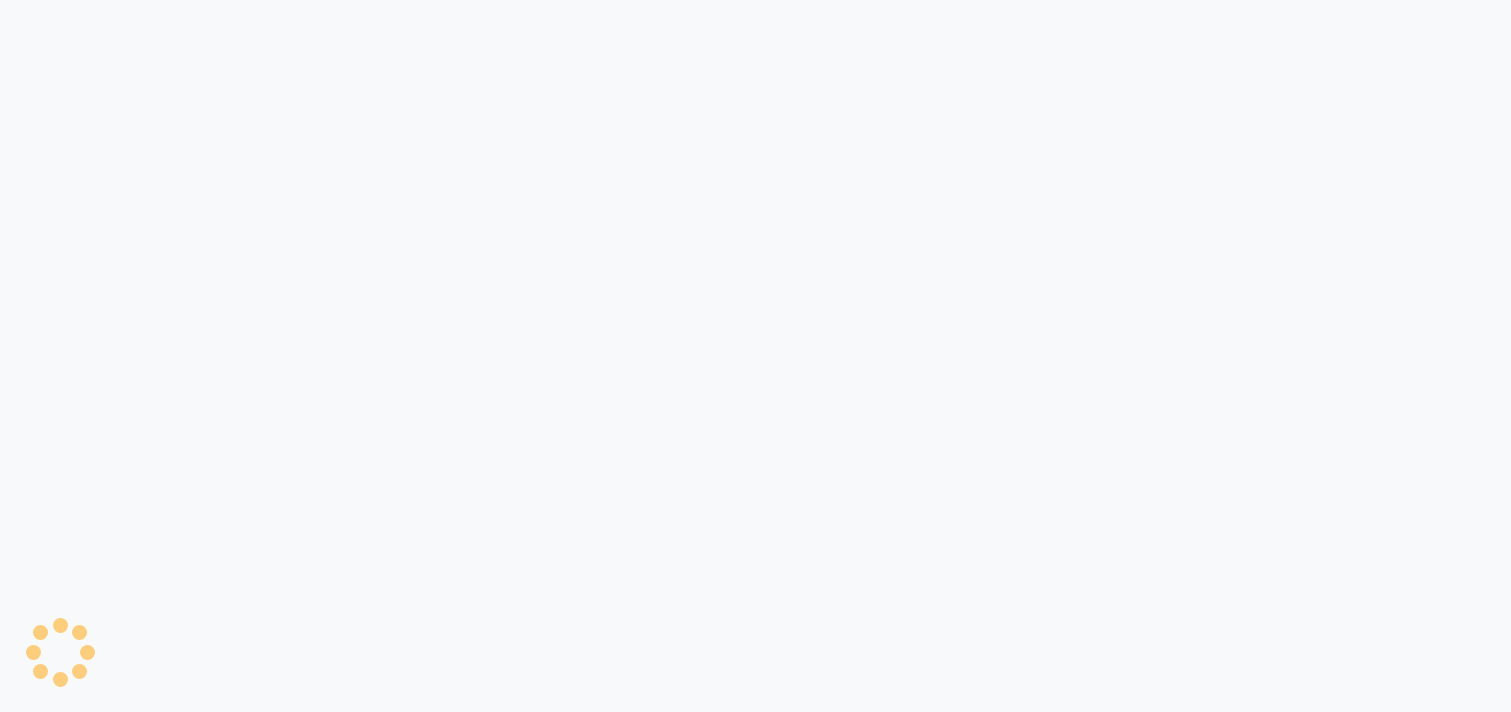 scroll, scrollTop: 0, scrollLeft: 0, axis: both 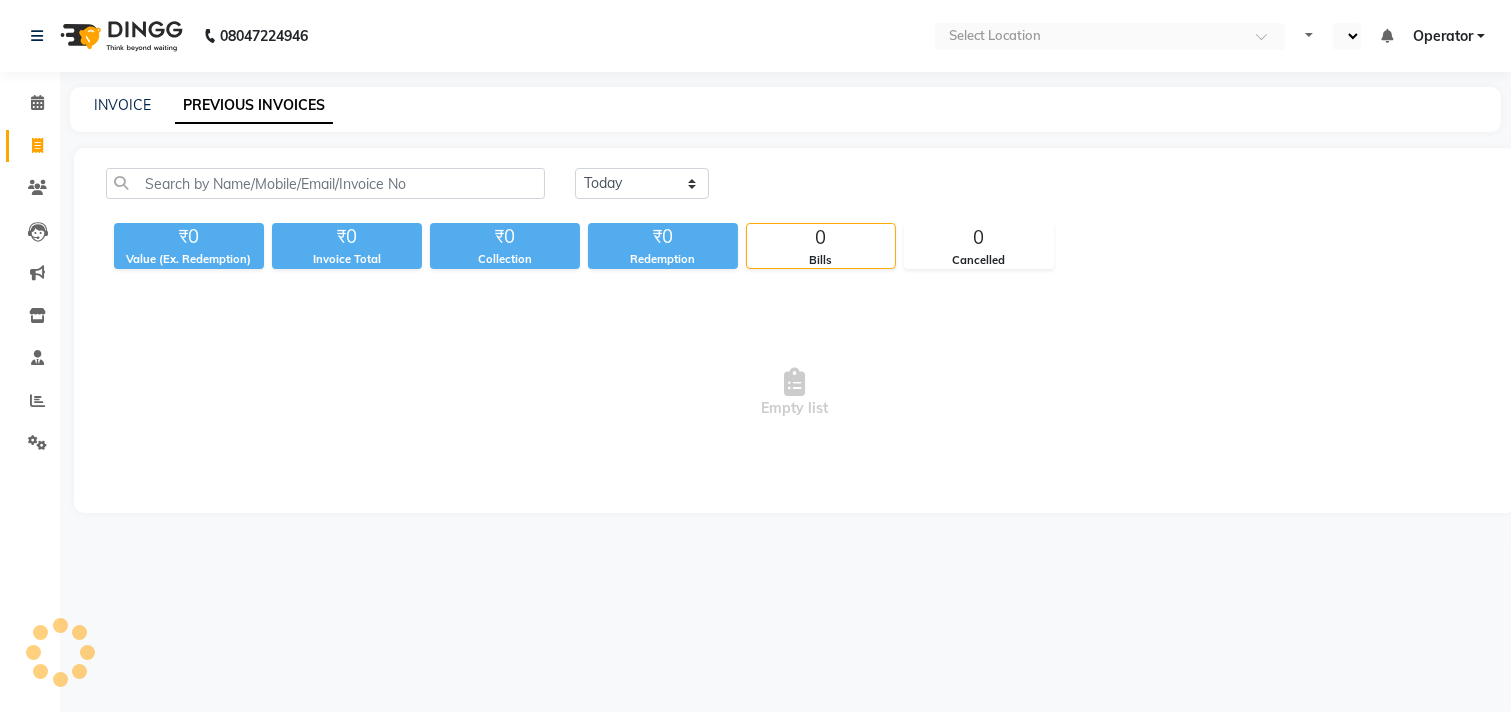 select on "en" 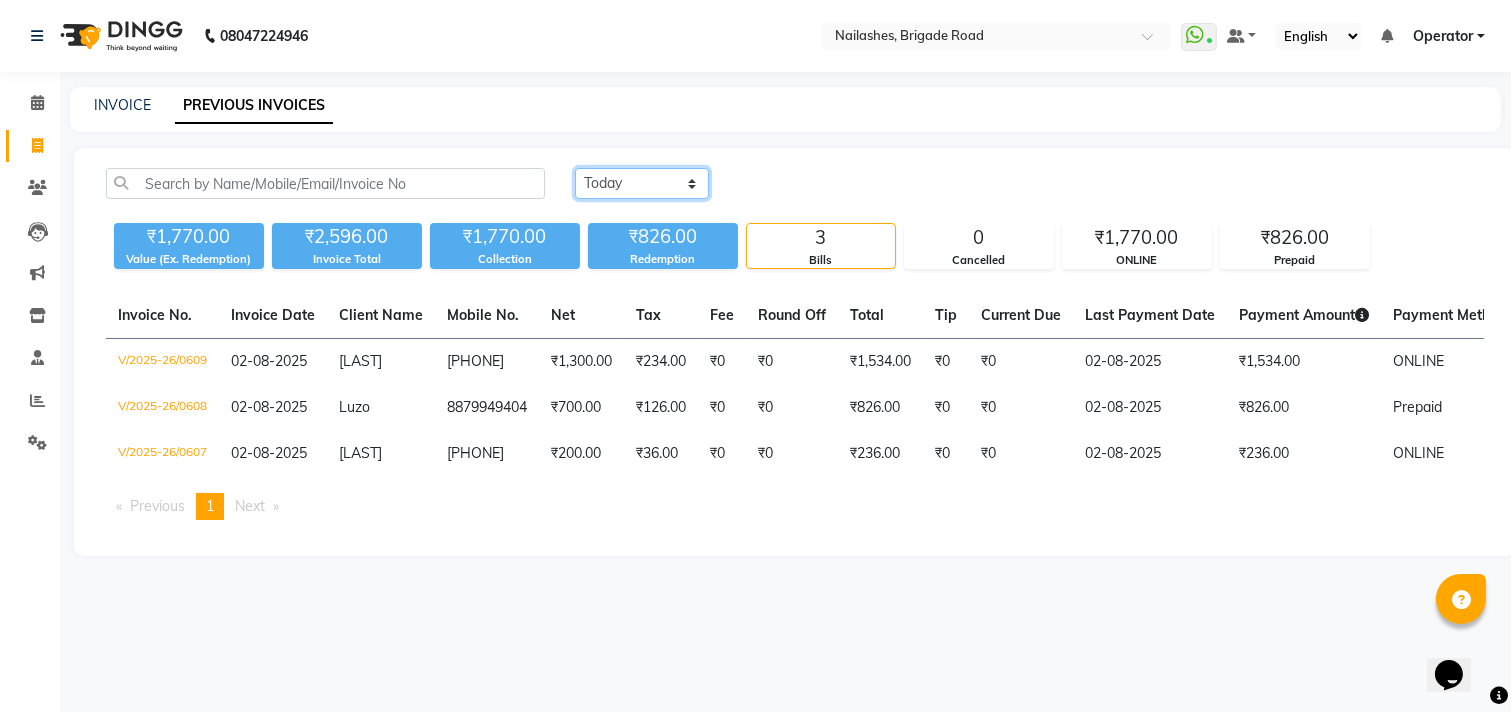 scroll, scrollTop: 0, scrollLeft: 0, axis: both 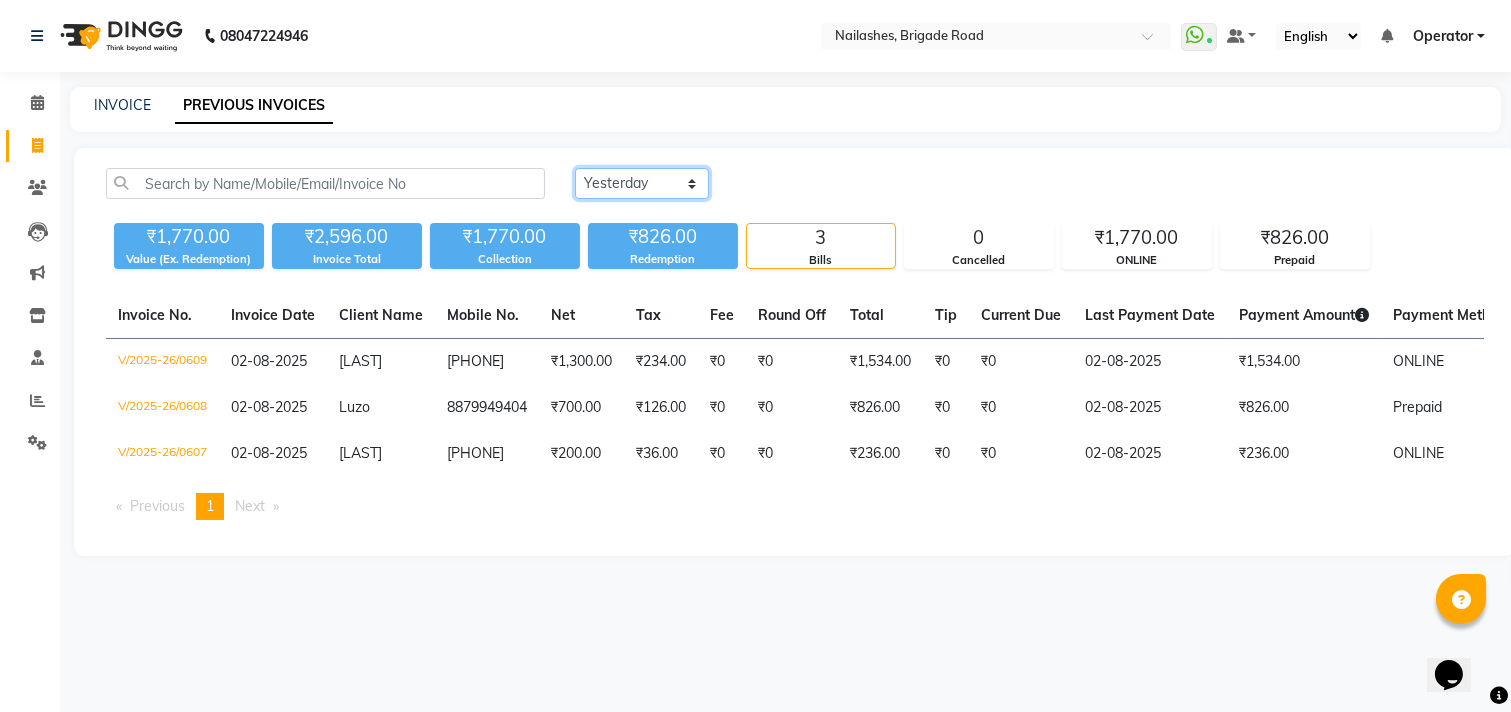 click on "Today Yesterday Custom Range" 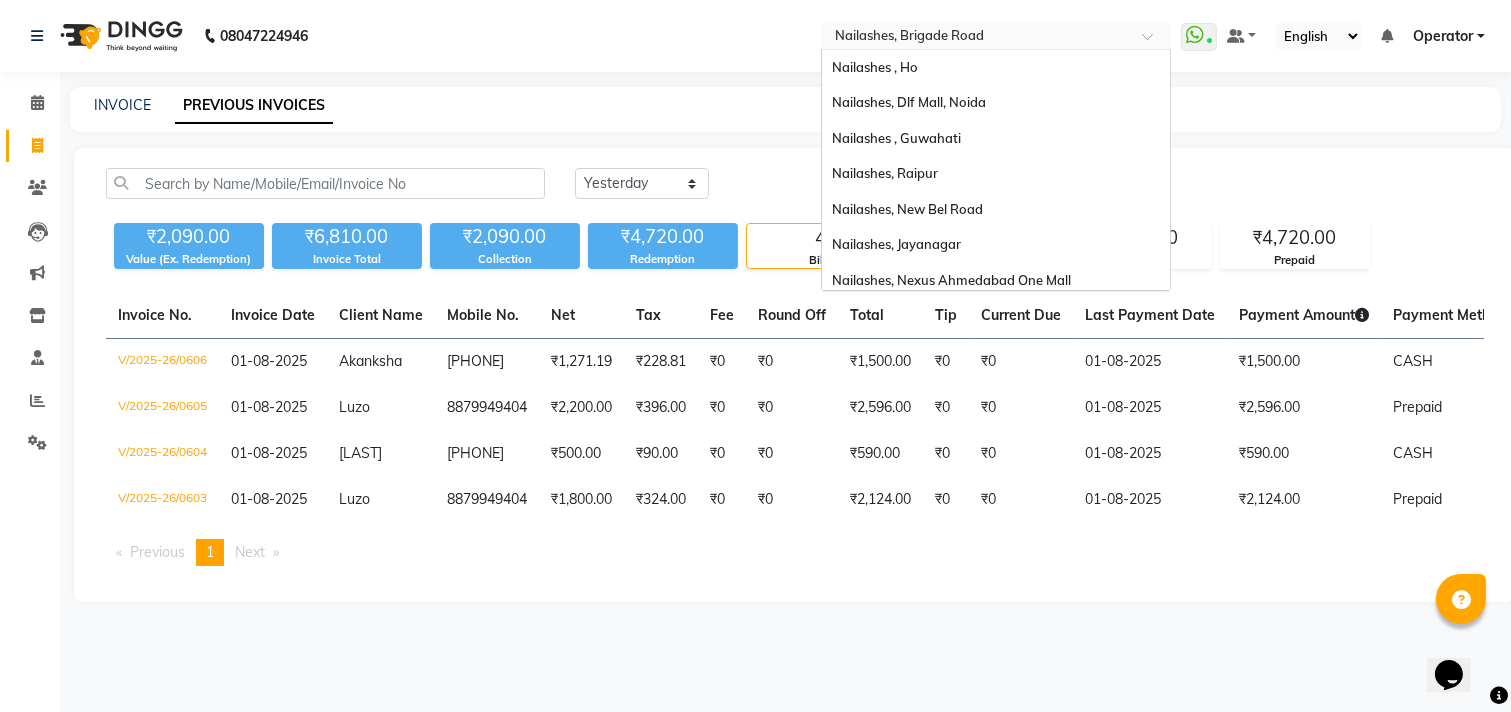 click on "Select Location × Nailashes, Brigade Road" at bounding box center (996, 36) 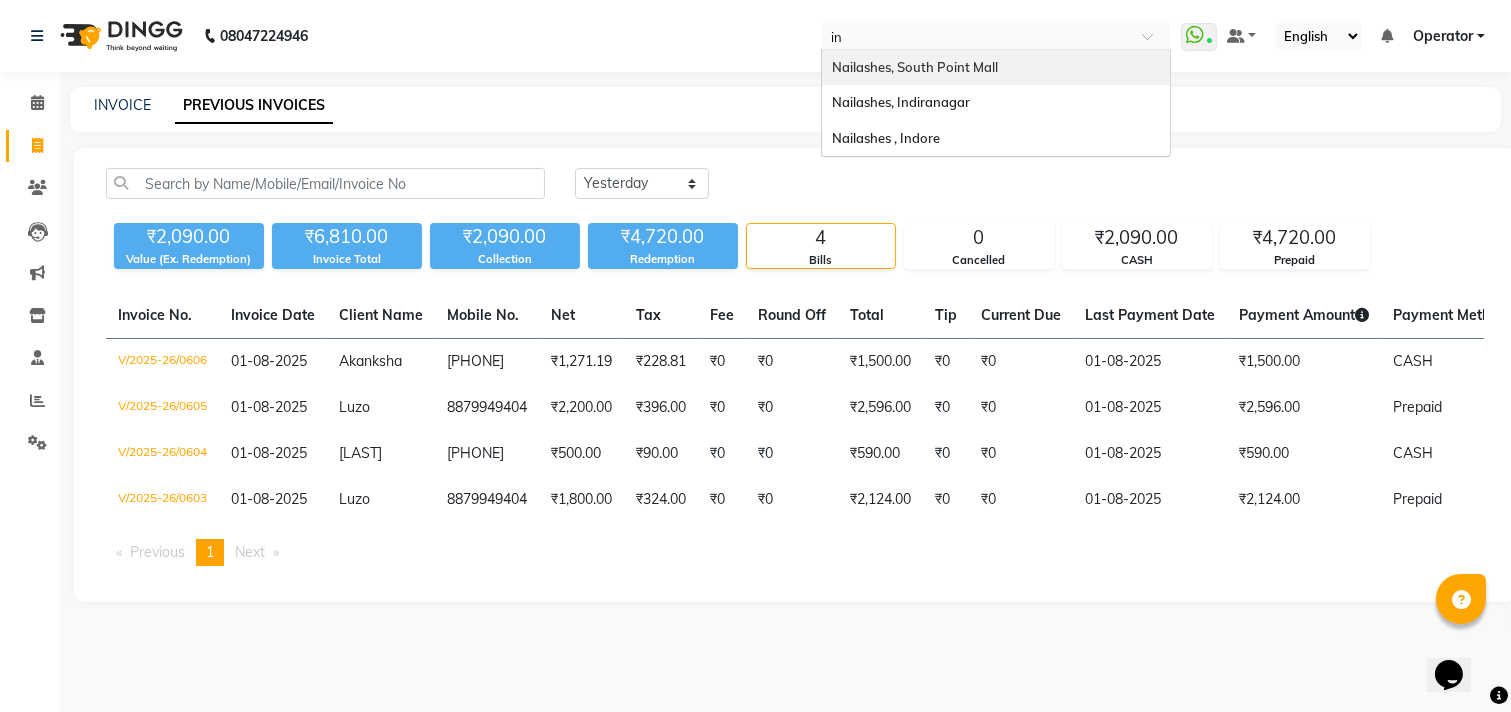 scroll, scrollTop: 0, scrollLeft: 0, axis: both 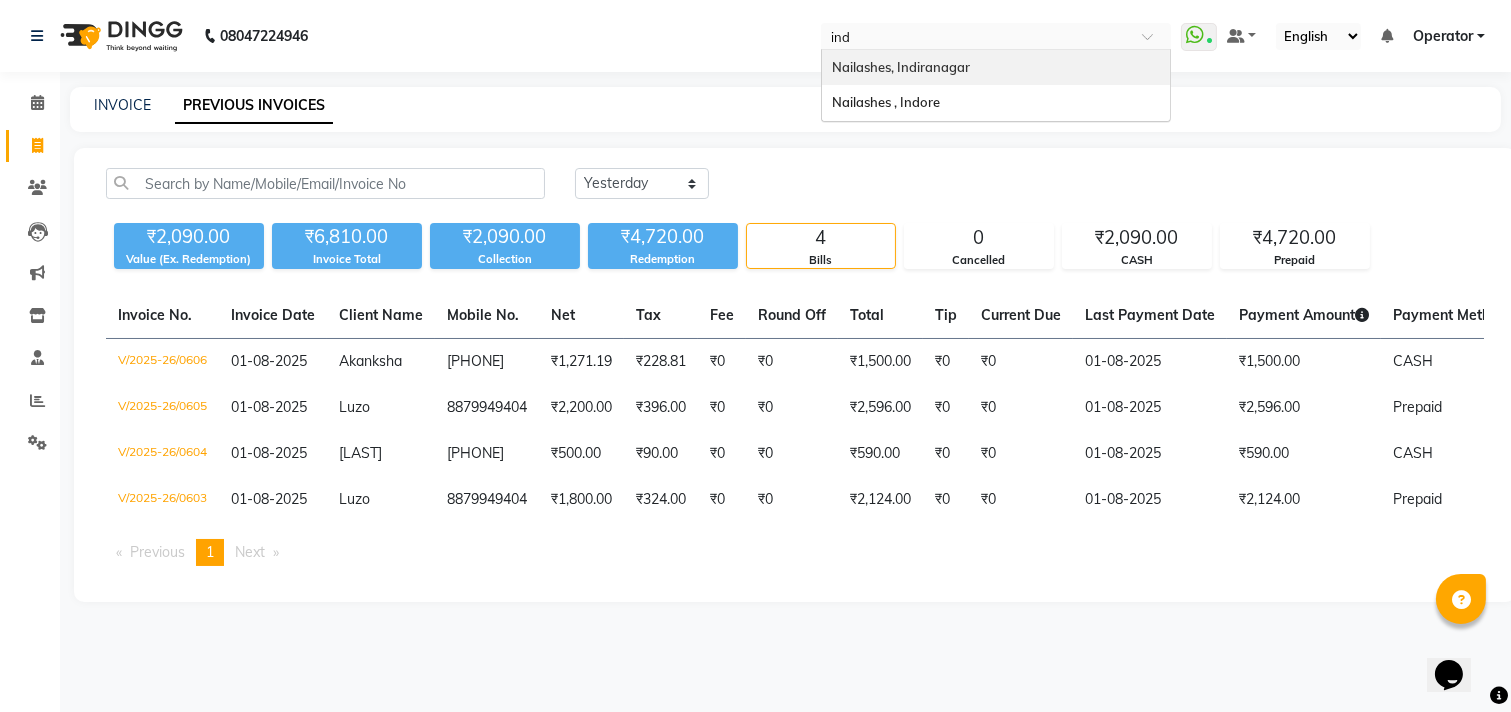 type on "indi" 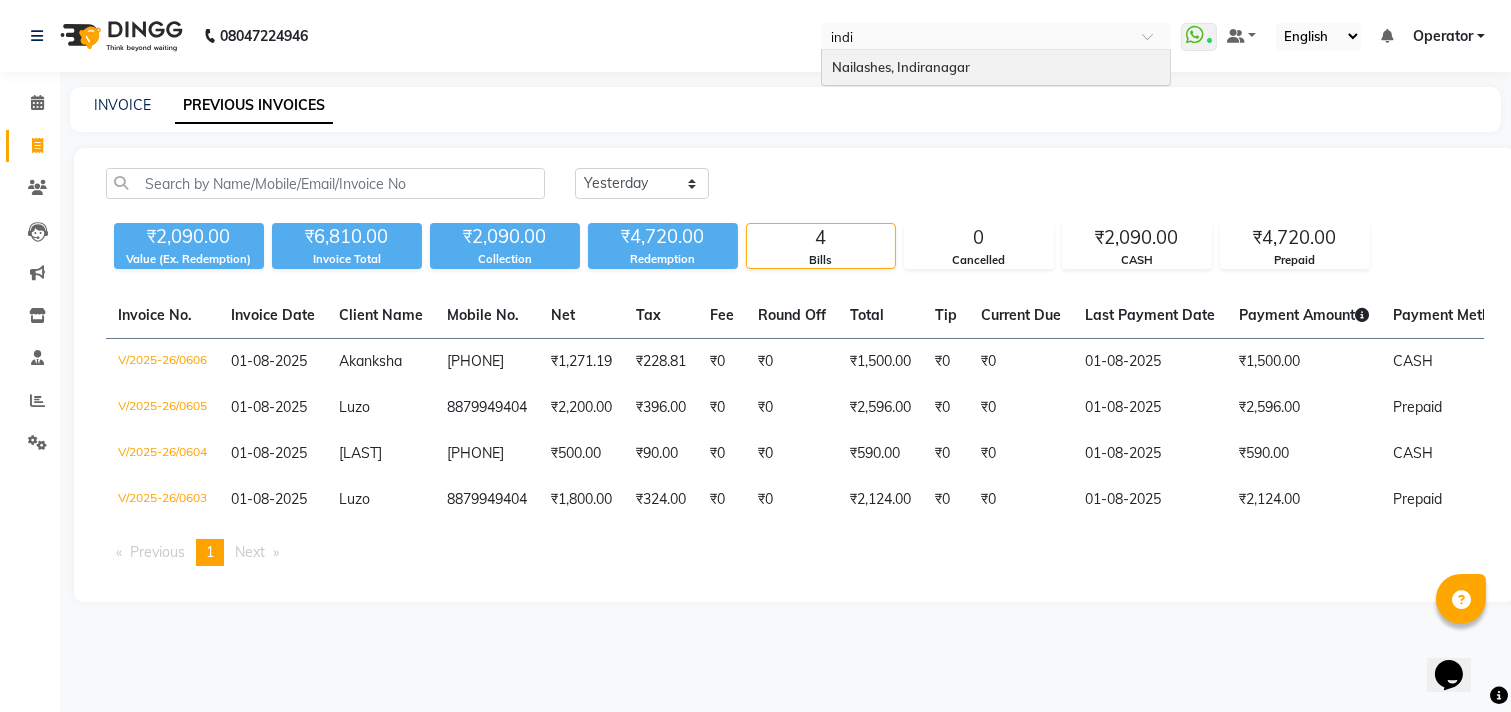 type 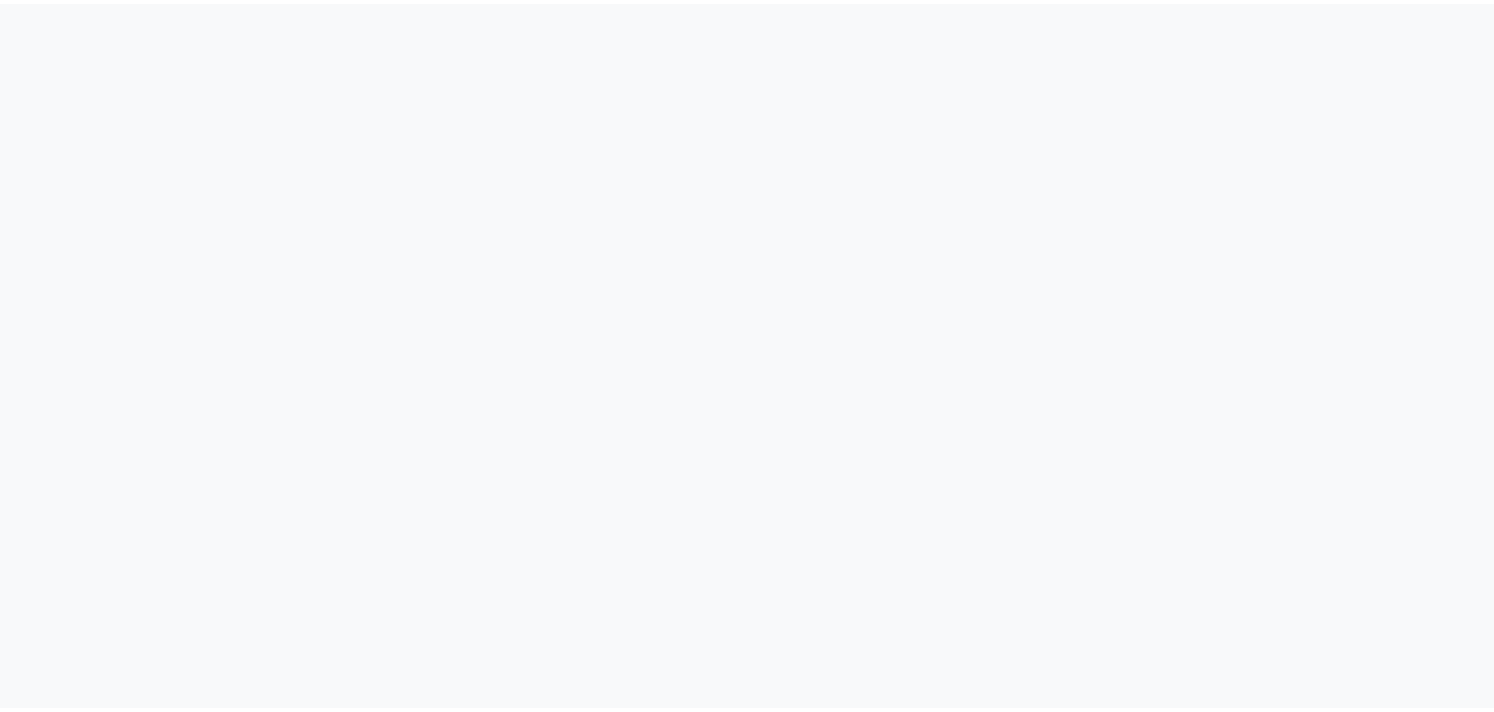 scroll, scrollTop: 0, scrollLeft: 0, axis: both 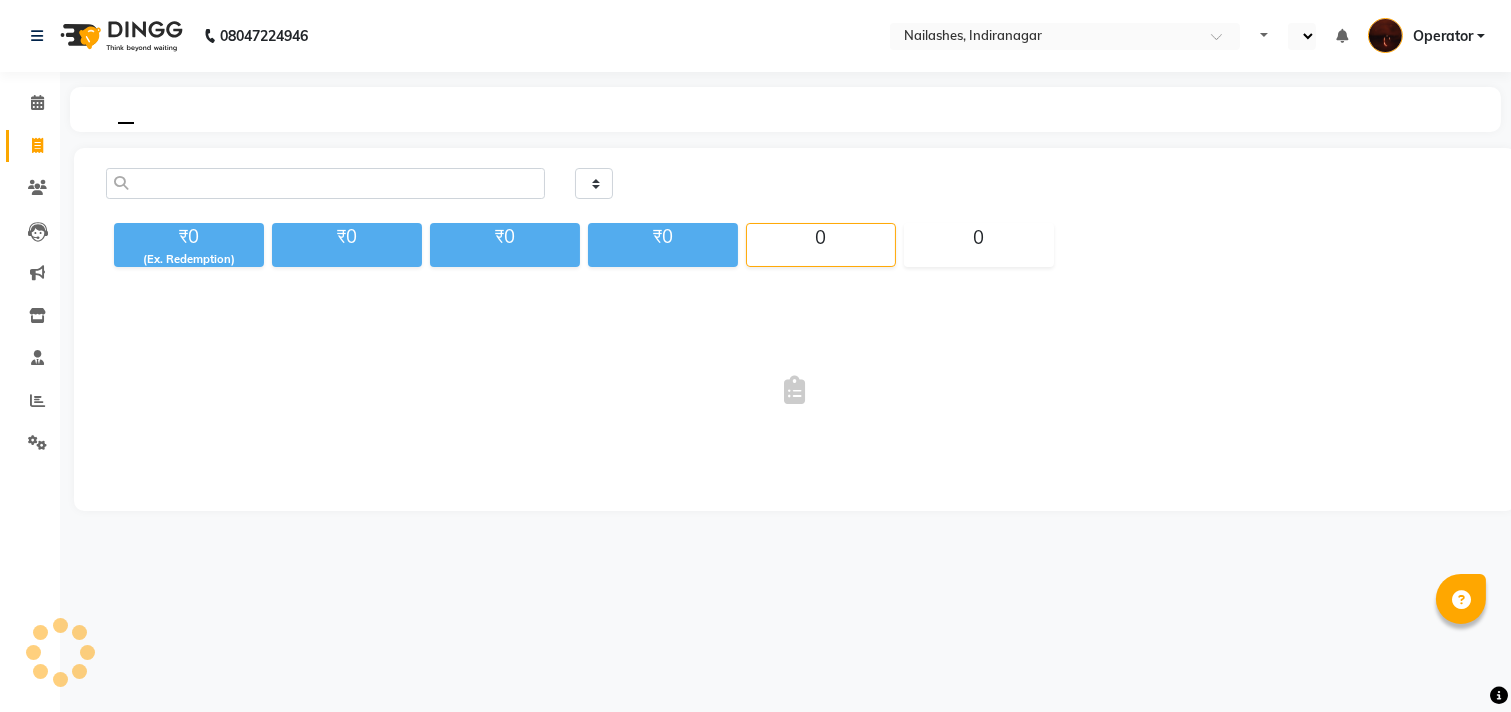 select on "en" 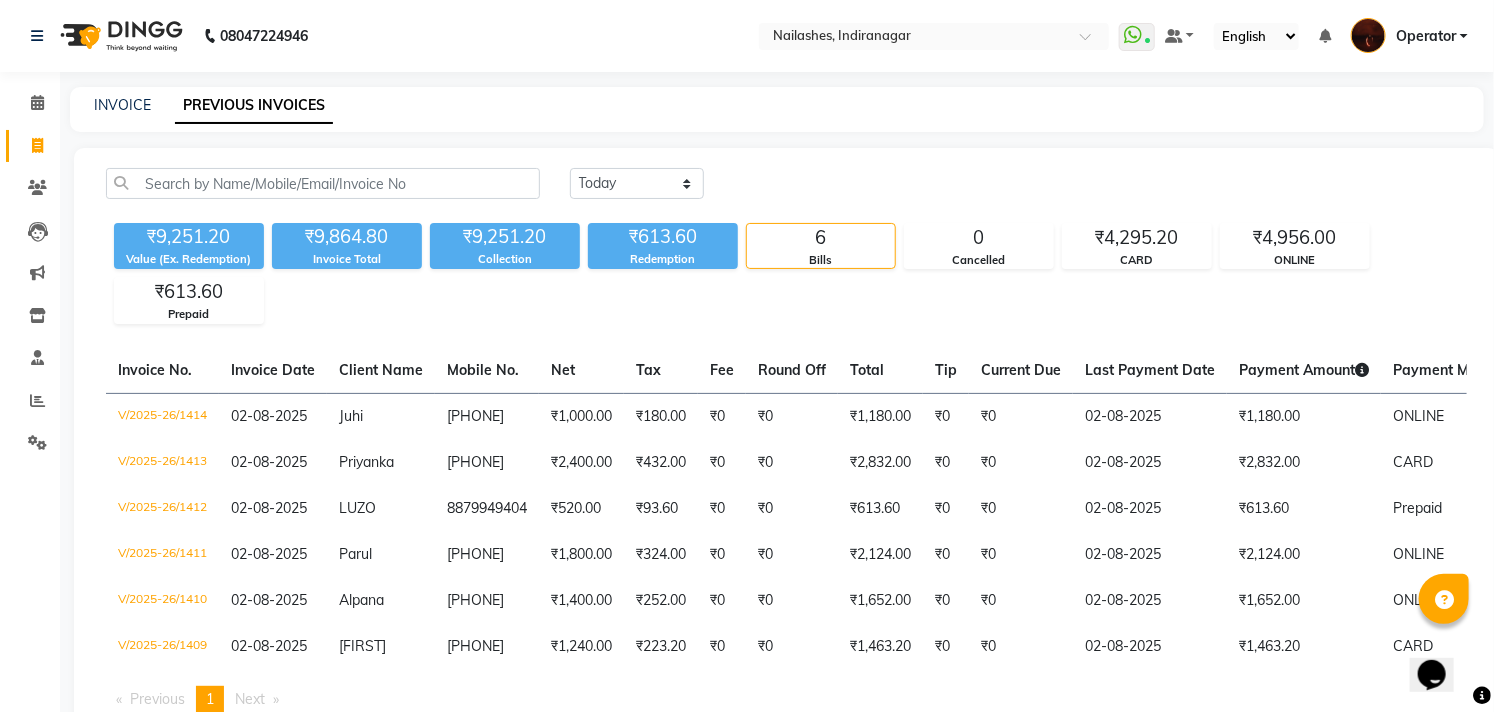 scroll, scrollTop: 0, scrollLeft: 0, axis: both 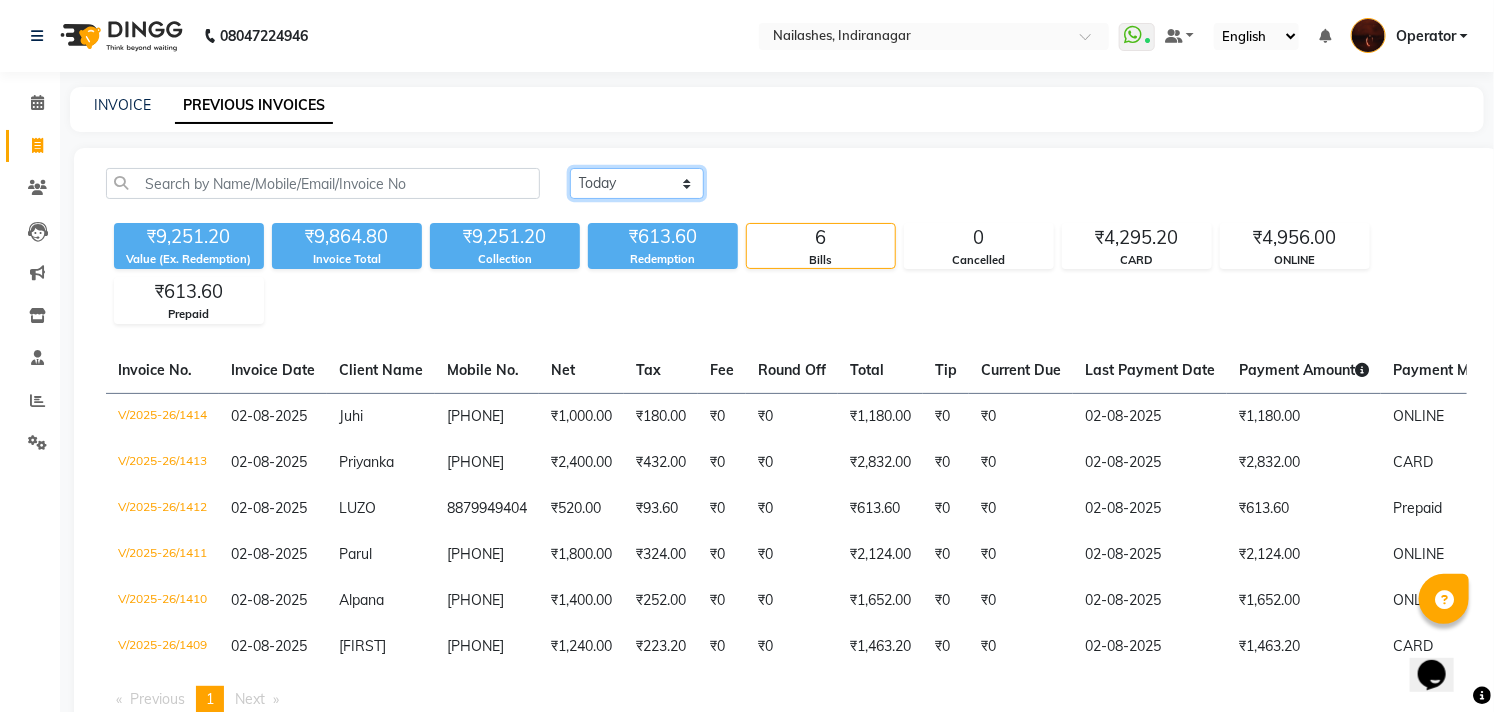 click on "Today Yesterday Custom Range" 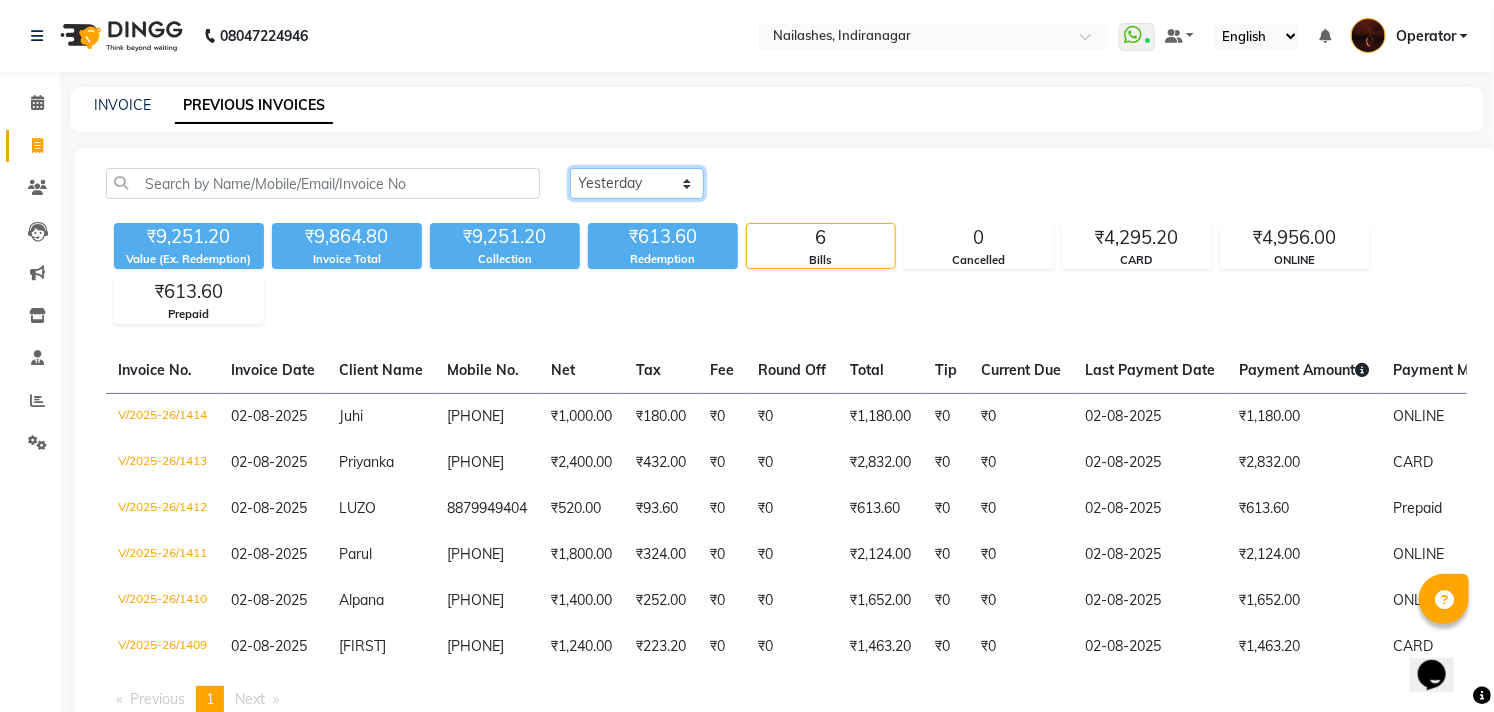 click on "Today Yesterday Custom Range" 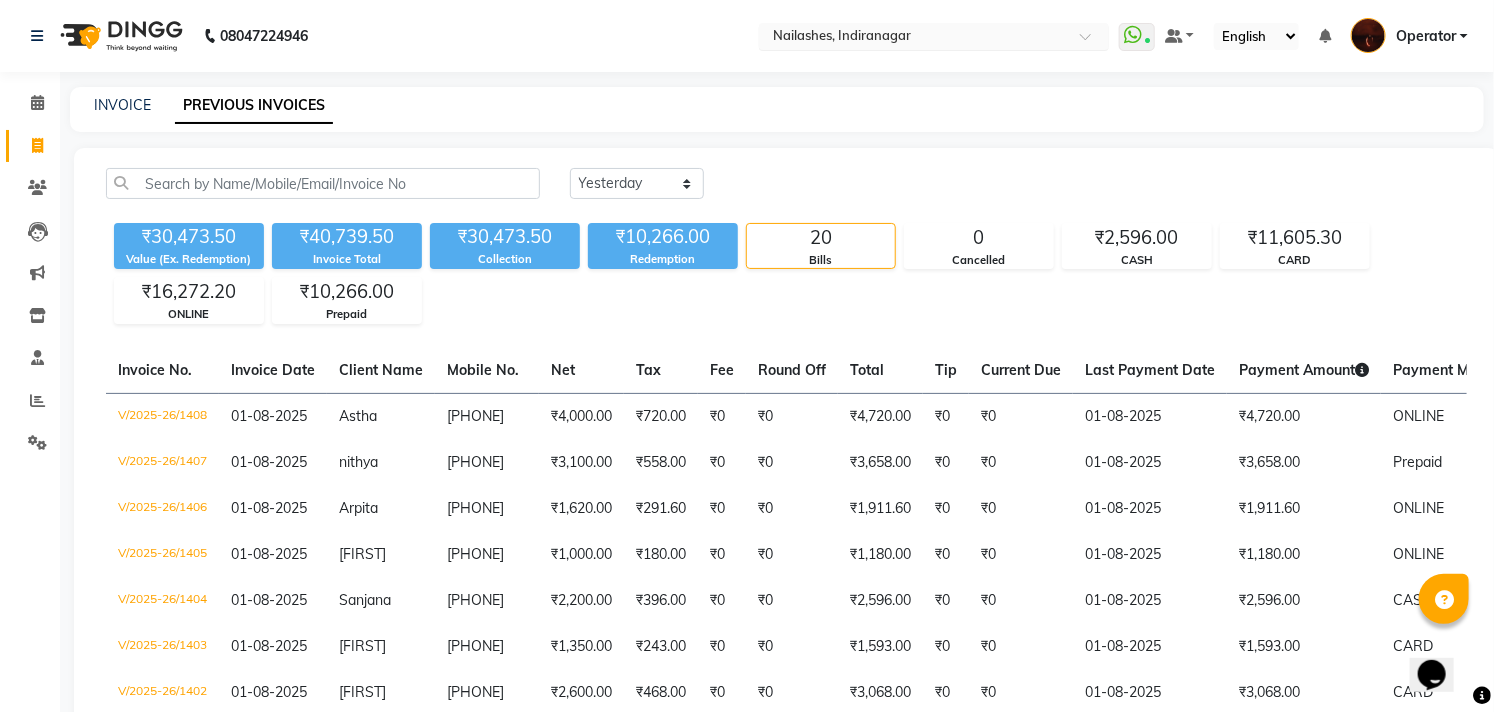 click at bounding box center [914, 38] 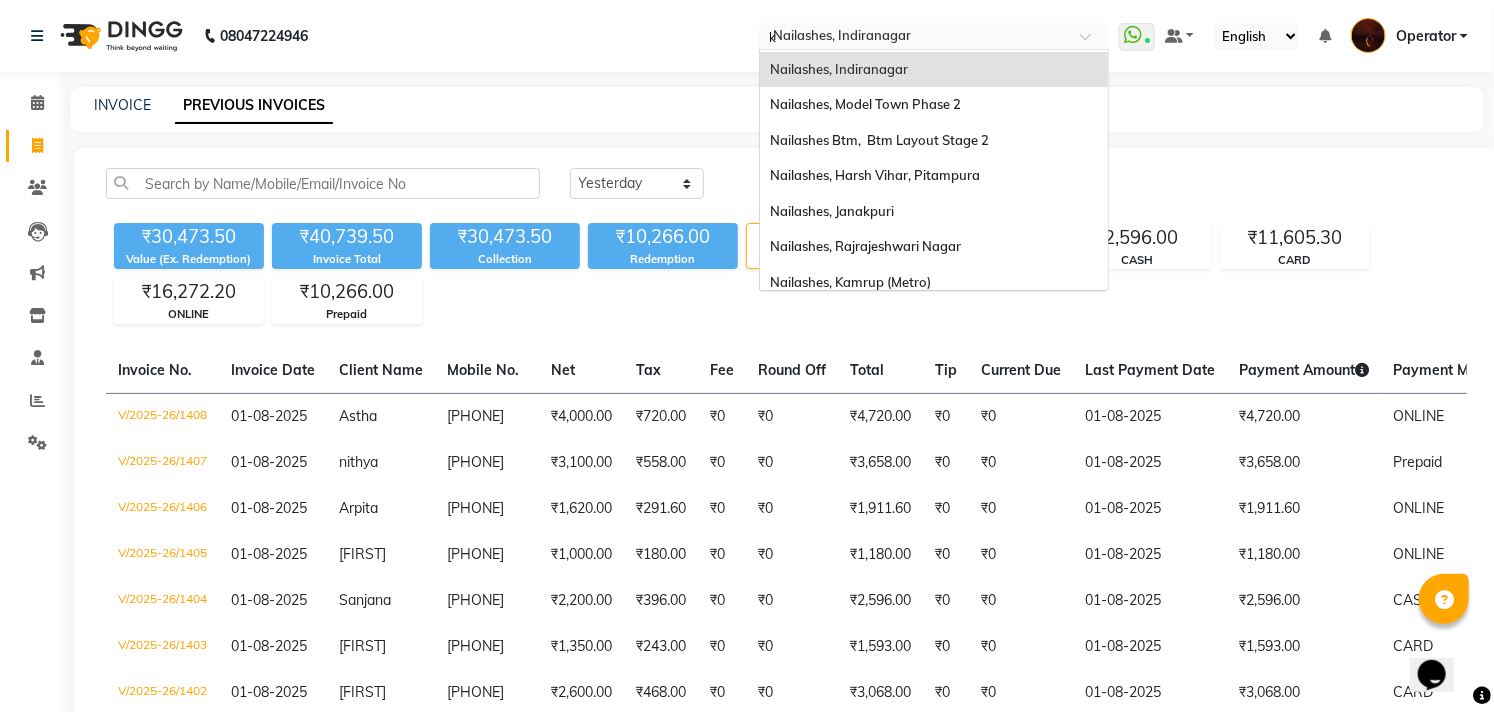 scroll, scrollTop: 0, scrollLeft: 0, axis: both 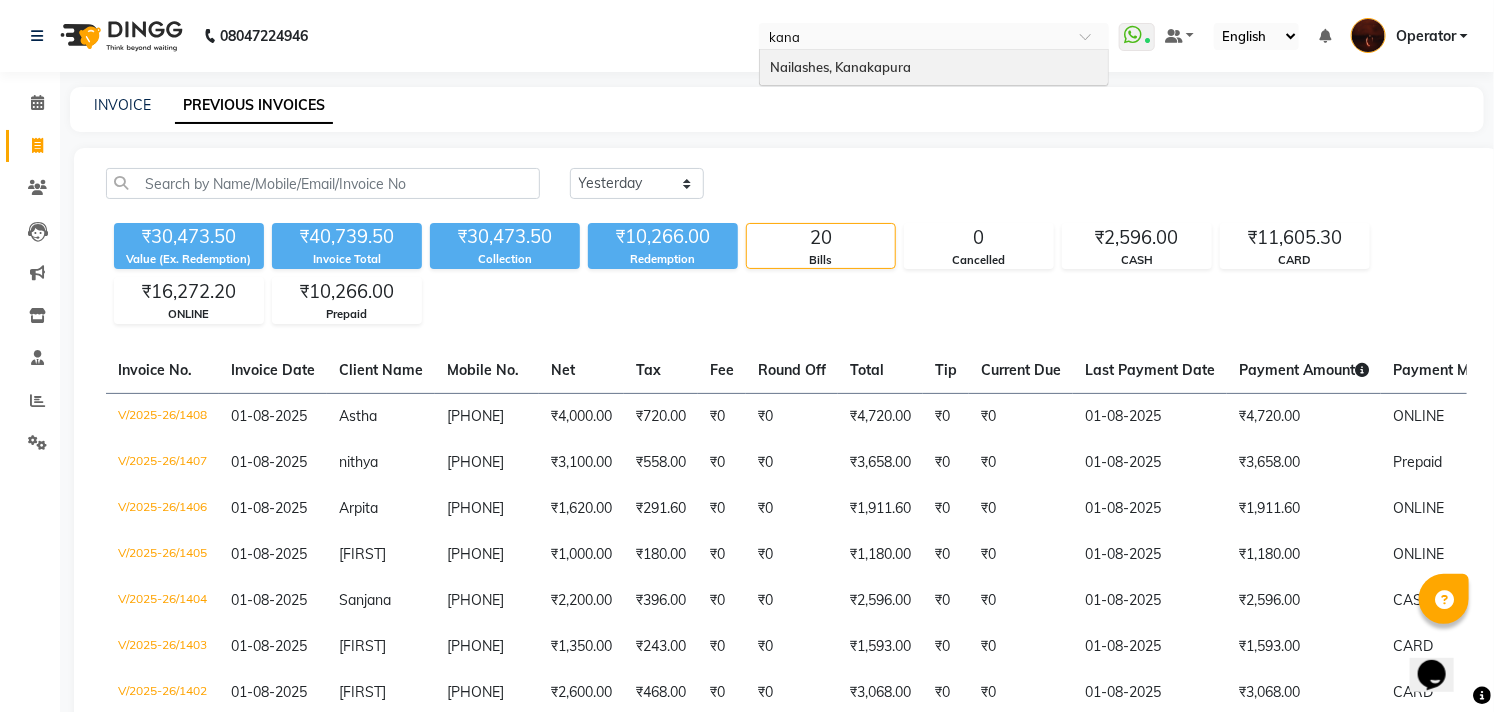 type on "kanak" 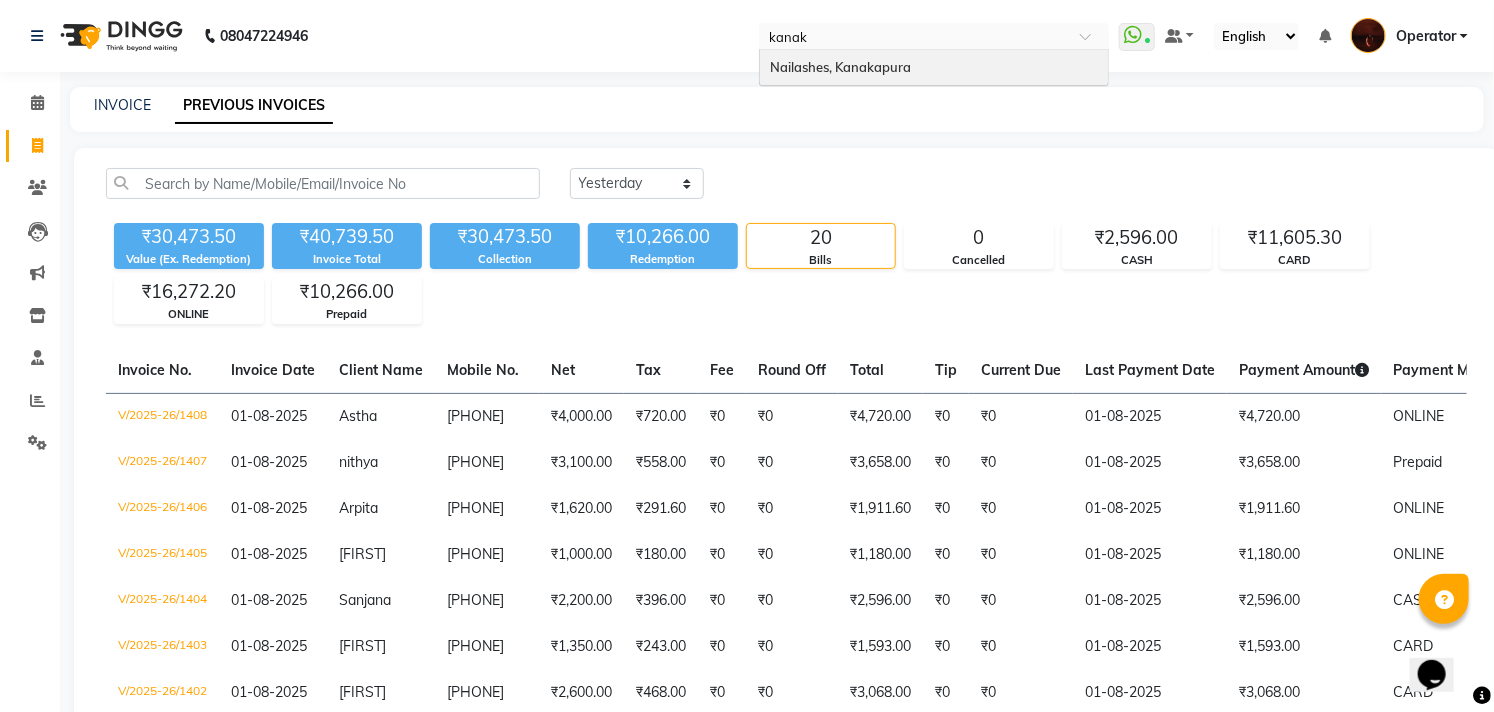 type 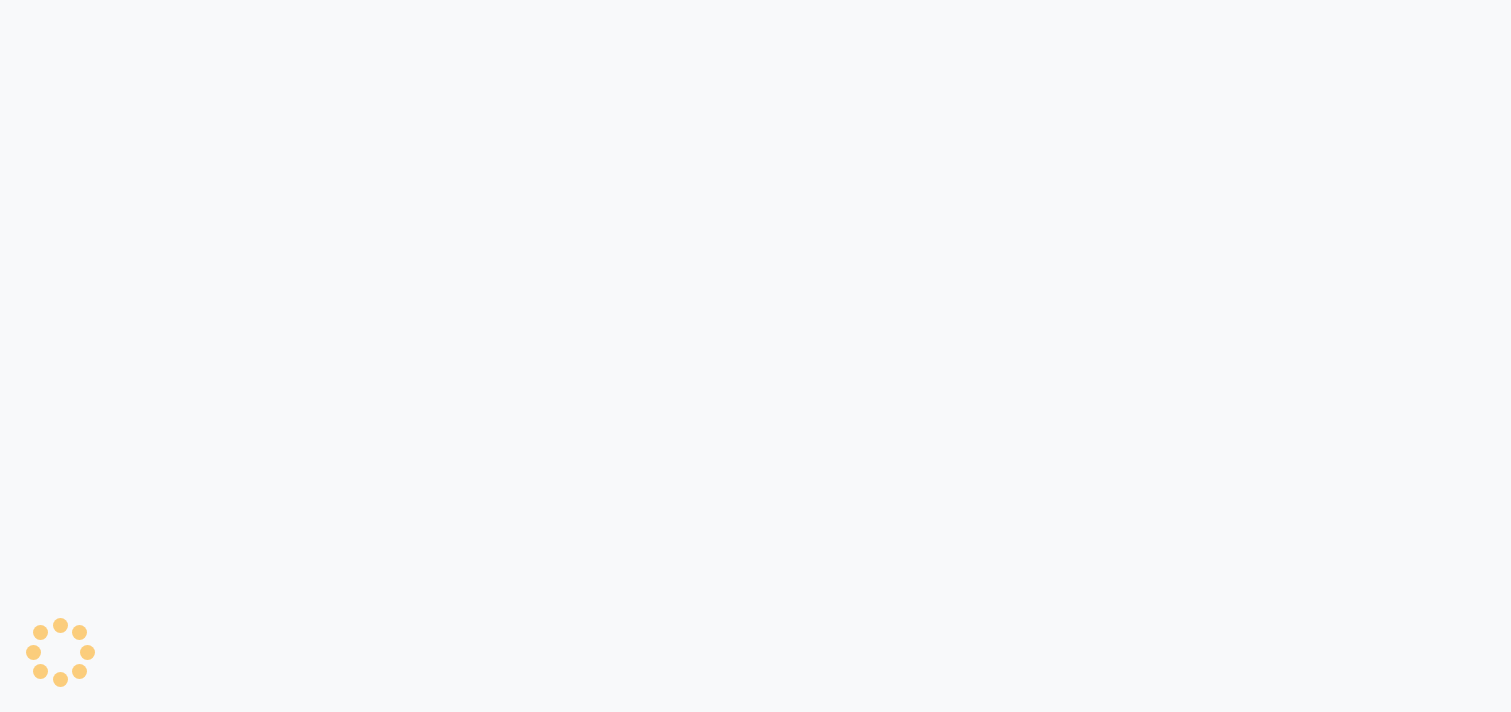 scroll, scrollTop: 0, scrollLeft: 0, axis: both 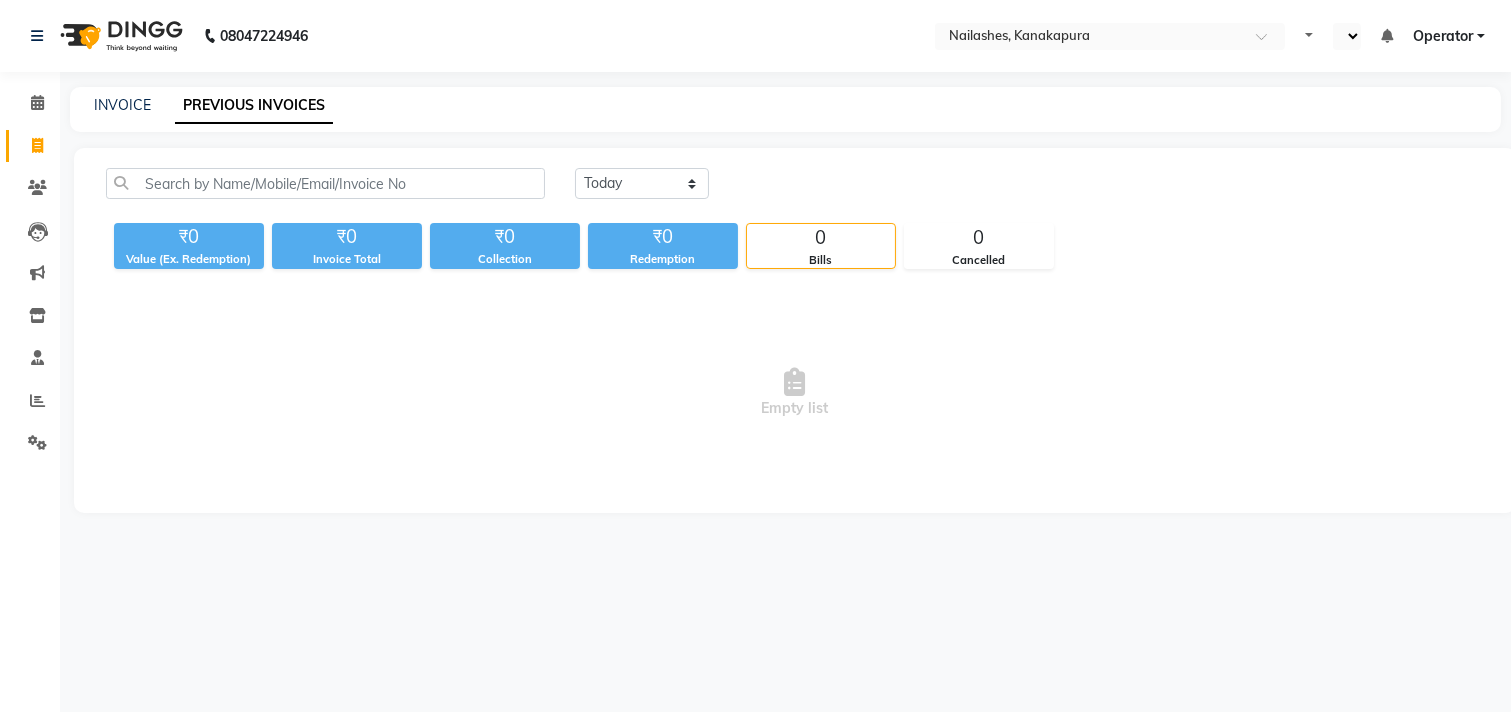 select on "en" 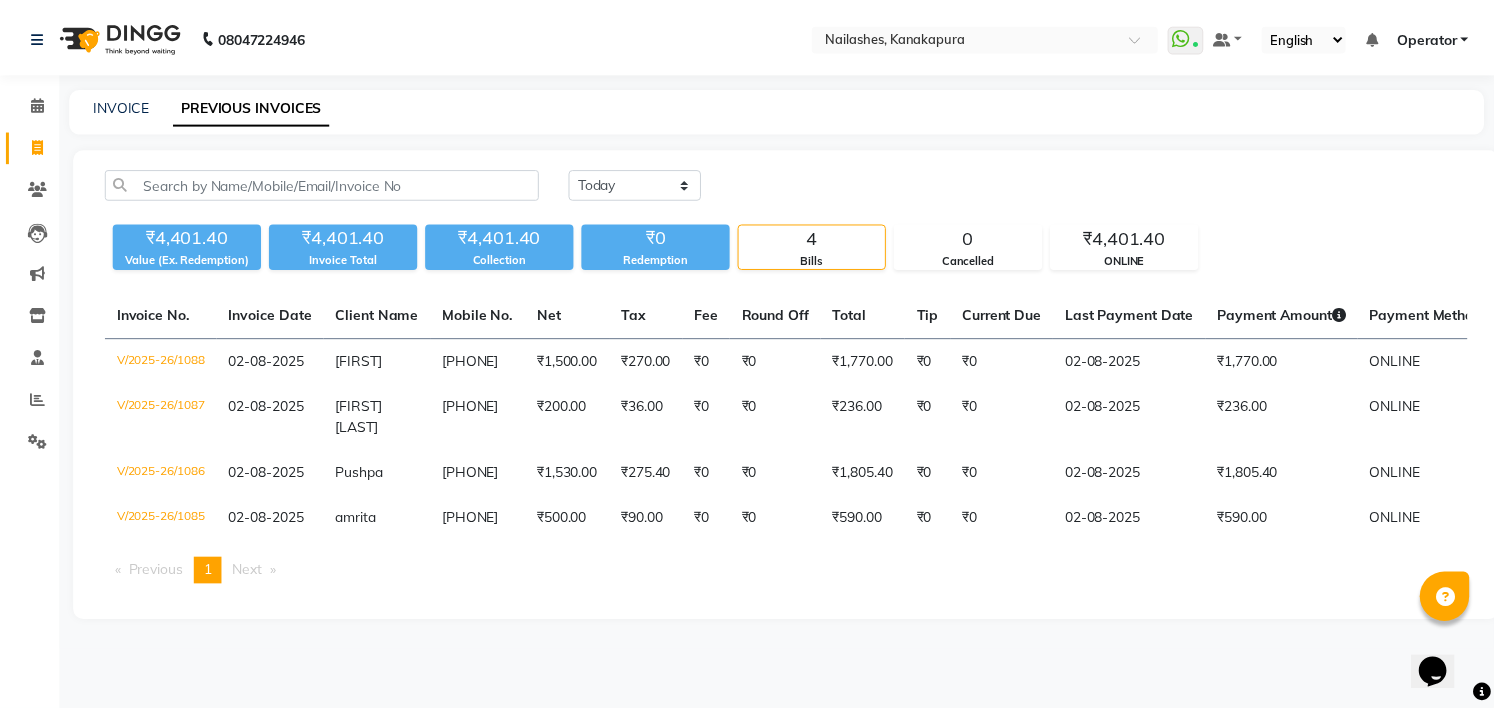 scroll, scrollTop: 0, scrollLeft: 0, axis: both 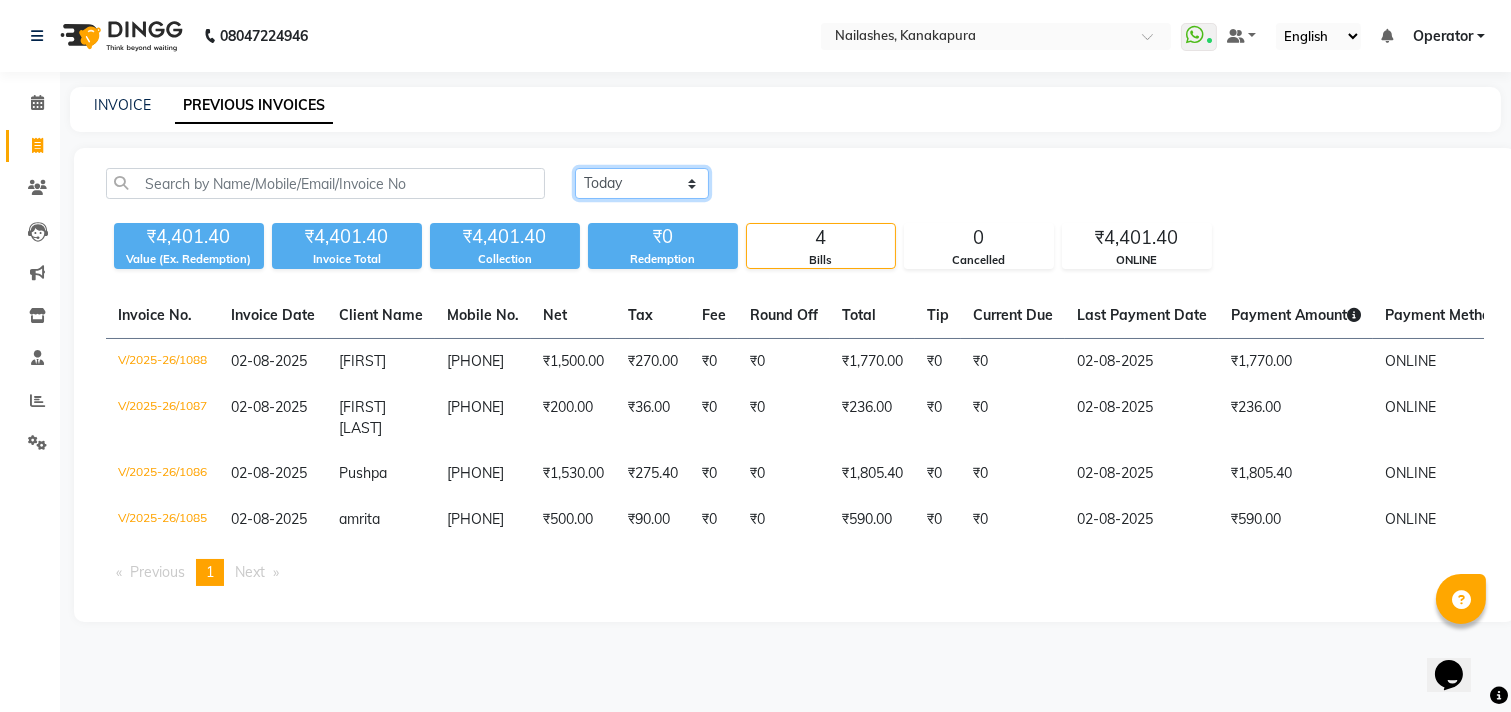 click on "Today Yesterday Custom Range" 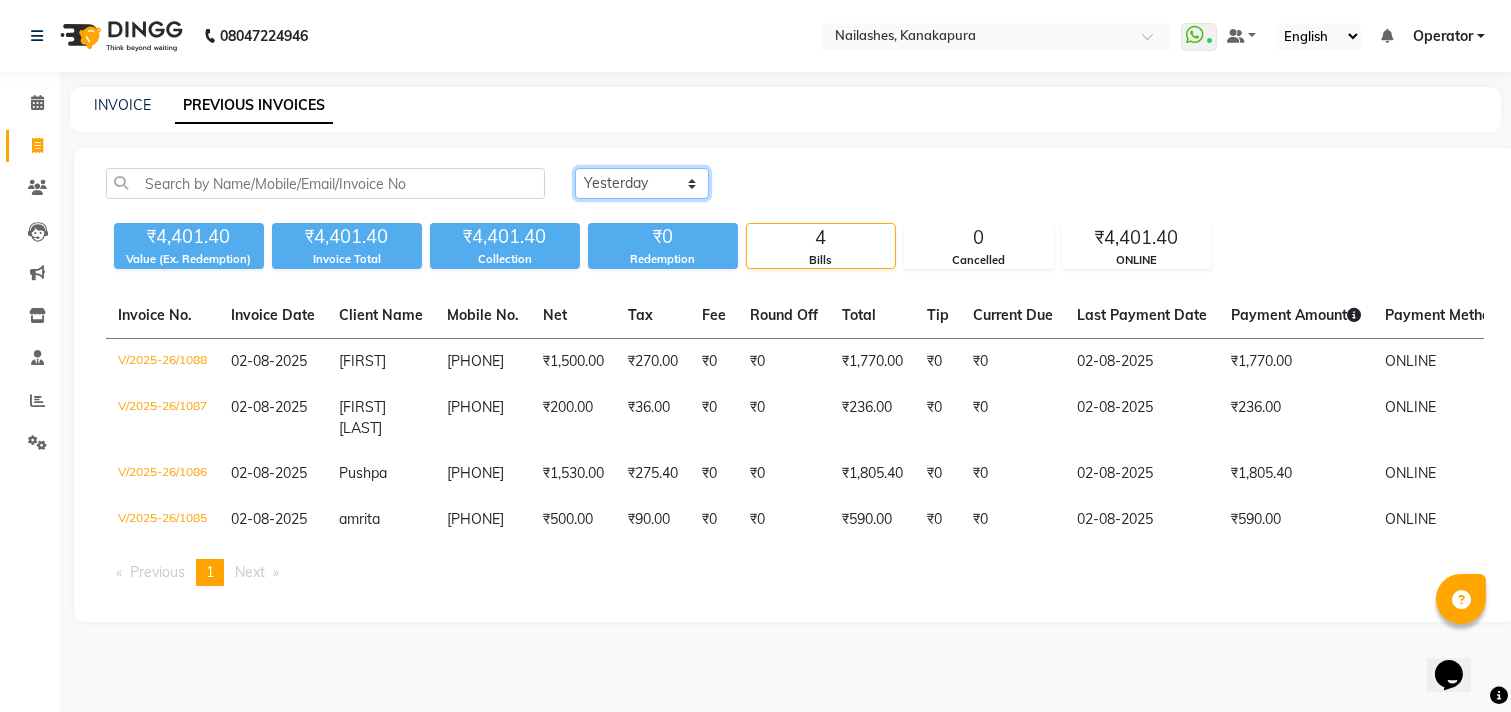 click on "Today Yesterday Custom Range" 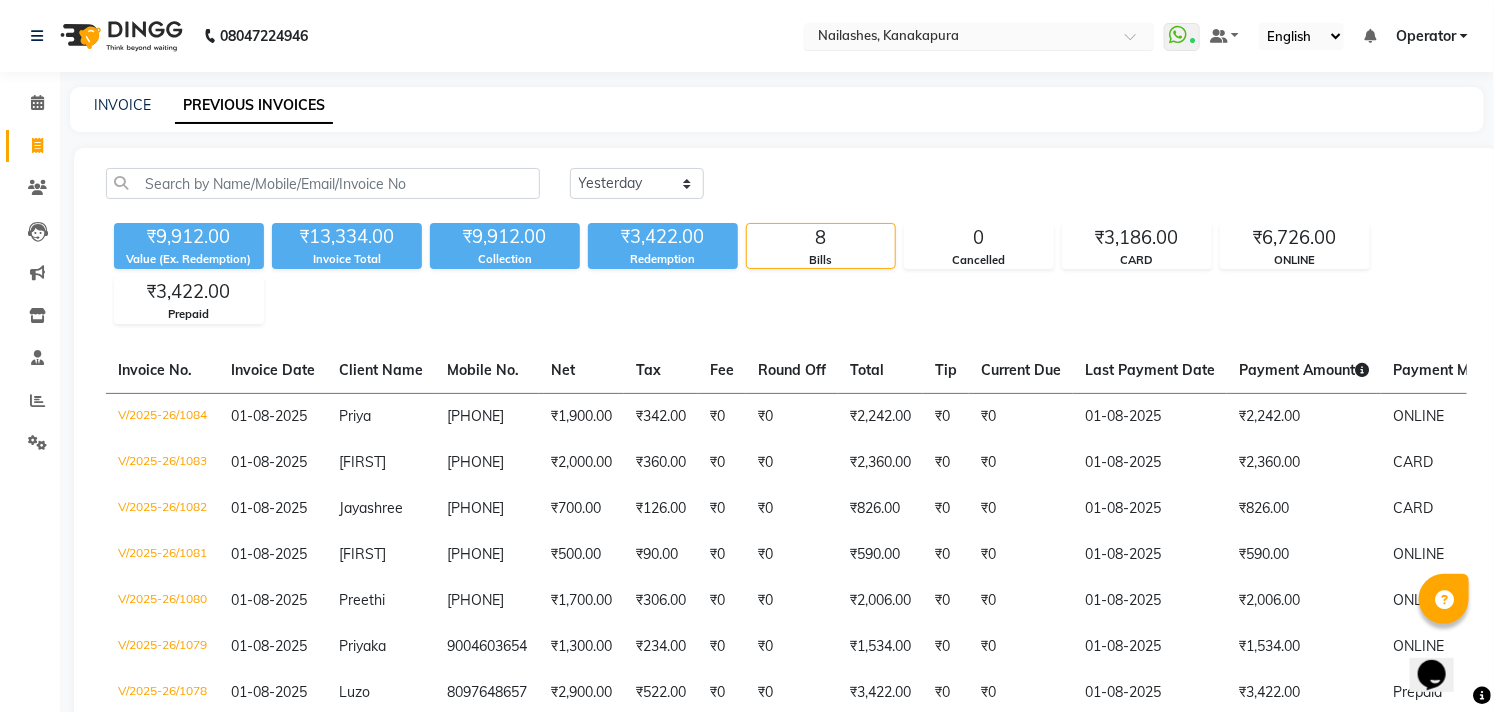 click at bounding box center [959, 38] 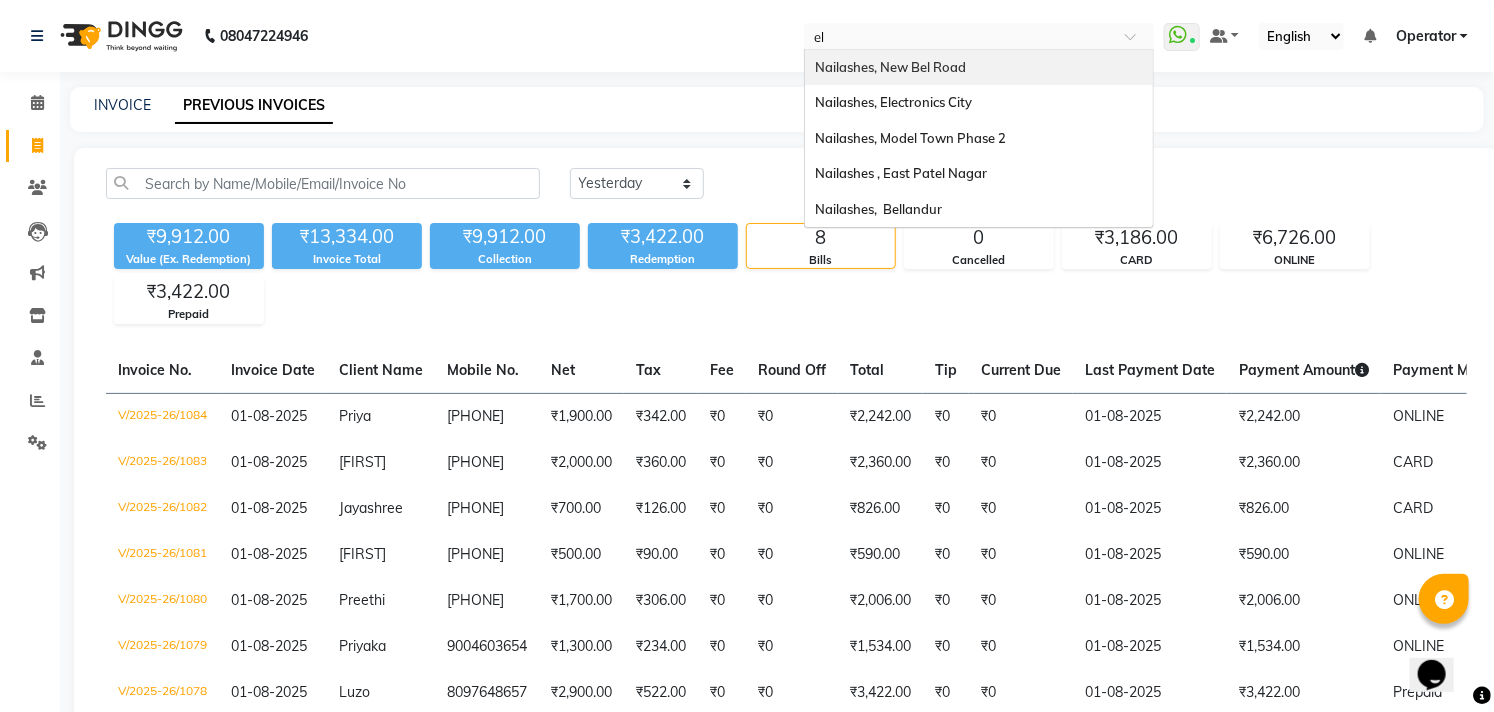 scroll, scrollTop: 0, scrollLeft: 0, axis: both 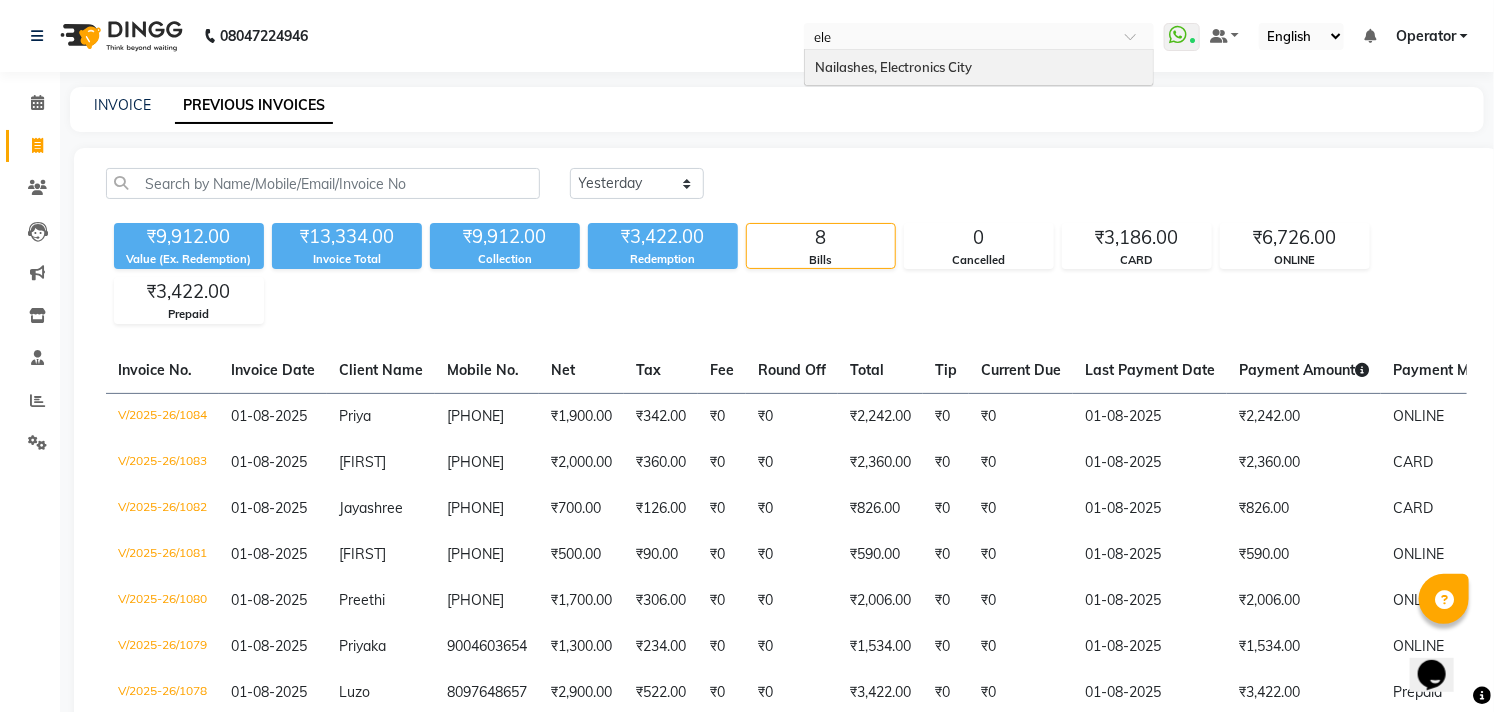type 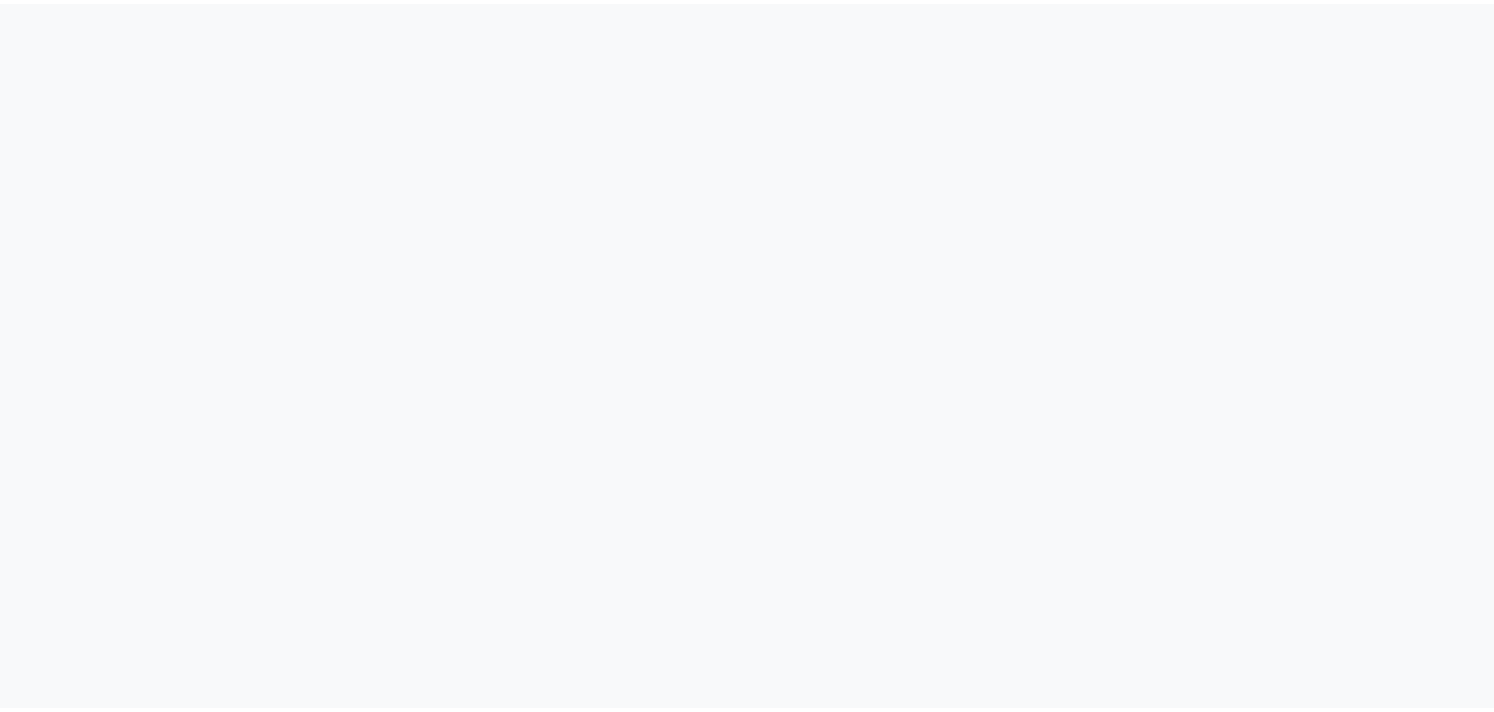 scroll, scrollTop: 0, scrollLeft: 0, axis: both 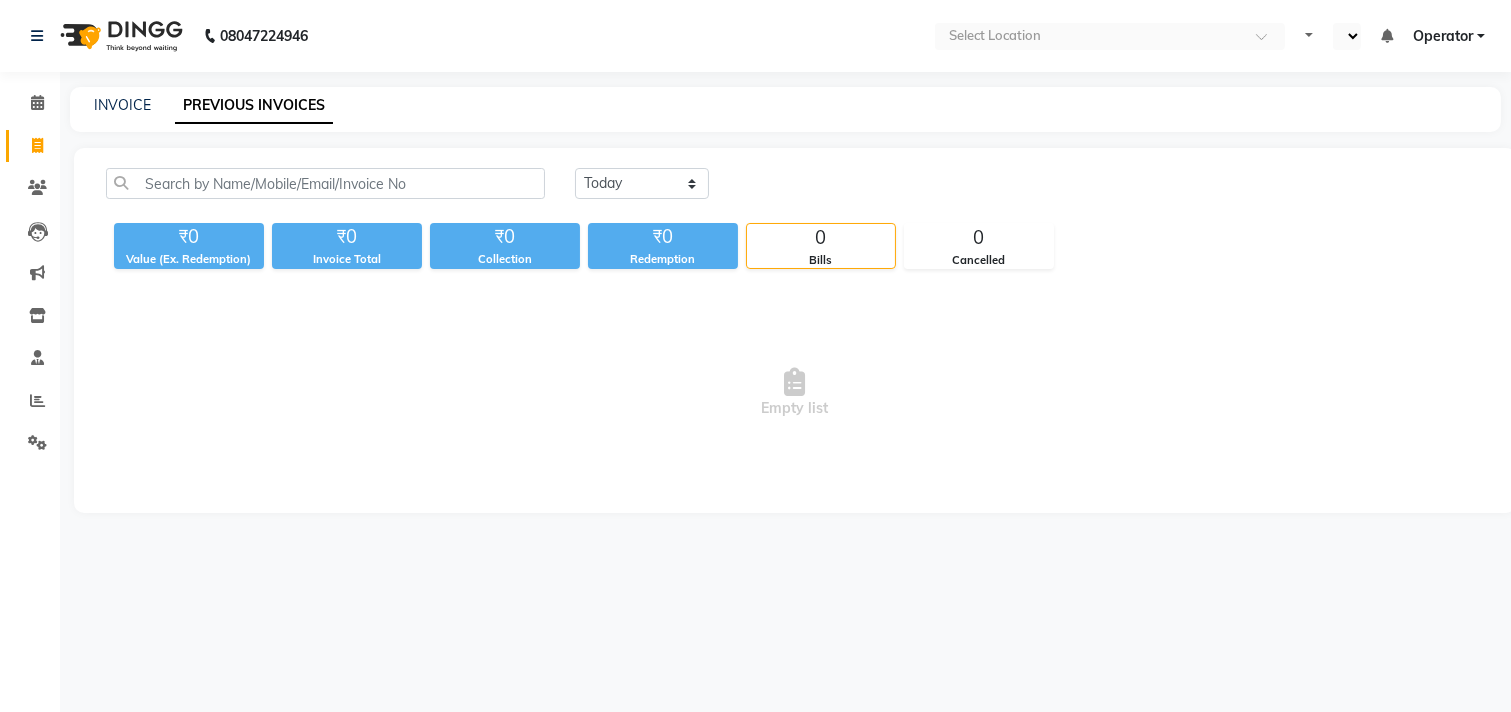 select on "en" 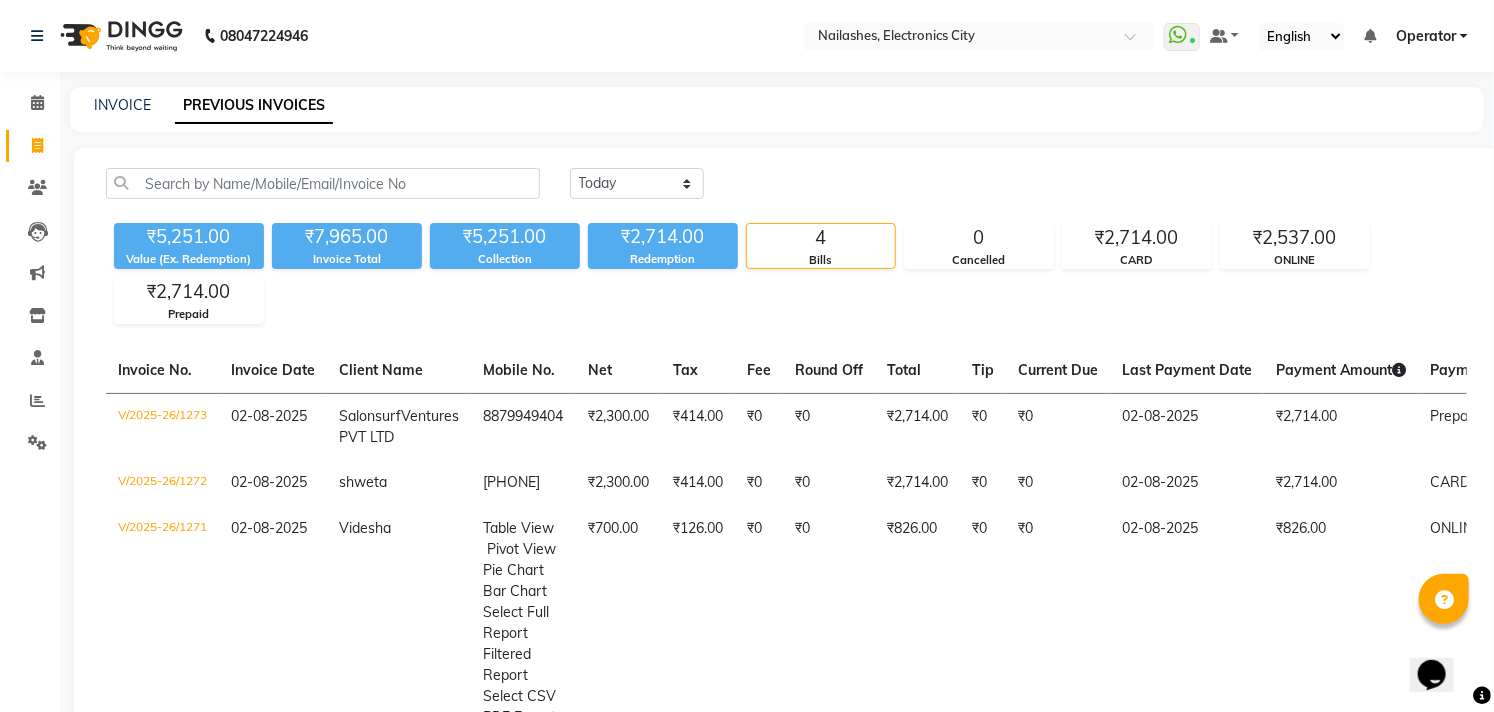 scroll, scrollTop: 0, scrollLeft: 0, axis: both 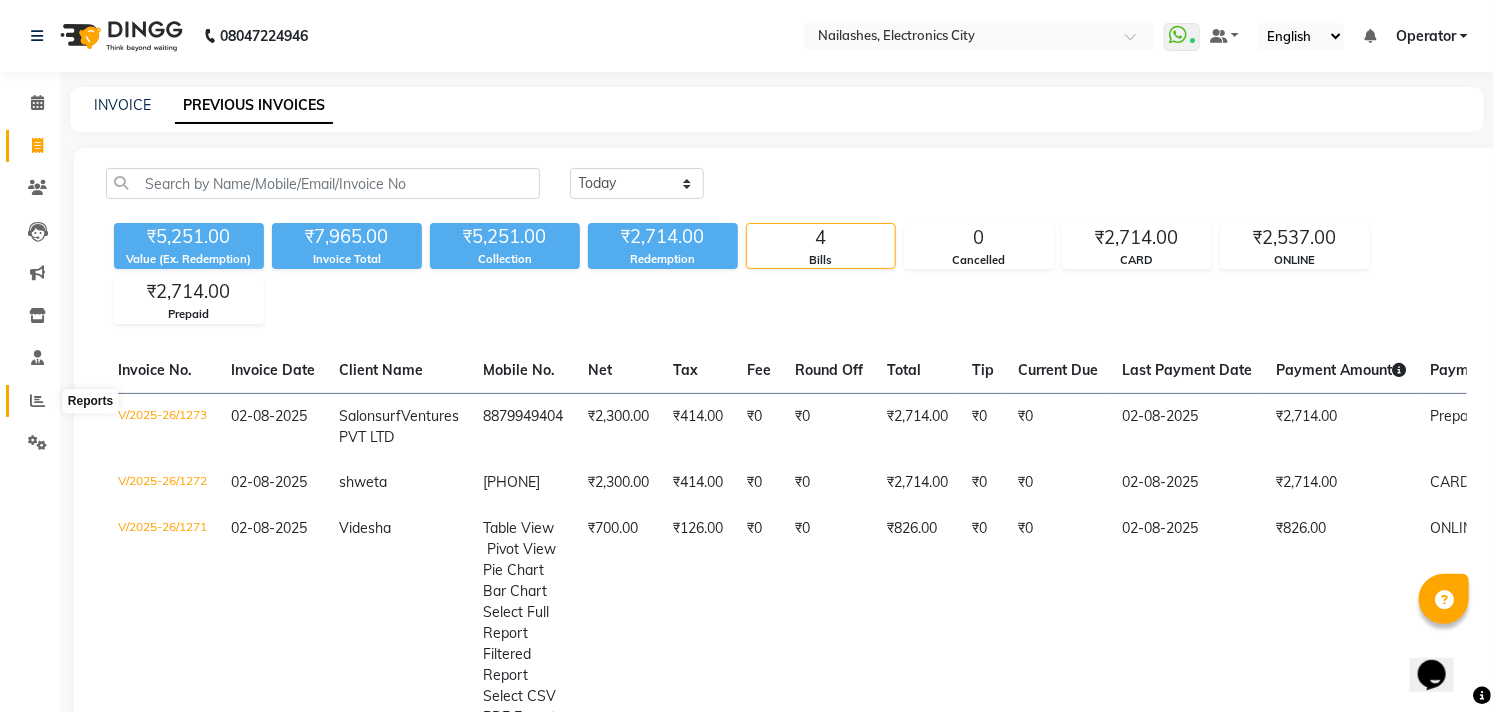 click 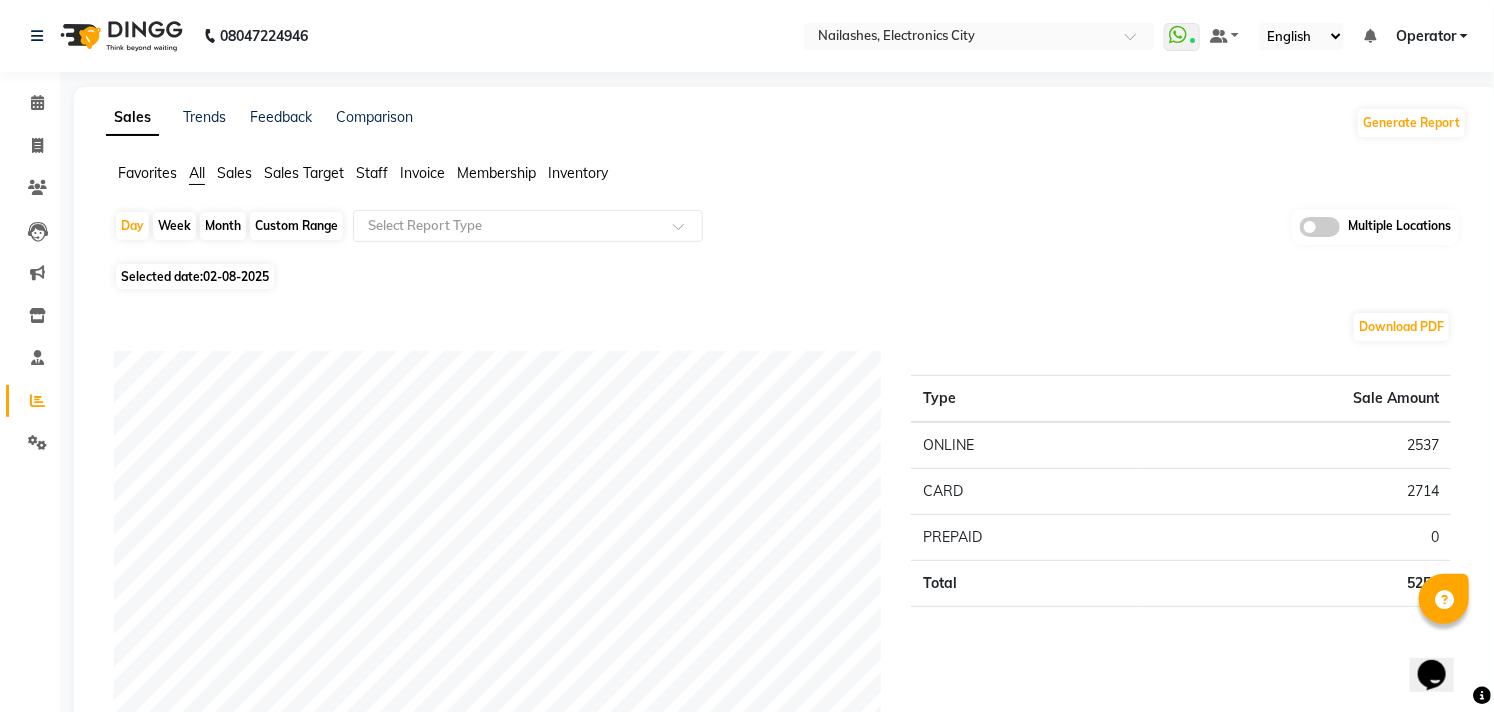 click on "Custom Range" 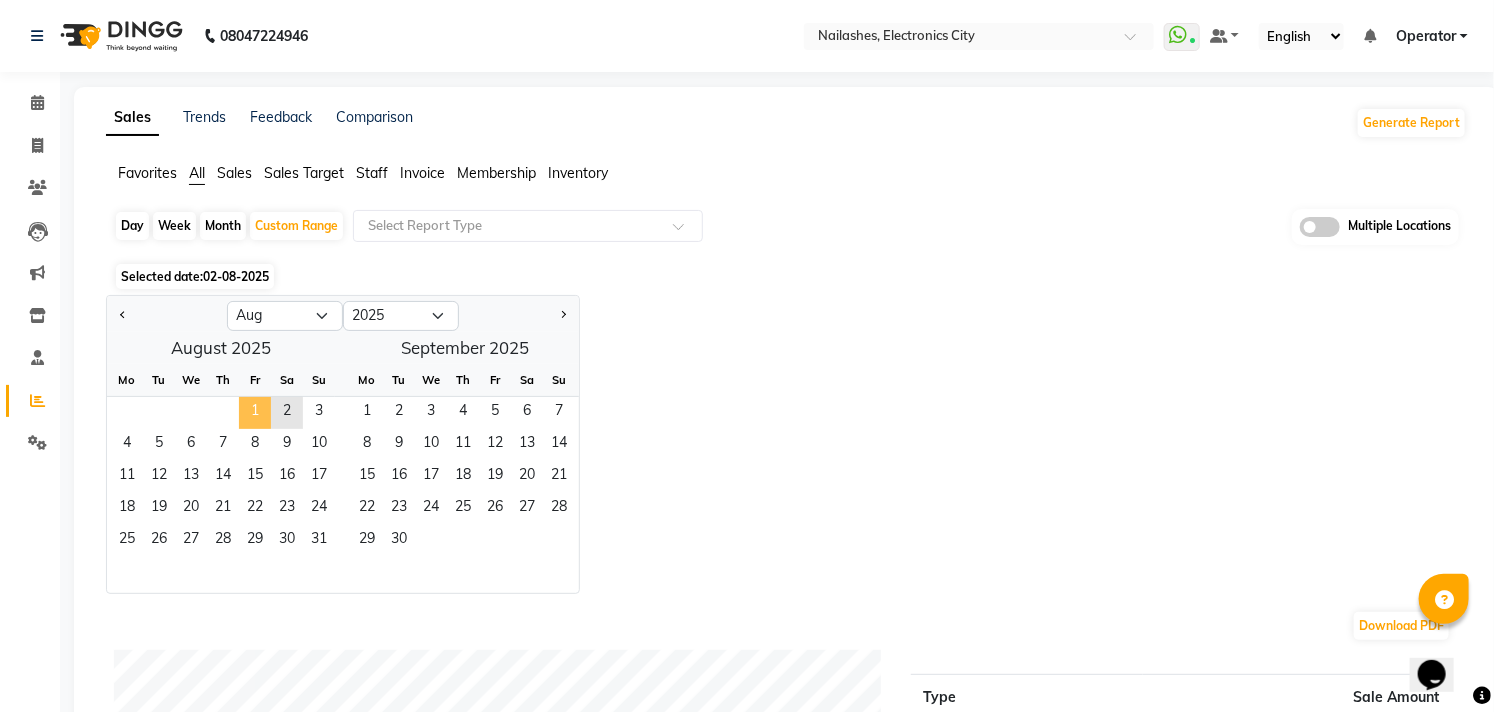 click on "1" 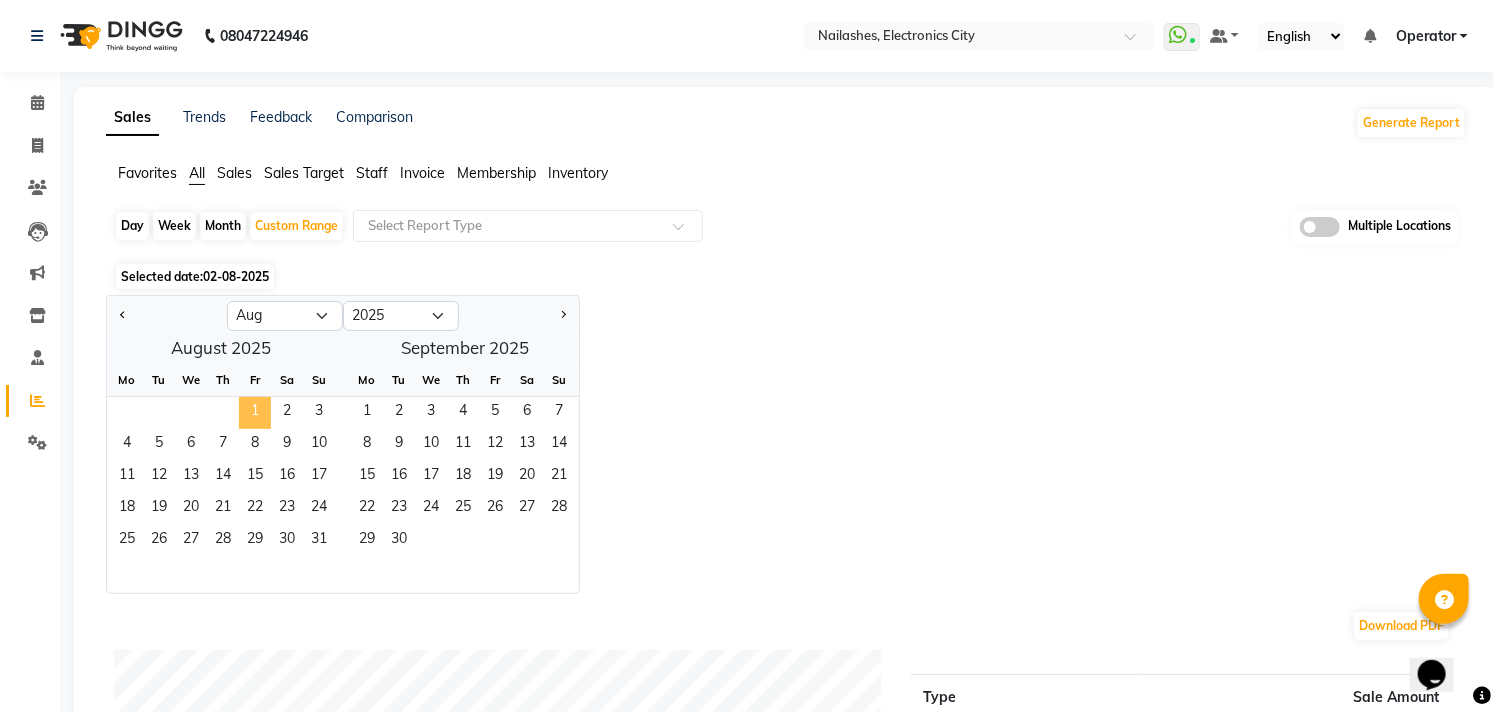 click on "1" 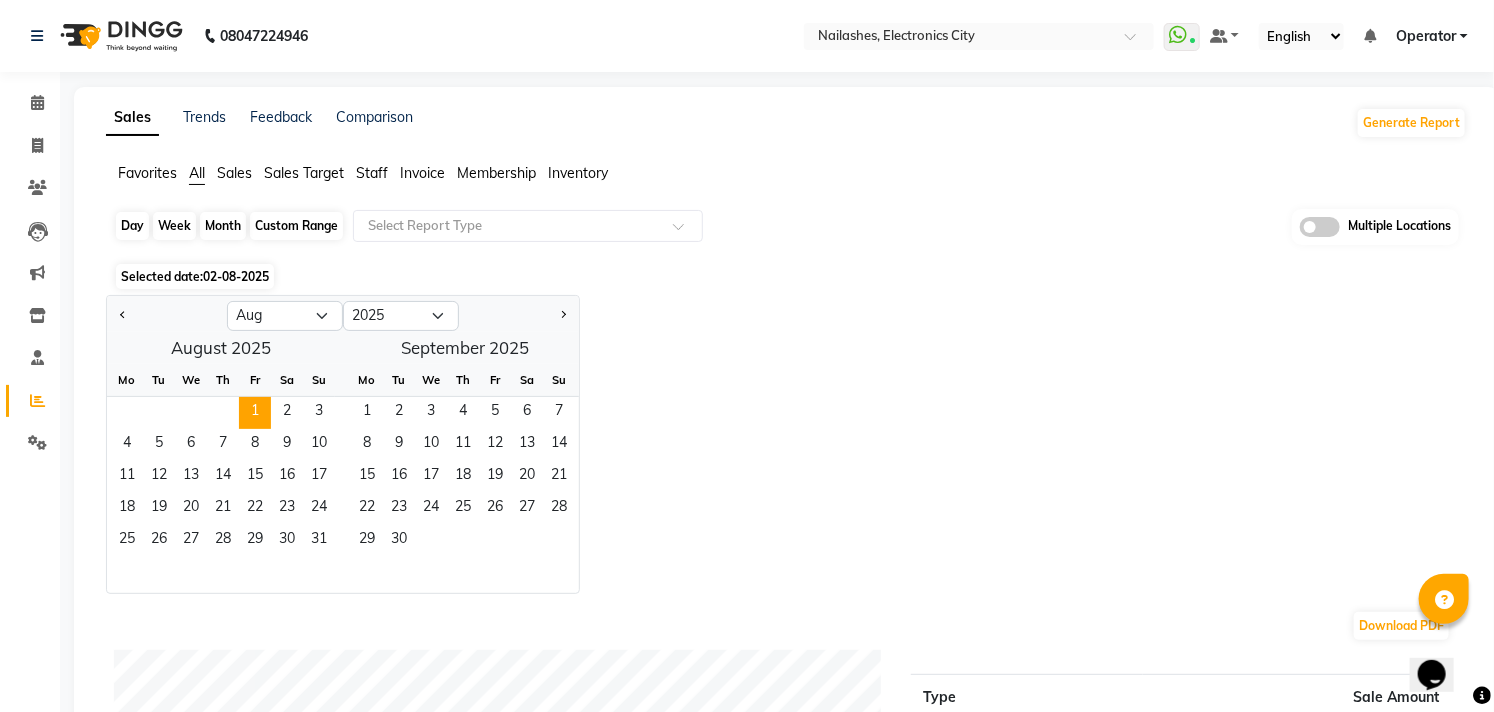 click on "Custom Range" 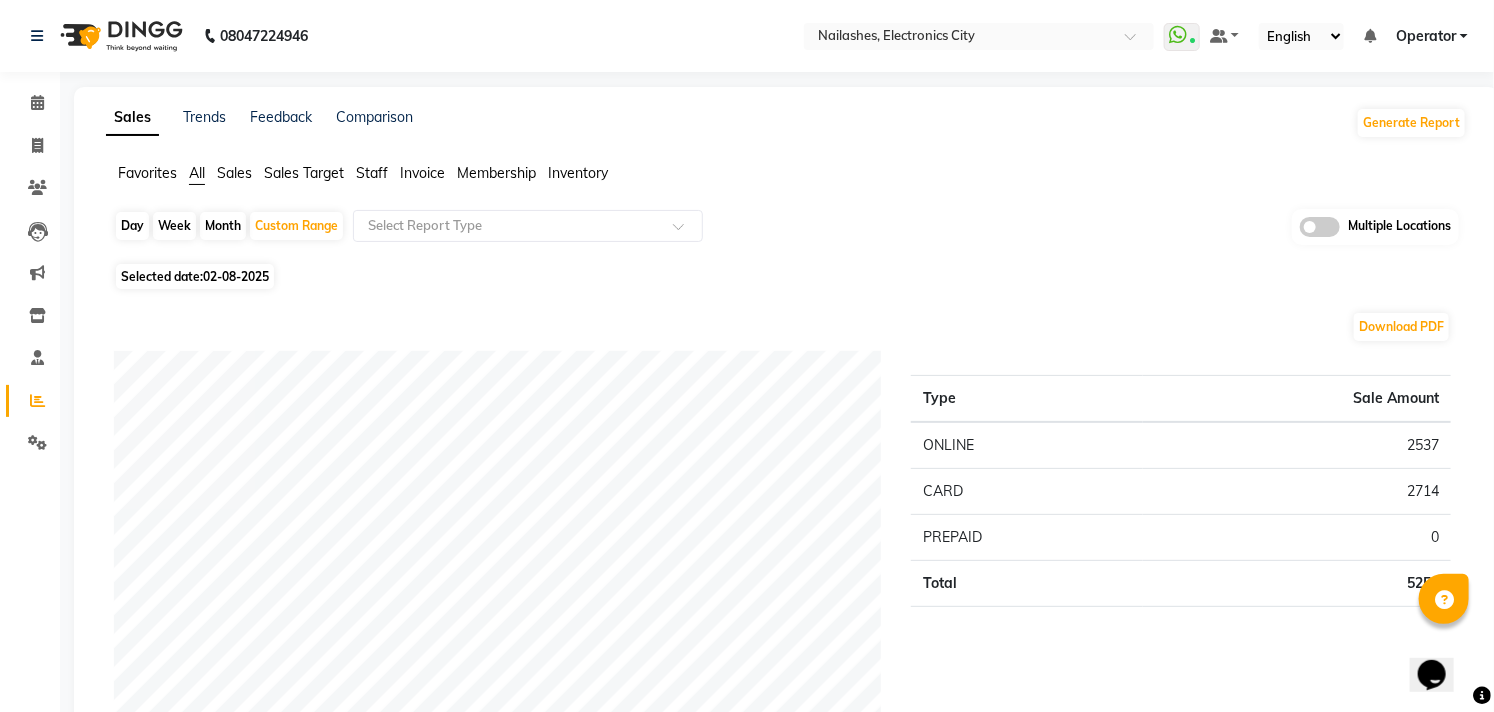click on "Day" 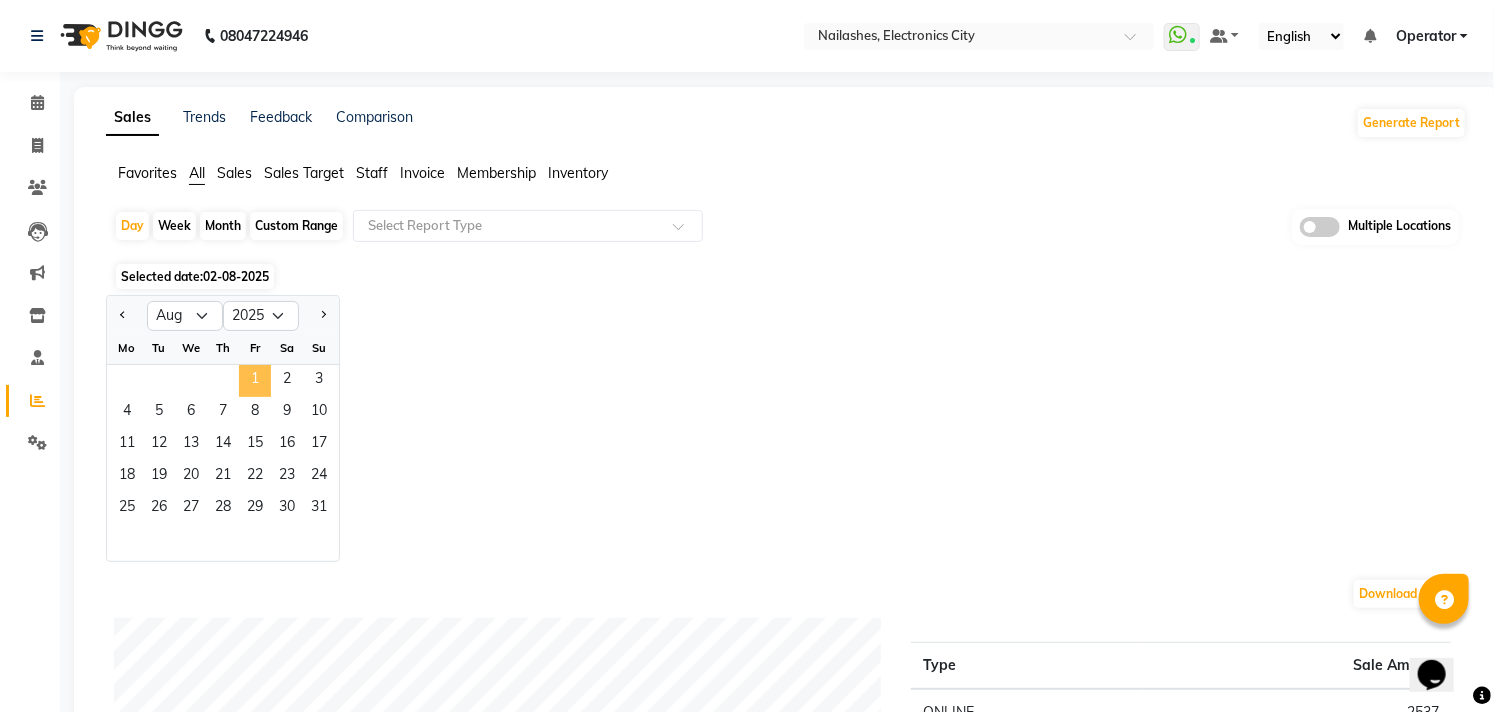 click on "1" 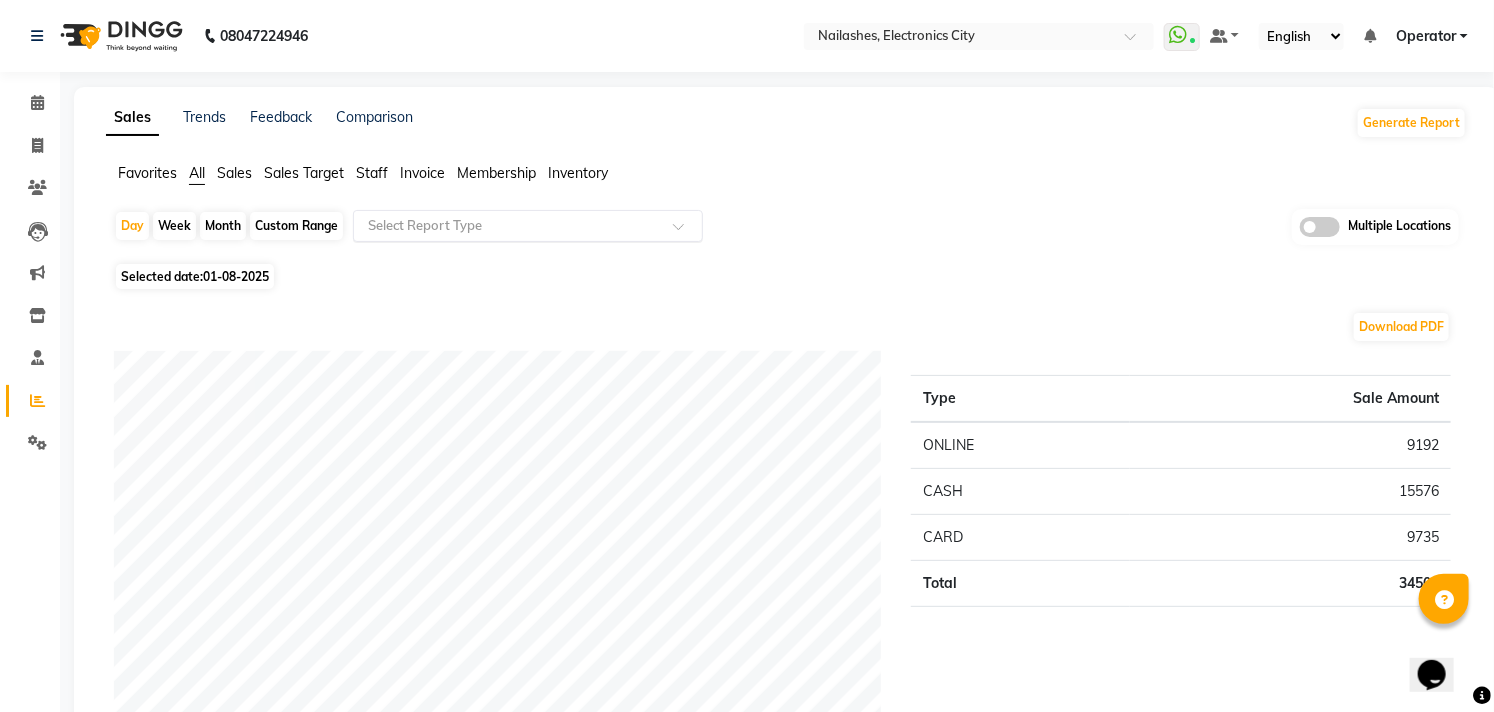 click 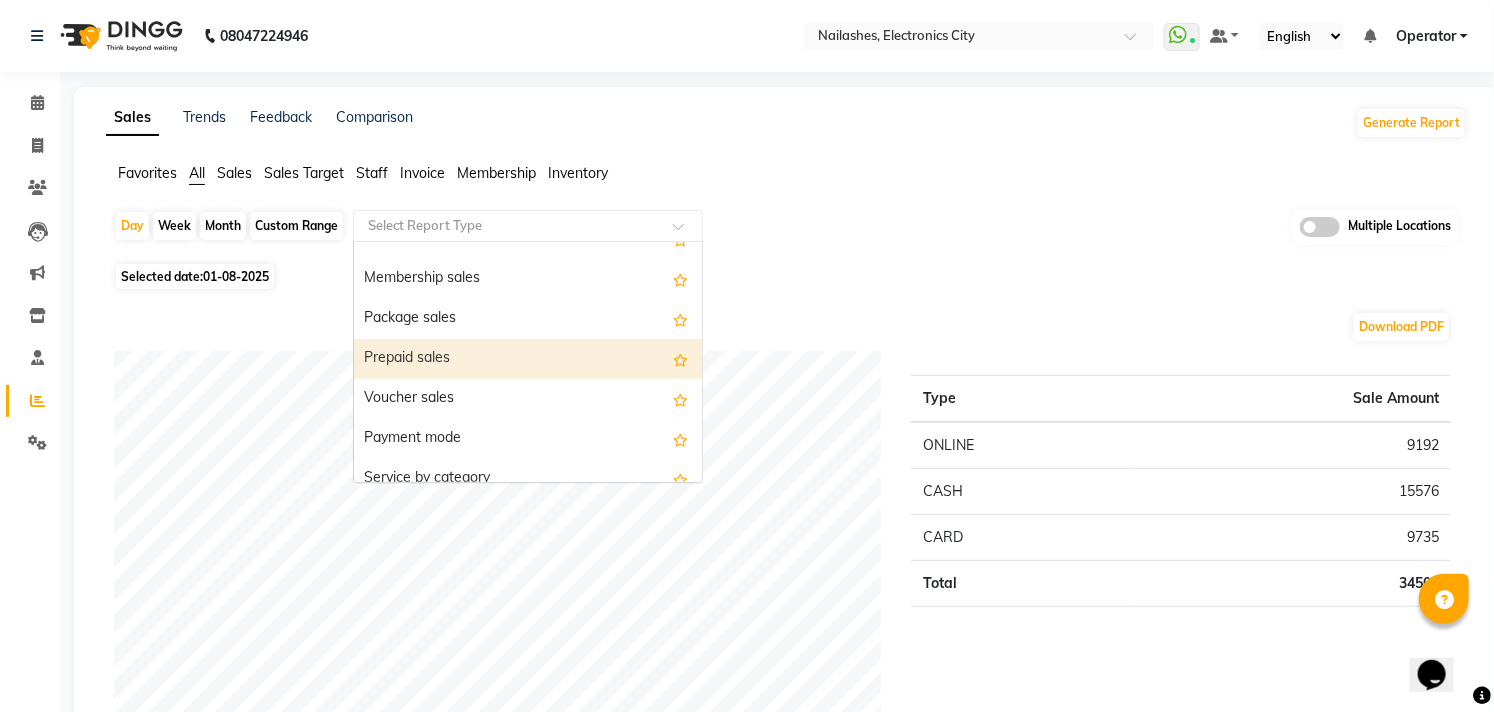 scroll, scrollTop: 222, scrollLeft: 0, axis: vertical 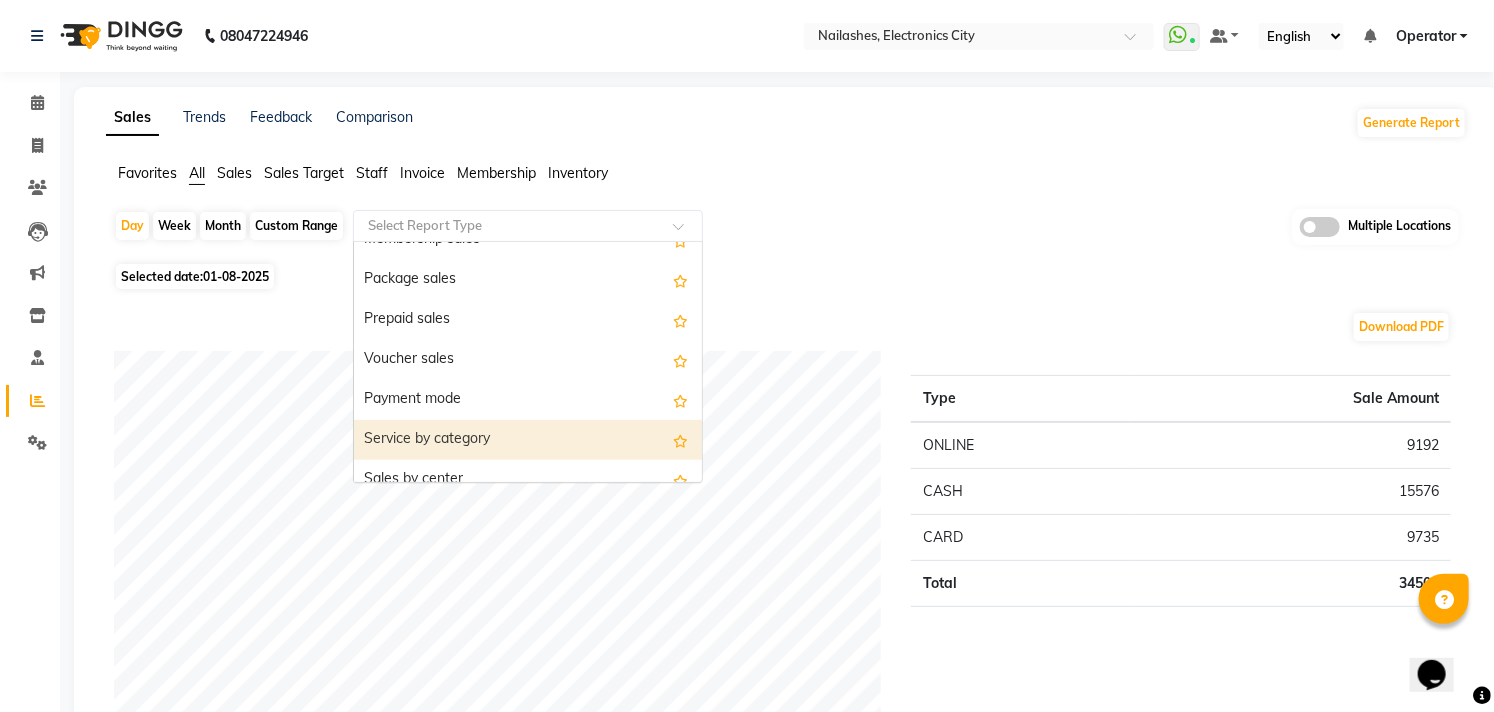 click on "Service by category" at bounding box center [528, 440] 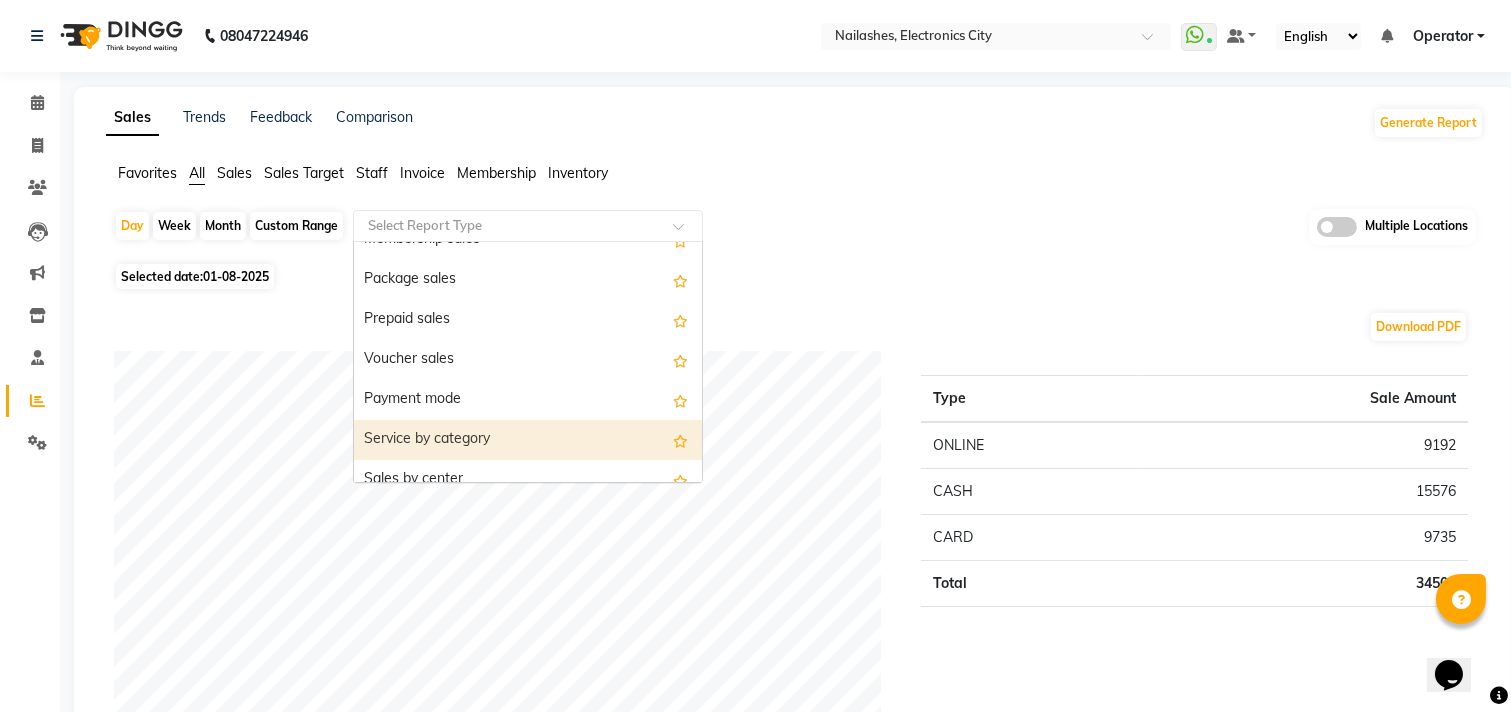 select on "full_report" 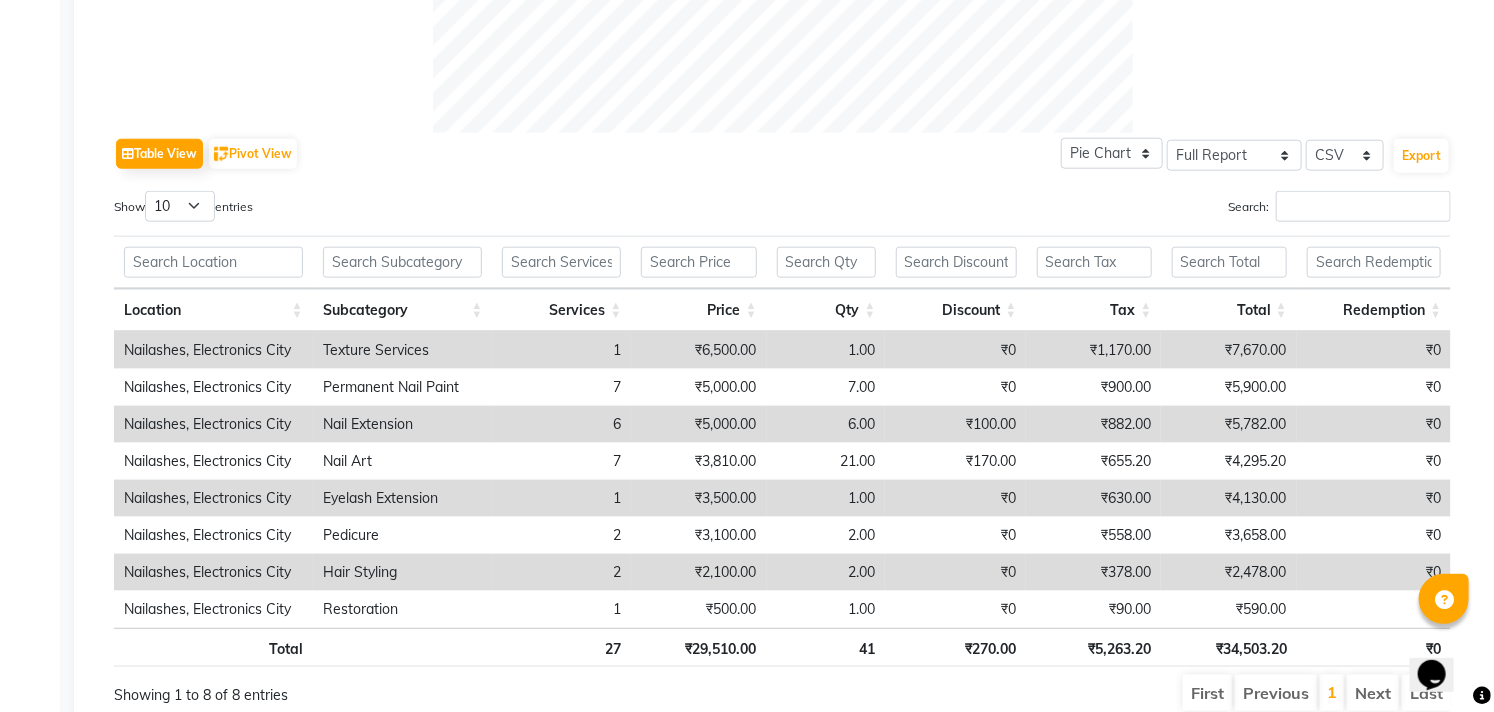 scroll, scrollTop: 985, scrollLeft: 0, axis: vertical 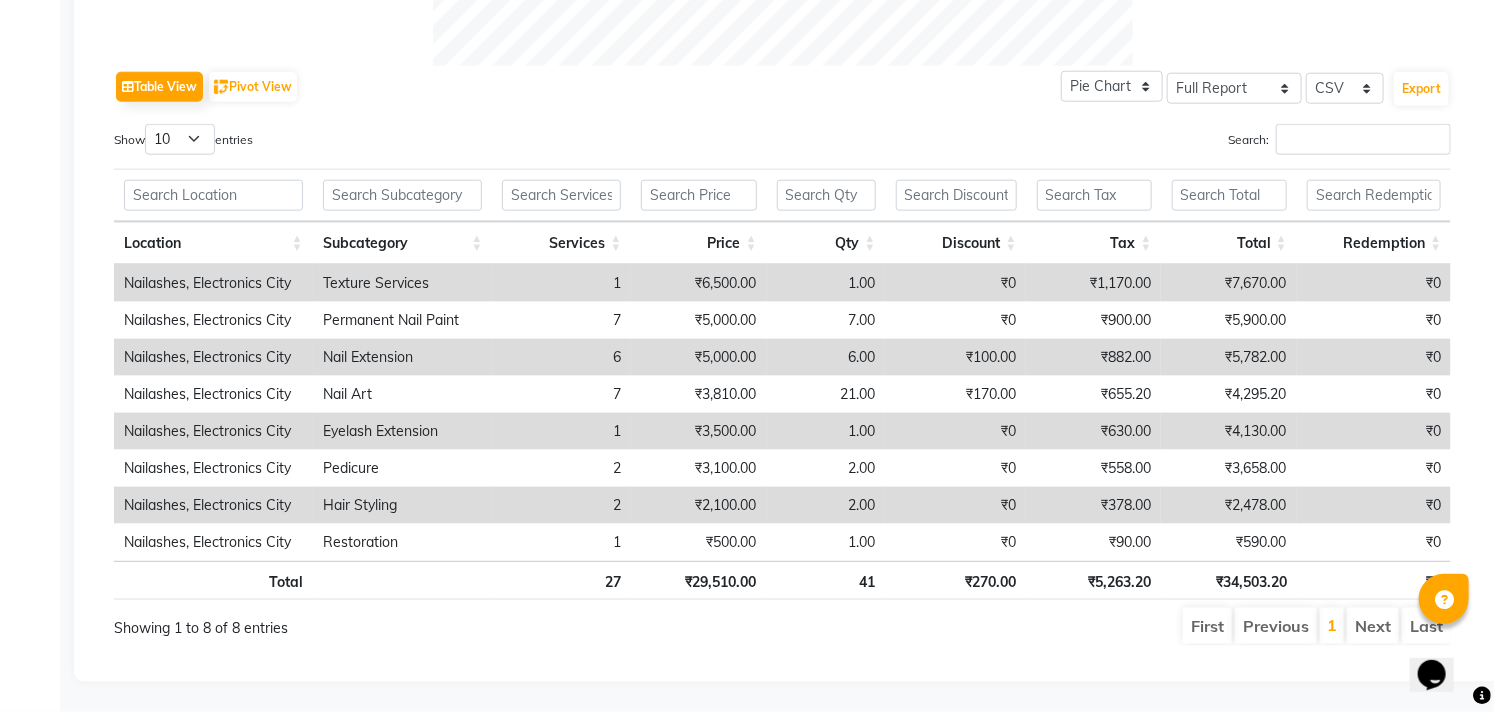 drag, startPoint x: 530, startPoint y: 651, endPoint x: 764, endPoint y: 638, distance: 234.36084 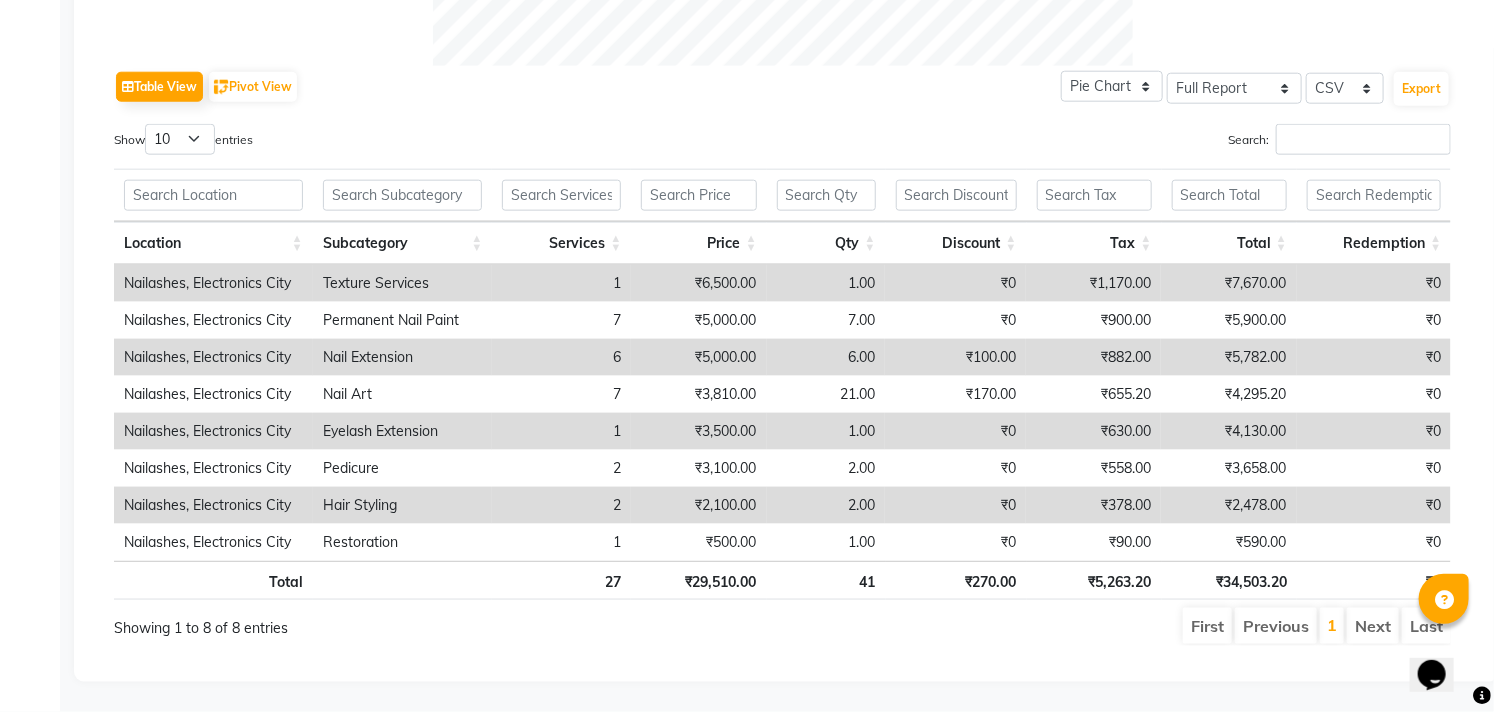 click on "Total" at bounding box center (1229, 243) 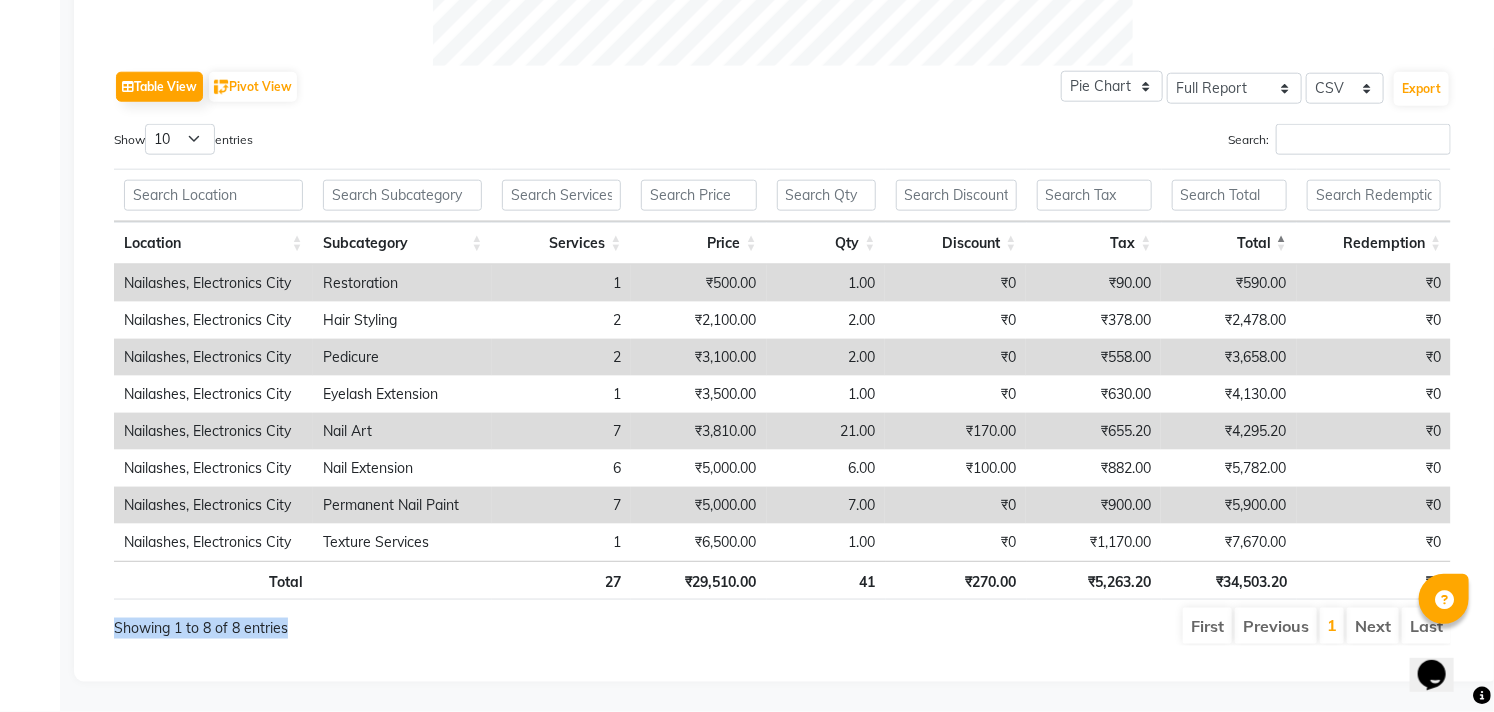 click on "Total" at bounding box center (1229, 243) 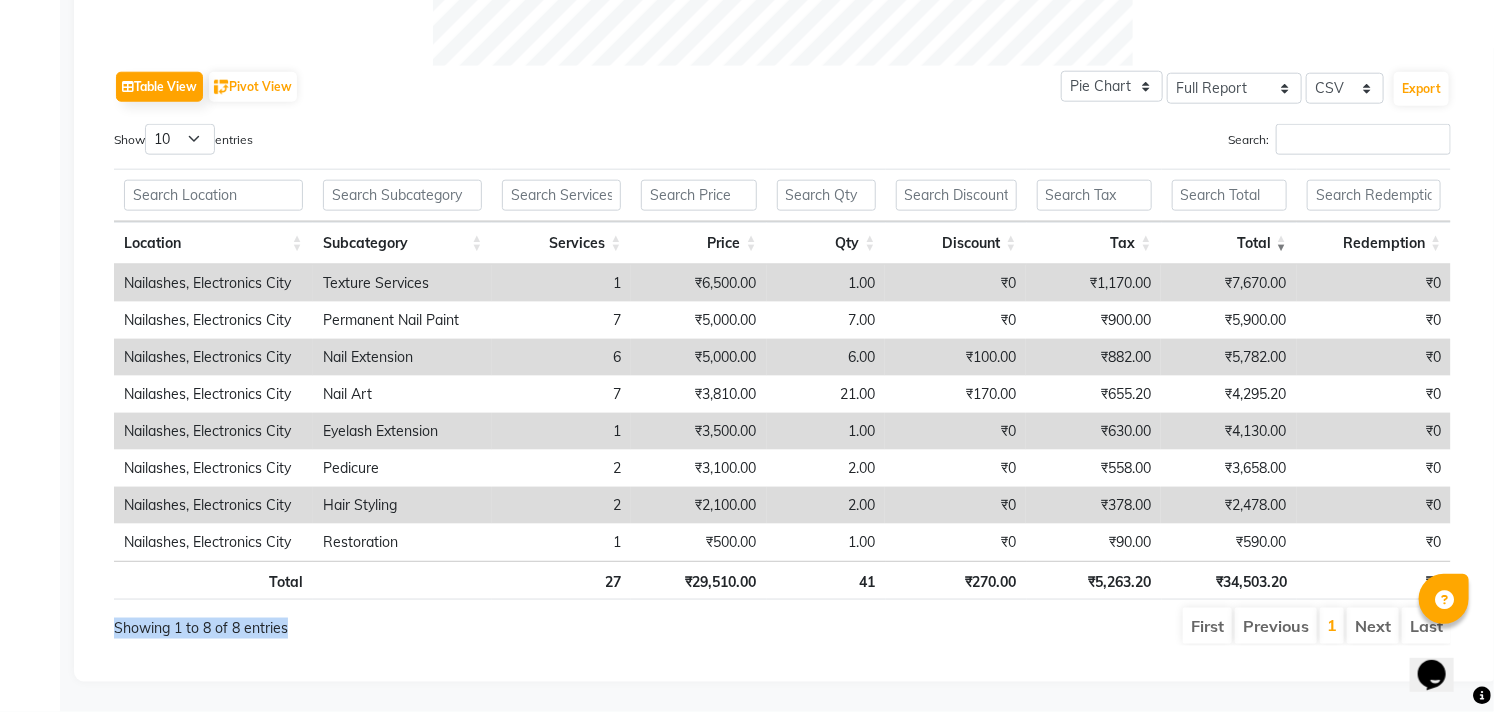 click on "Subcategory" at bounding box center (403, 243) 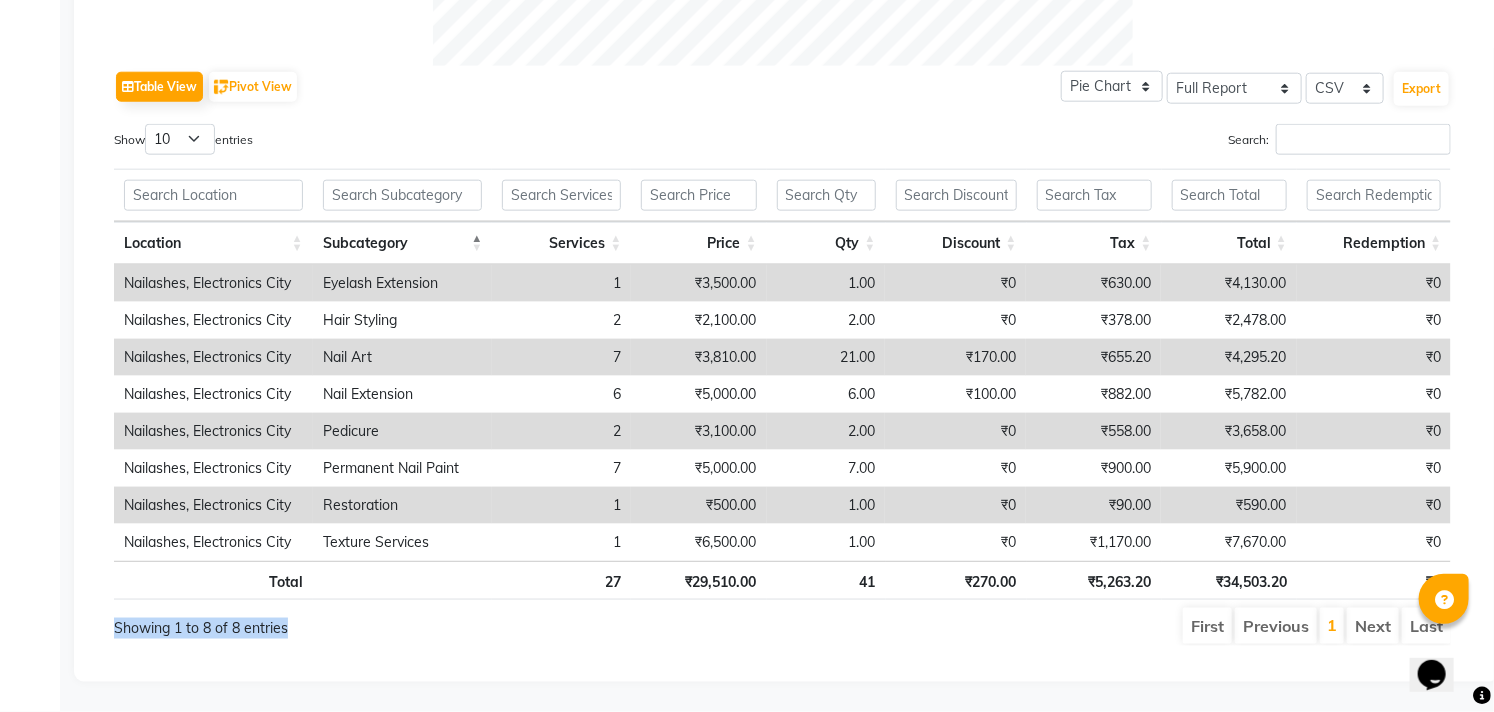 click on "Subcategory" at bounding box center (403, 243) 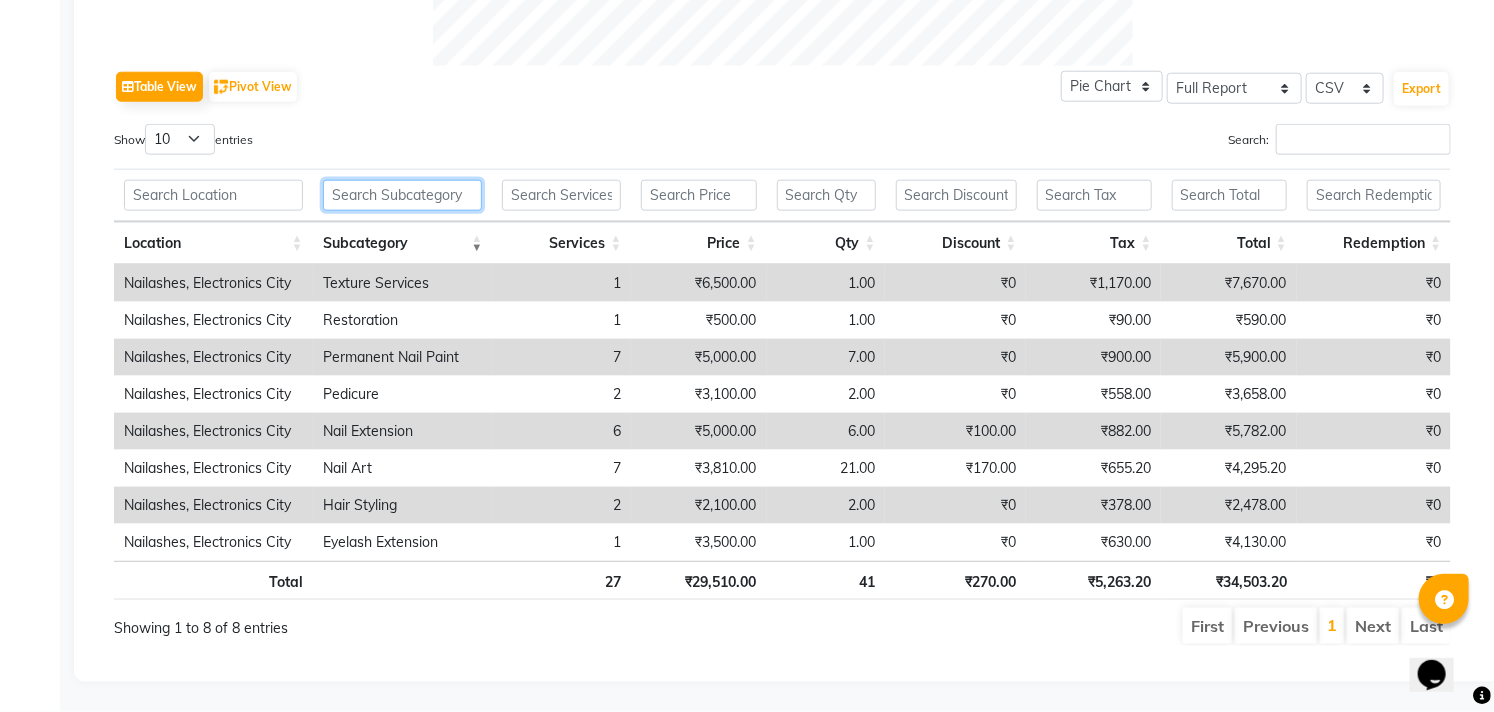 click at bounding box center (403, 195) 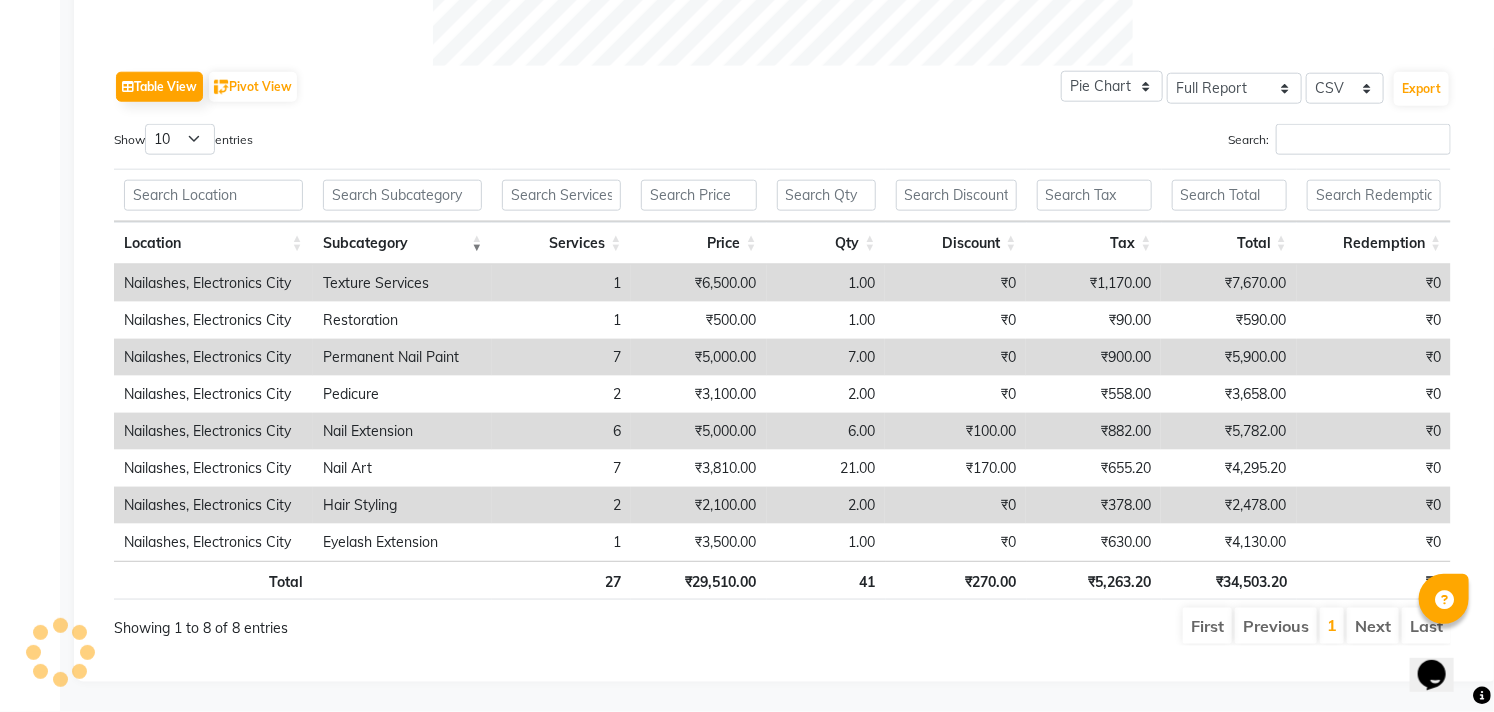 click on "Table View   Pivot View  Pie Chart Bar Chart Select Full Report Filtered Report Select CSV PDF  Export  Show  10 25 50 100  entries Search: Location Subcategory Services Price Qty Discount Tax Total Redemption Location Subcategory Services Price Qty Discount Tax Total Redemption Total 27 ₹29,510.00 41 ₹270.00 ₹5,263.20 ₹34,503.20 ₹0 Nailashes, Electronics City Texture Services 1 ₹6,500.00 1.00 ₹0 ₹1,170.00 ₹7,670.00 ₹0 Nailashes, Electronics City Restoration 1 ₹500.00 1.00 ₹0 ₹90.00 ₹590.00 ₹0 Nailashes, Electronics City Permanent Nail Paint 7 ₹5,000.00 7.00 ₹0 ₹900.00 ₹5,900.00 ₹0 Nailashes, Electronics City Pedicure 2 ₹3,100.00 2.00 ₹0 ₹558.00 ₹3,658.00 ₹0 Nailashes, Electronics City Nail Extension 6 ₹5,000.00 6.00 ₹100.00 ₹882.00 ₹5,782.00 ₹0 Nailashes, Electronics City Nail Art 7 ₹3,810.00 21.00 ₹170.00 ₹655.20 ₹4,295.20 ₹0 Nailashes, Electronics City Hair Styling 2 ₹2,100.00 2.00 ₹0 ₹378.00 ₹2,478.00 ₹0 Eyelash Extension 1" 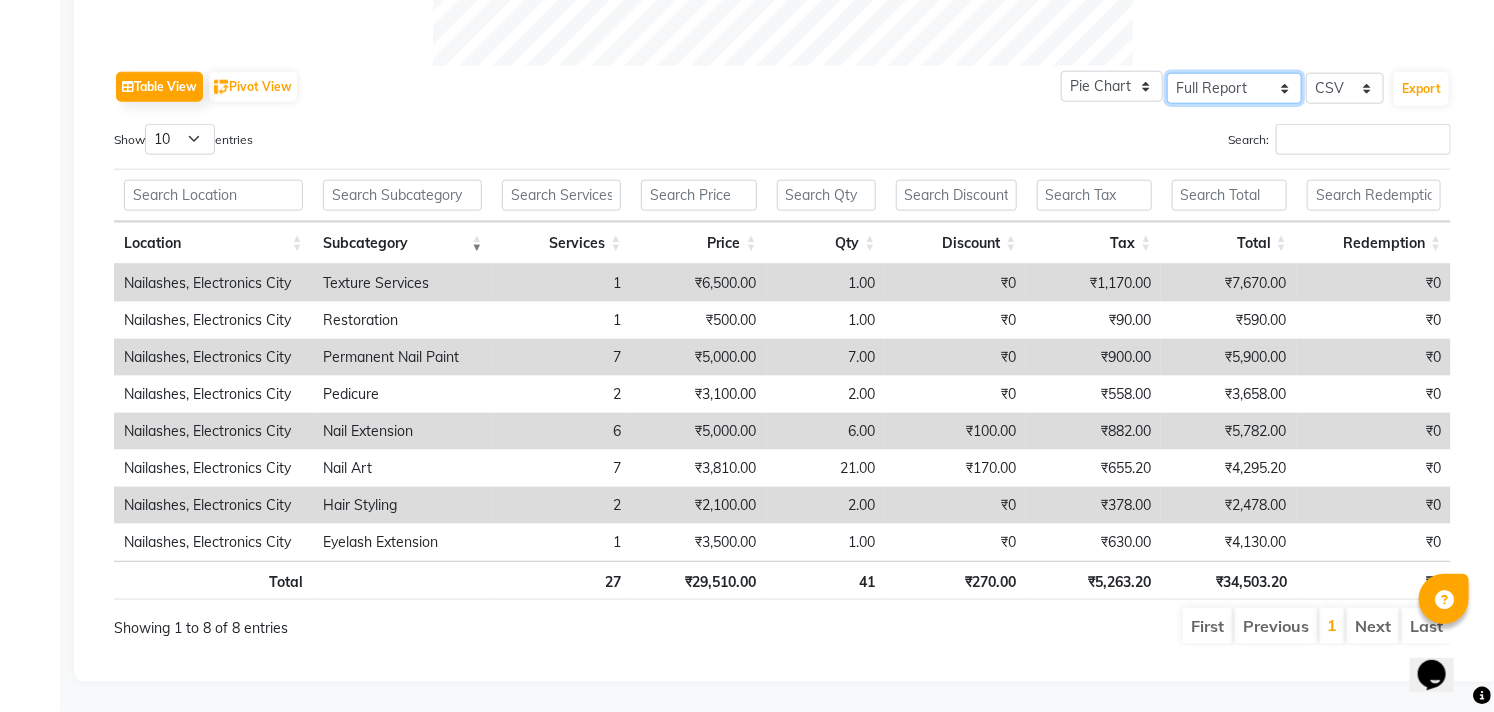 click on "Select Full Report Filtered Report" 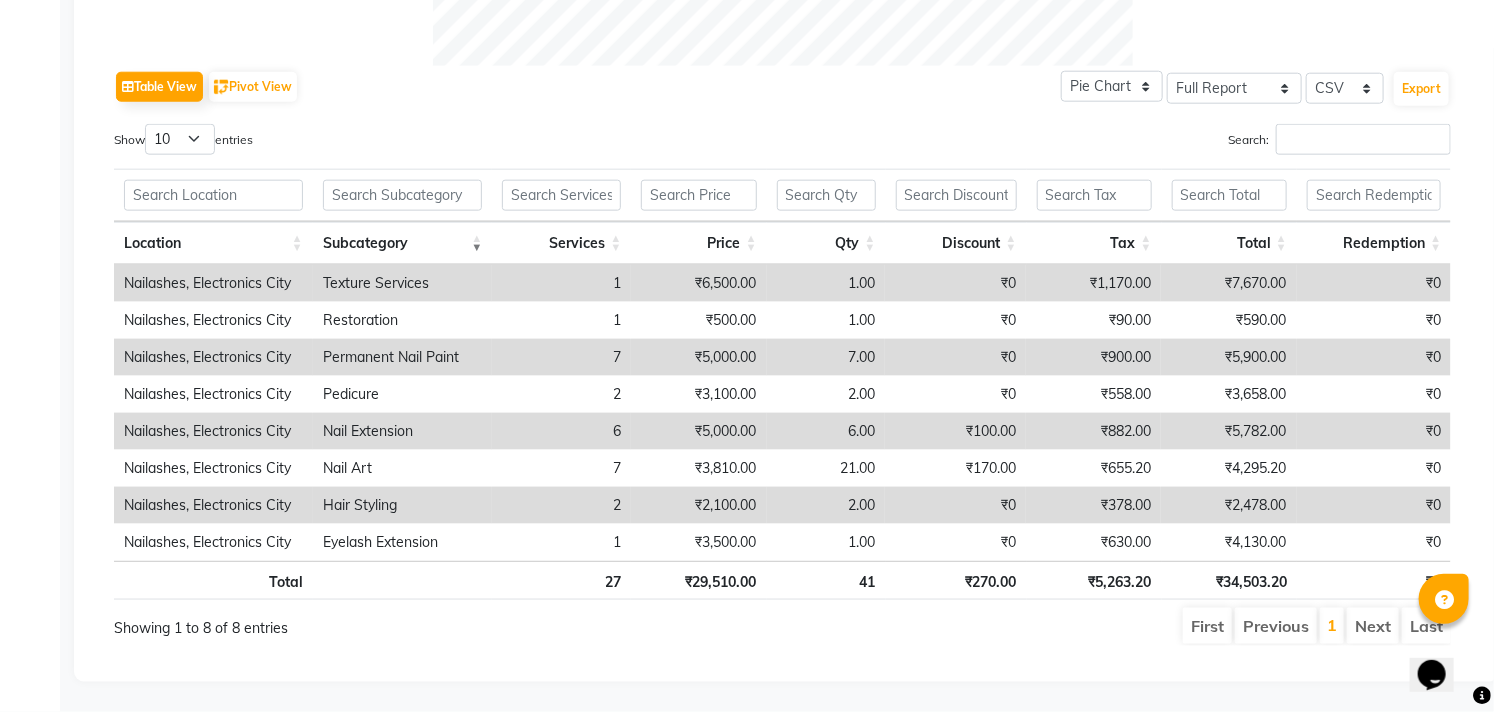 click on "Table View   Pivot View  Pie Chart Bar Chart Select Full Report Filtered Report Select CSV PDF  Export" 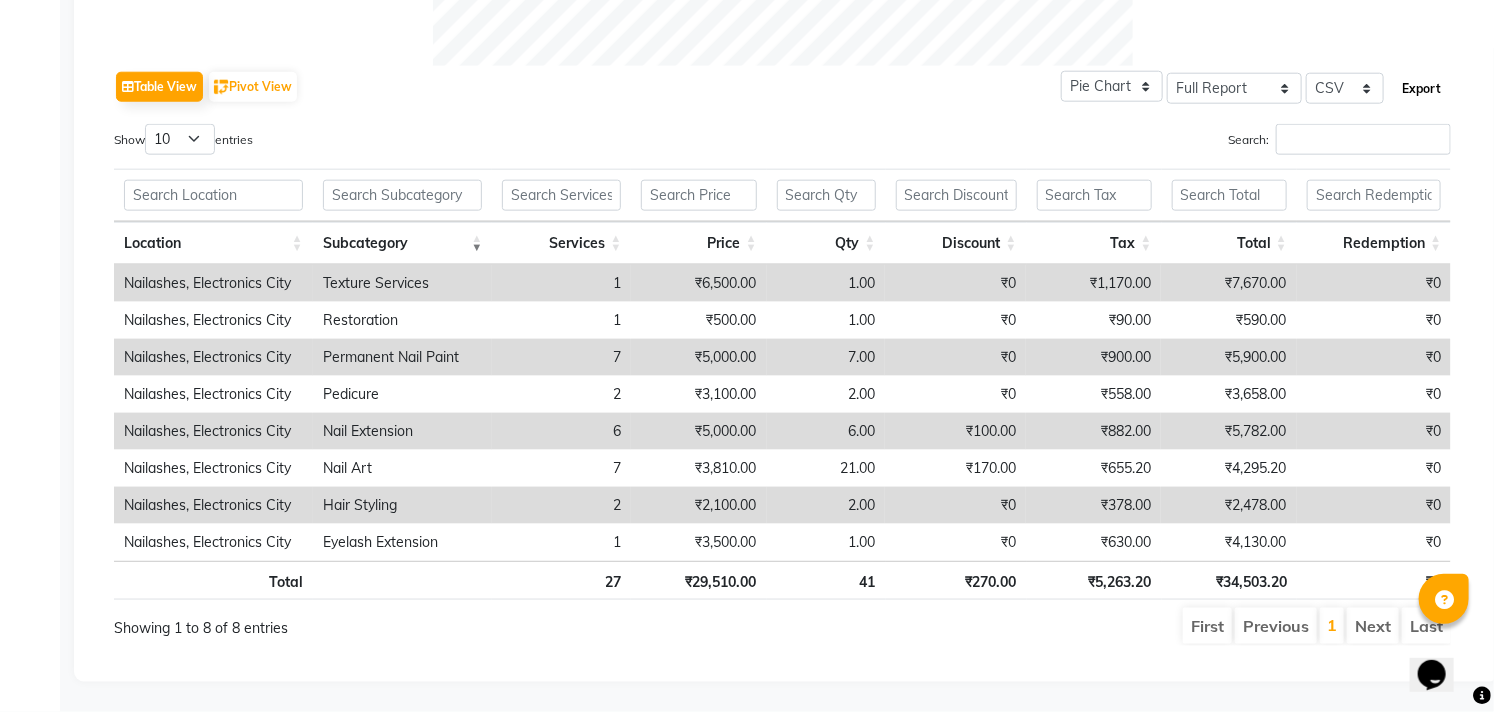 click on "Export" 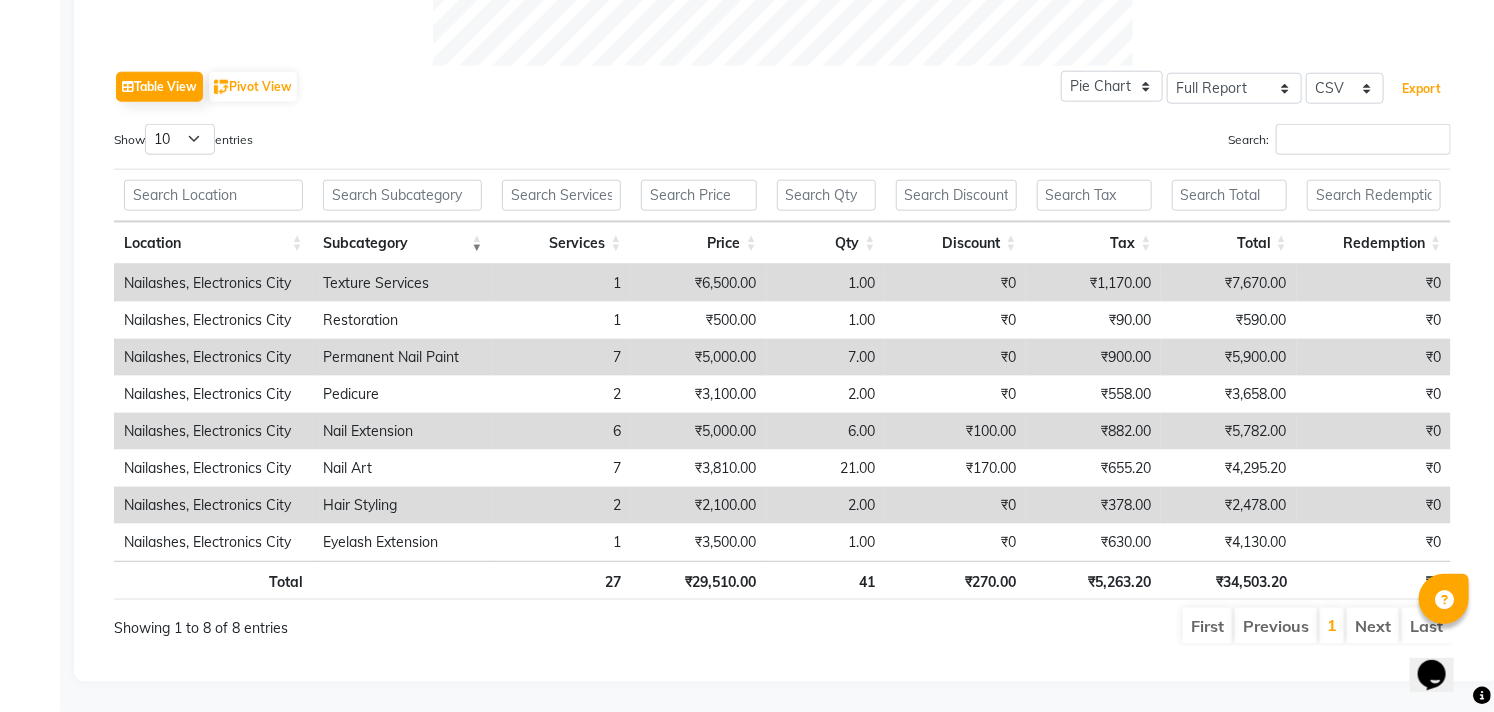 type 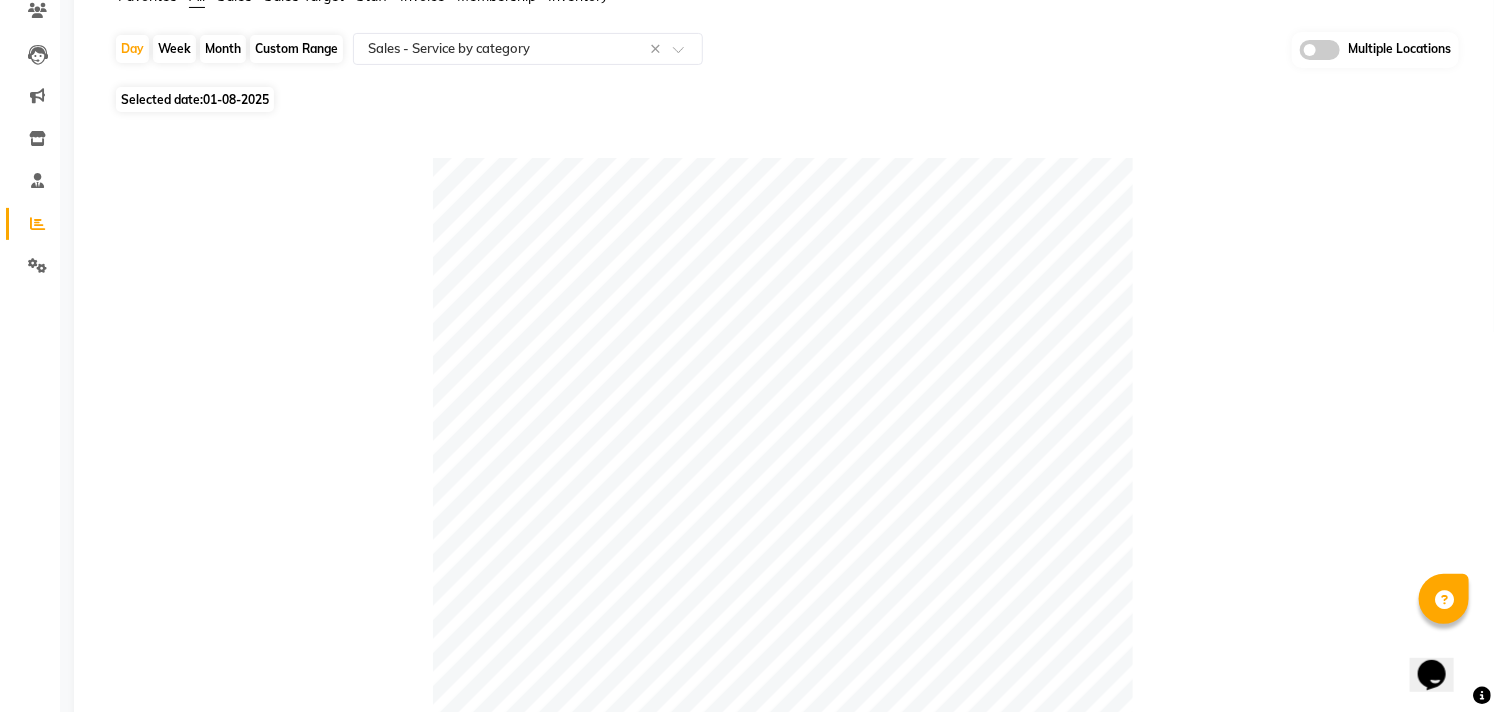 scroll, scrollTop: 96, scrollLeft: 0, axis: vertical 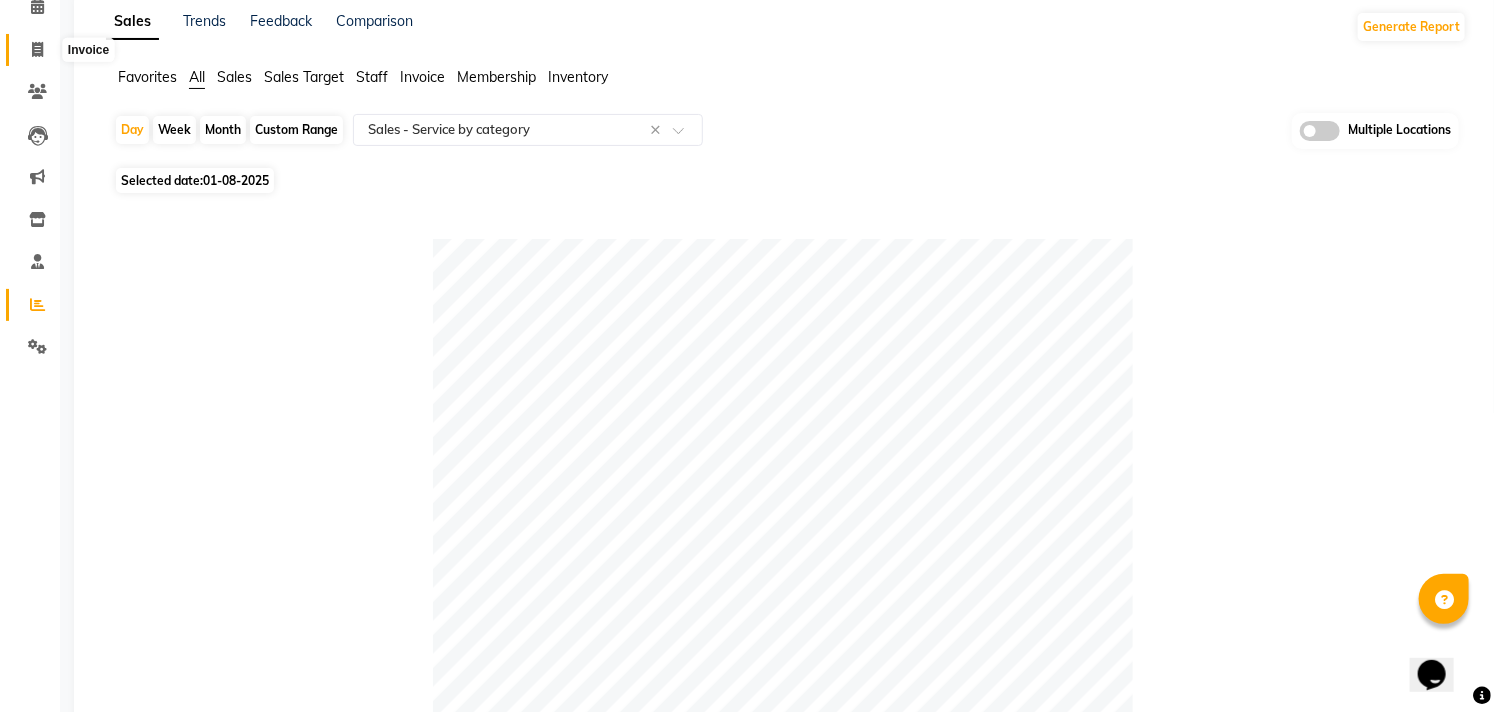 click 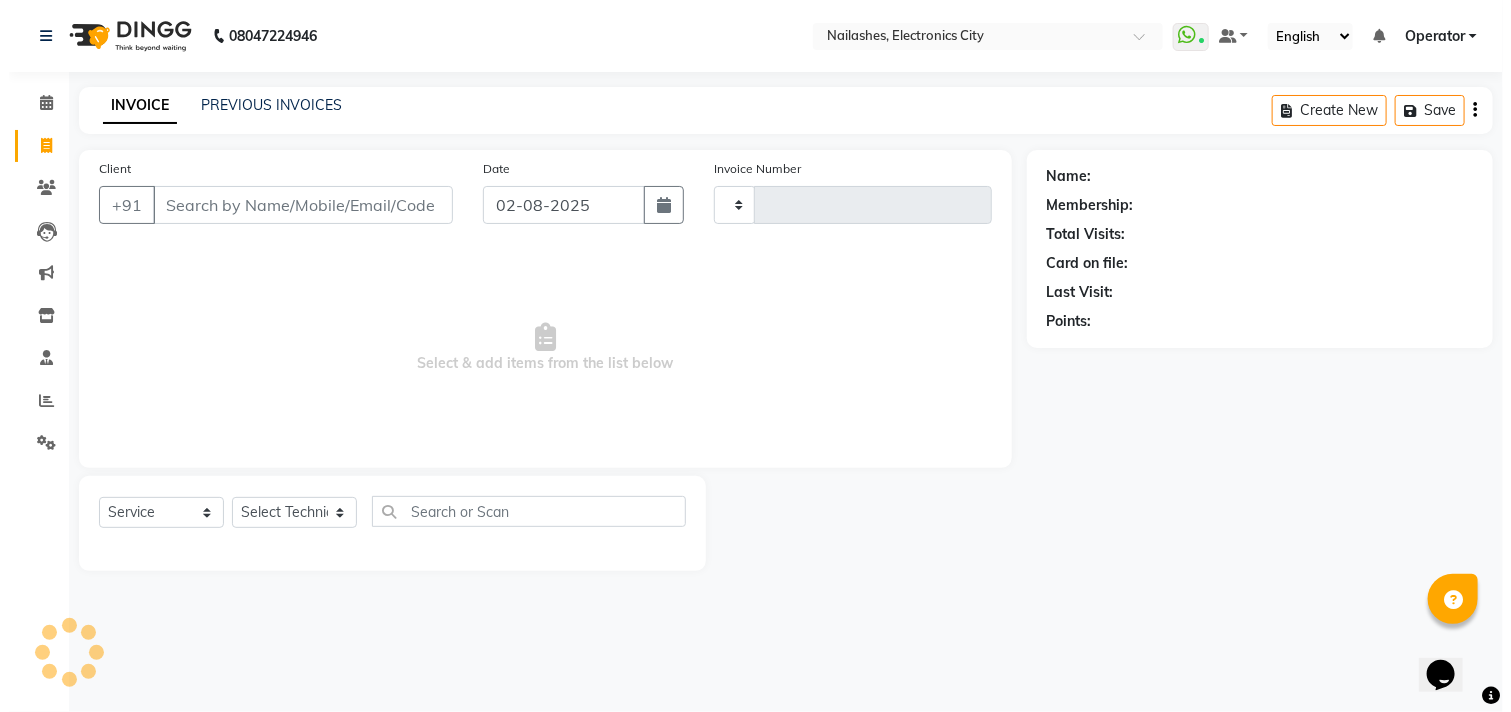 scroll, scrollTop: 0, scrollLeft: 0, axis: both 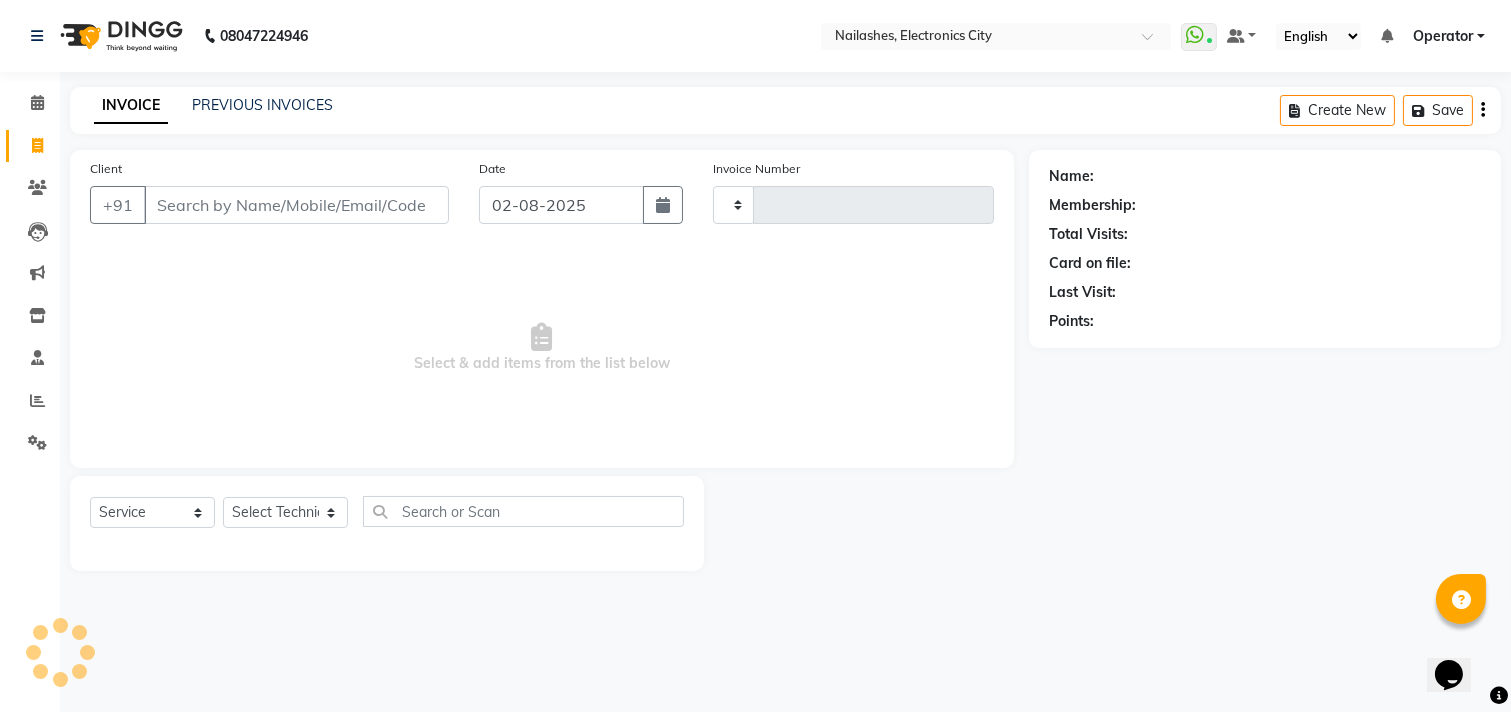 click on "08047224946 Select Location × Nailashes, Electronics City  WhatsApp Status  ✕ Status:  Connected Most Recent Message: 10-07-2025     02:35 PM Recent Service Activity: 02-08-2025     04:43 PM Default Panel My Panel English ENGLISH Español العربية मराठी हिंदी ગુજરાતી தமிழ் 中文 Notifications nothing to show Operator Manage Profile Change Password Sign out  Version:3.15.11" 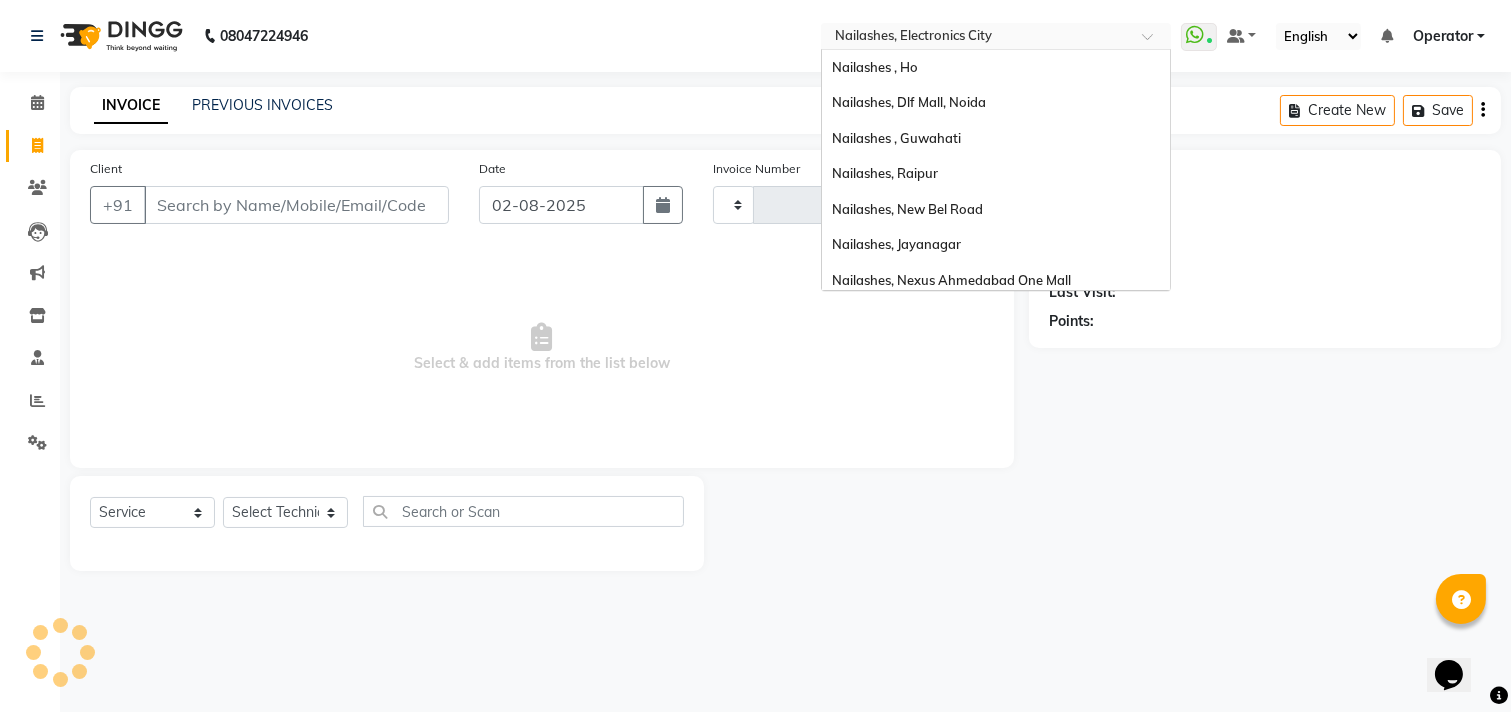 click at bounding box center [976, 38] 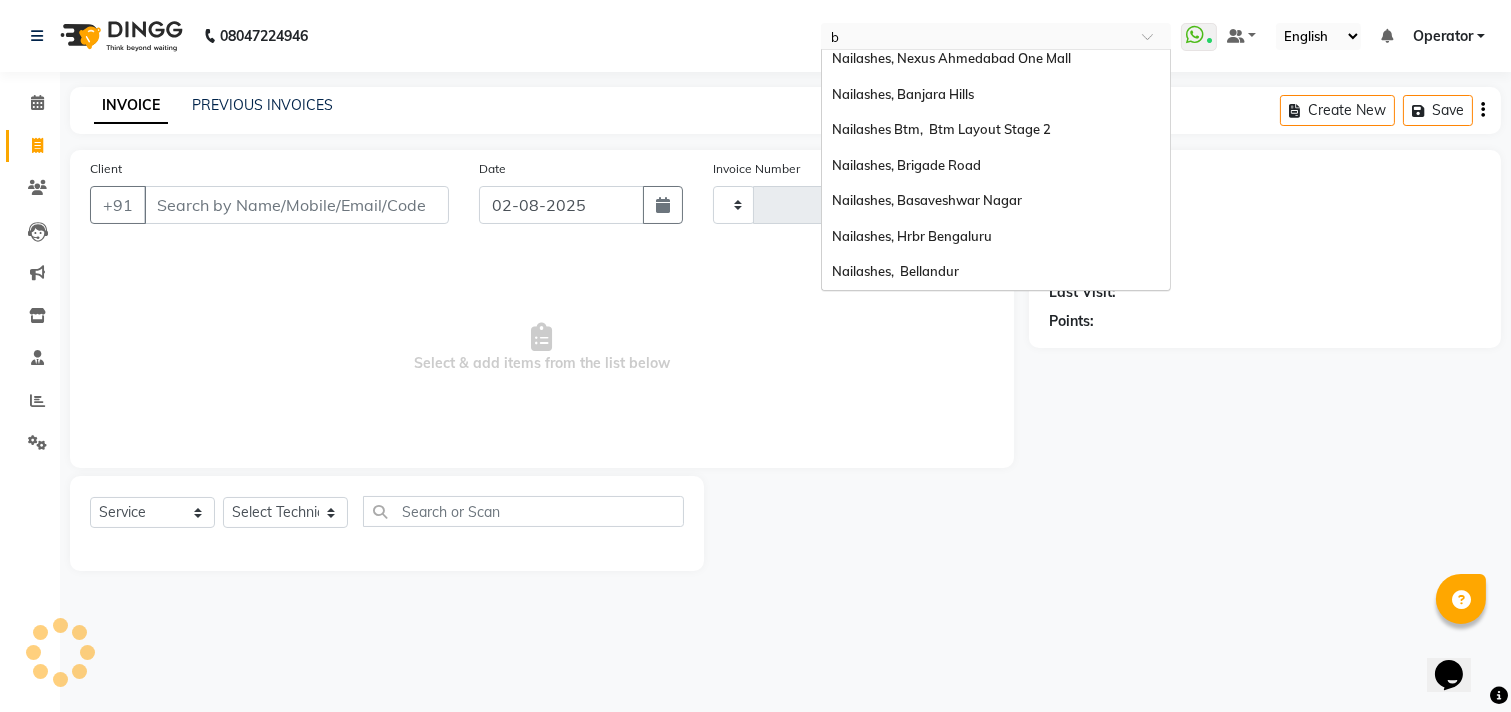 scroll, scrollTop: 0, scrollLeft: 0, axis: both 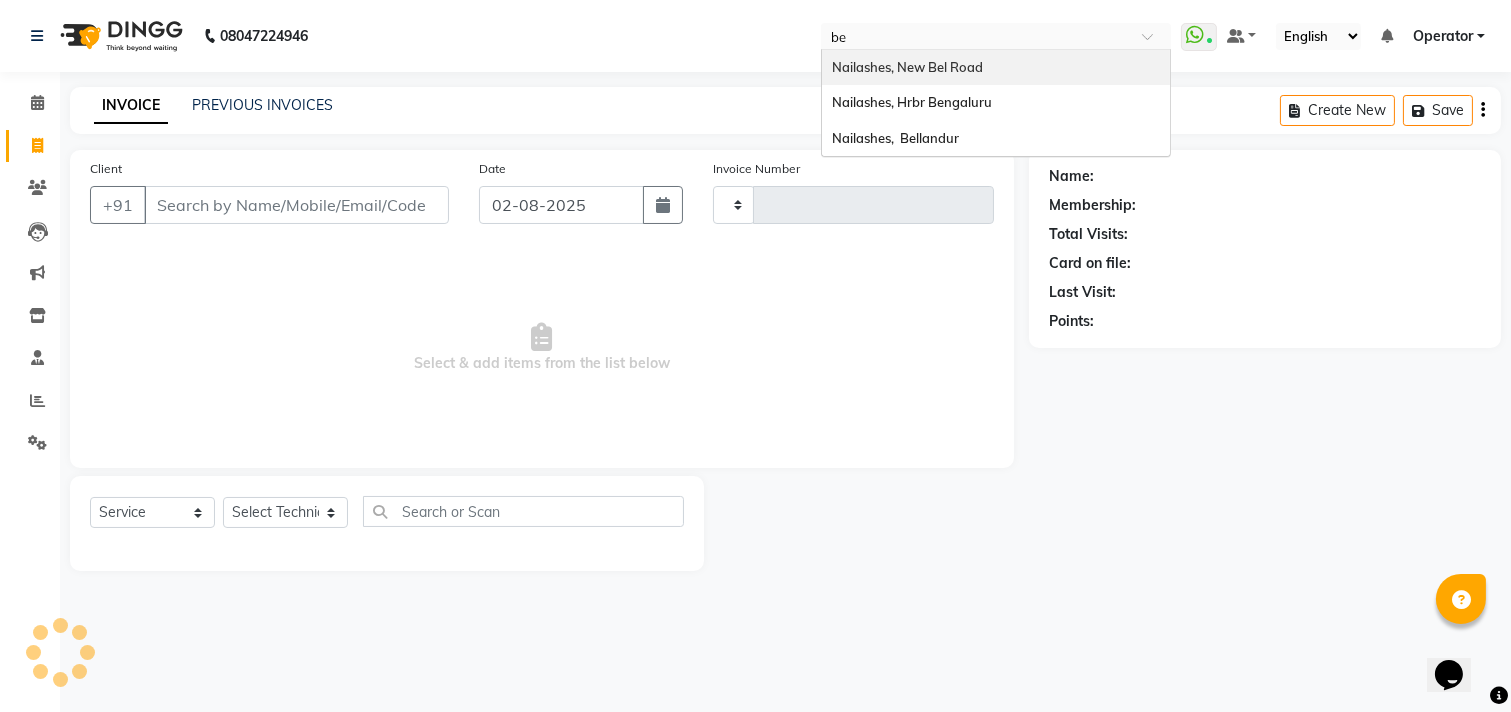 type on "bel" 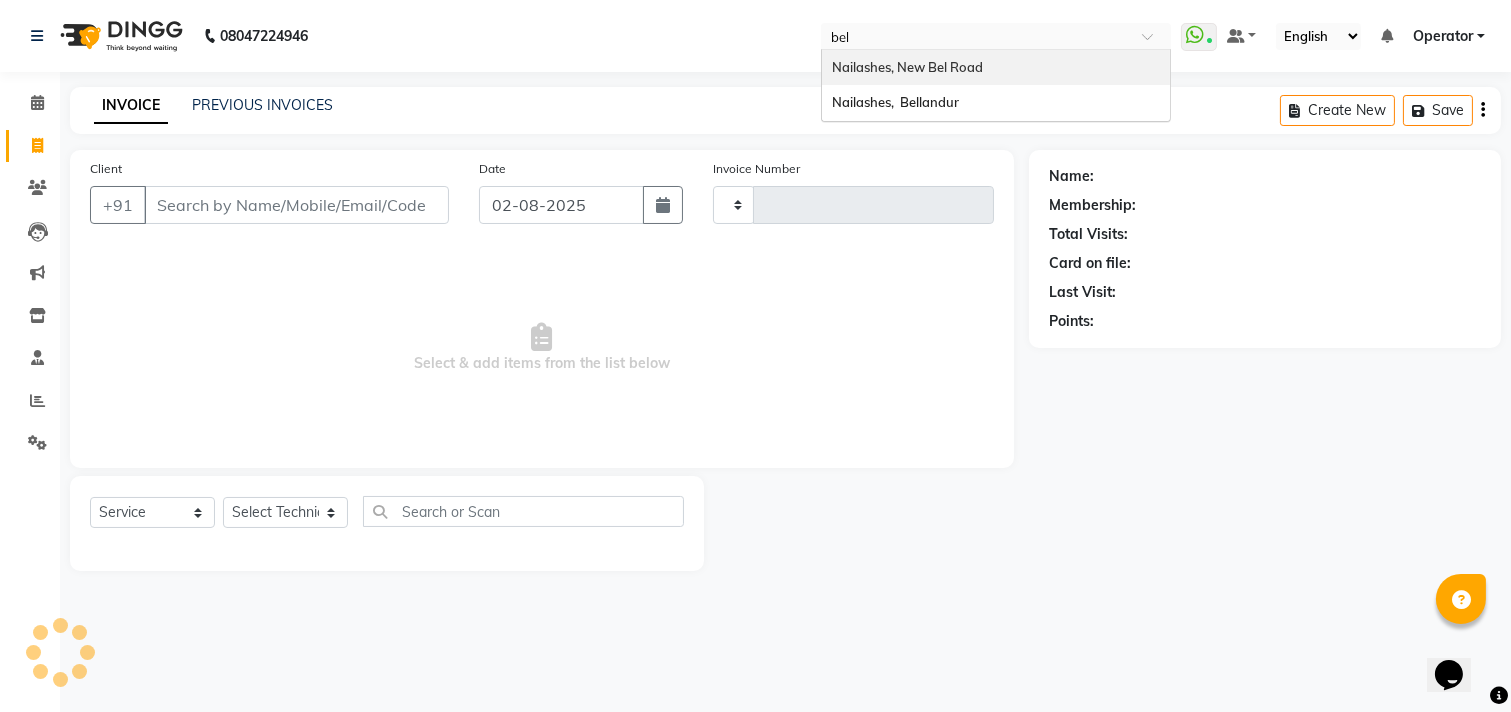 type 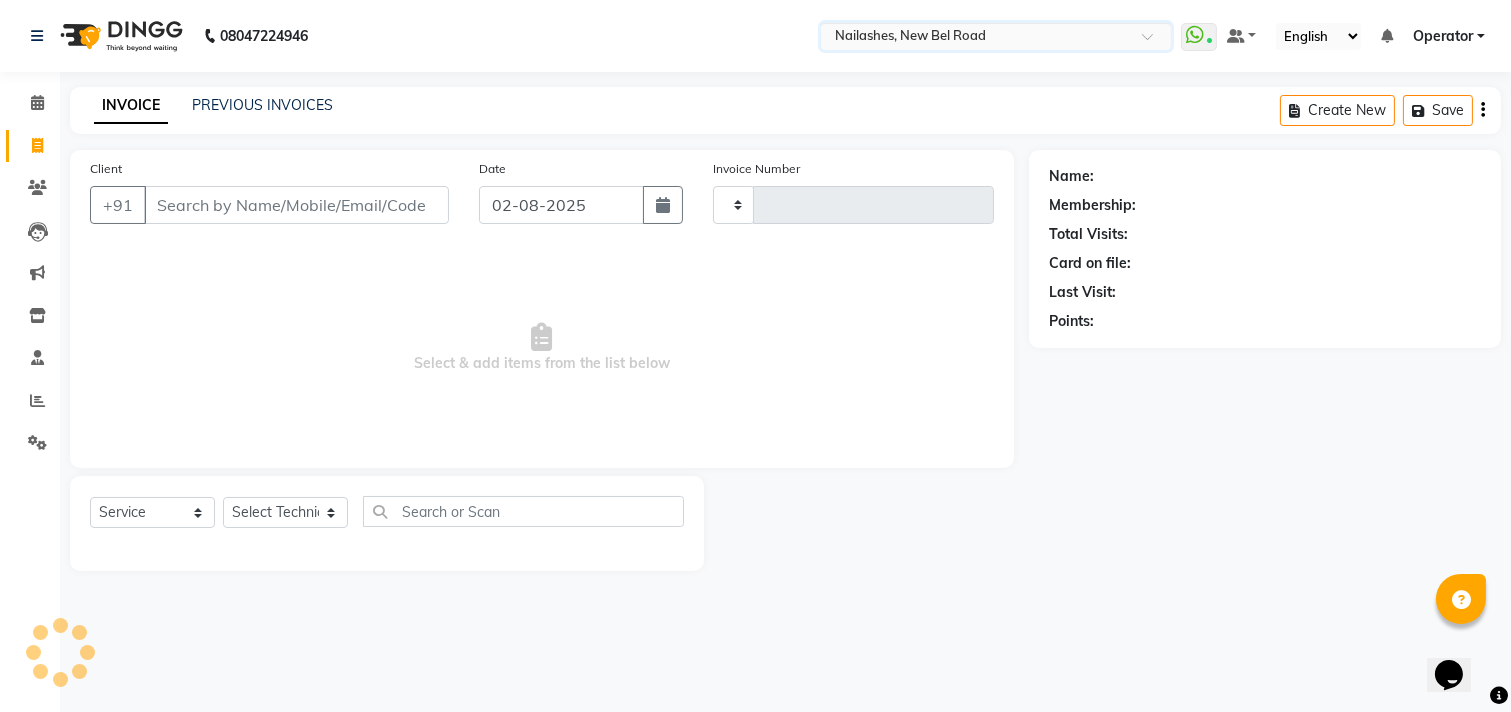 type on "1274" 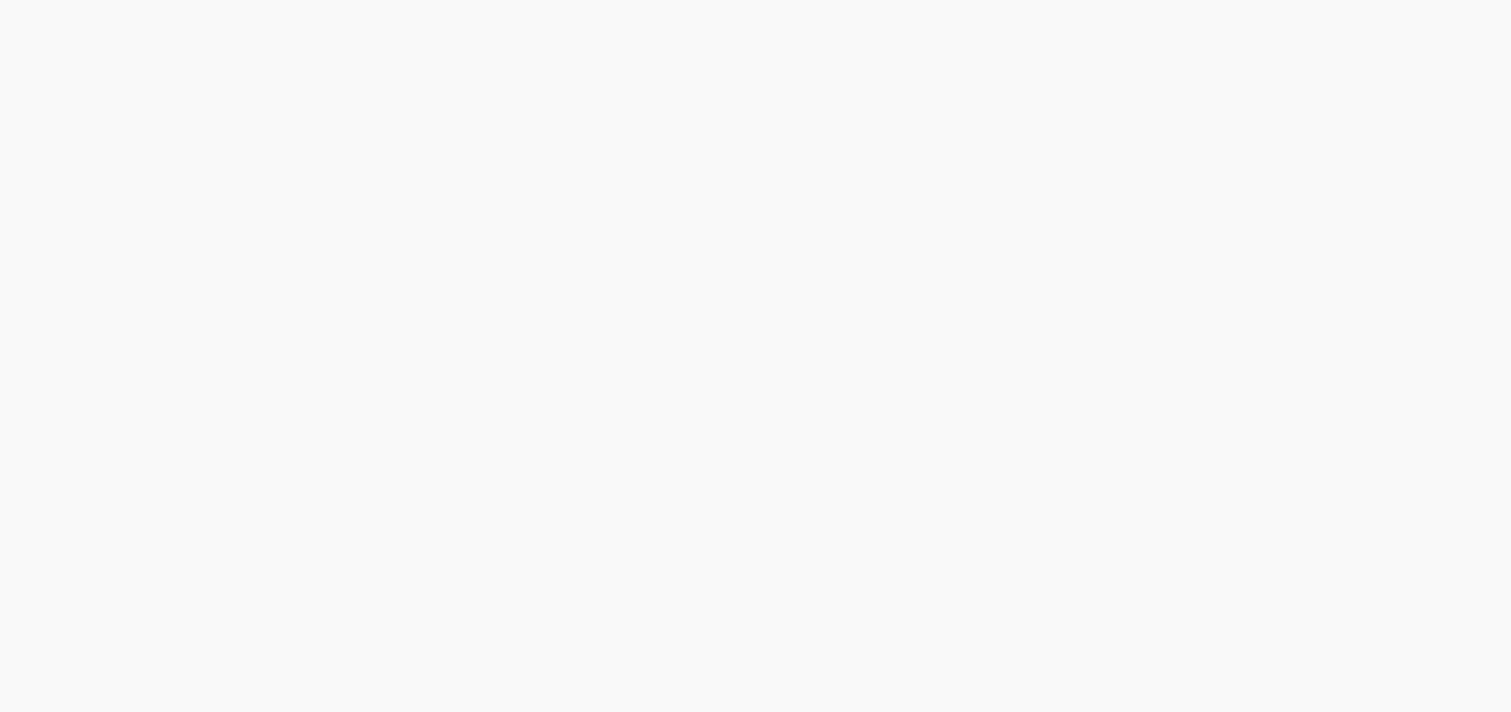 scroll, scrollTop: 0, scrollLeft: 0, axis: both 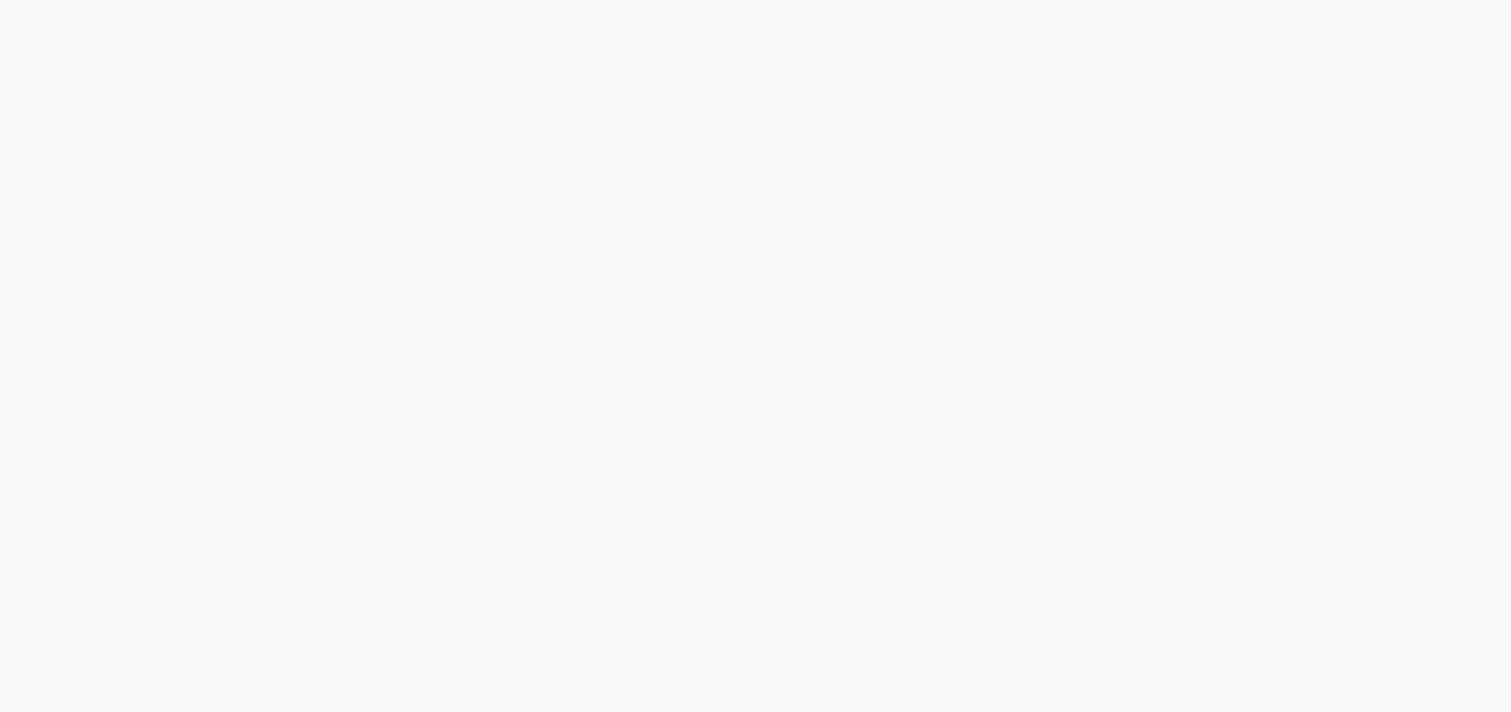 select on "service" 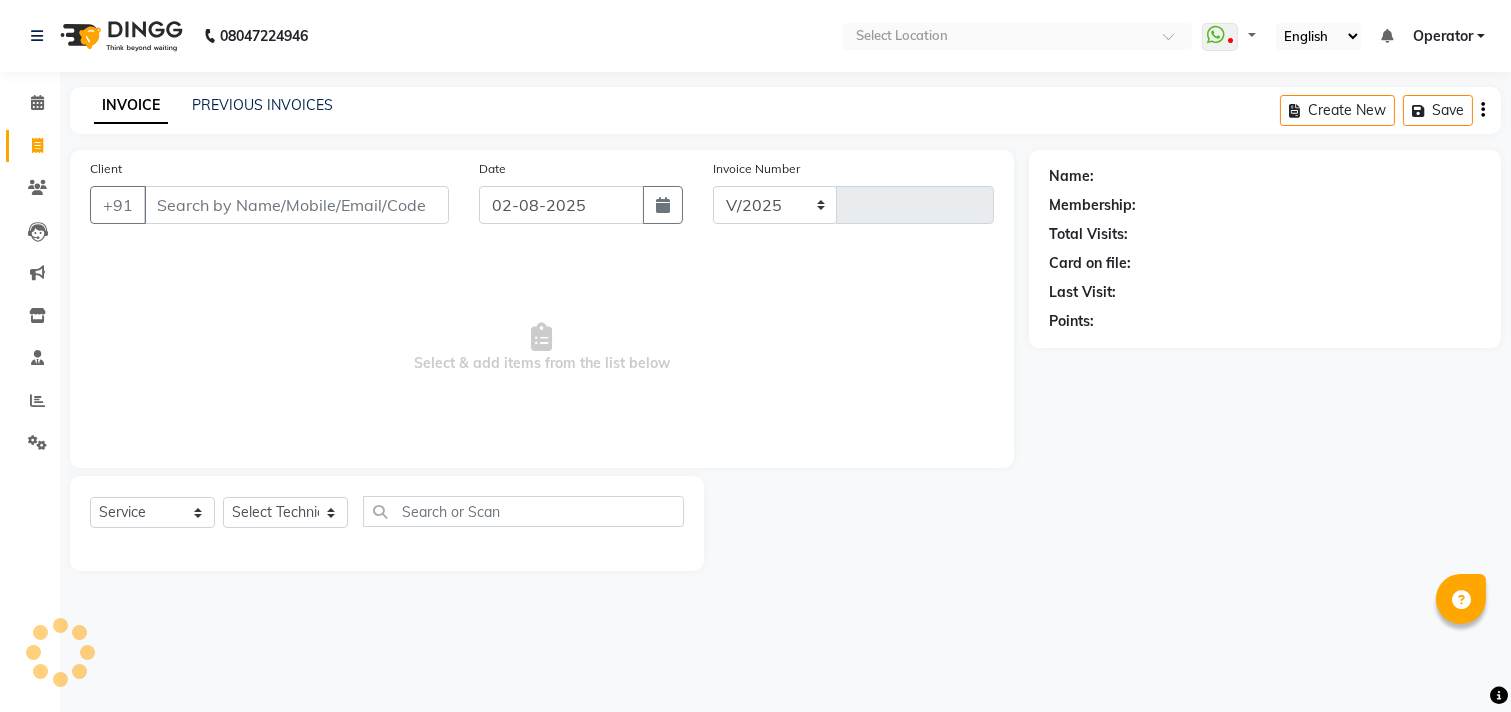 select on "en" 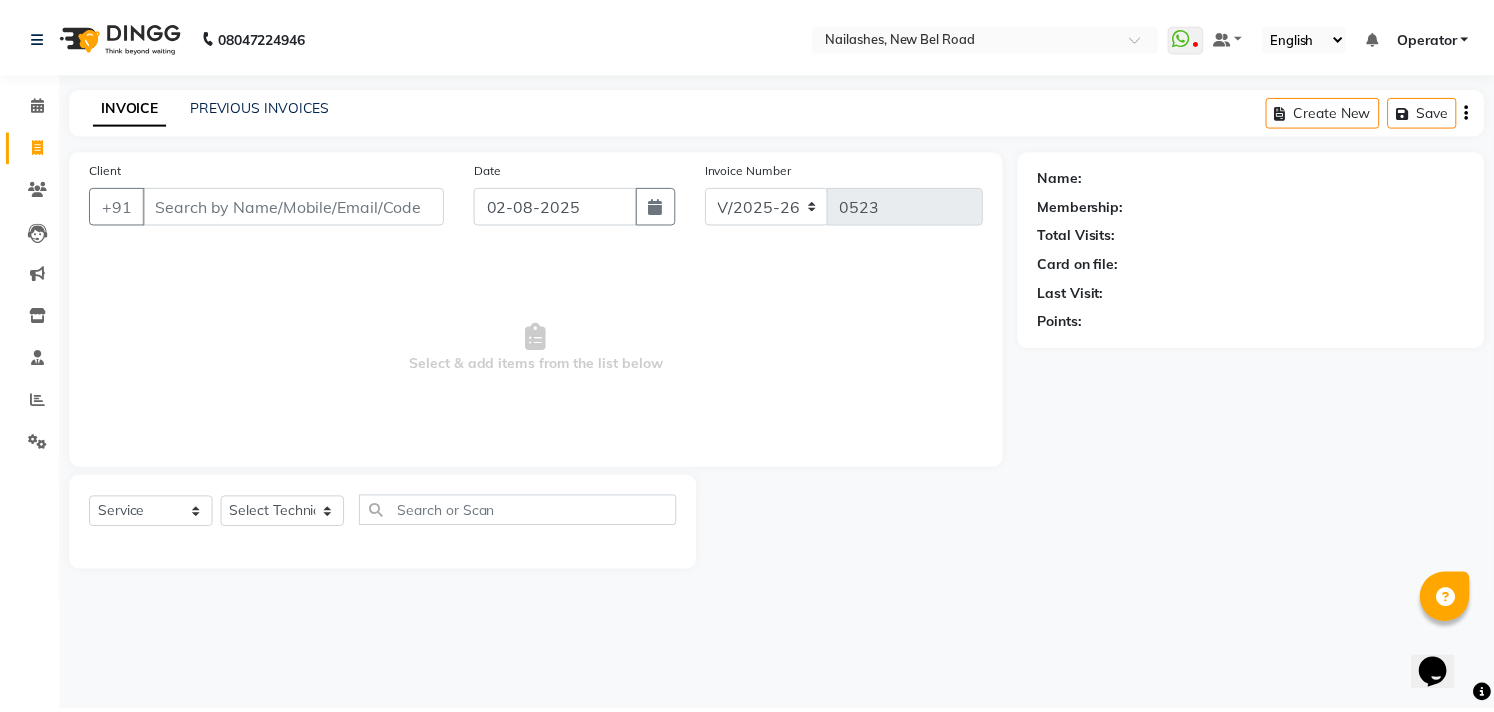 scroll, scrollTop: 0, scrollLeft: 0, axis: both 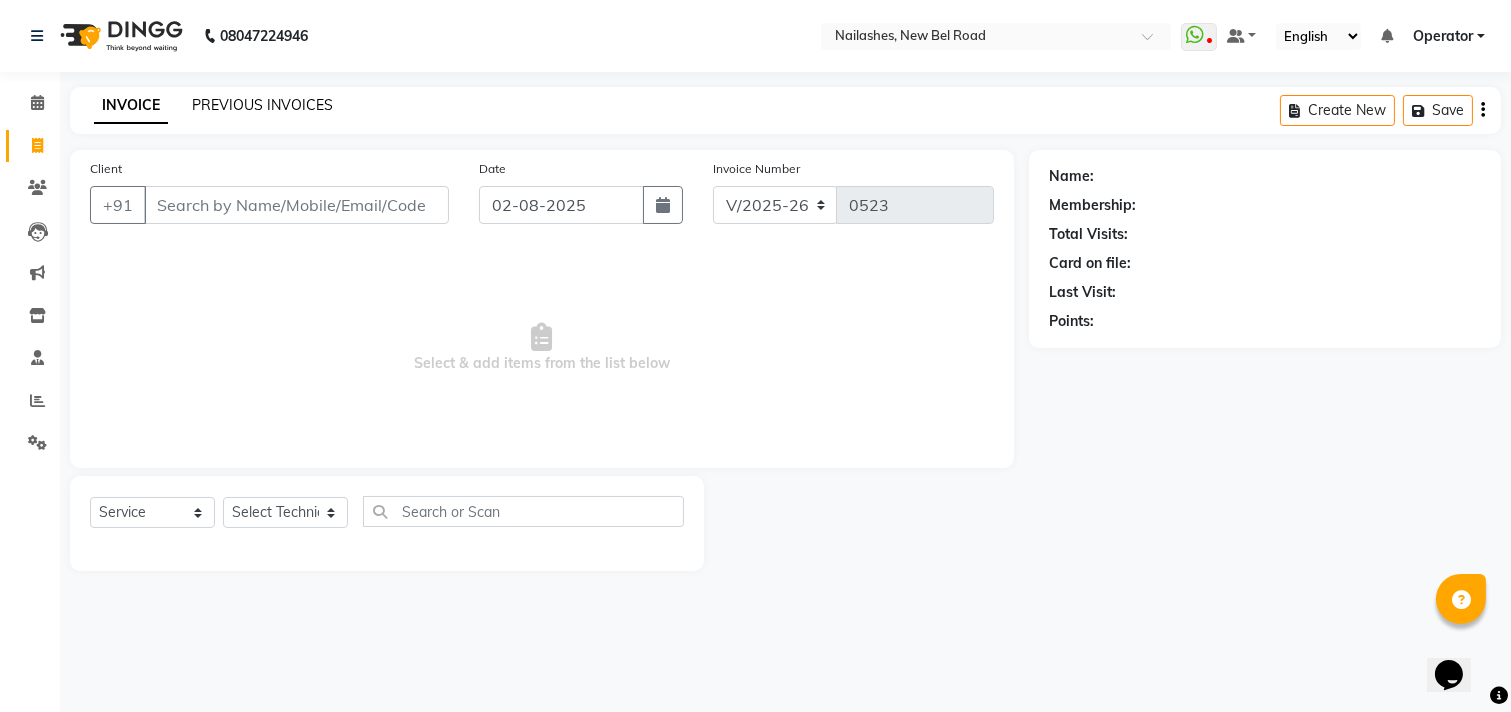 click on "PREVIOUS INVOICES" 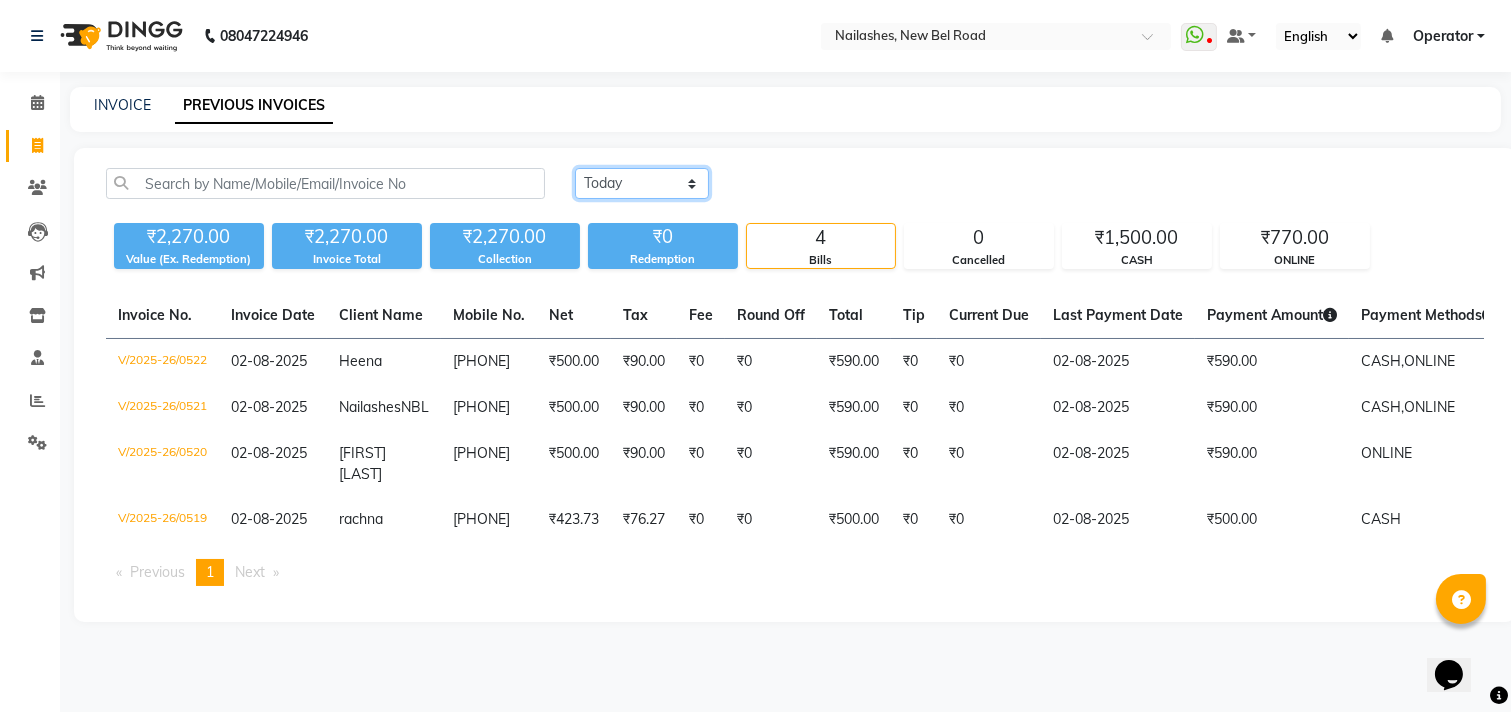 click on "Today Yesterday Custom Range" 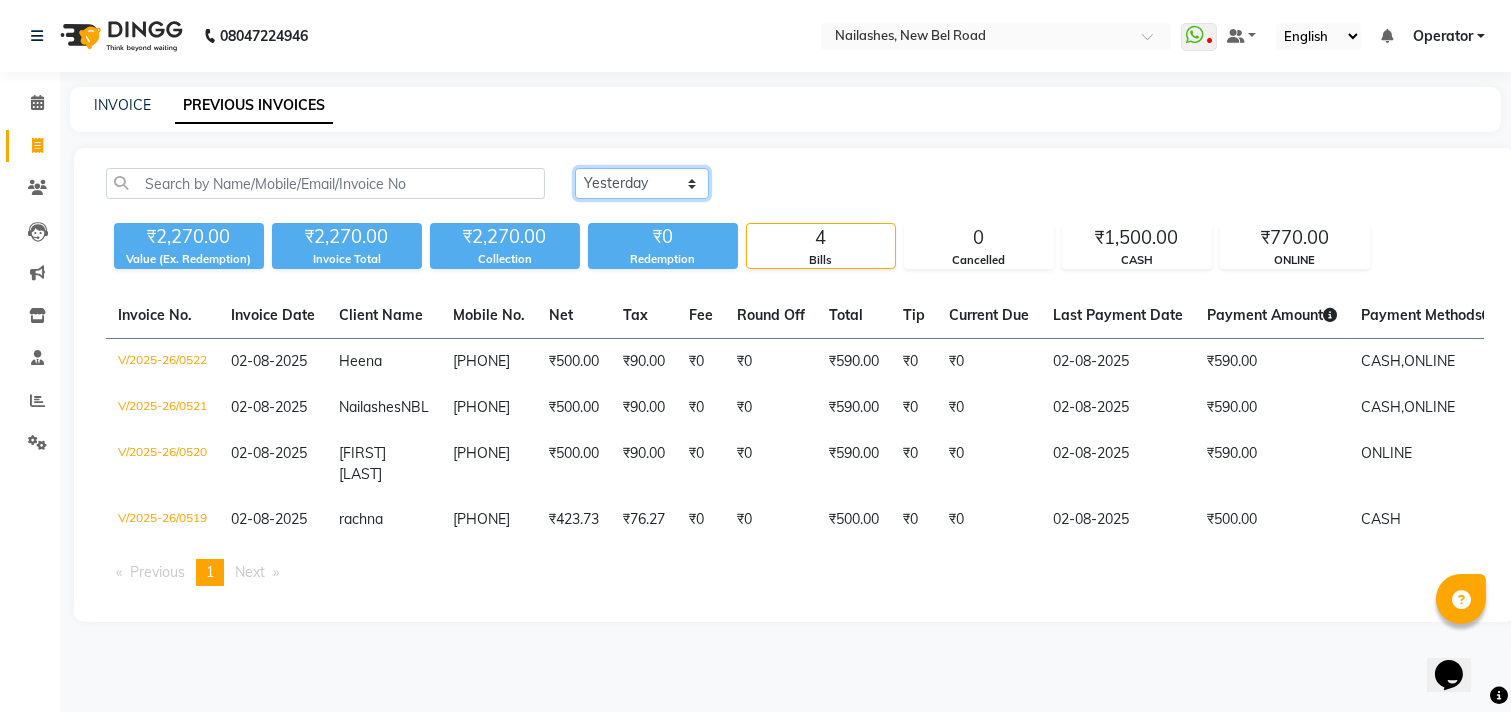 click on "Today Yesterday Custom Range" 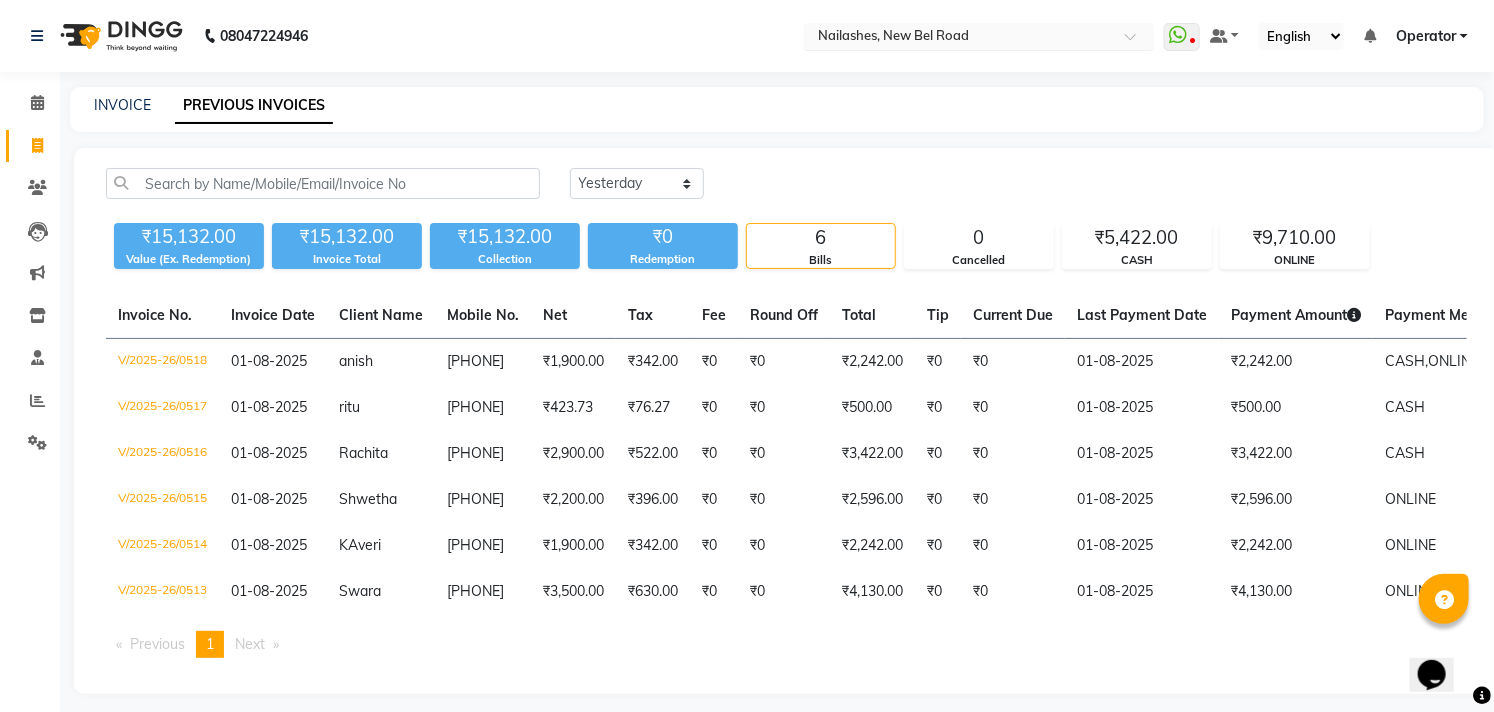click at bounding box center (959, 38) 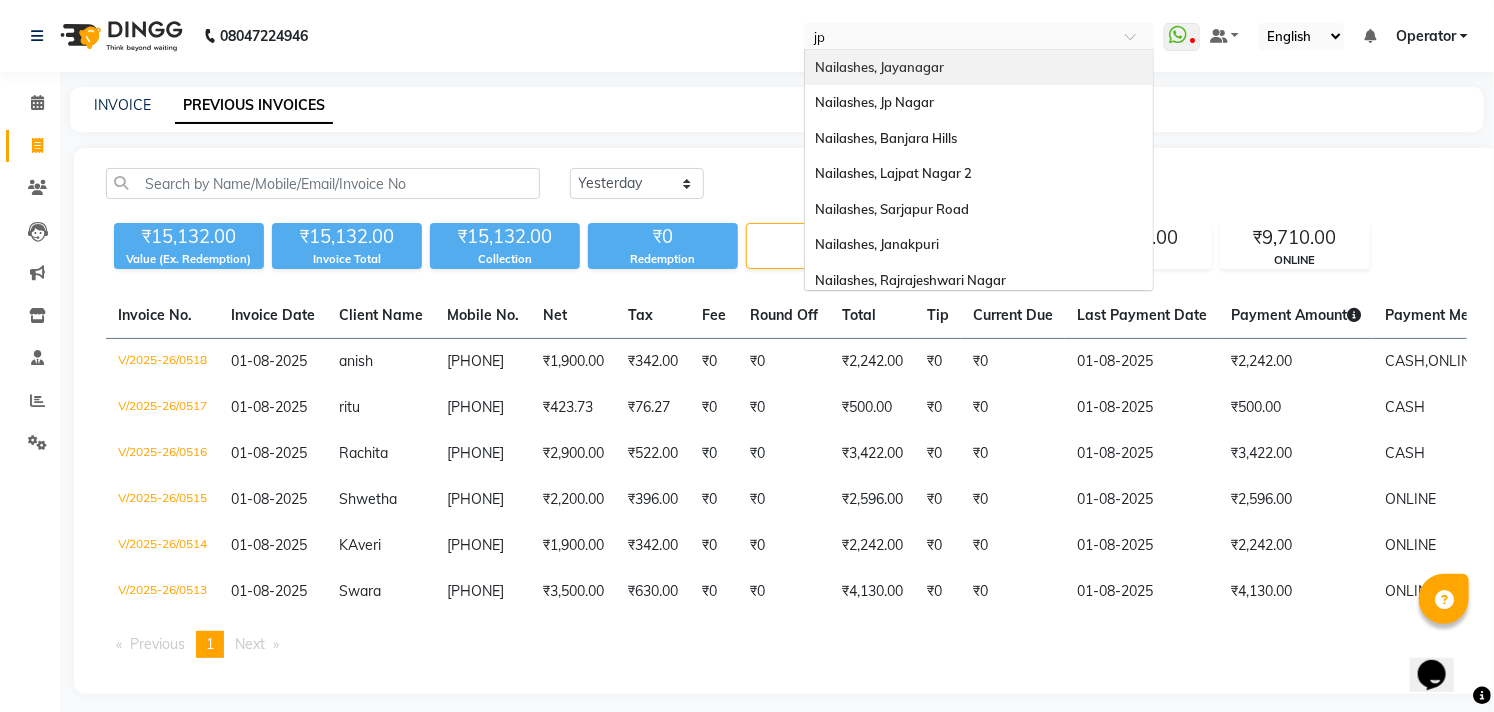 type on "jp" 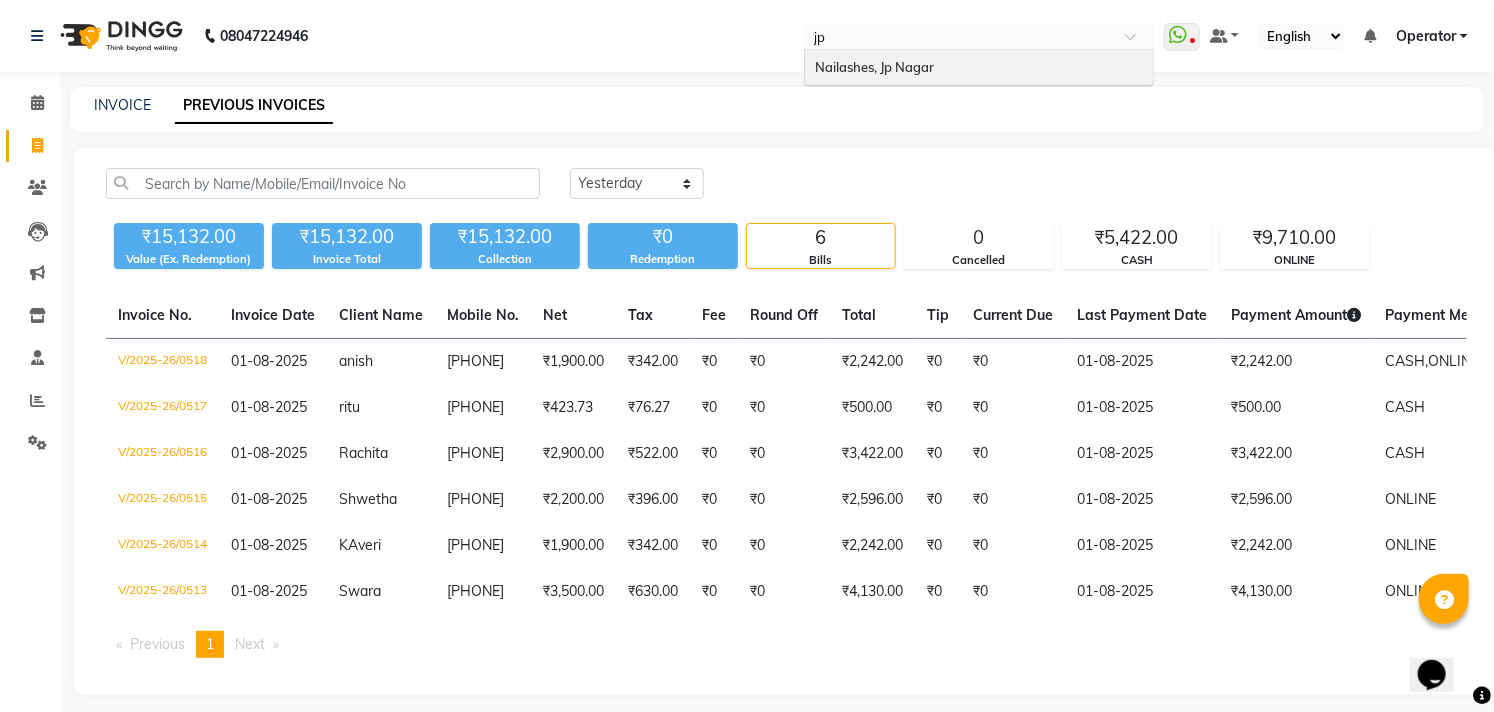 type 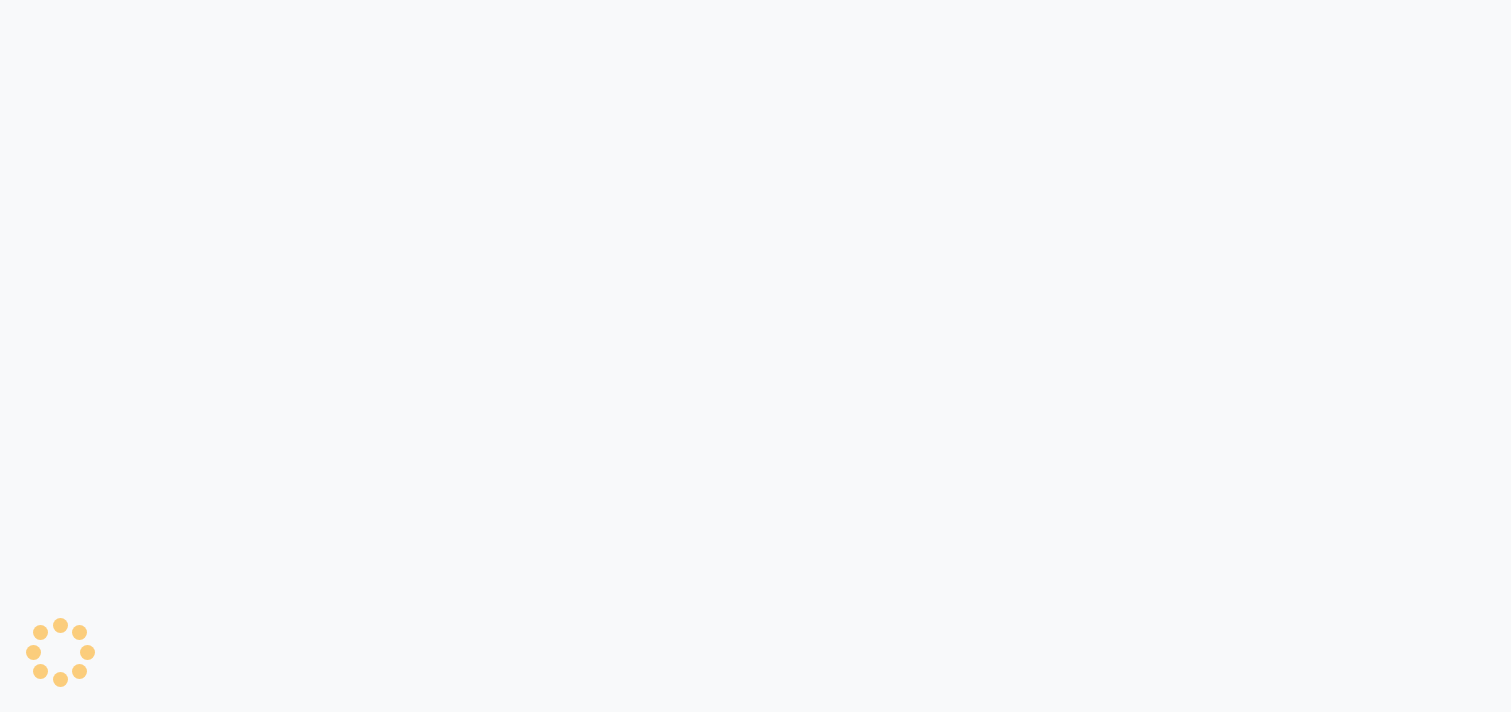 scroll, scrollTop: 0, scrollLeft: 0, axis: both 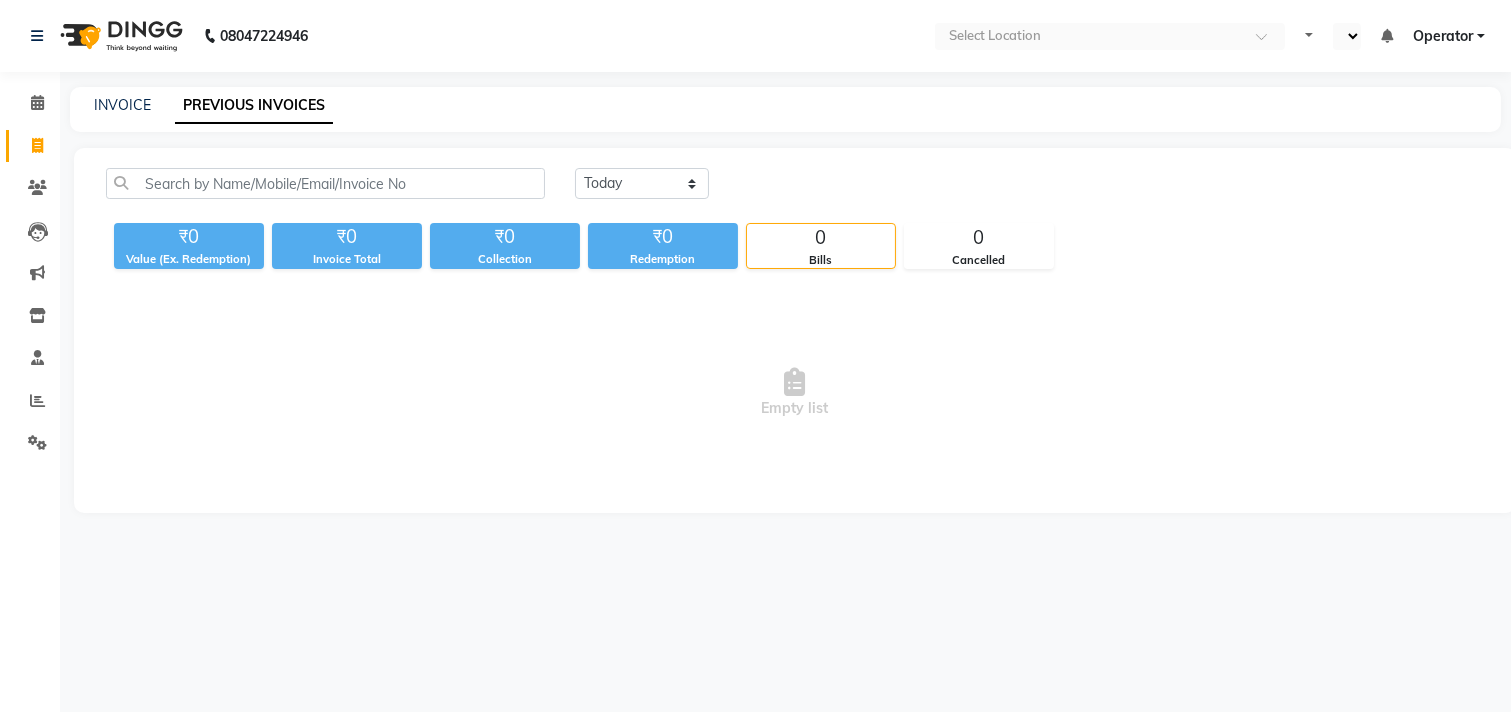 select on "en" 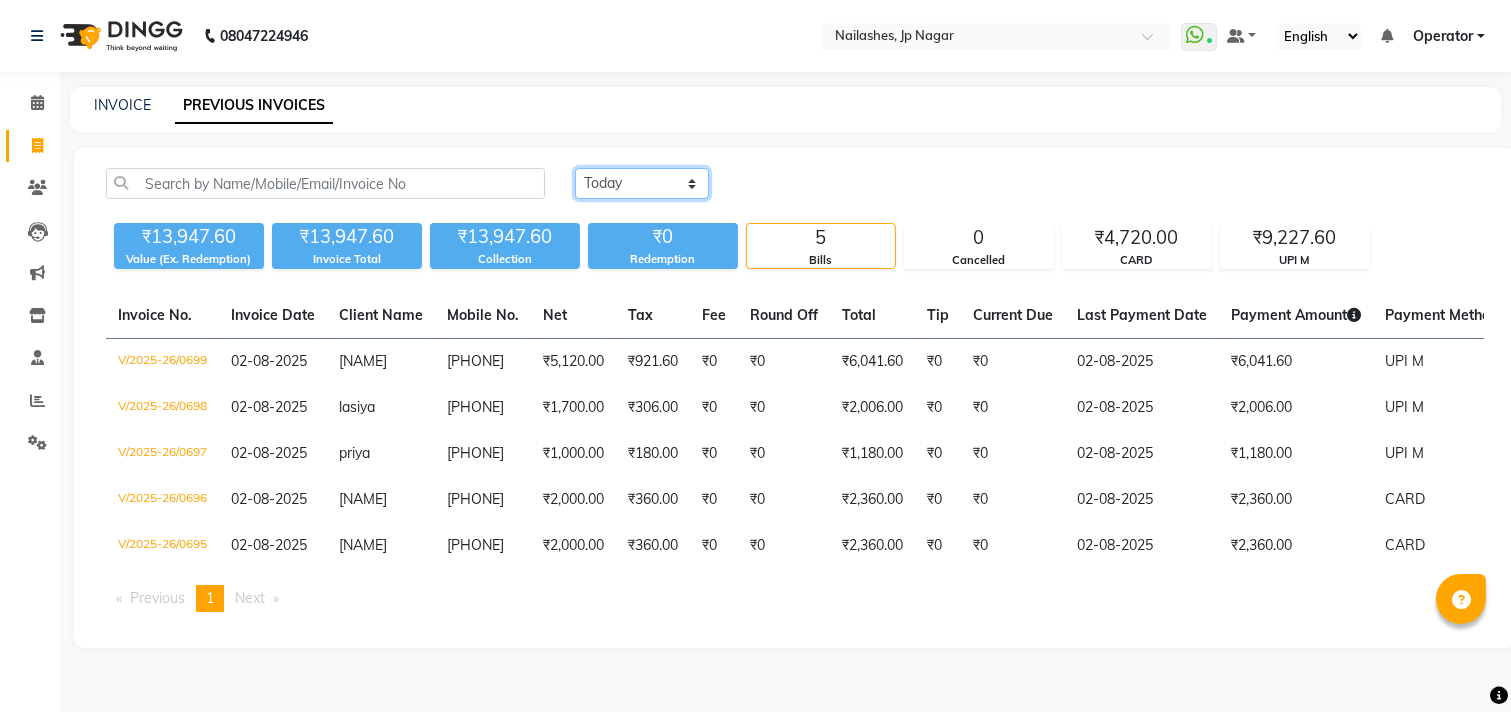 click on "Today Yesterday Custom Range" 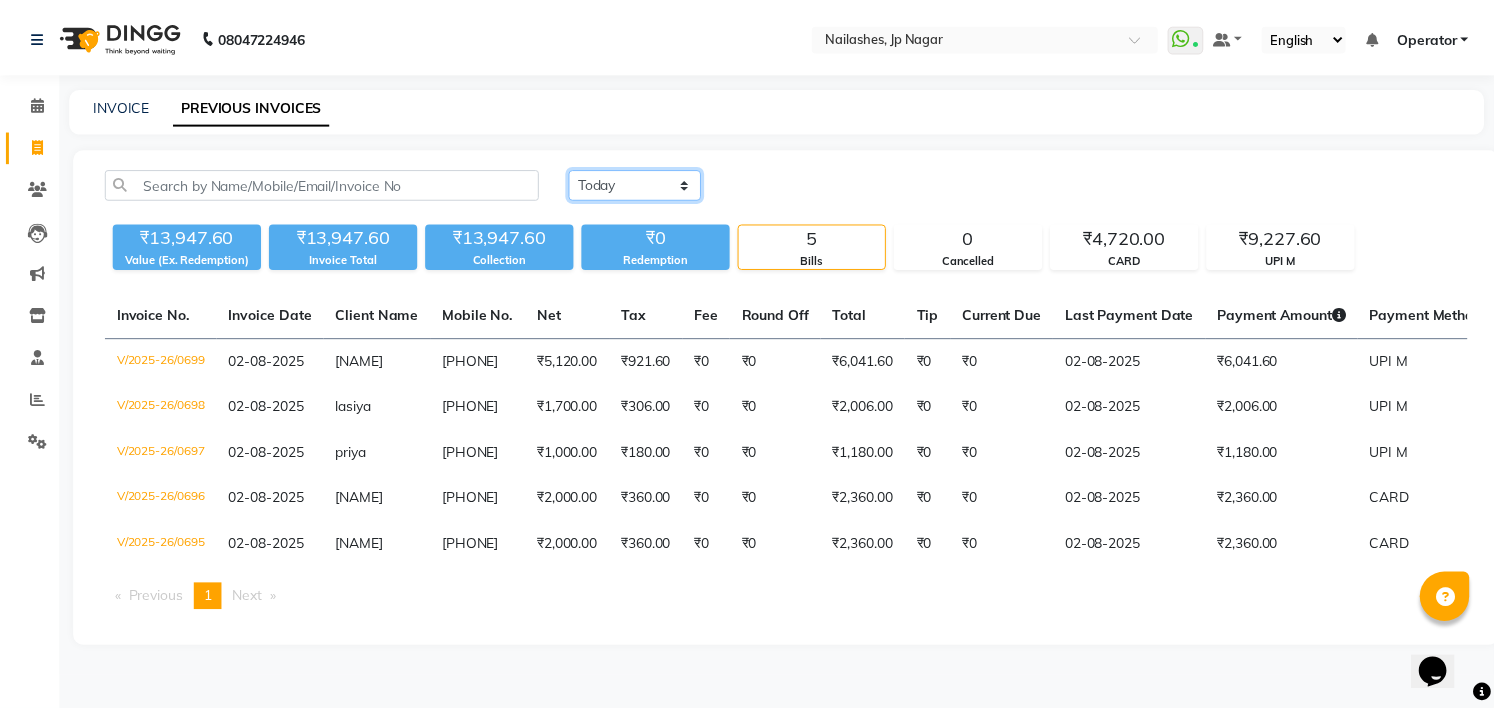 scroll, scrollTop: 0, scrollLeft: 0, axis: both 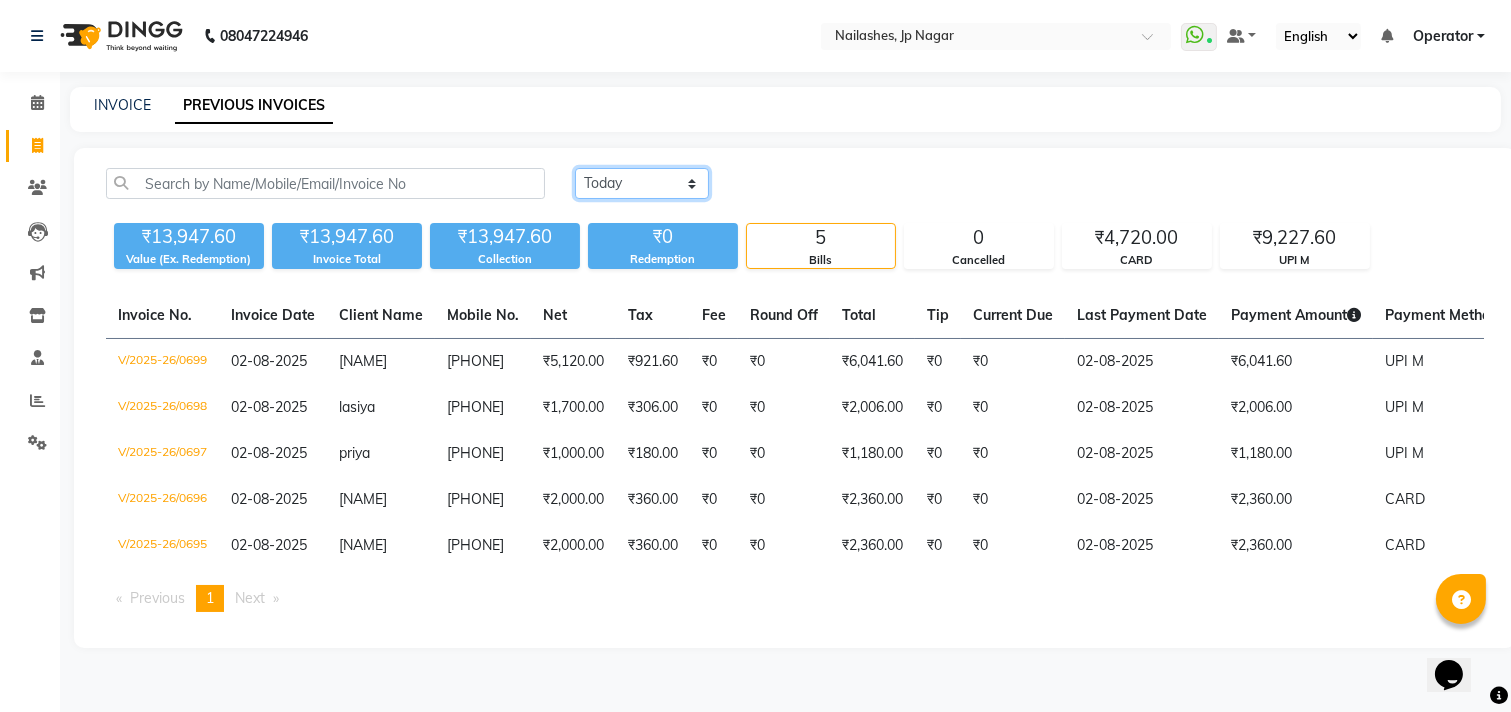 select on "yesterday" 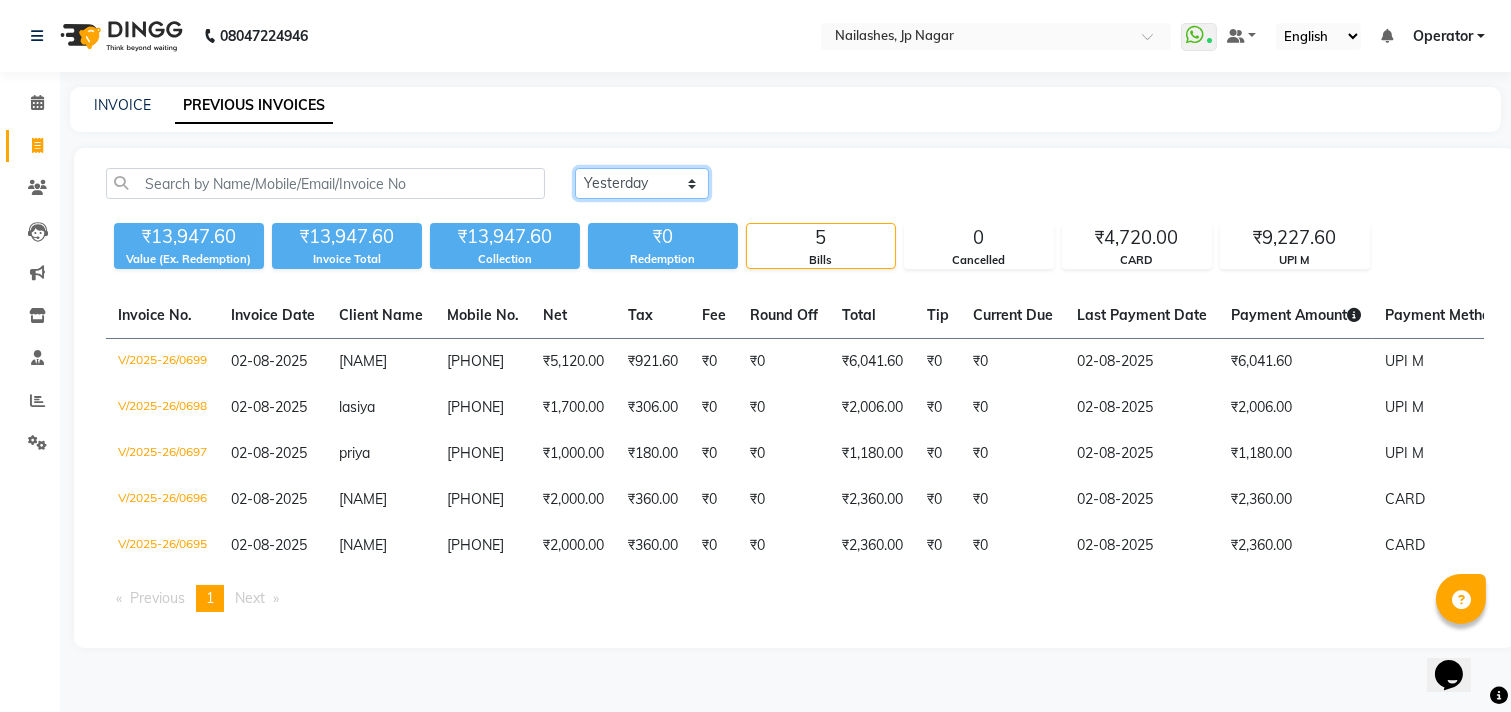 click on "Today Yesterday Custom Range" 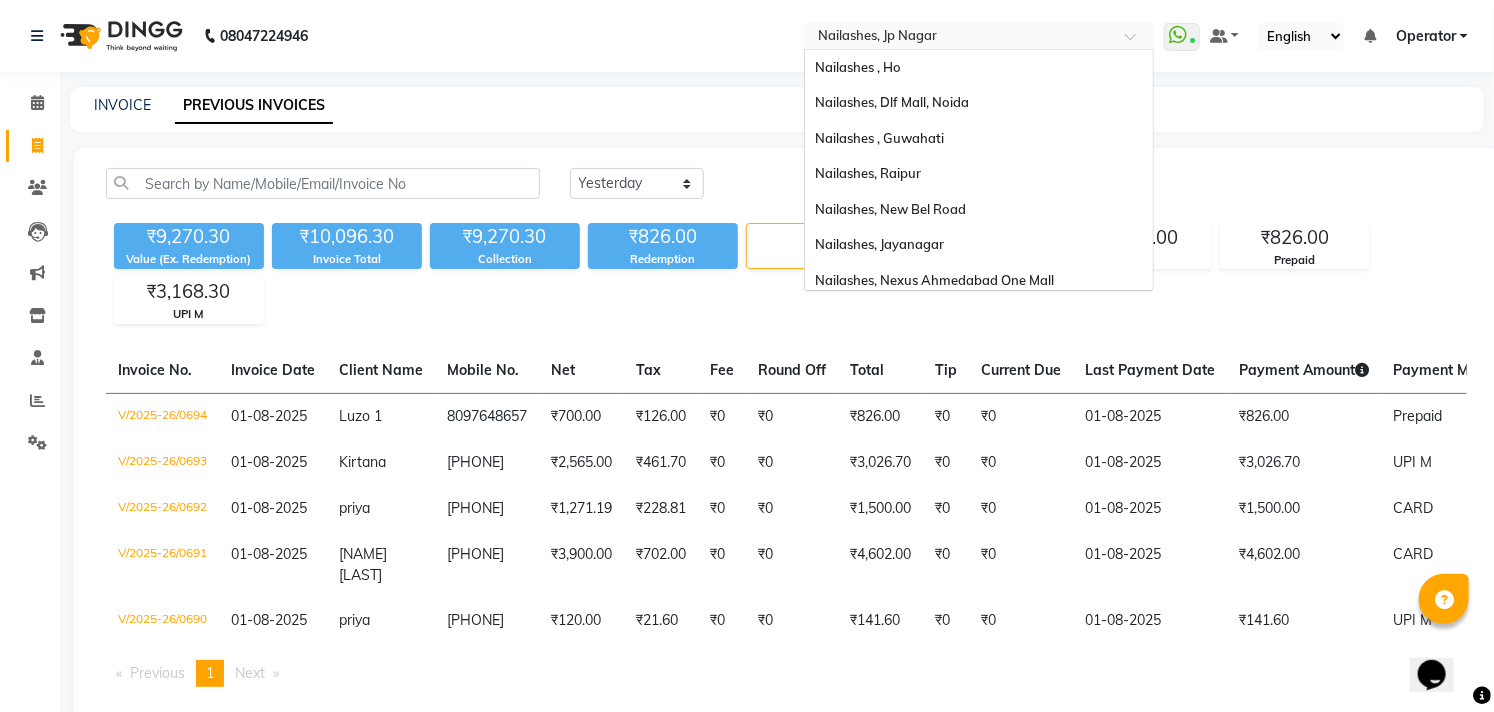 click at bounding box center [959, 38] 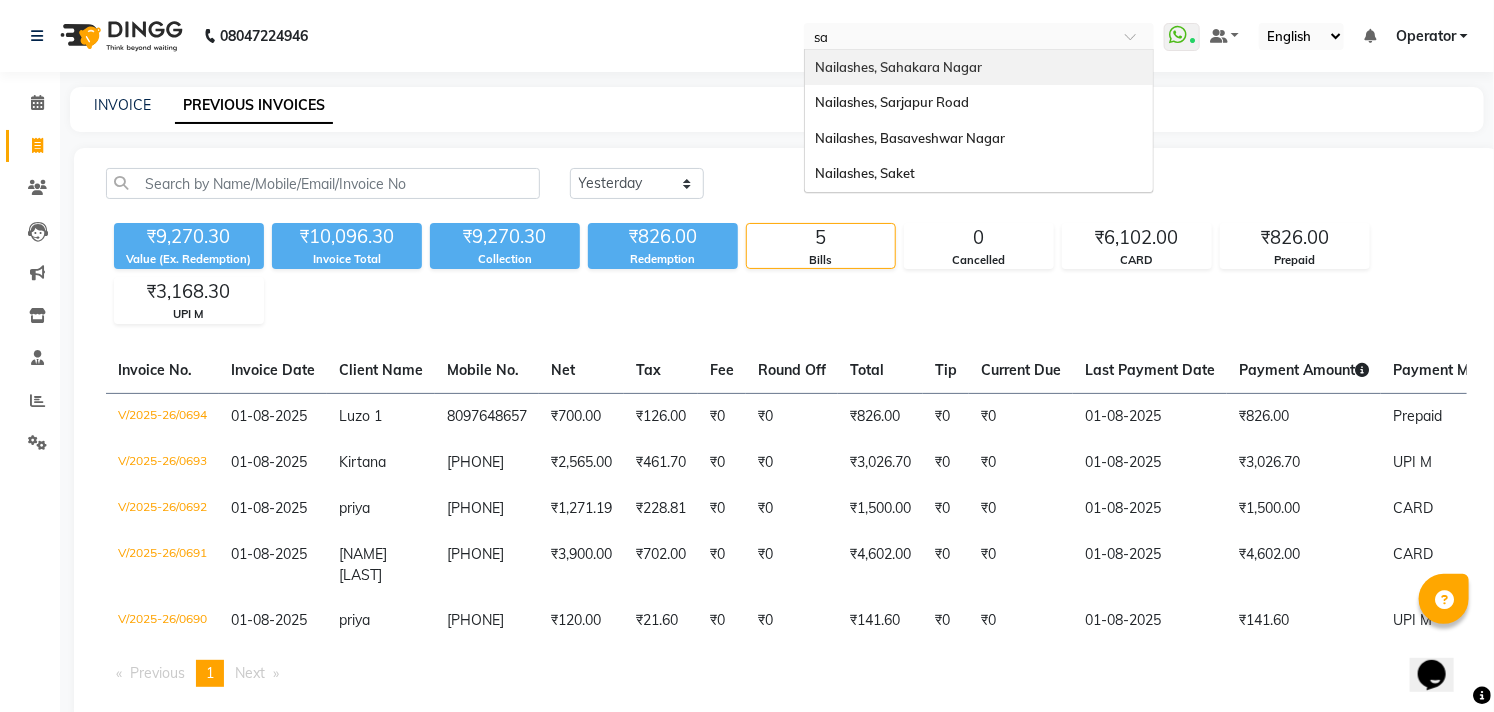 scroll, scrollTop: 0, scrollLeft: 0, axis: both 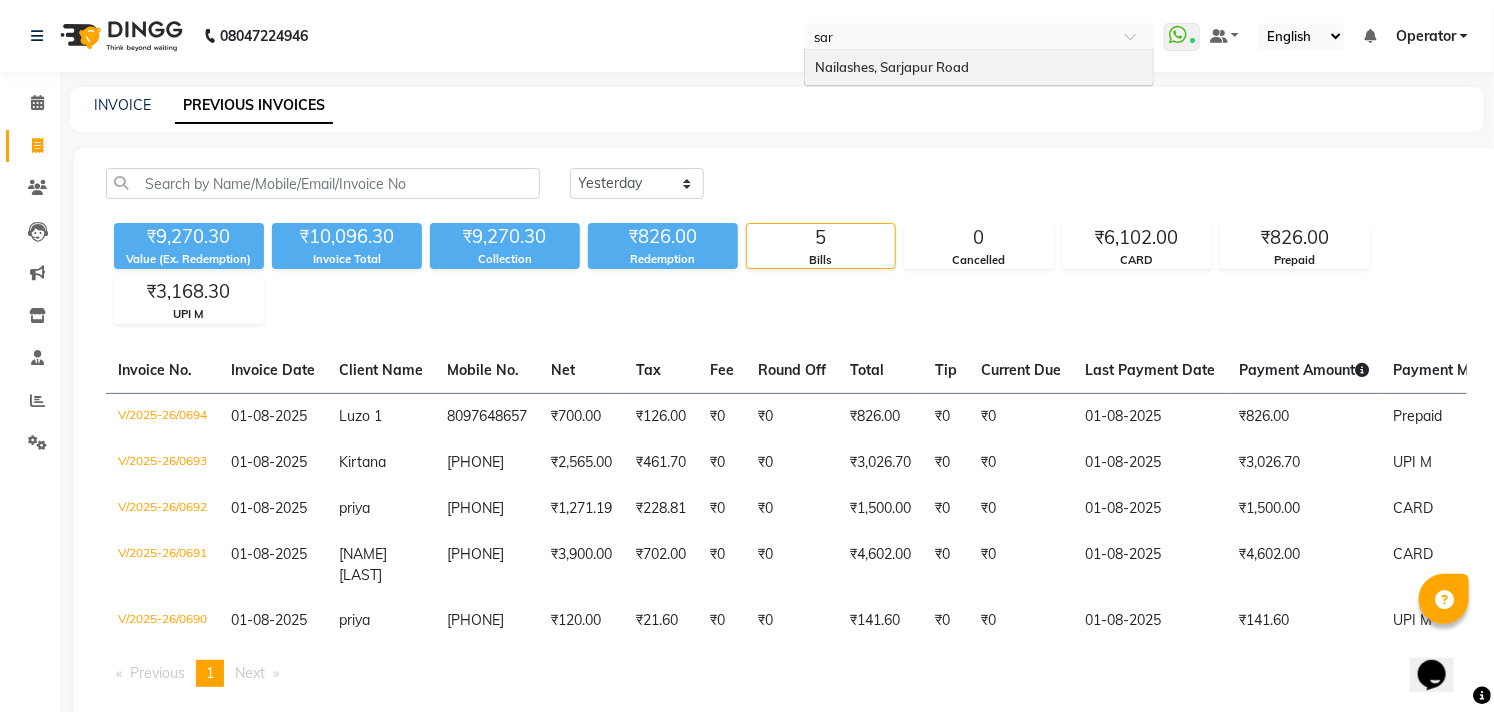 type 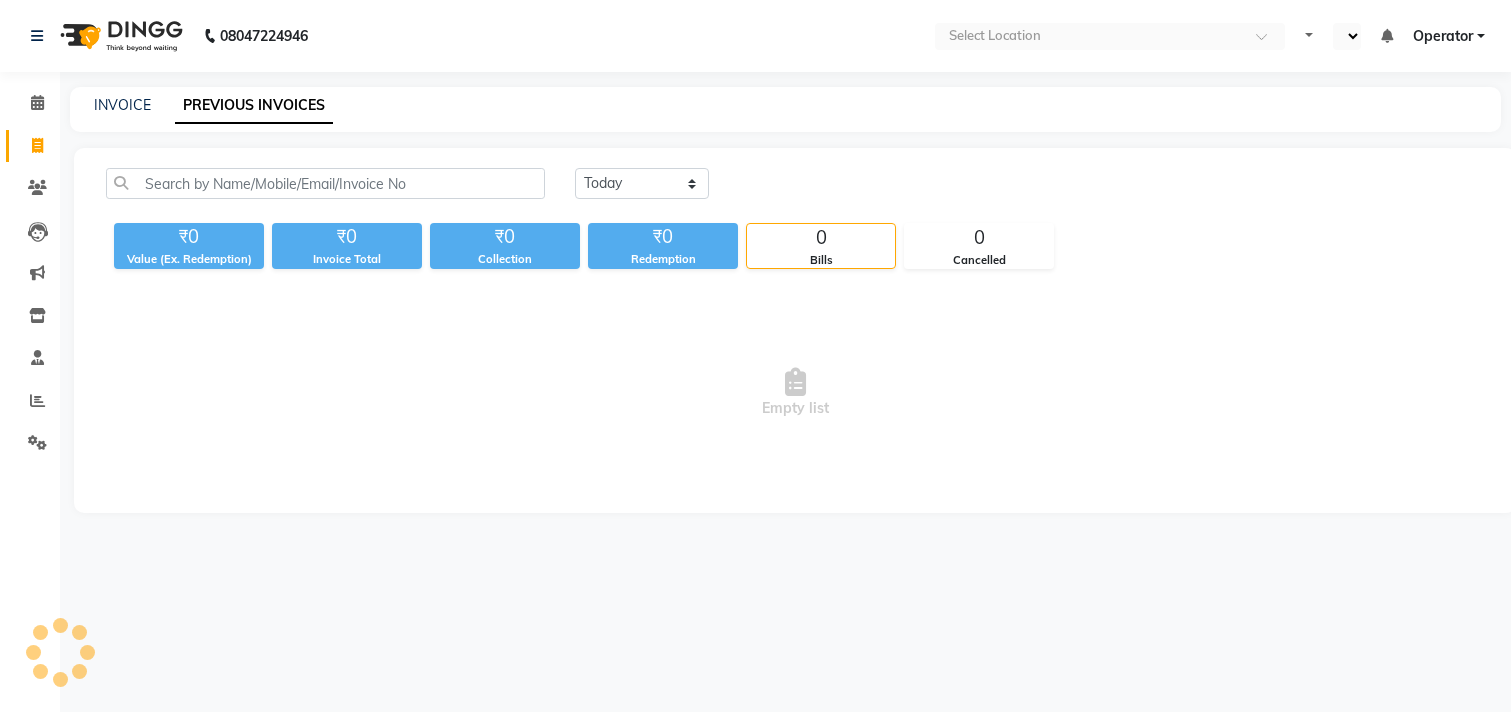 select on "en" 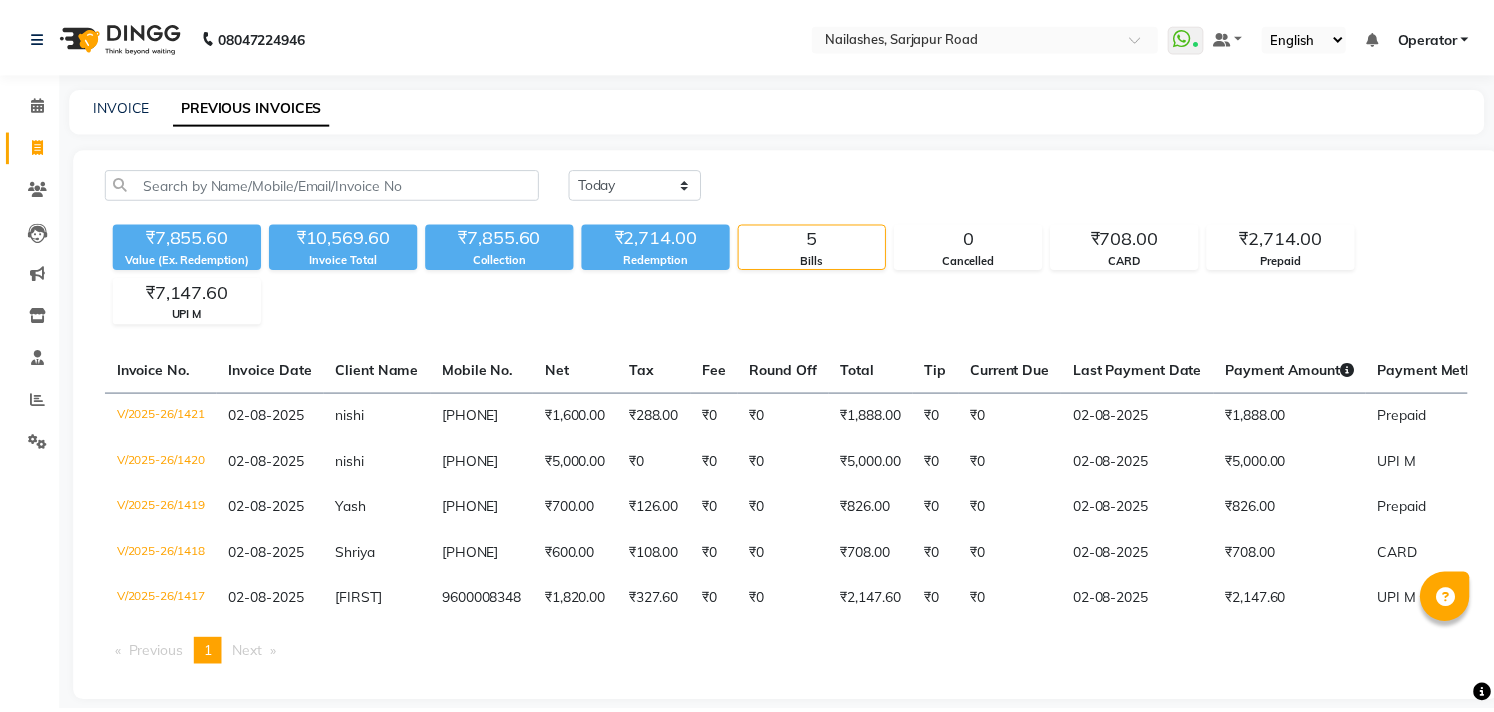 scroll, scrollTop: 0, scrollLeft: 0, axis: both 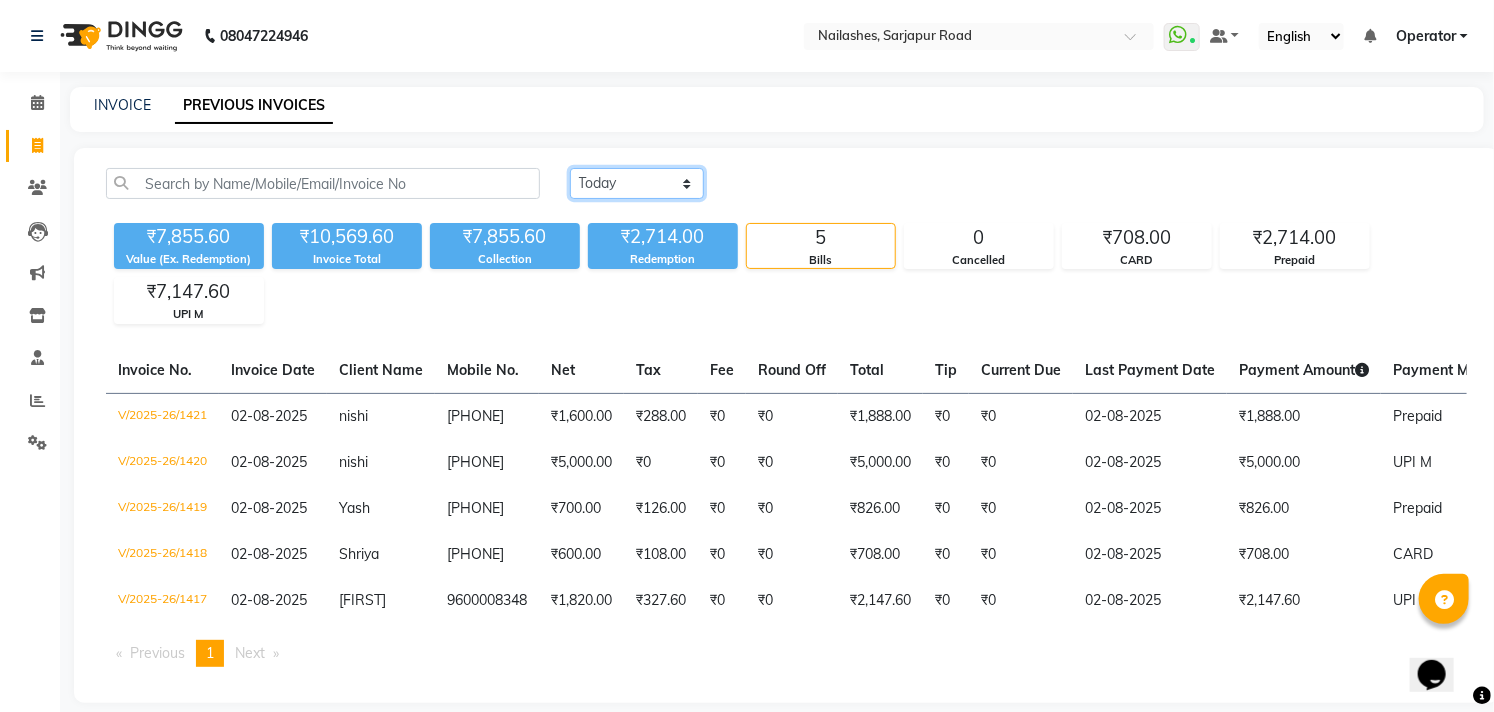 click on "Today Yesterday Custom Range" 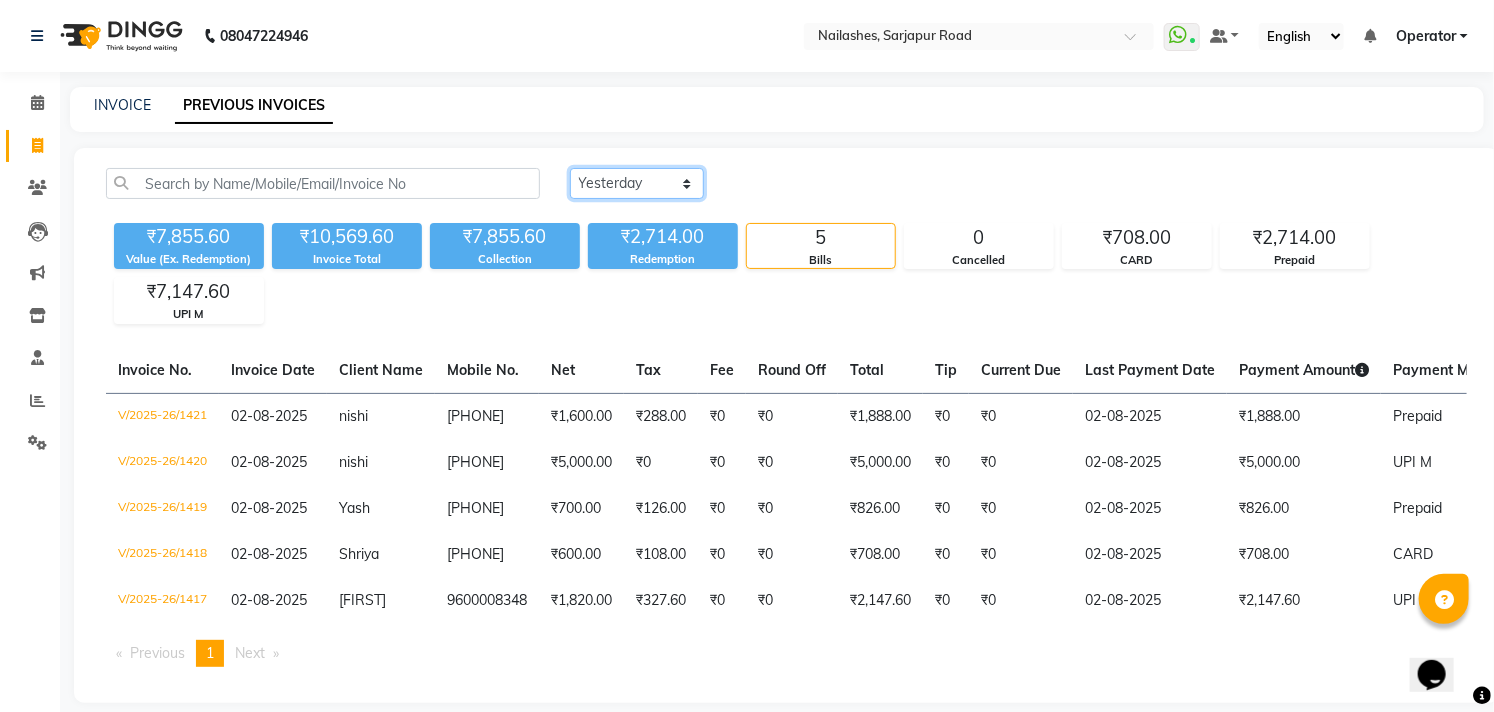 click on "Today Yesterday Custom Range" 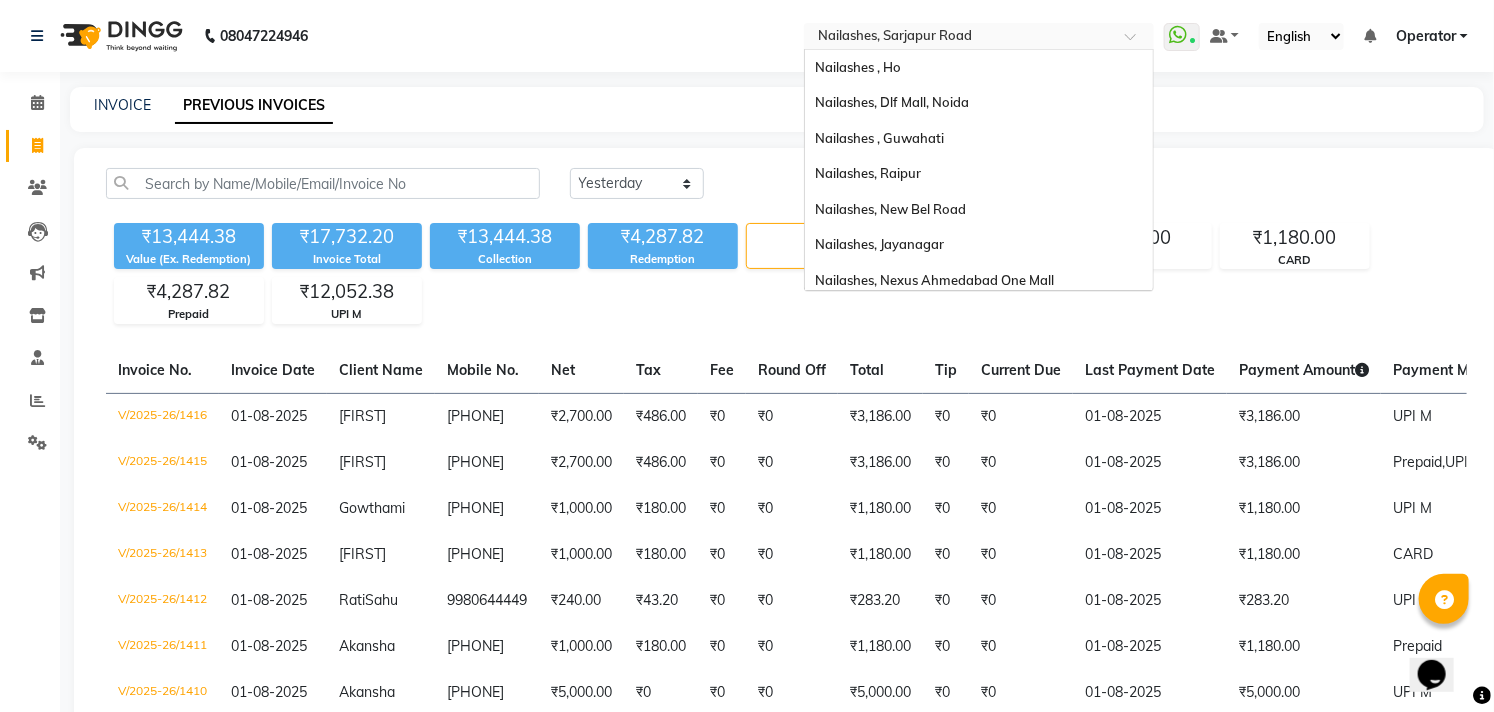 click at bounding box center (959, 38) 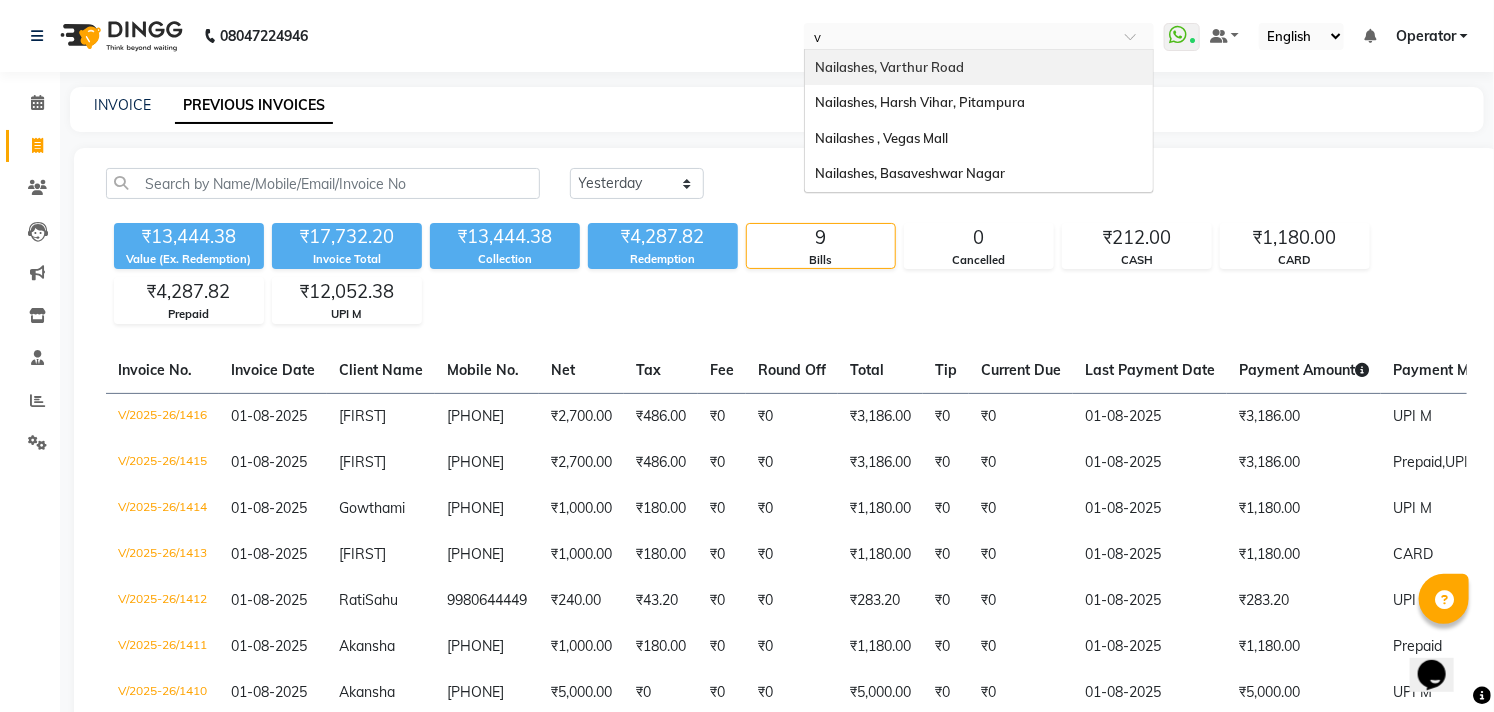 scroll, scrollTop: 0, scrollLeft: 0, axis: both 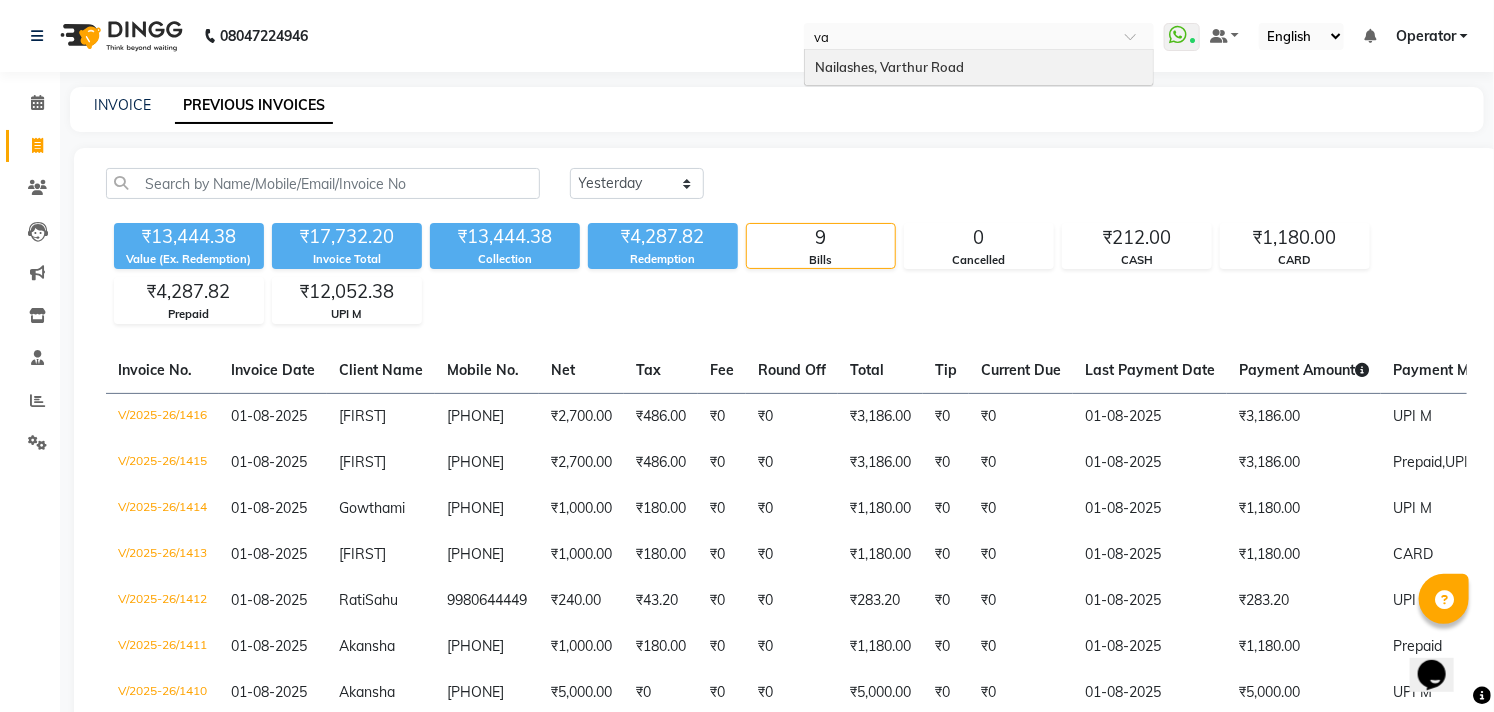 type on "var" 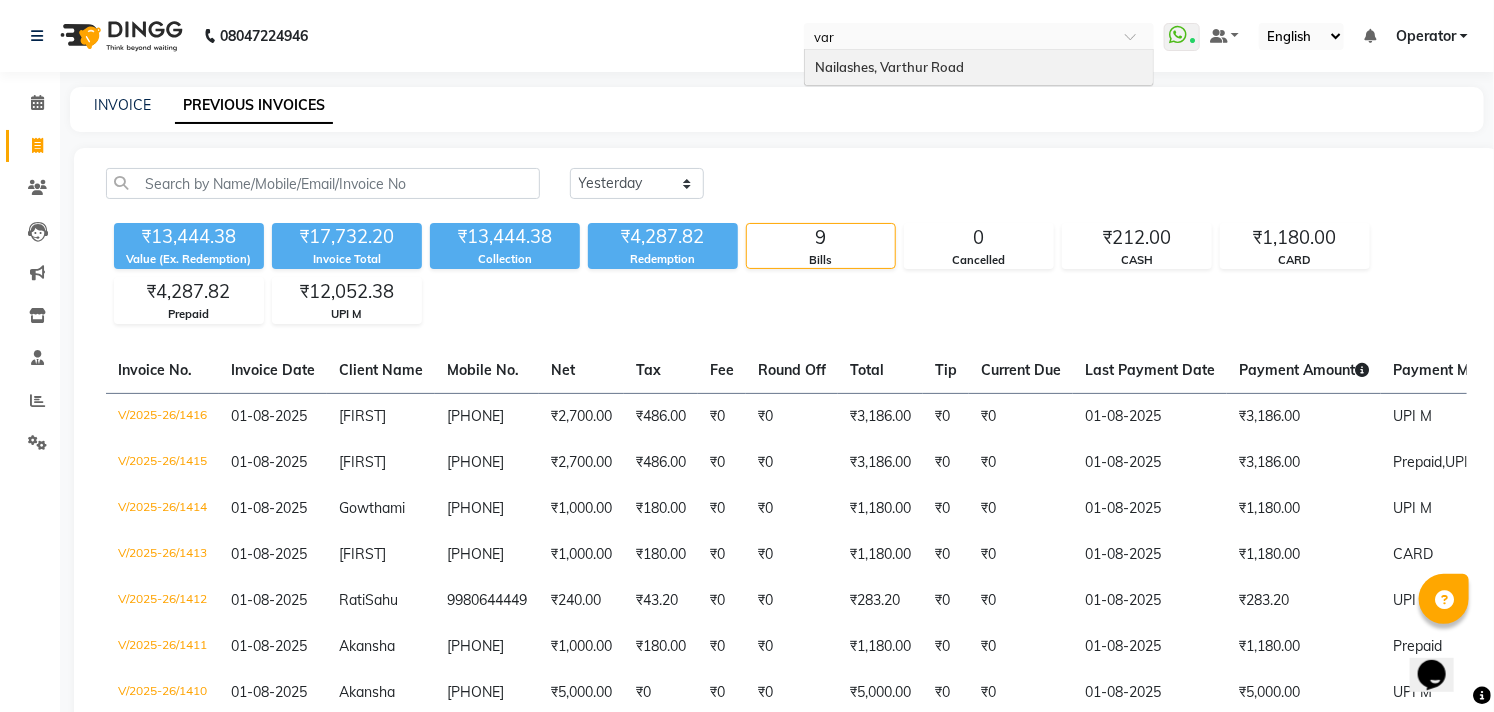 type 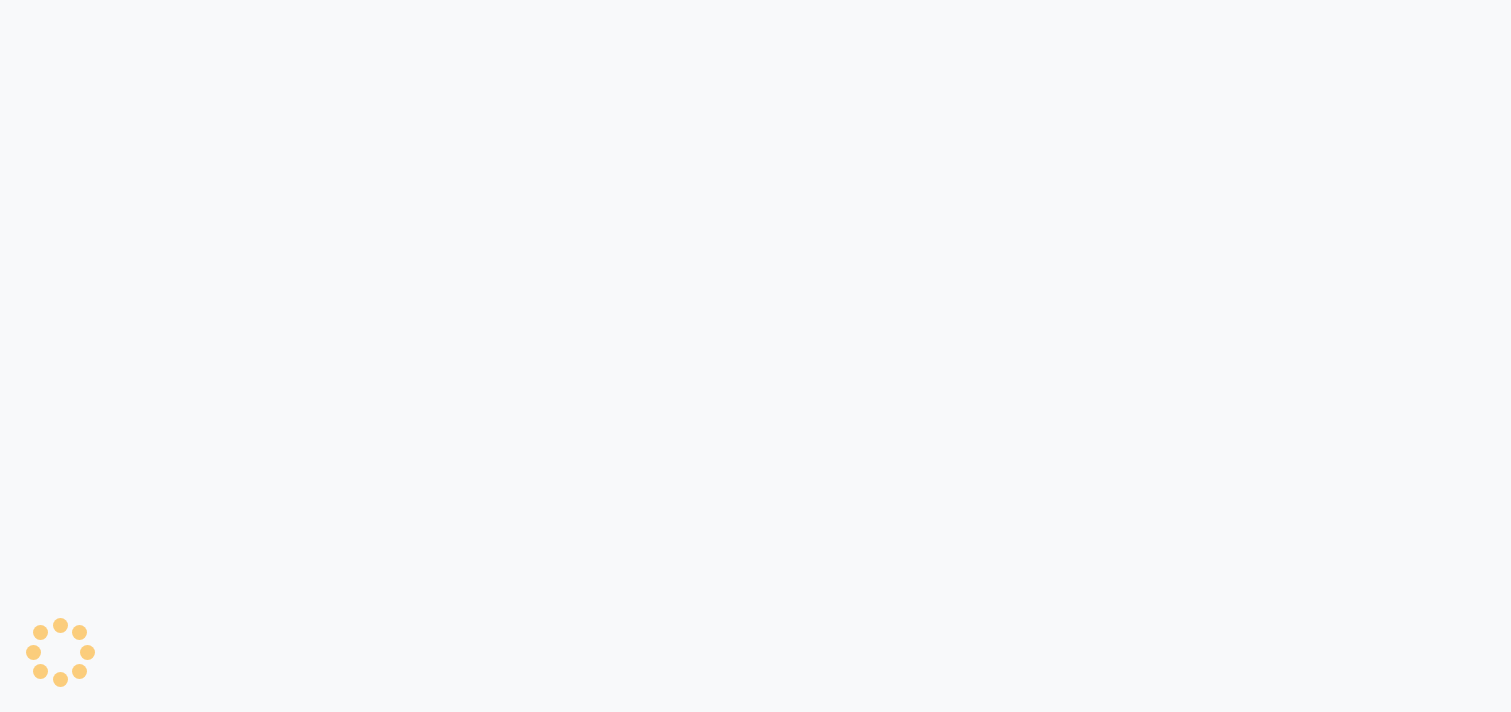 scroll, scrollTop: 0, scrollLeft: 0, axis: both 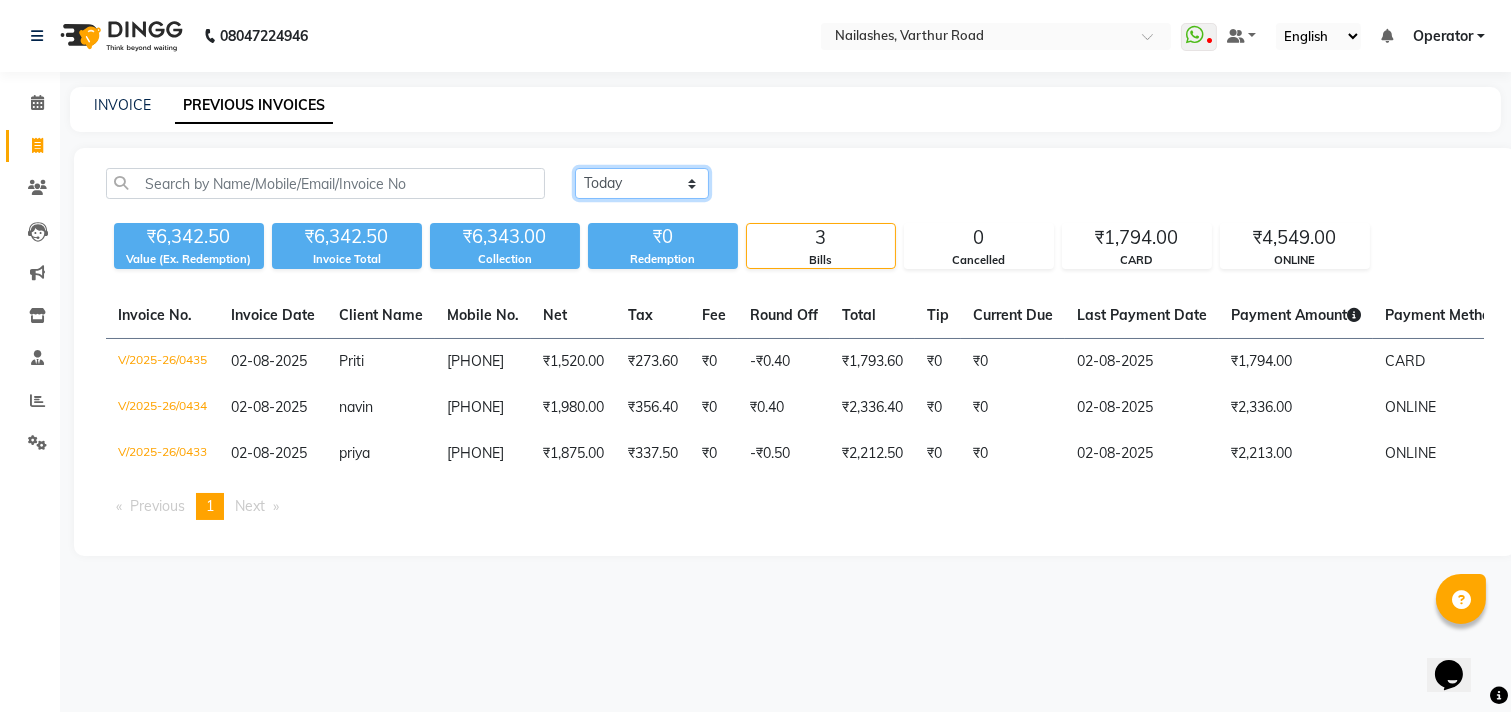 click on "Today Yesterday Custom Range" 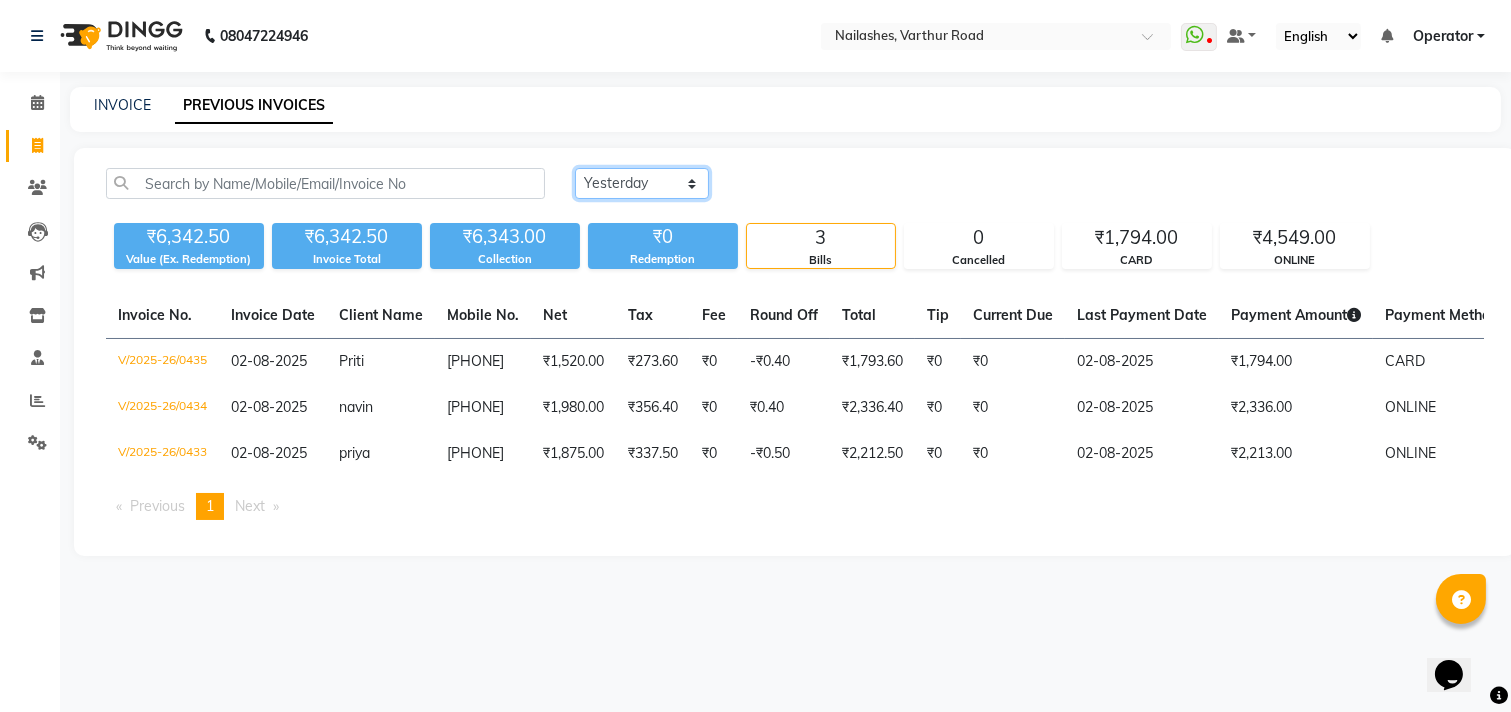 click on "Today Yesterday Custom Range" 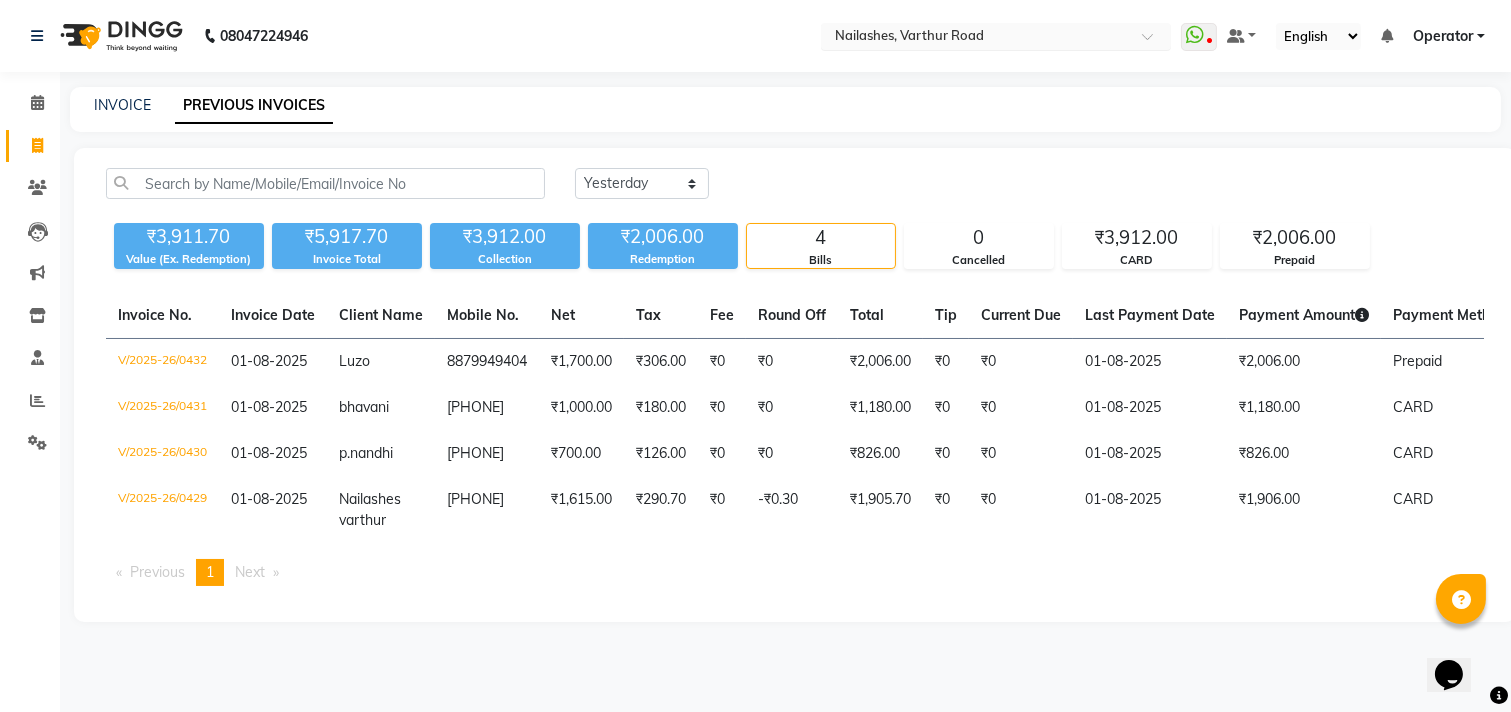 click at bounding box center [976, 38] 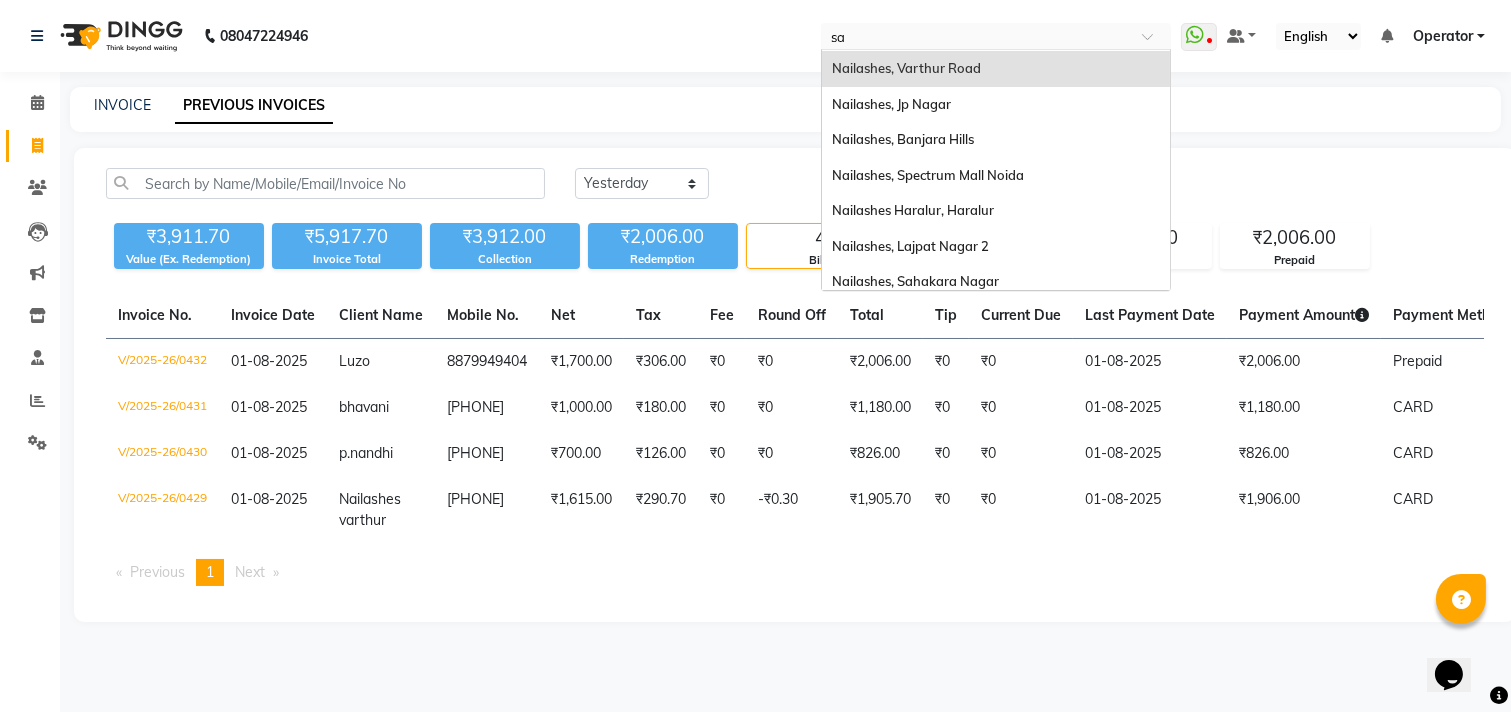 scroll, scrollTop: 0, scrollLeft: 0, axis: both 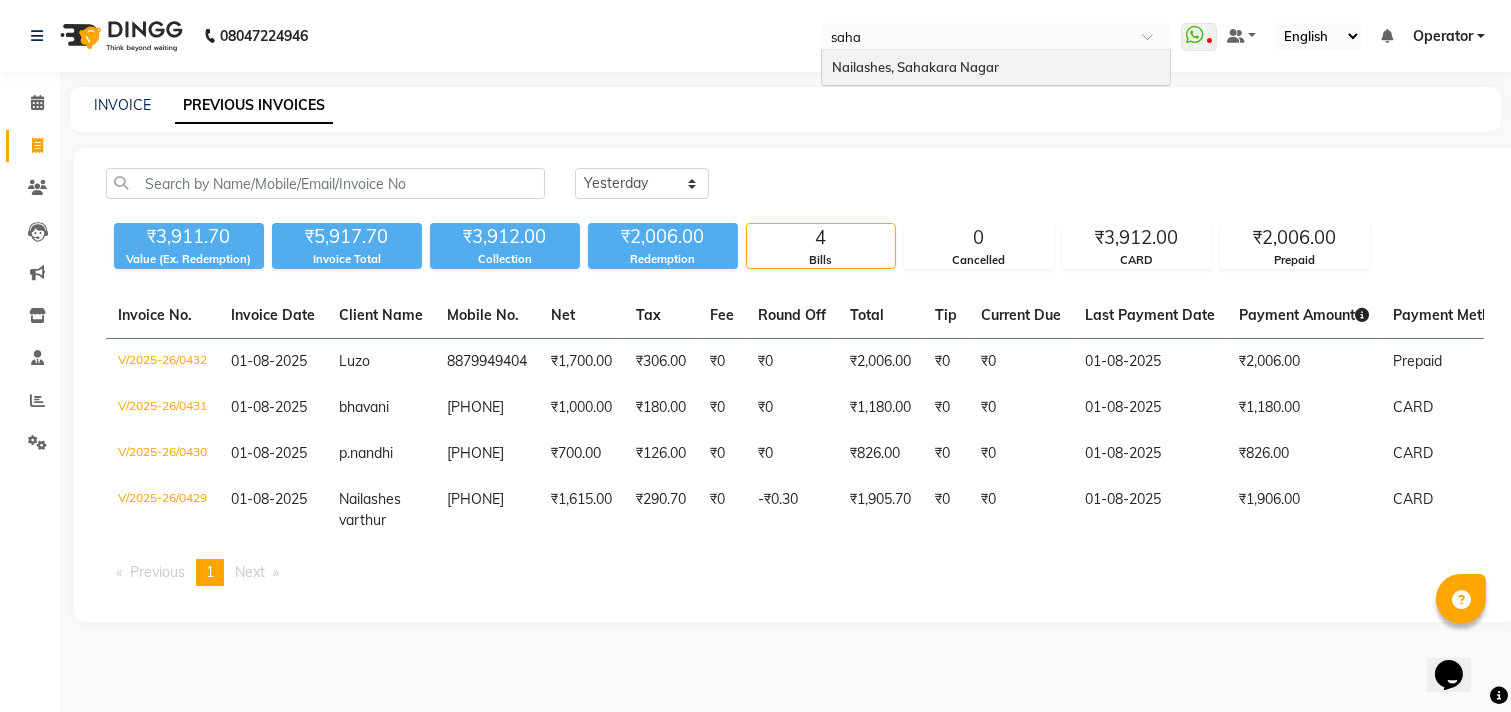 type on "sahak" 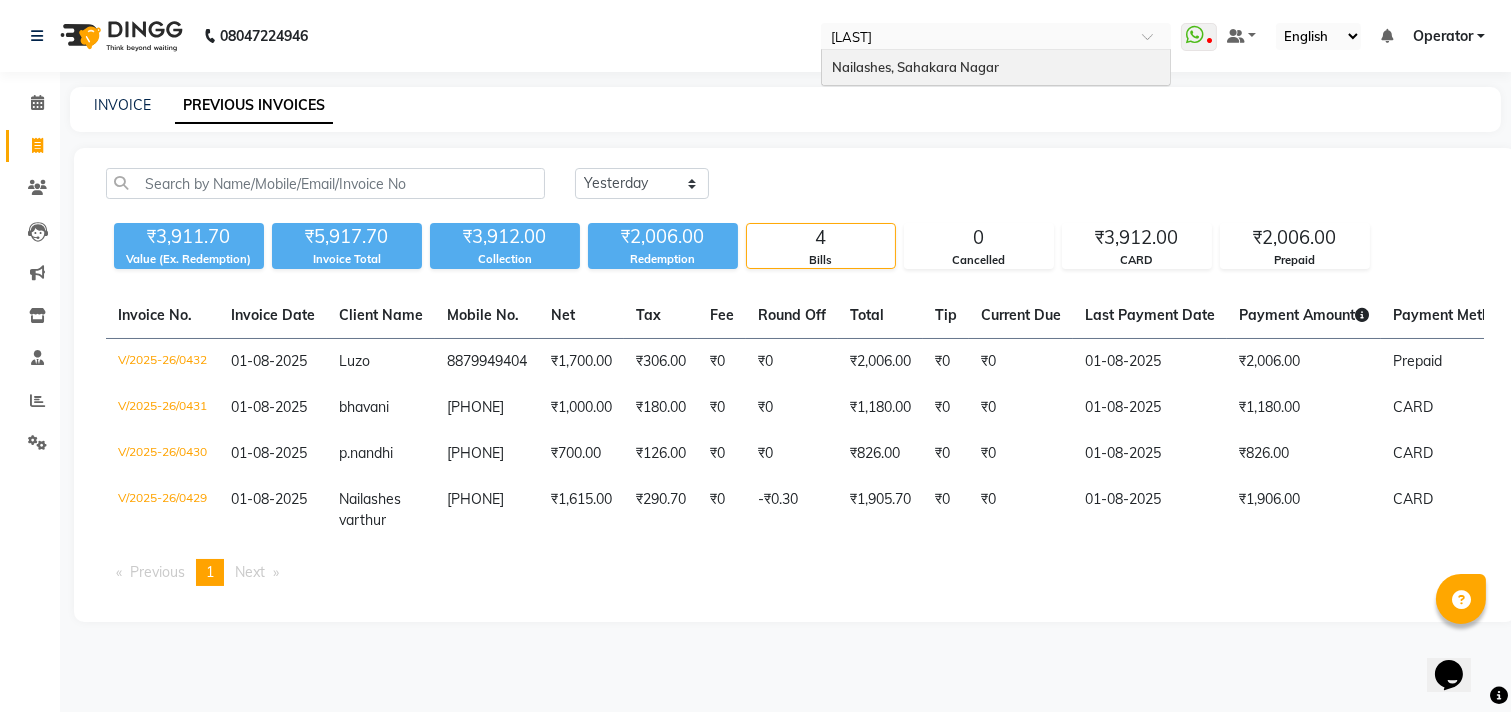 type 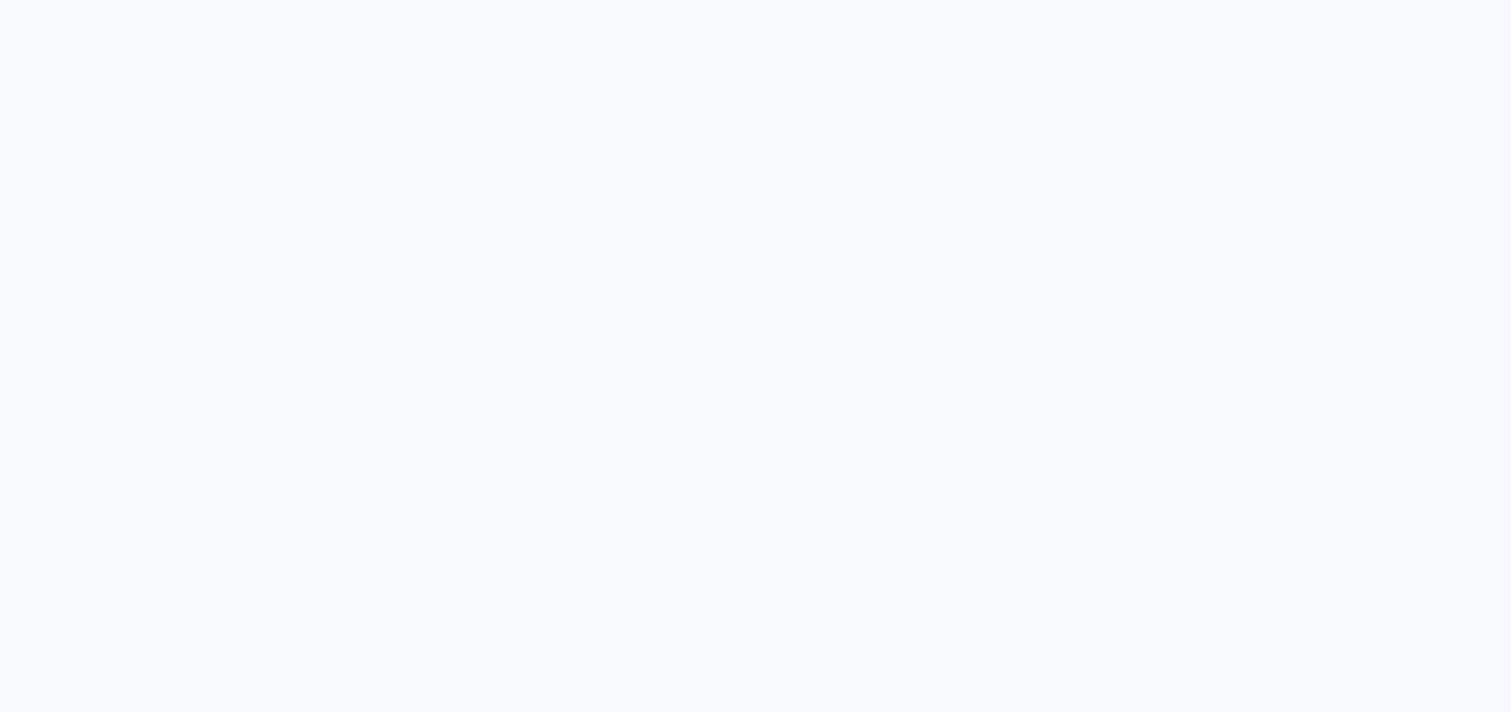 scroll, scrollTop: 0, scrollLeft: 0, axis: both 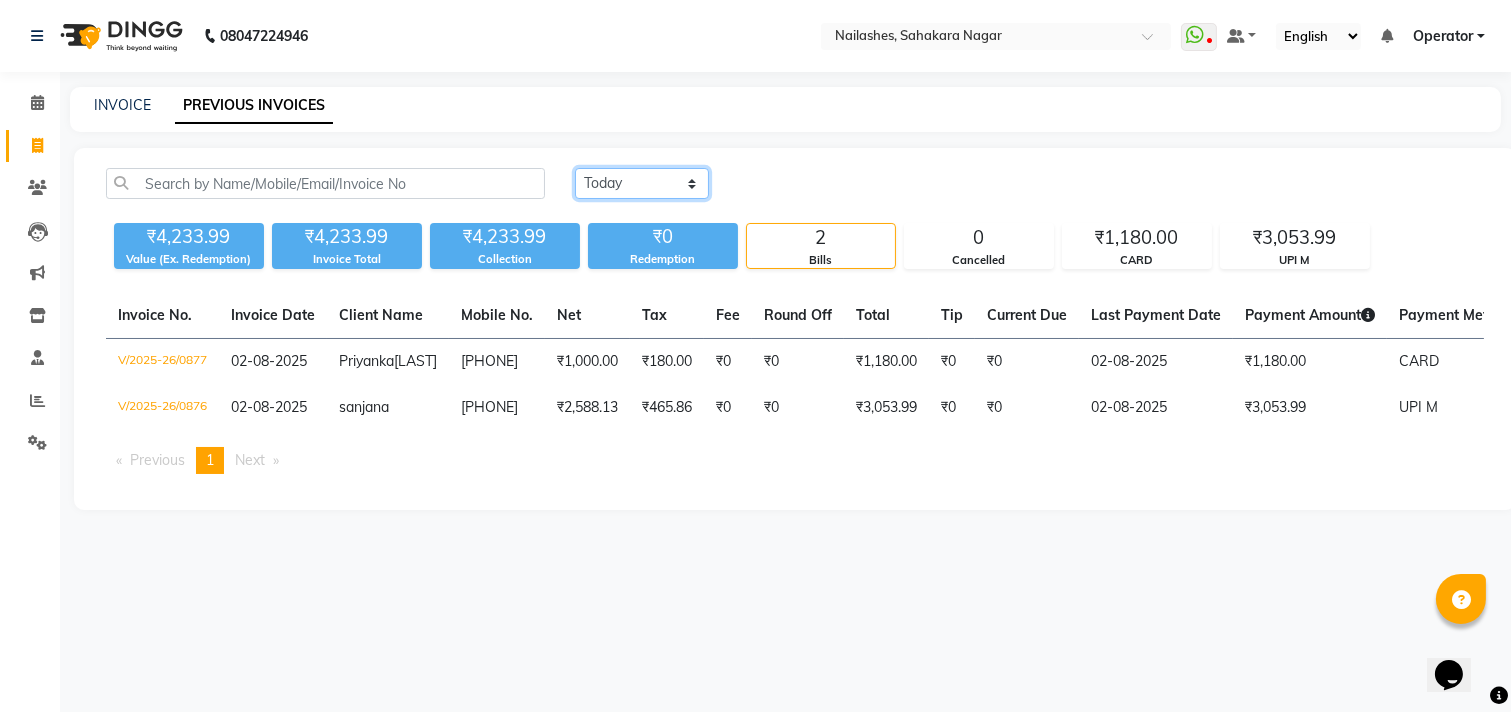 click on "Today Yesterday Custom Range" 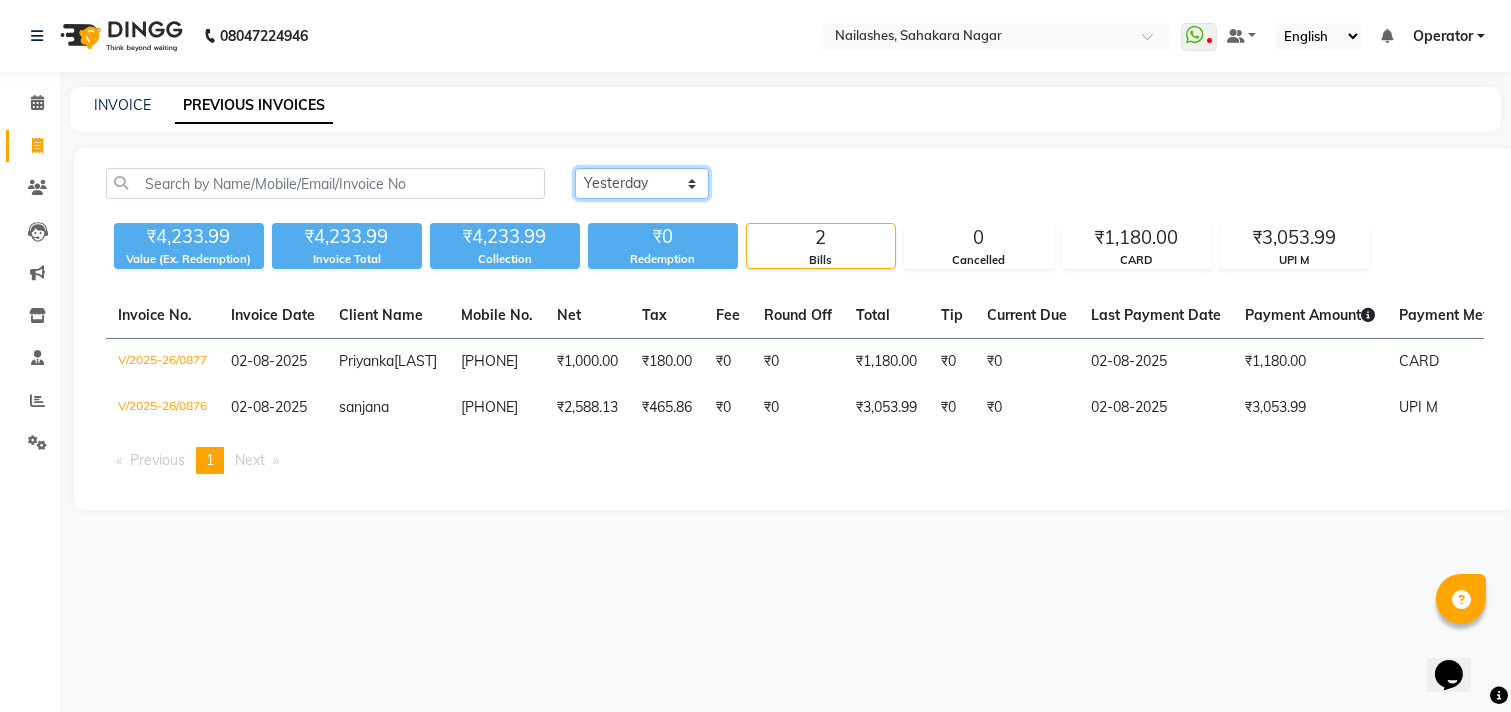 click on "Today Yesterday Custom Range" 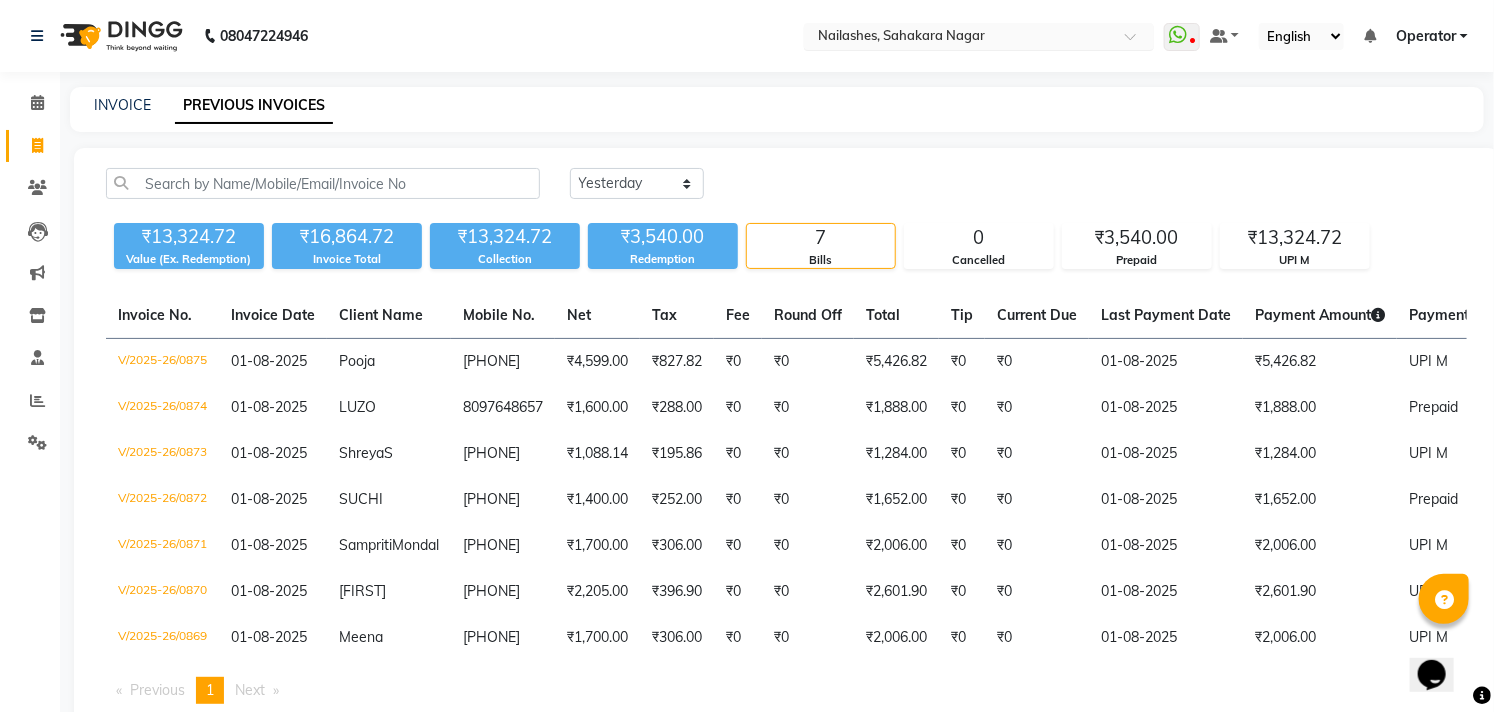 click on "Select Location × Nailashes, Sahakara Nagar" at bounding box center [979, 36] 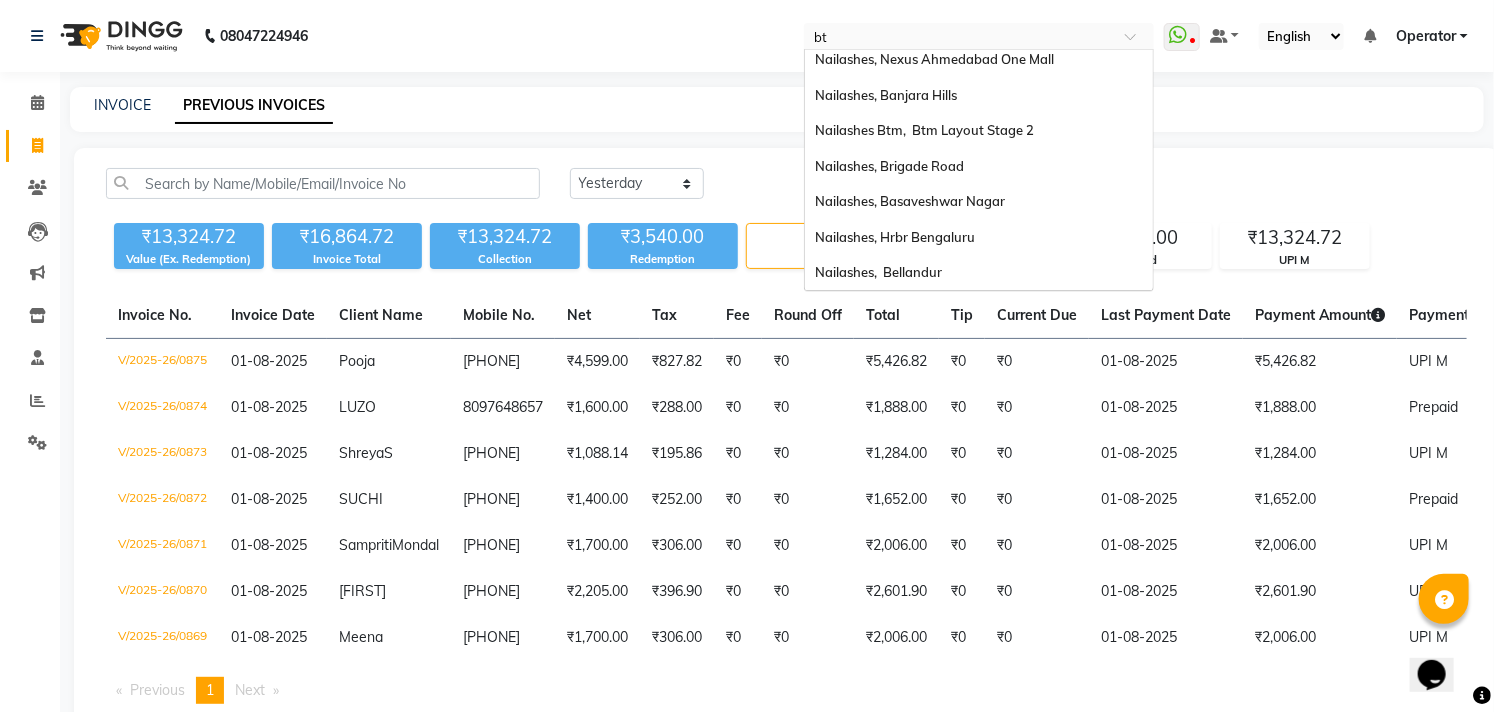 scroll, scrollTop: 0, scrollLeft: 0, axis: both 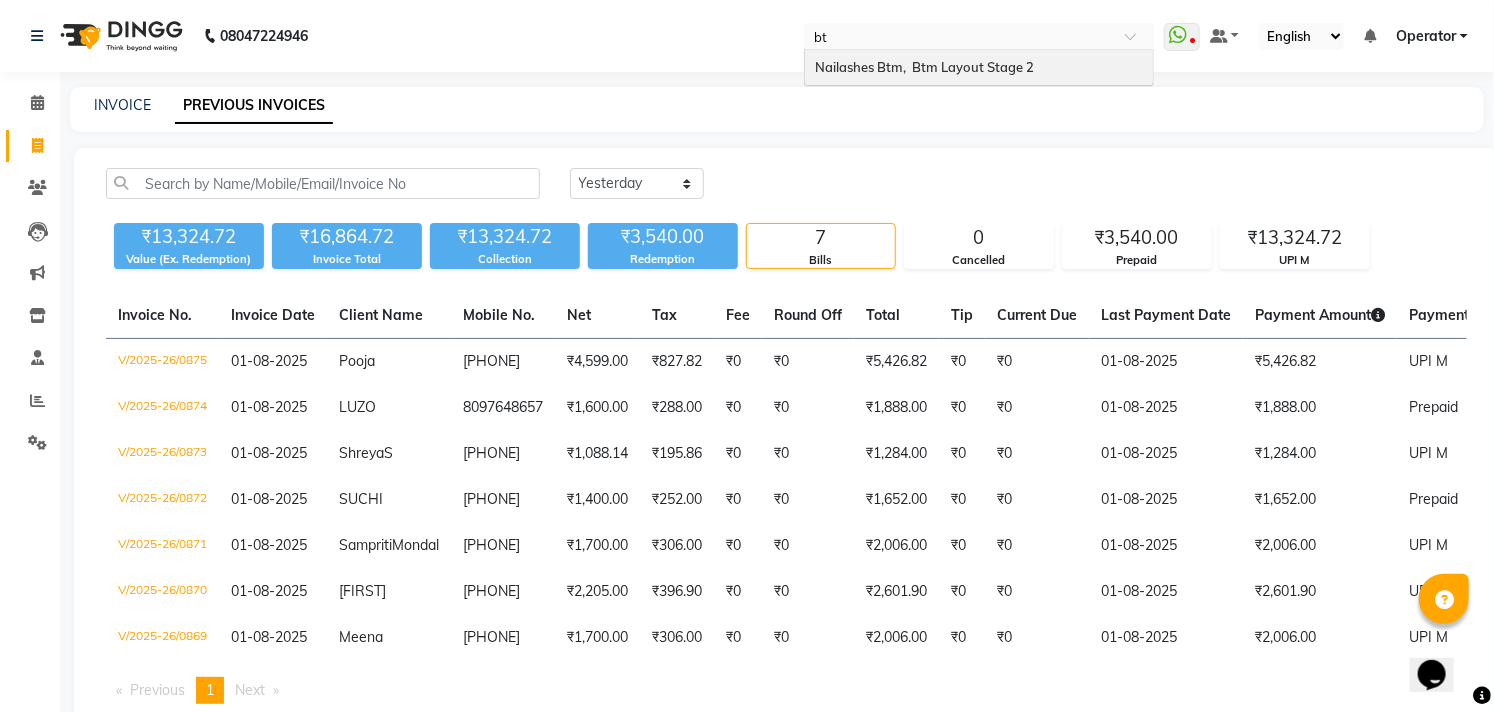 type on "btm" 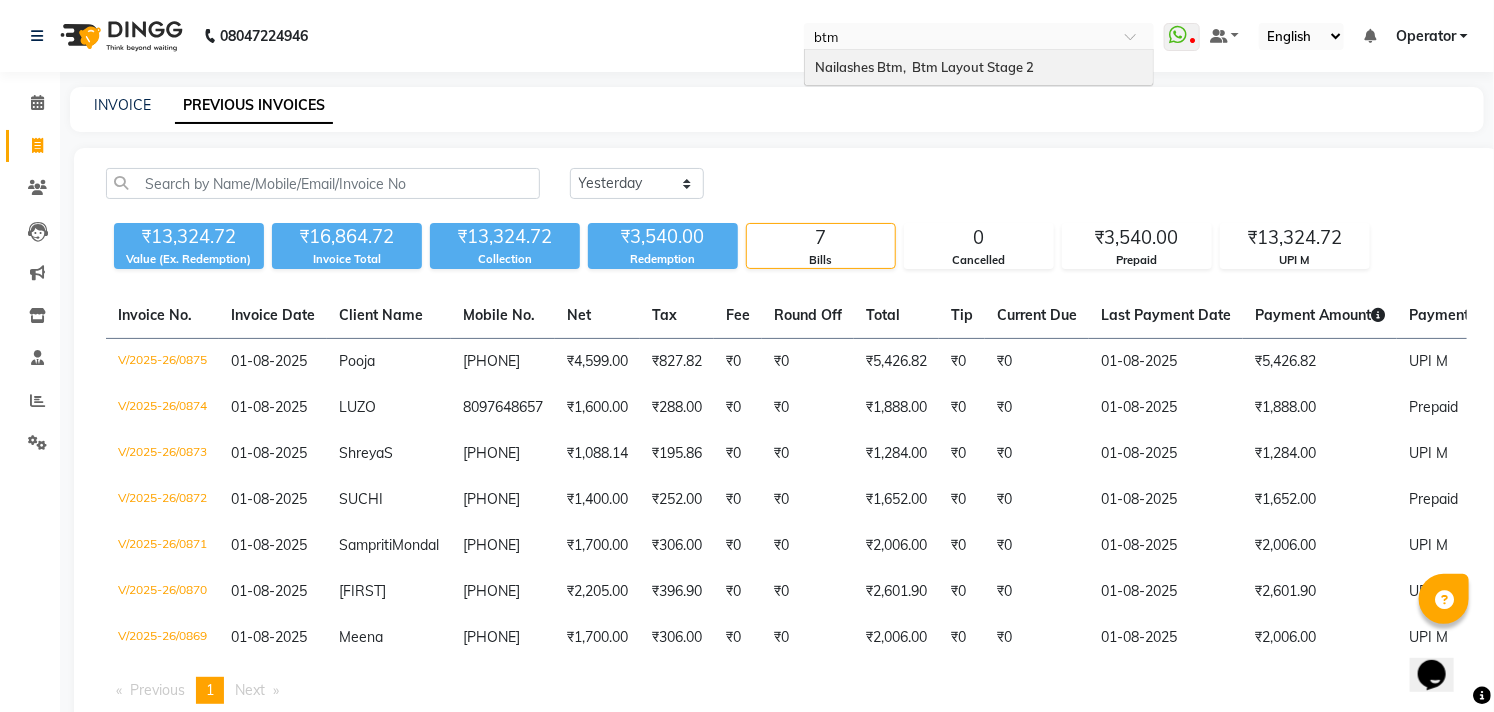click on "Nailashes Btm,  Btm Layout Stage 2" at bounding box center [924, 67] 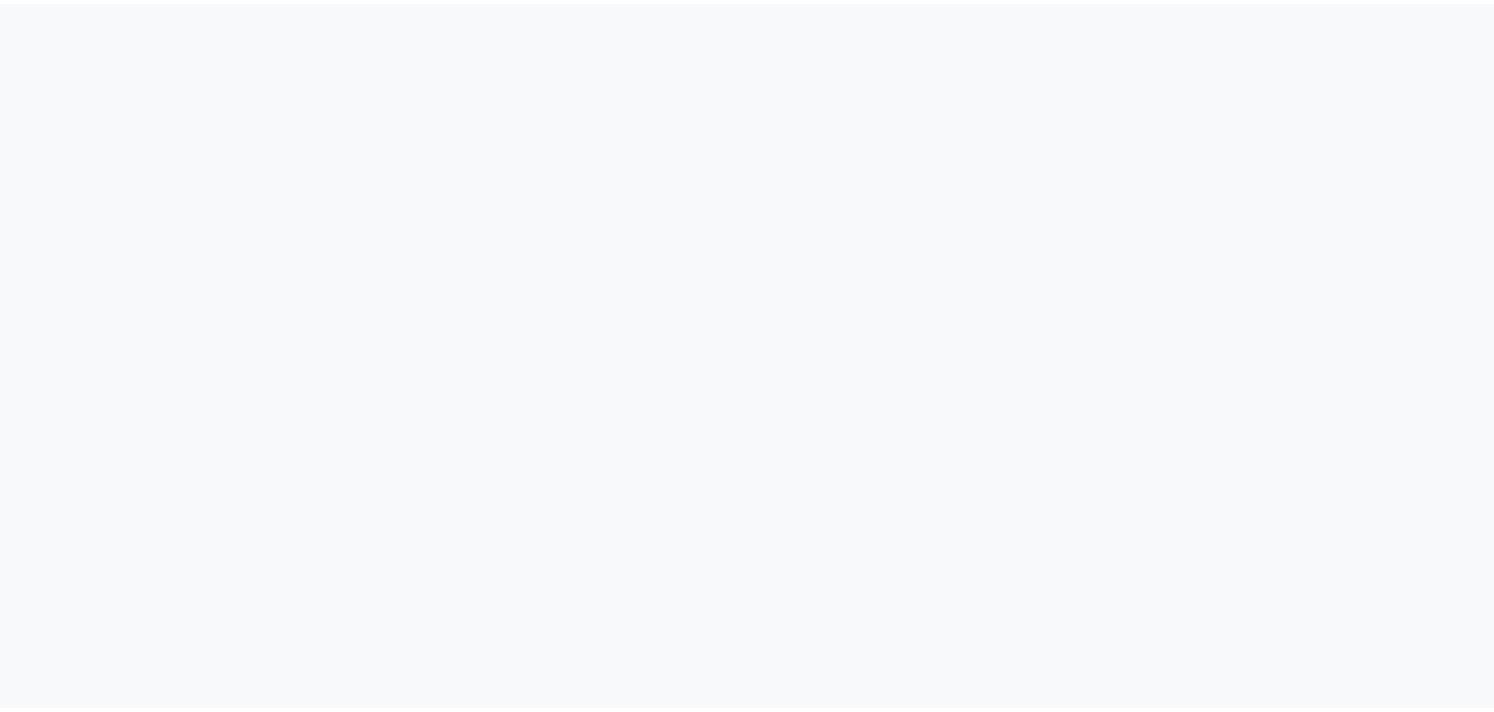 scroll, scrollTop: 0, scrollLeft: 0, axis: both 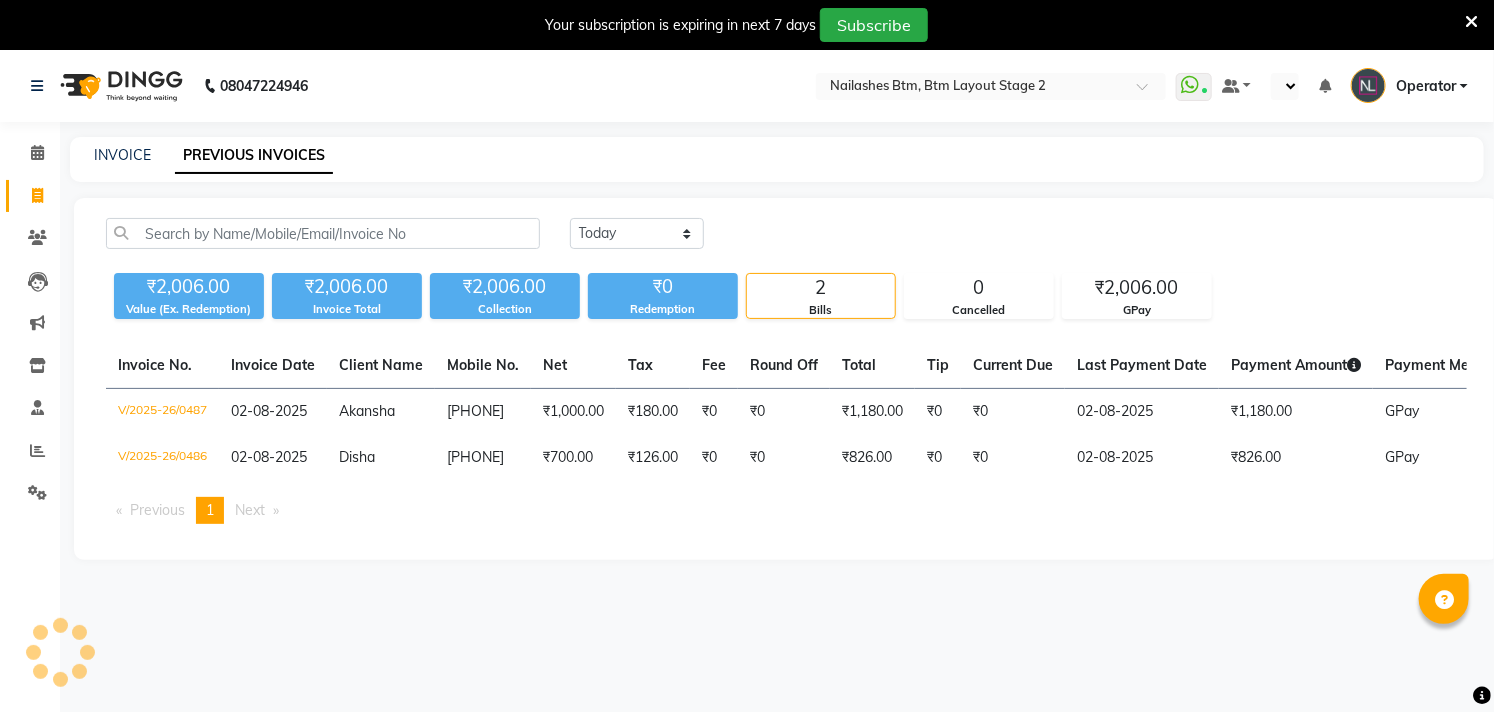 select on "en" 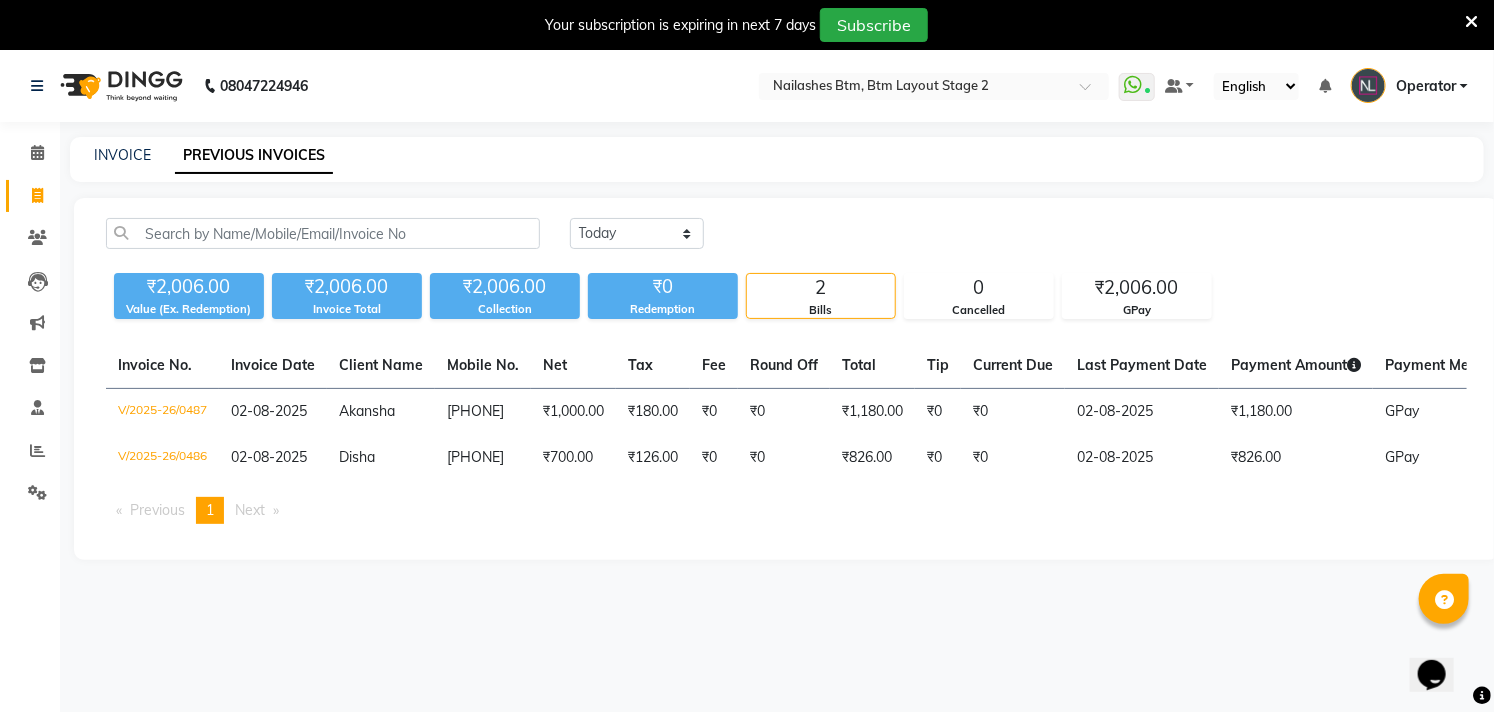 scroll, scrollTop: 0, scrollLeft: 0, axis: both 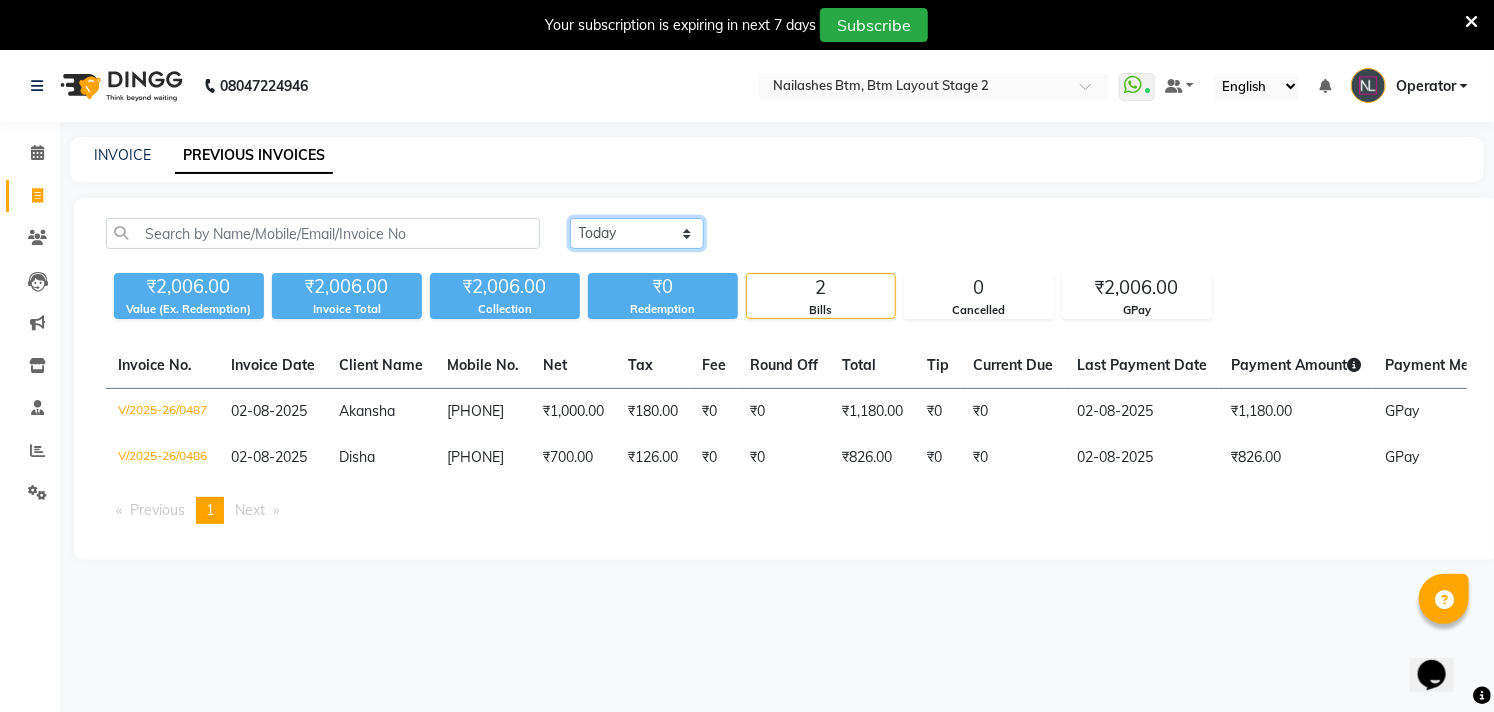 click on "Today Yesterday Custom Range" 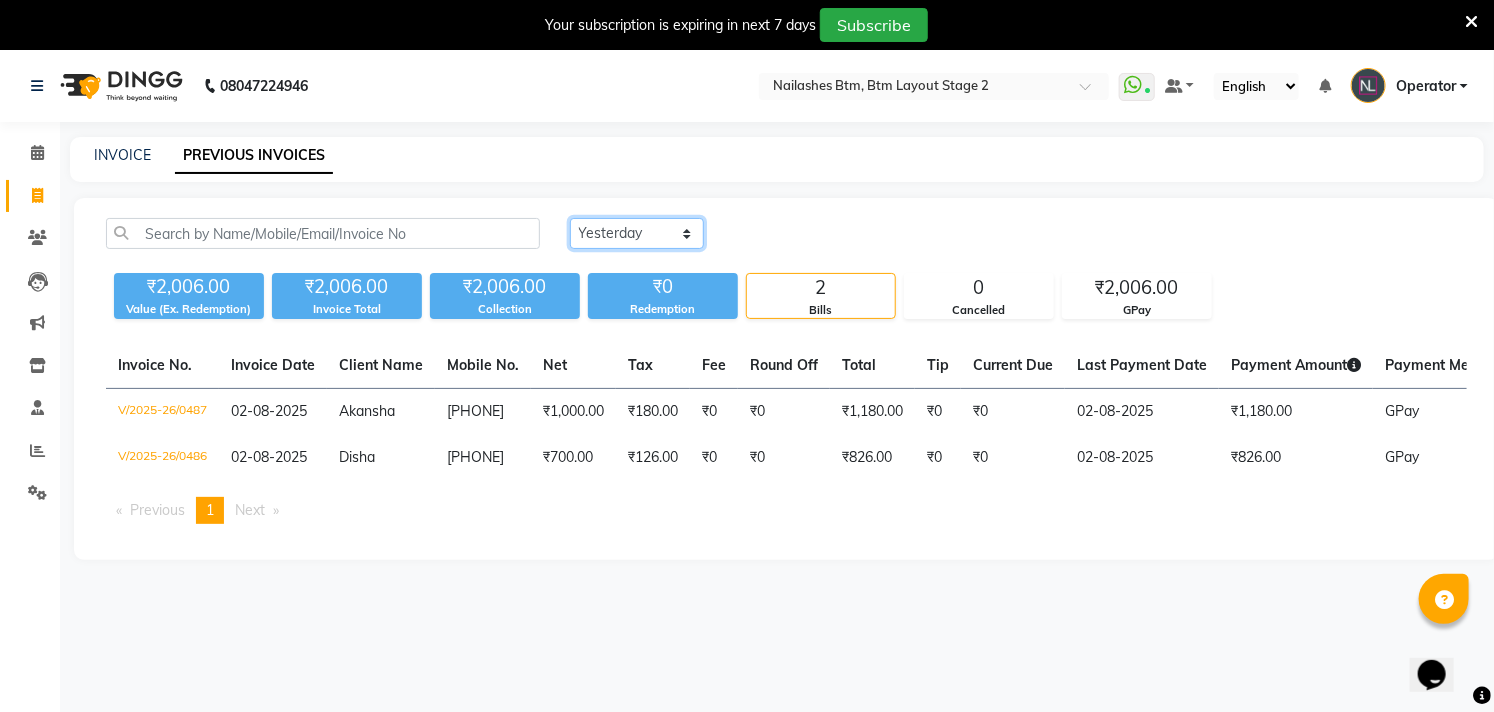 click on "Today Yesterday Custom Range" 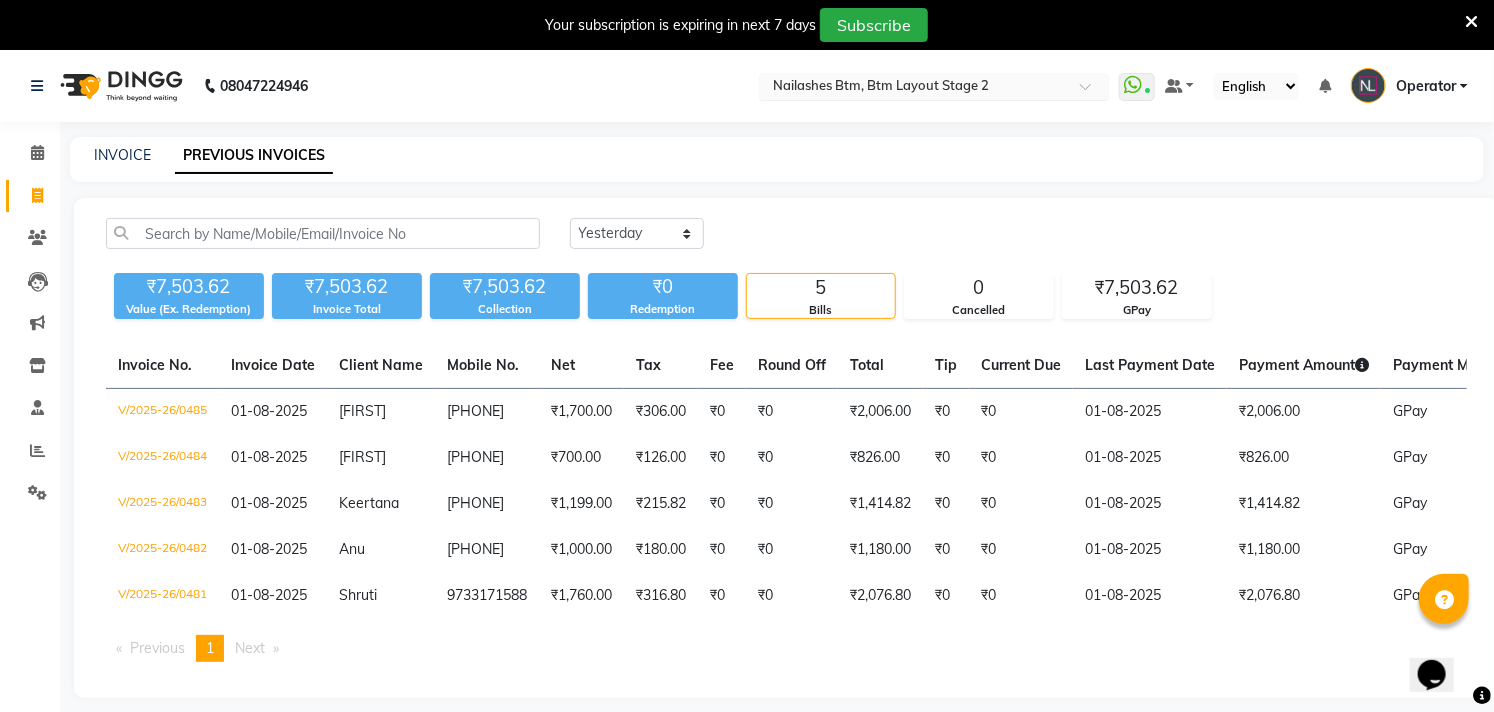 click at bounding box center [914, 88] 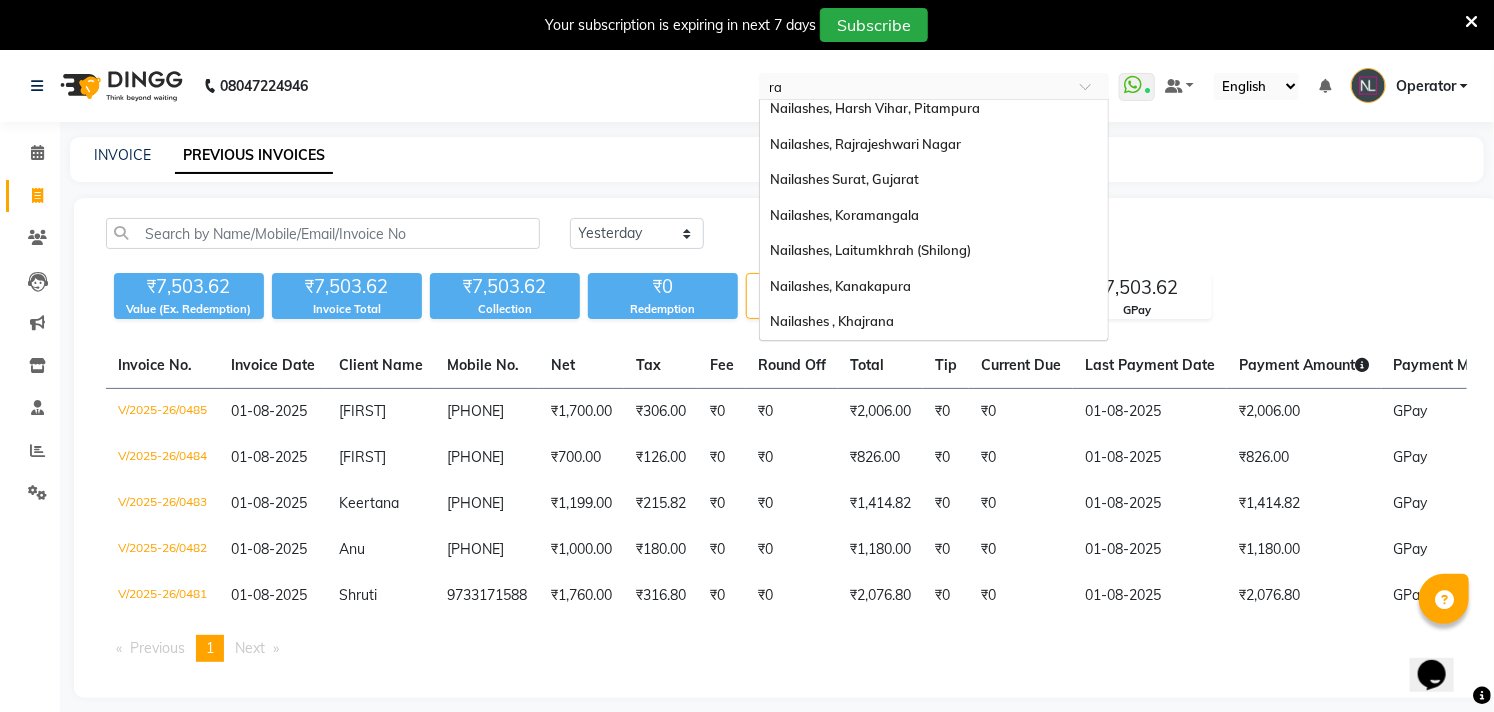 scroll, scrollTop: 142, scrollLeft: 0, axis: vertical 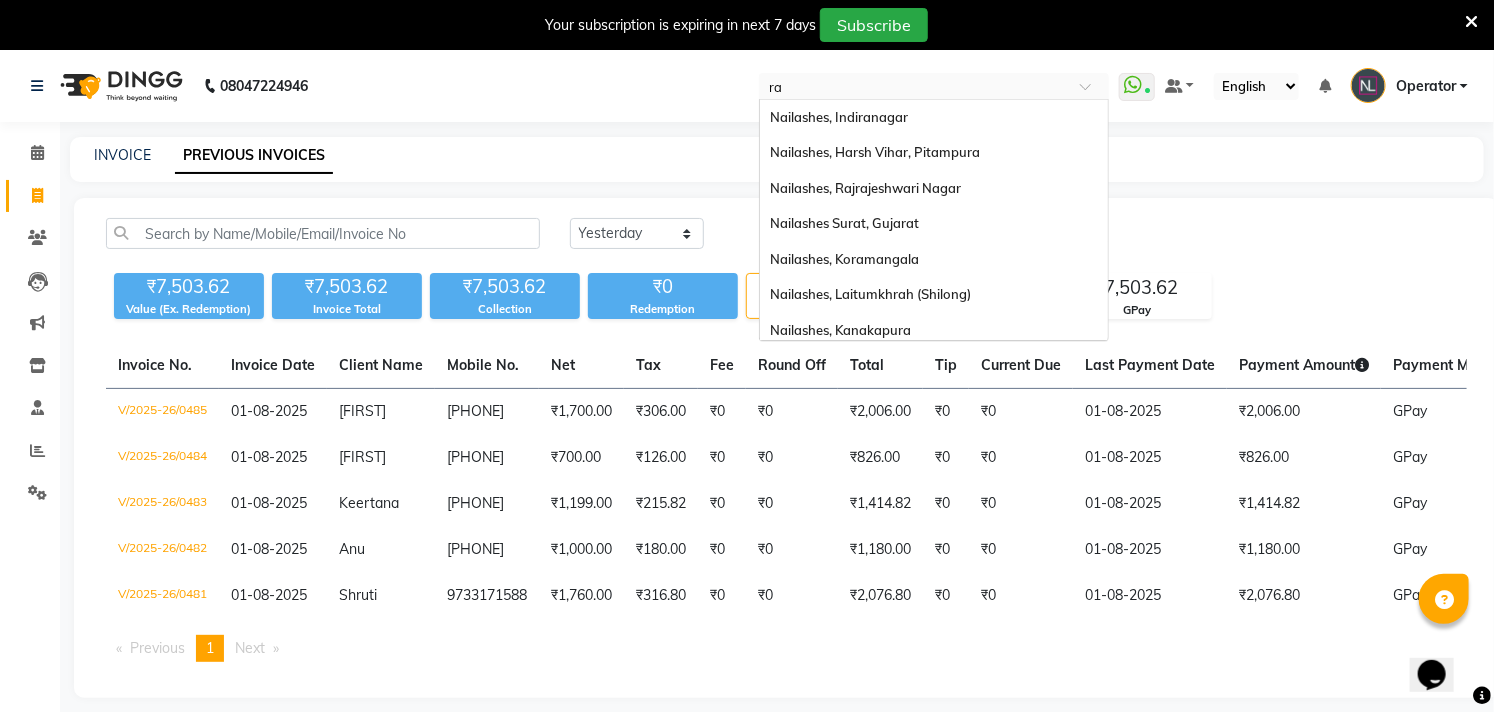 type on "raj" 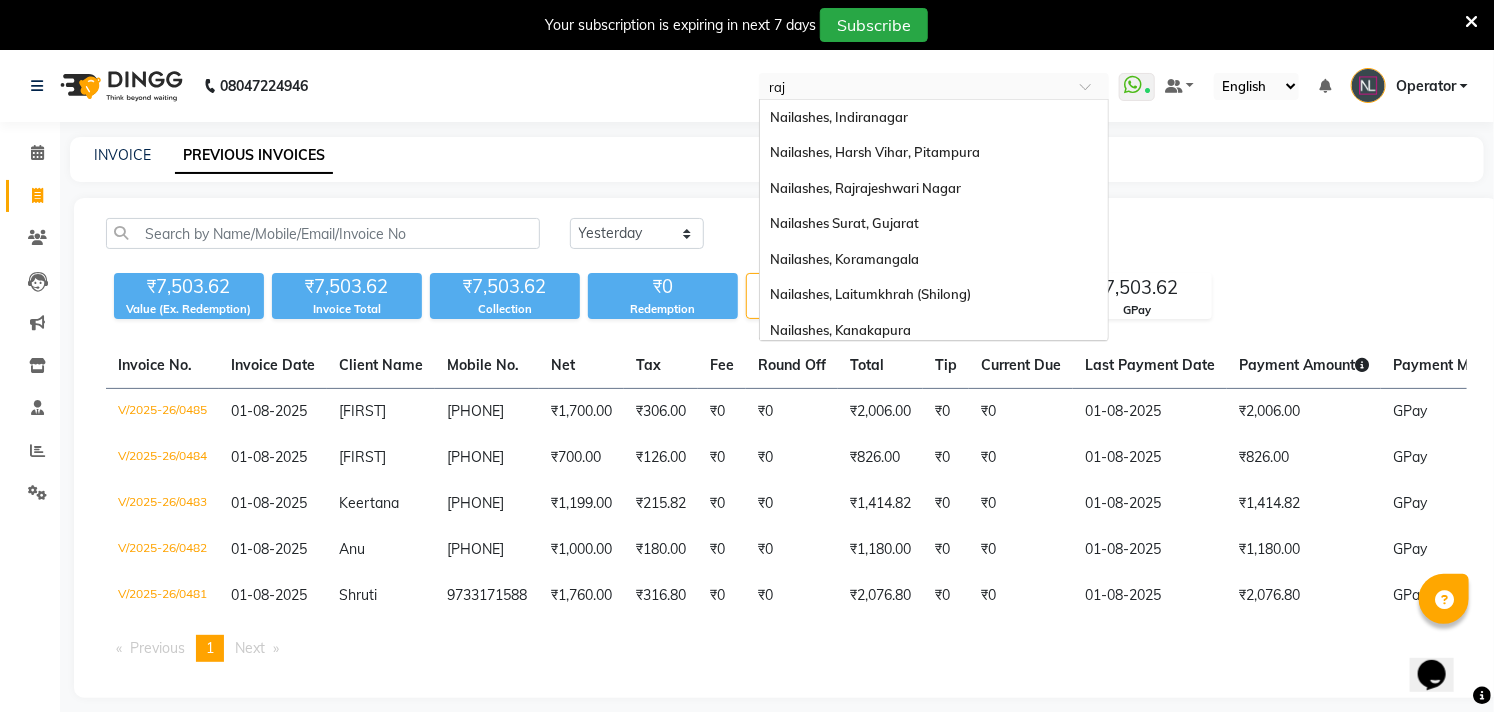 scroll, scrollTop: 0, scrollLeft: 0, axis: both 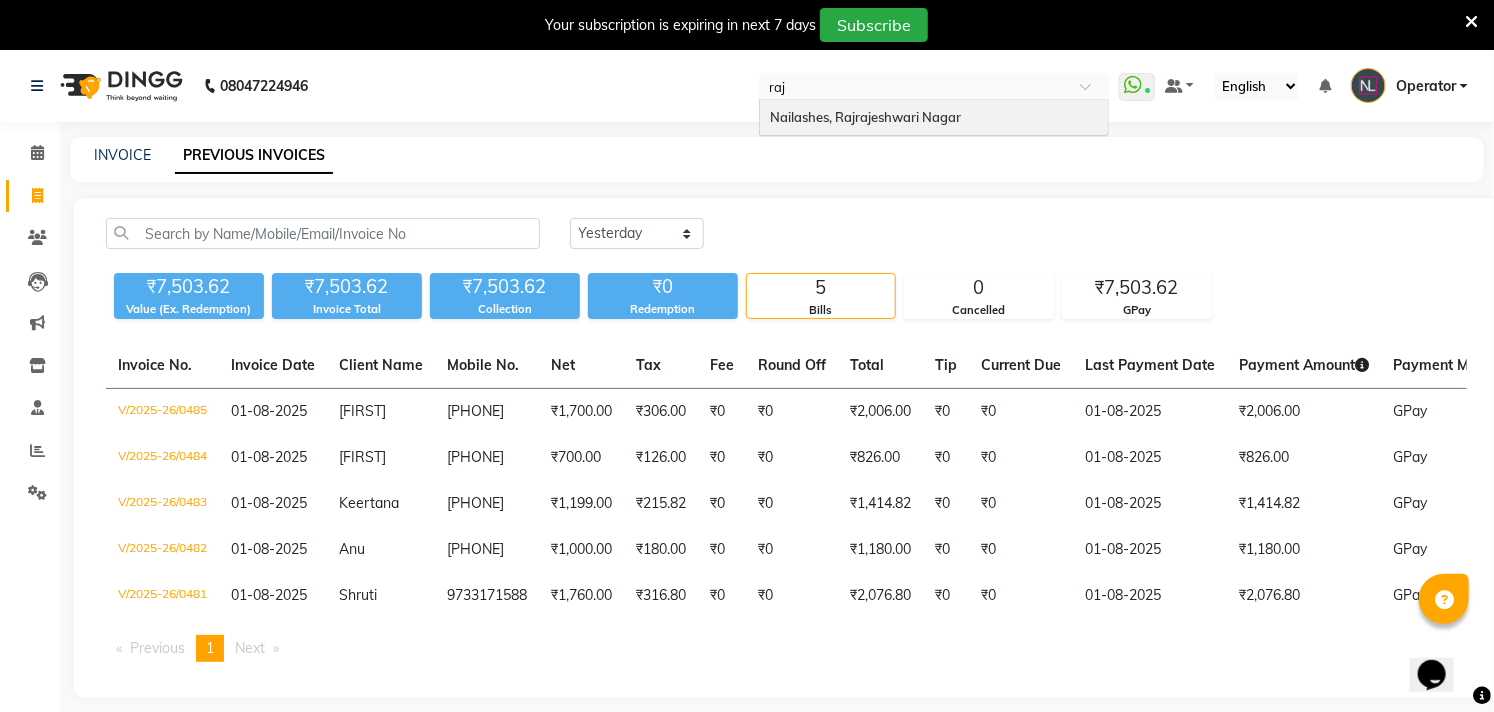type 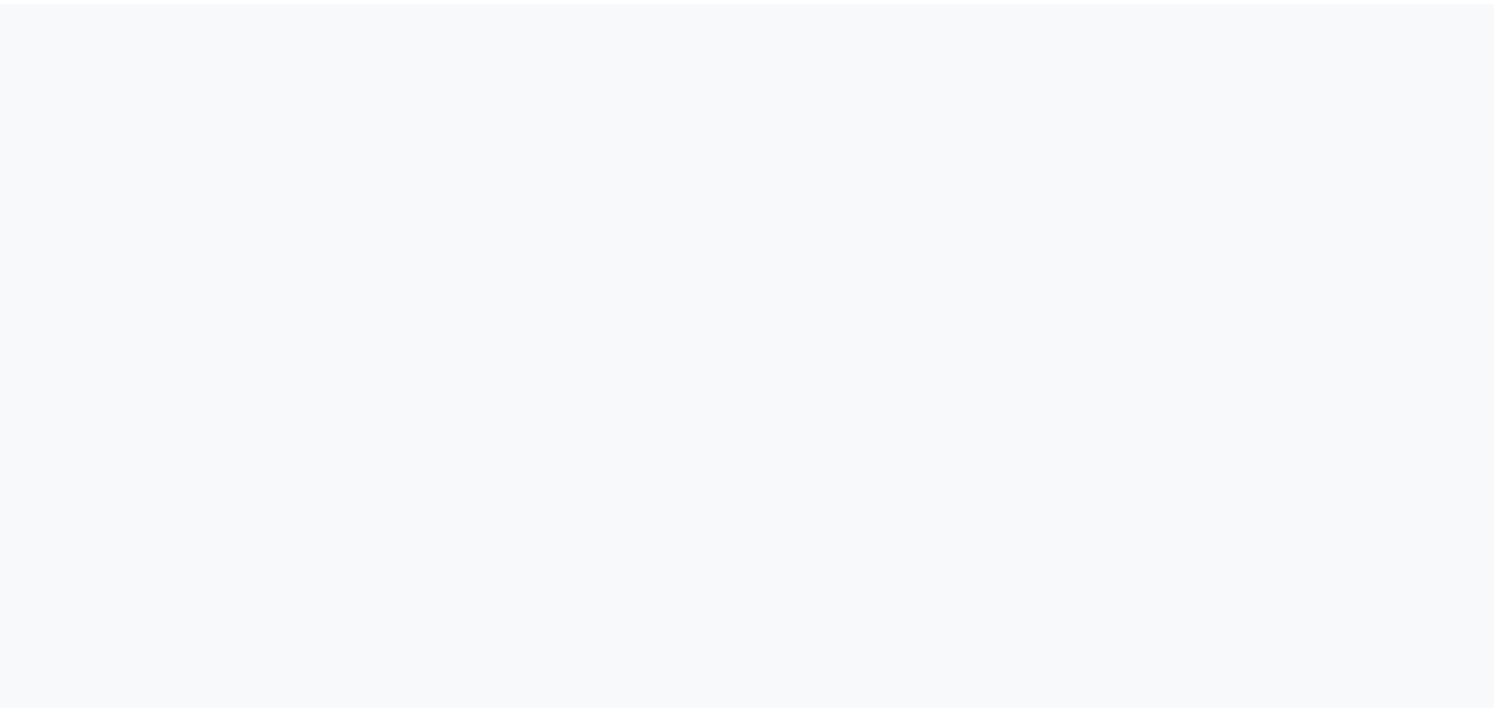 scroll, scrollTop: 0, scrollLeft: 0, axis: both 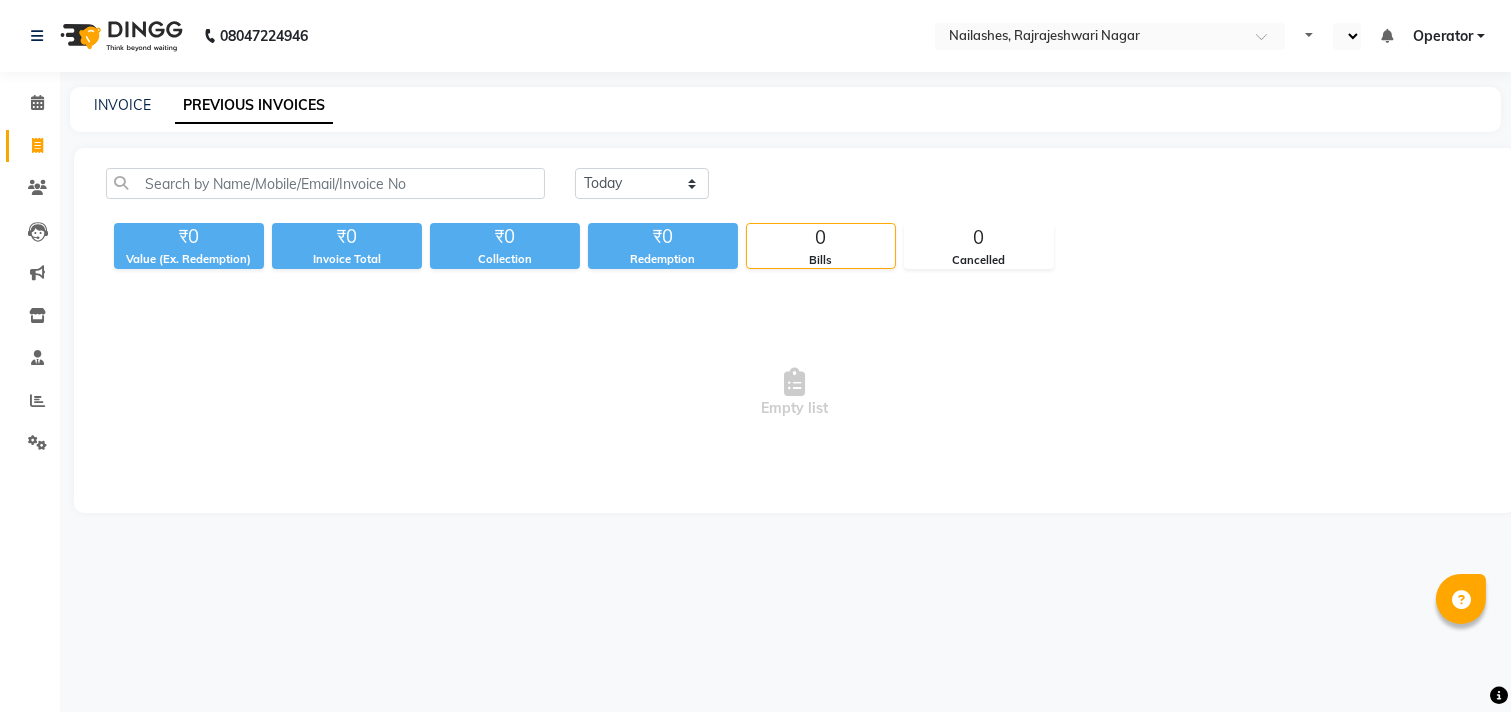 select on "en" 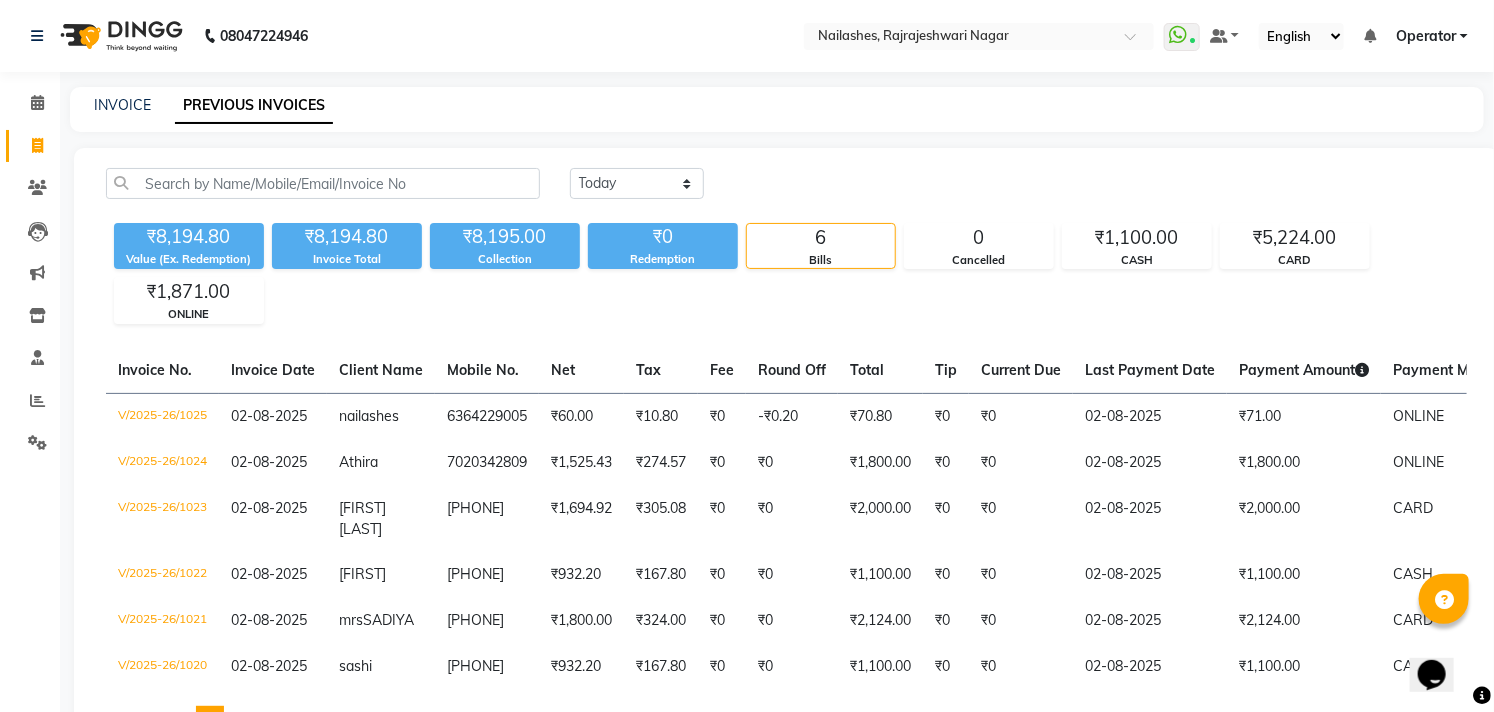 scroll, scrollTop: 0, scrollLeft: 0, axis: both 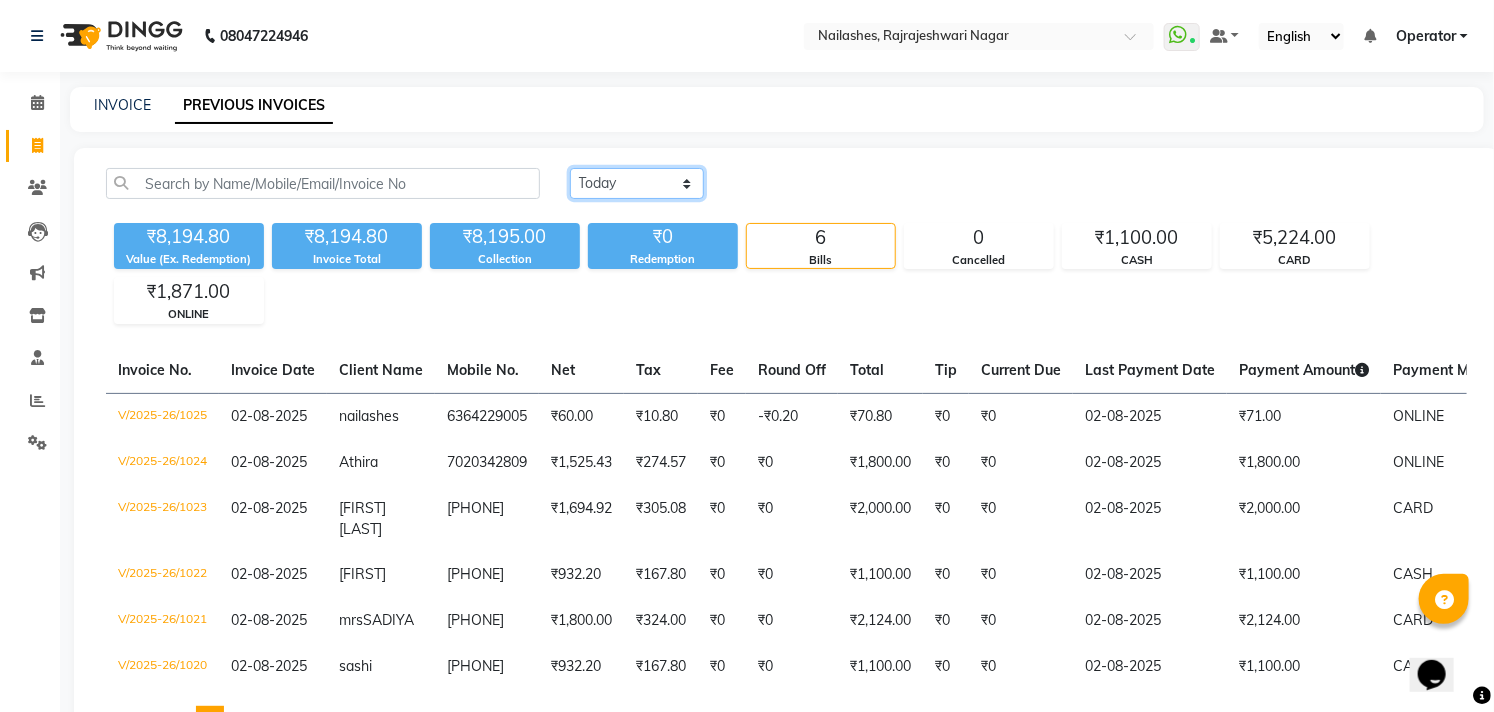click on "Today Yesterday Custom Range" 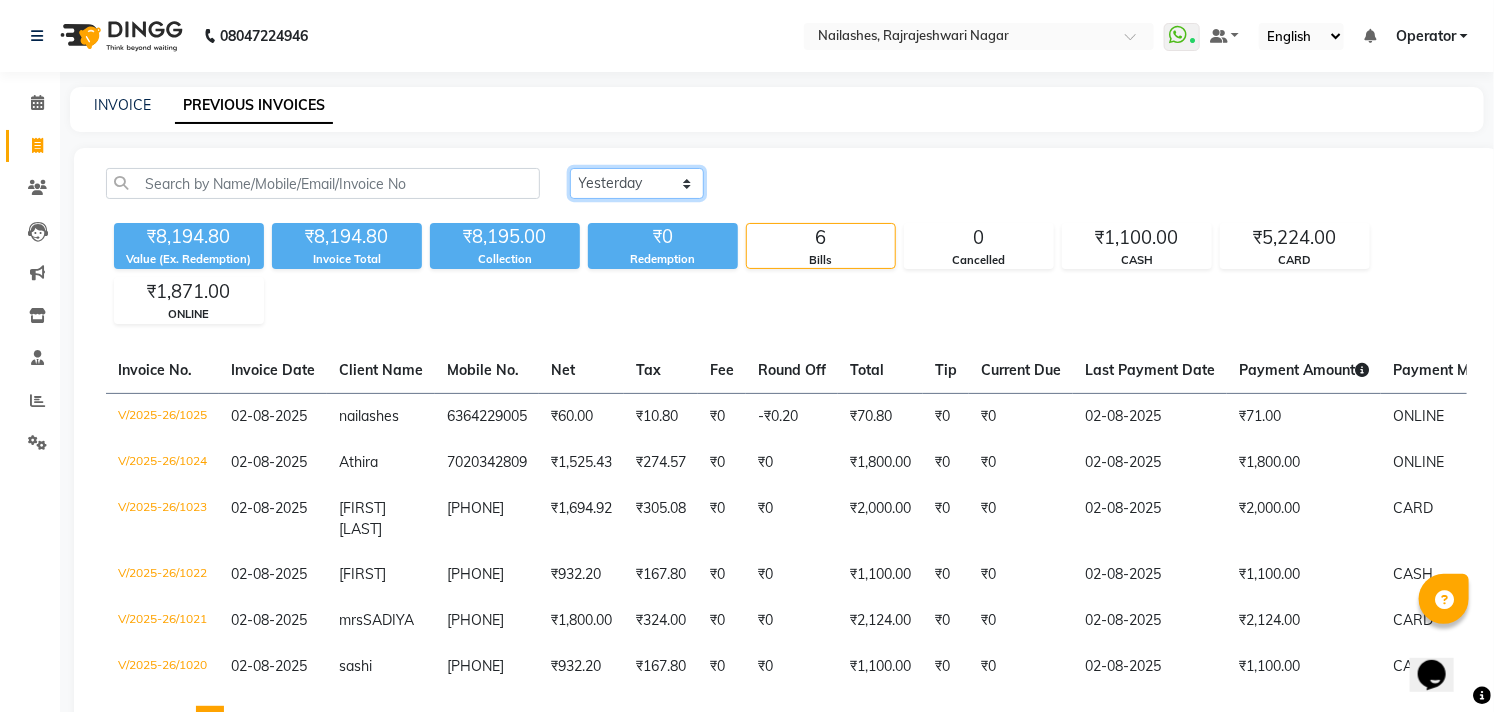 click on "Today Yesterday Custom Range" 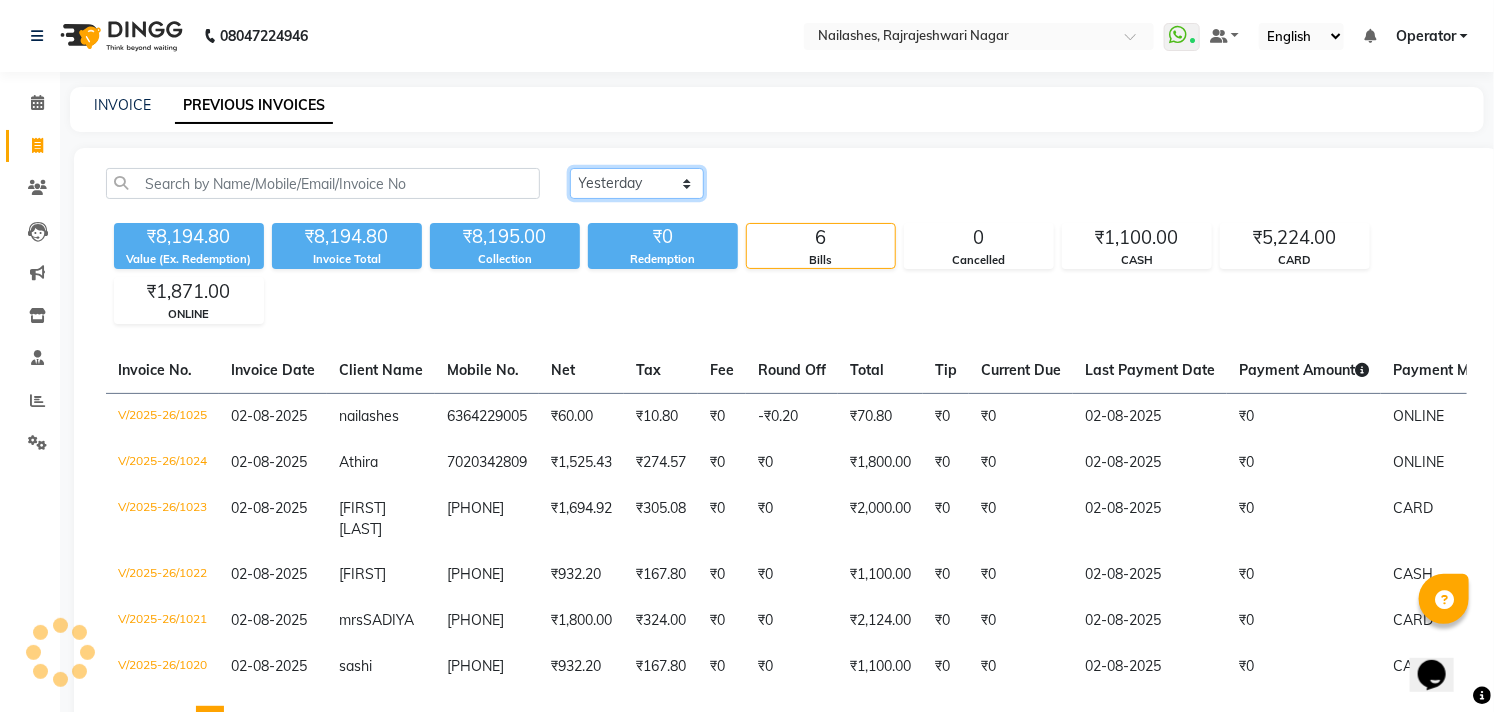 click on "Today Yesterday Custom Range" 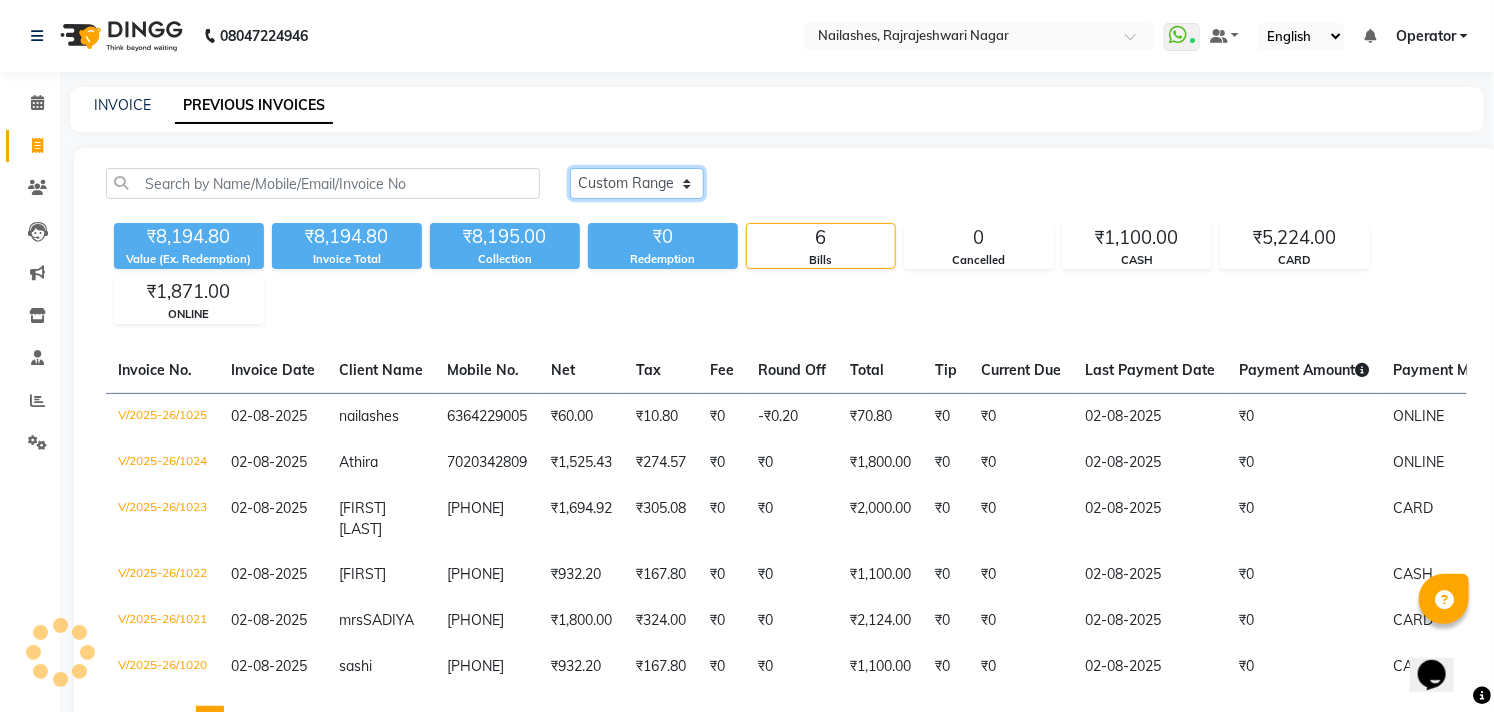 click on "Today Yesterday Custom Range" 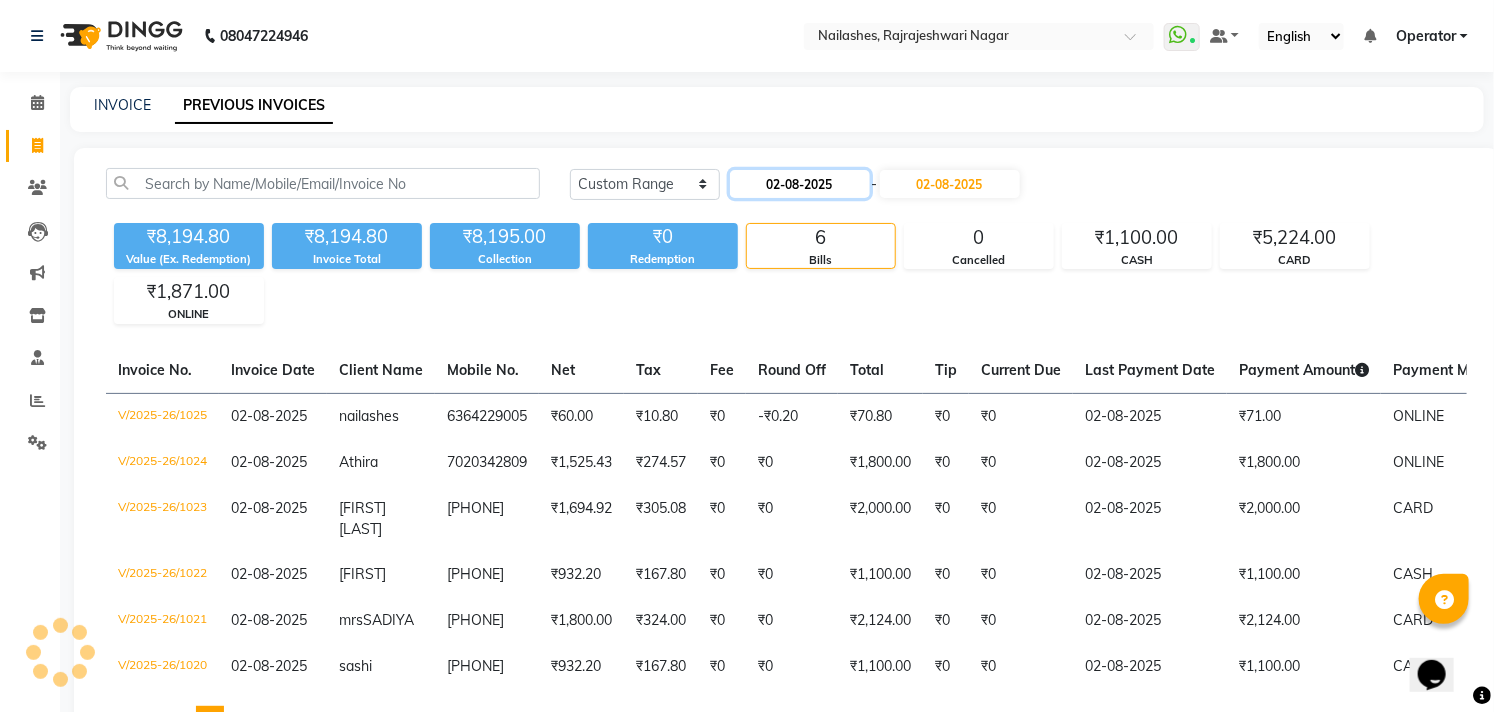 click on "02-08-2025" 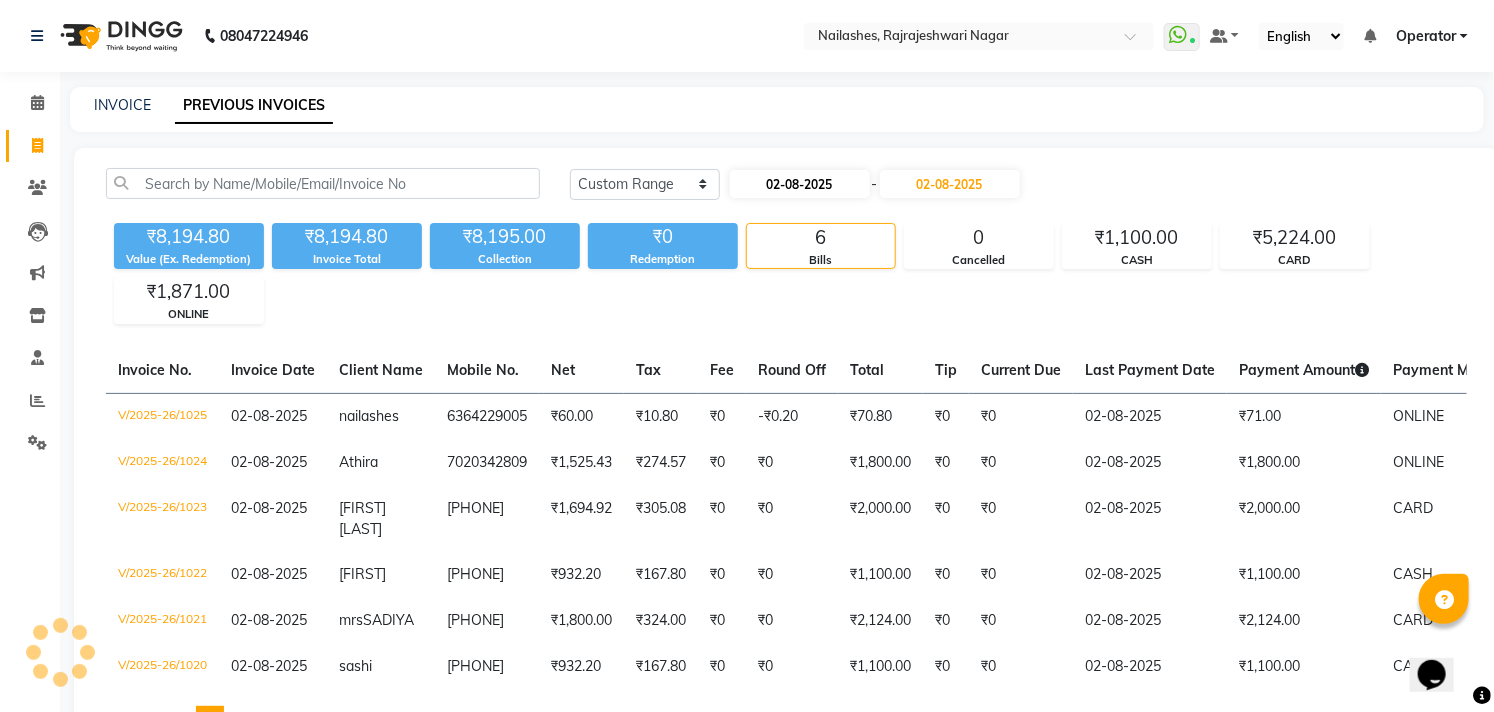 select on "8" 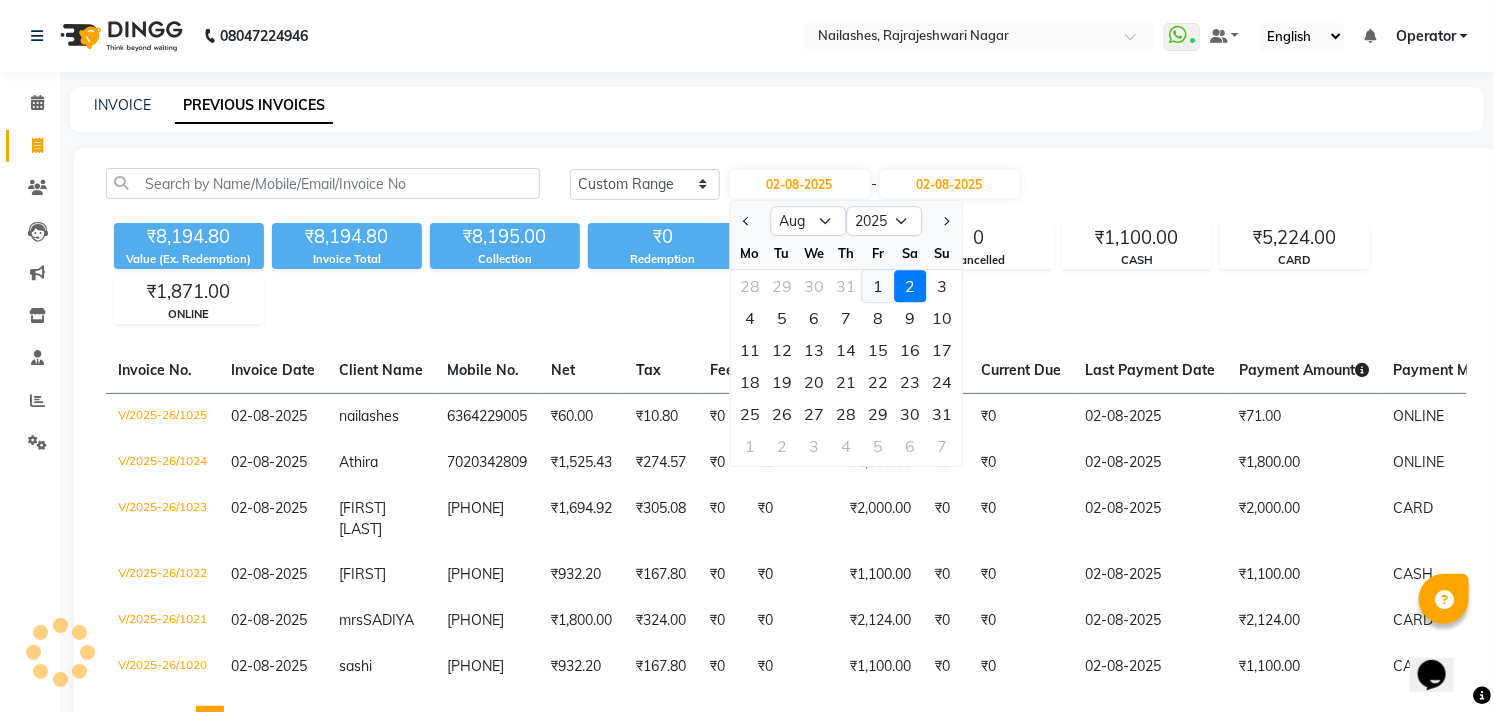 click on "1" 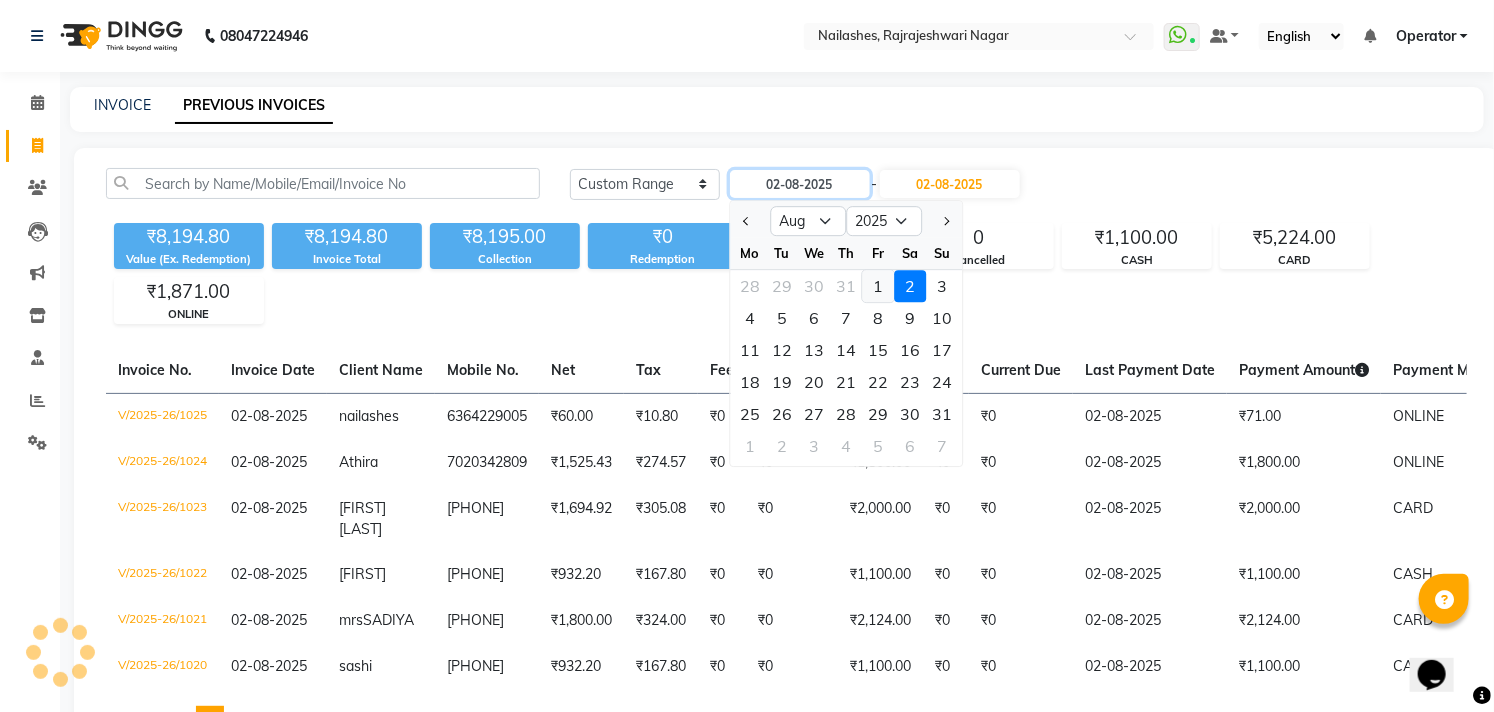 type on "01-08-2025" 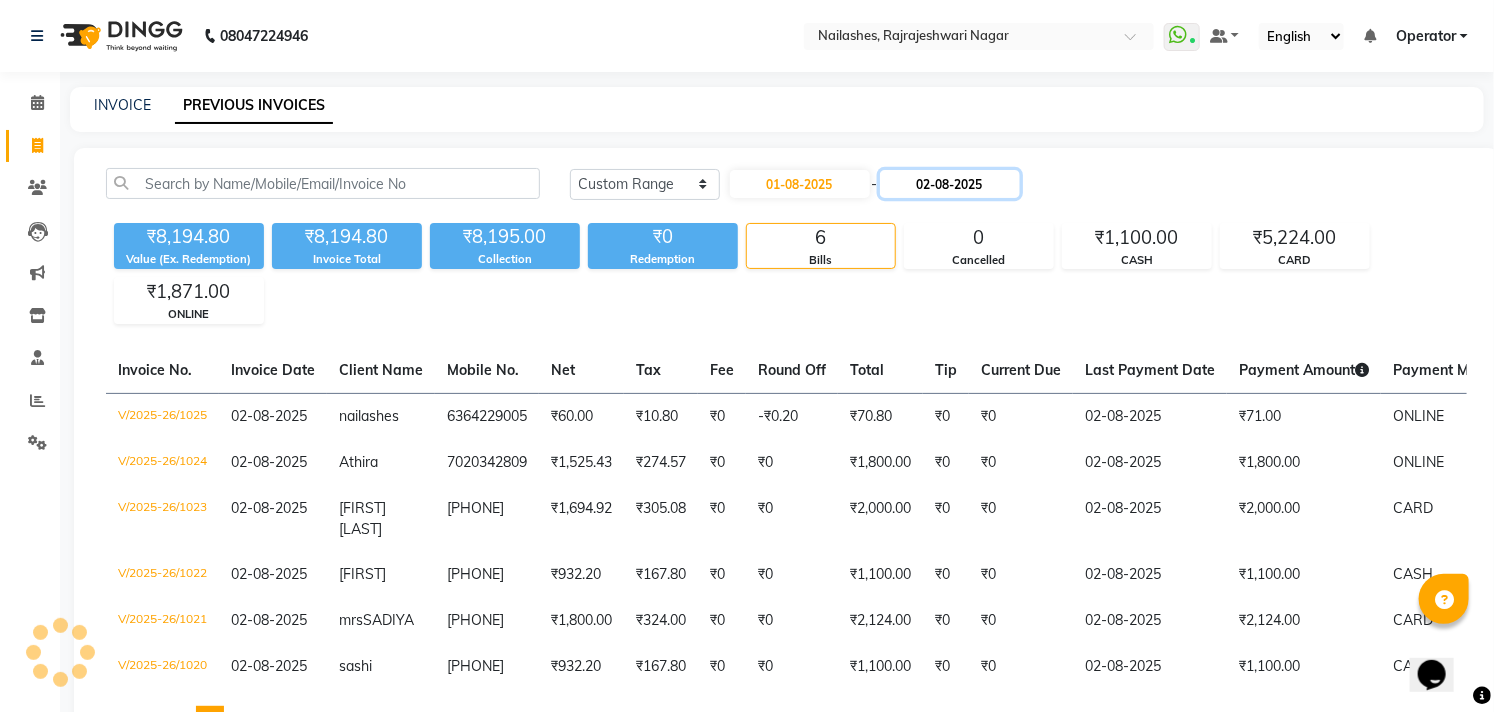 click on "02-08-2025" 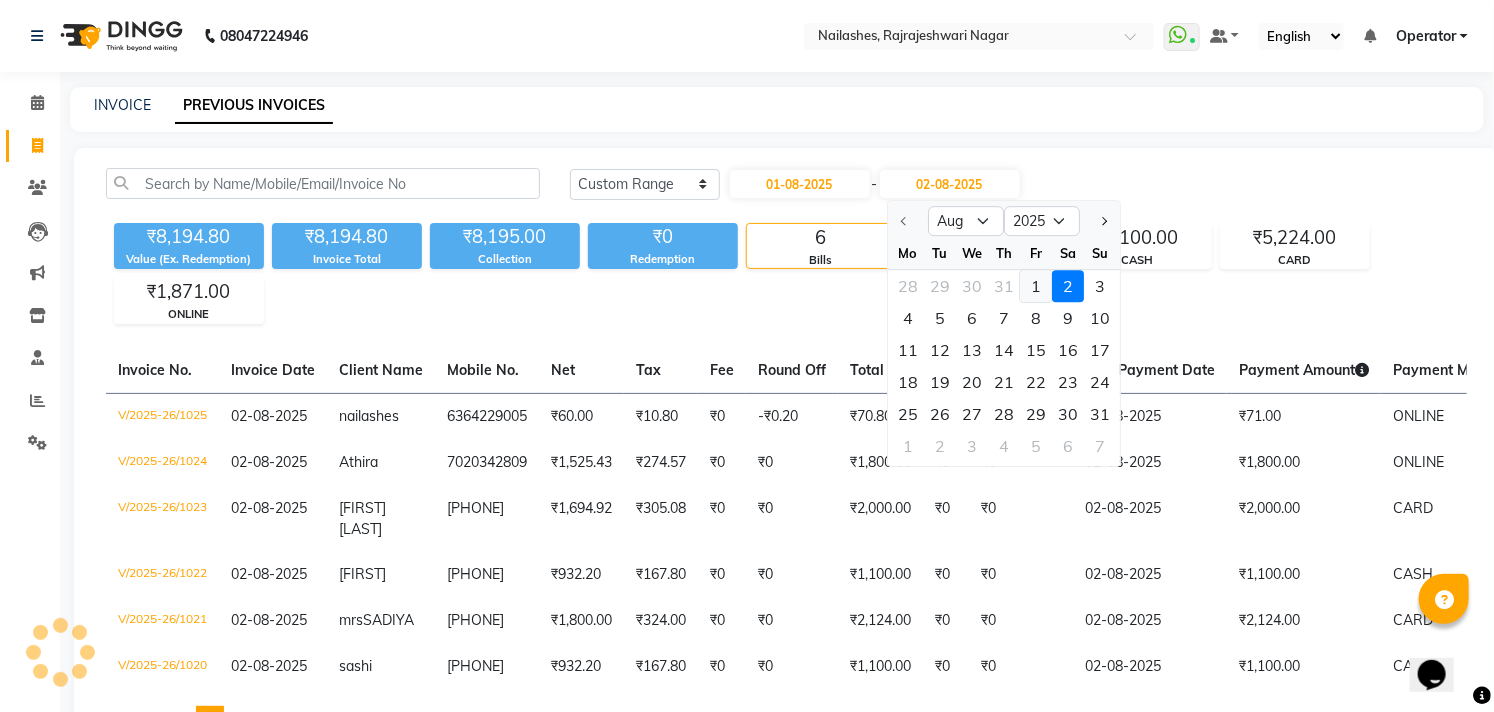 click on "1" 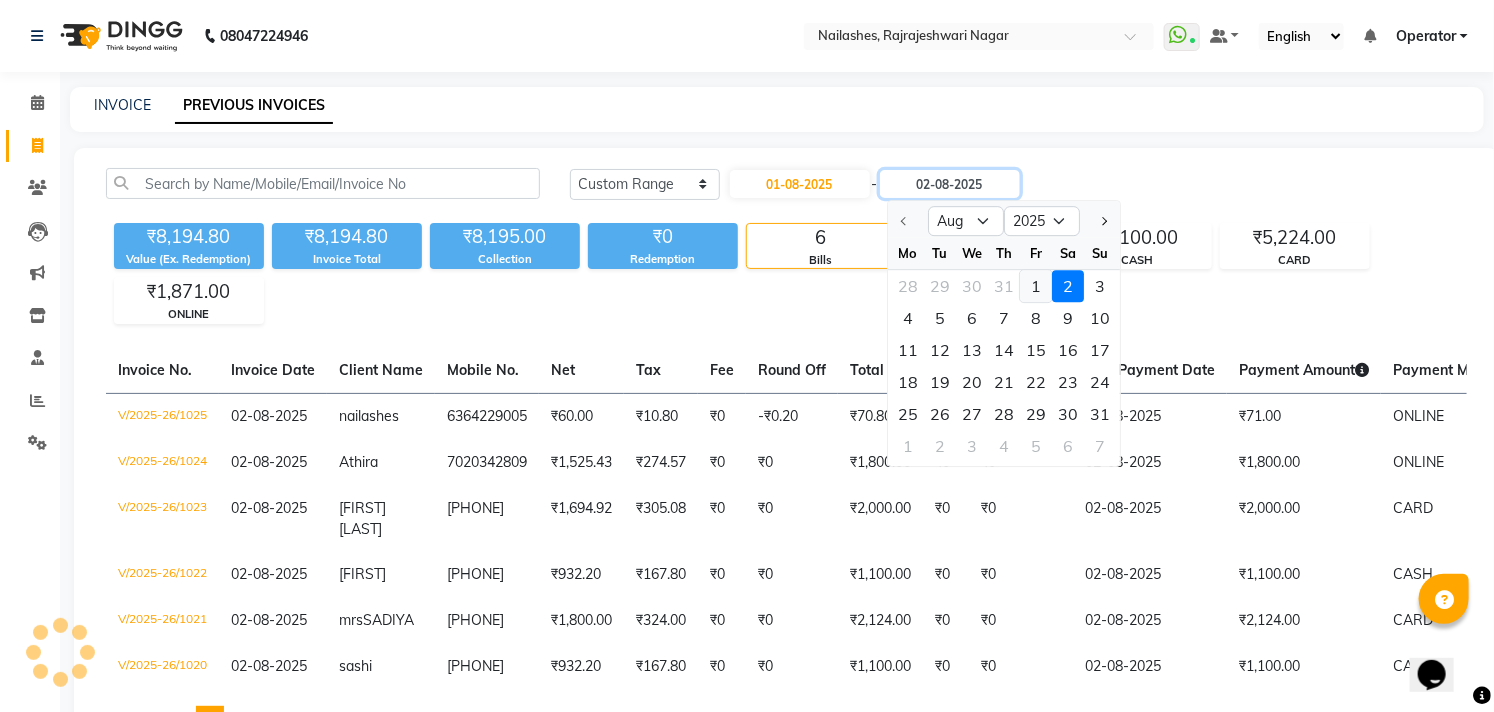 type on "01-08-2025" 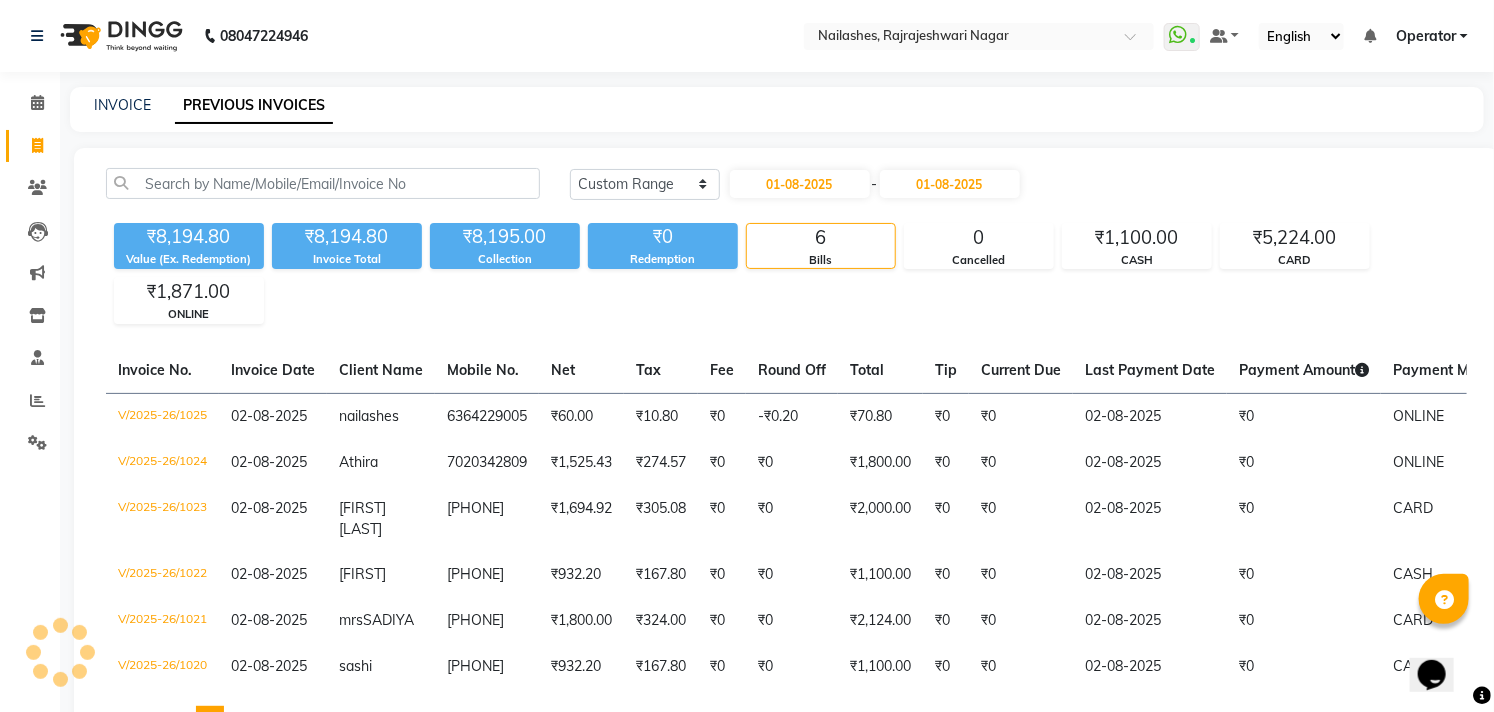 click on "₹8,194.80 Value (Ex. Redemption) ₹8,194.80 Invoice Total  ₹8,195.00 Collection ₹0 Redemption 6 Bills 0 Cancelled ₹1,100.00 CASH ₹5,224.00 CARD ₹1,871.00 ONLINE" 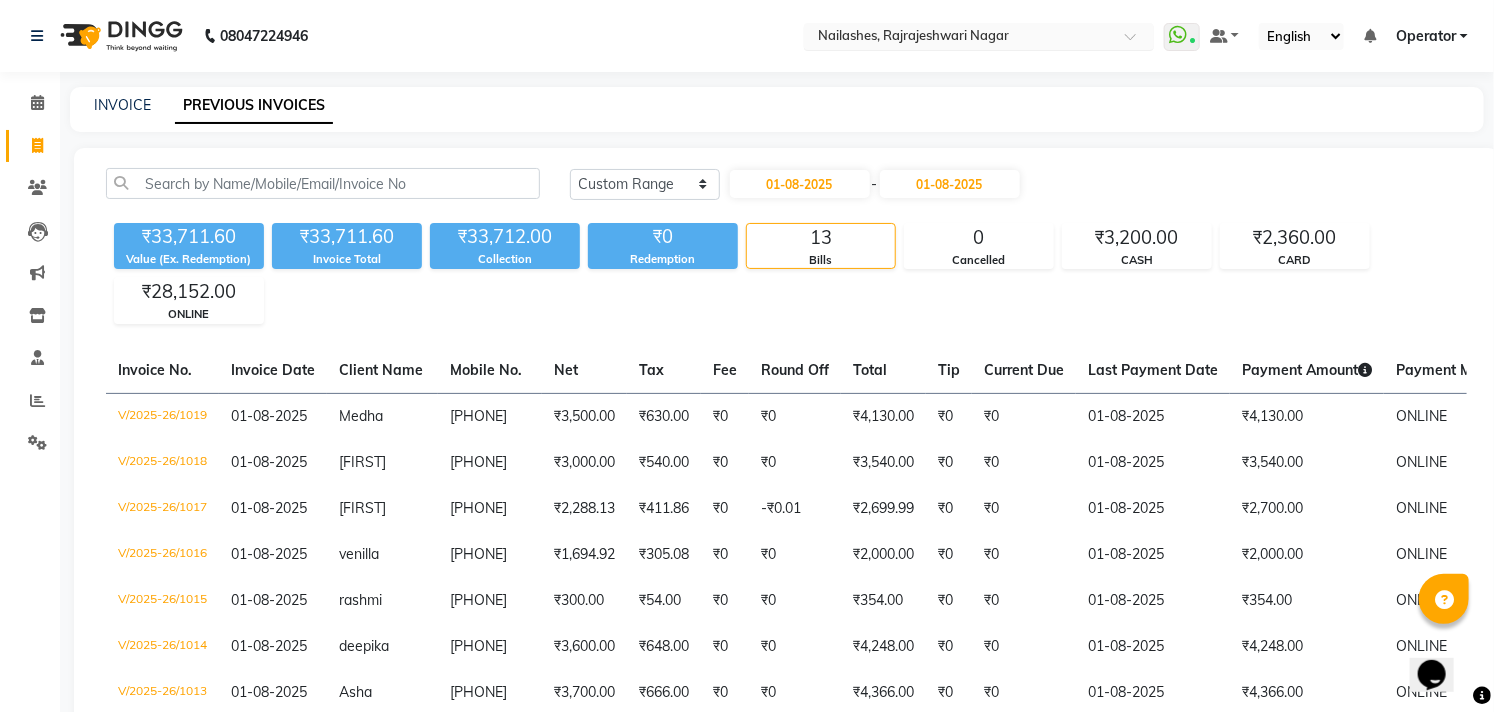 click at bounding box center [959, 38] 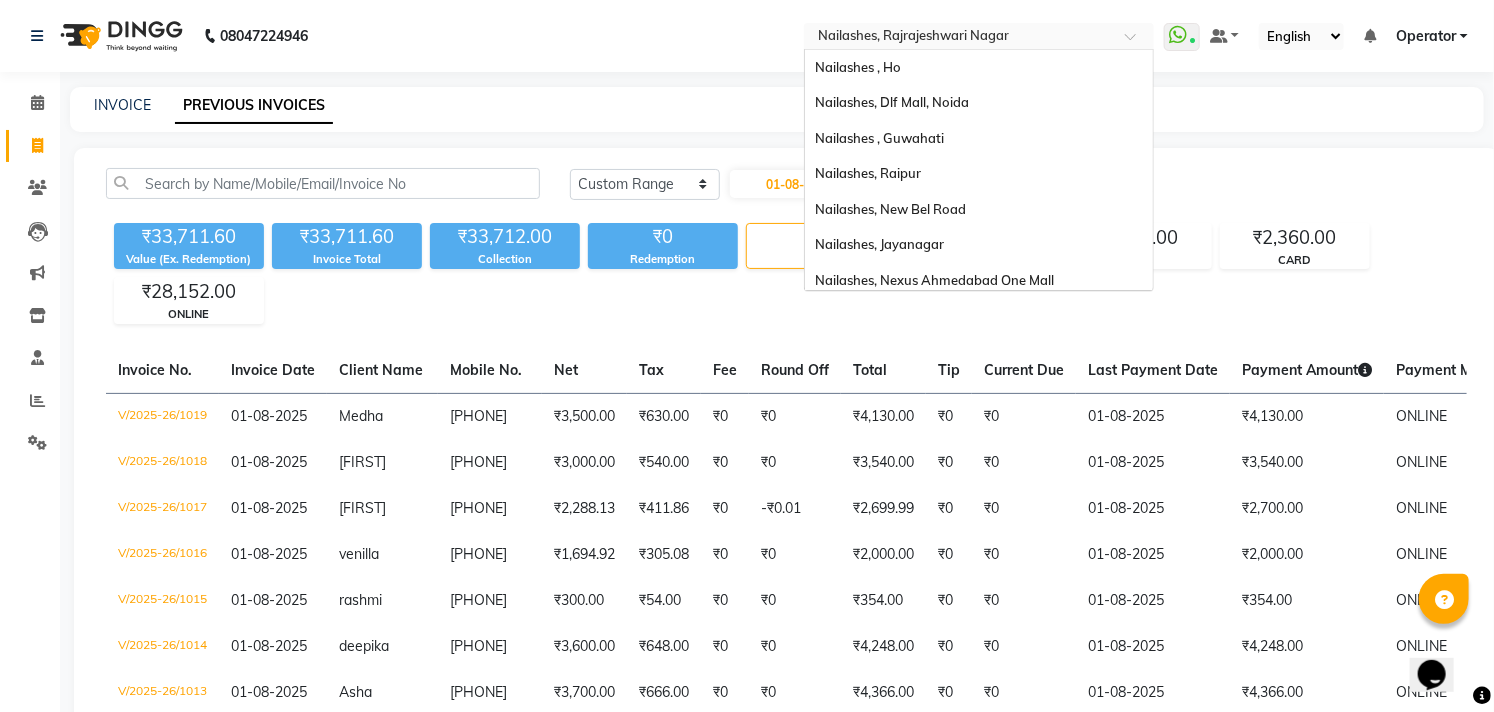 scroll, scrollTop: 815, scrollLeft: 0, axis: vertical 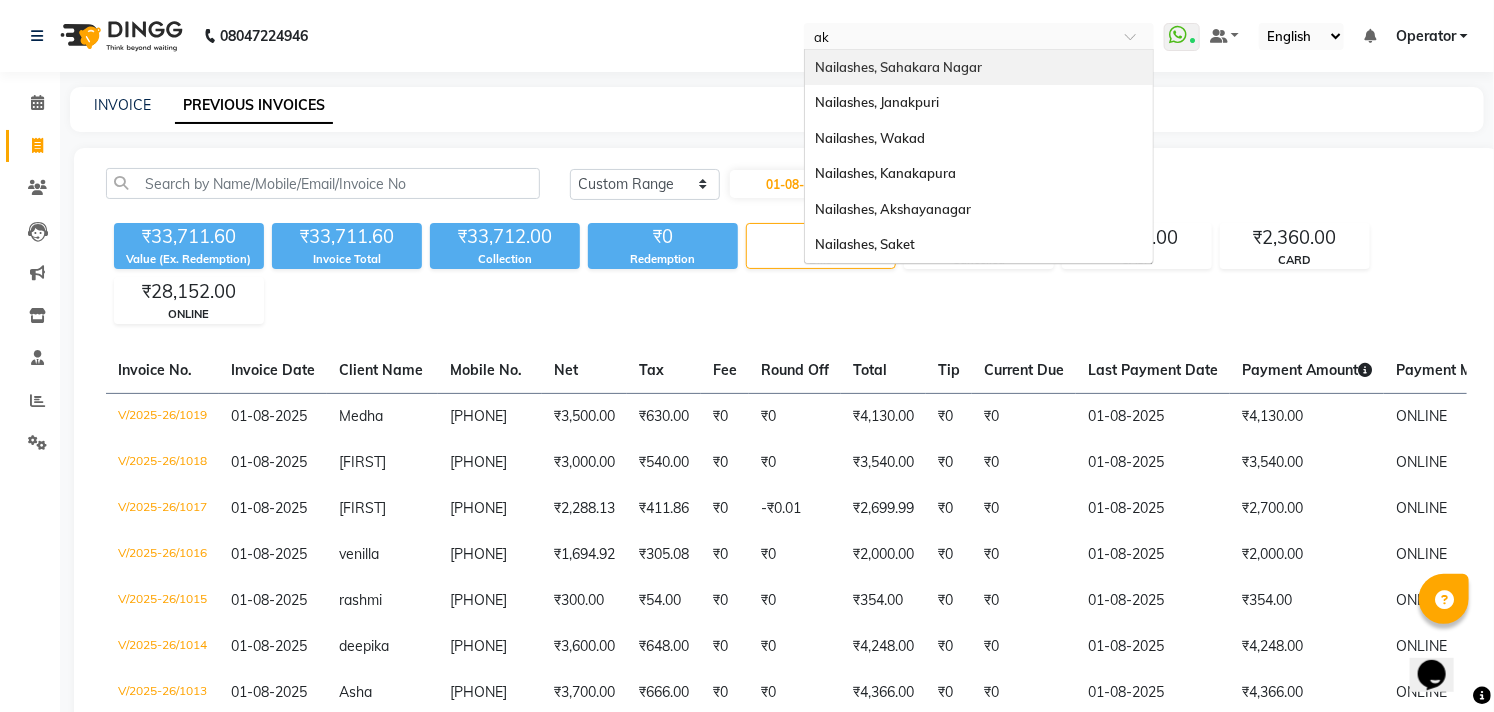 type on "aks" 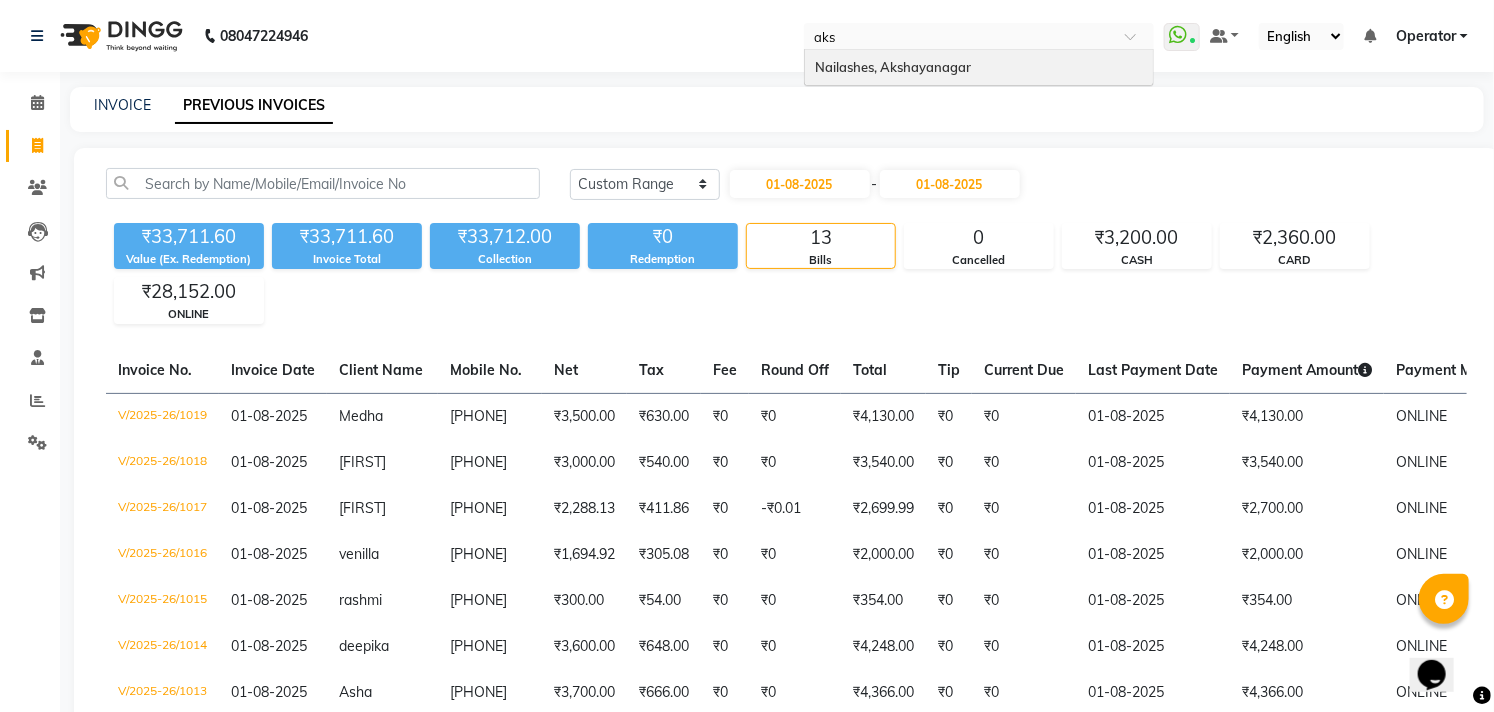 type 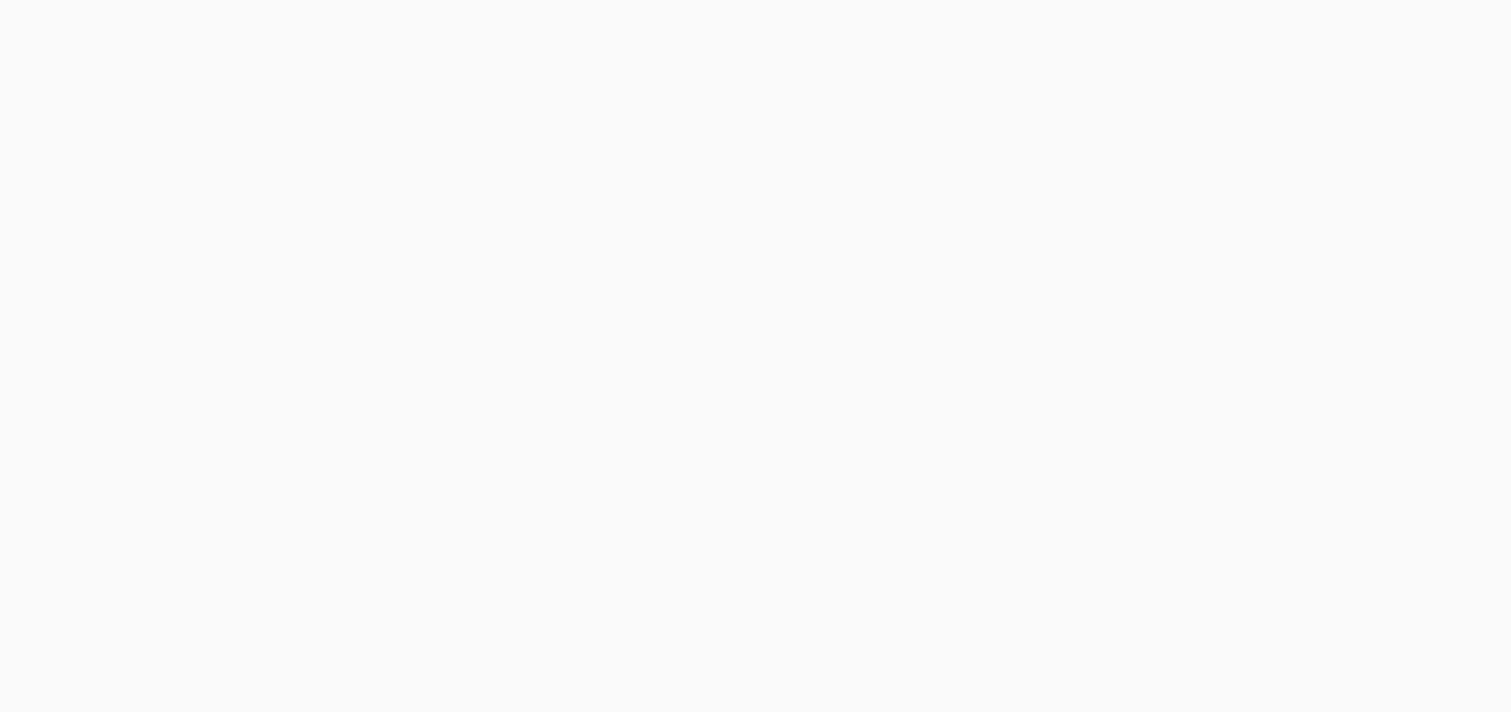 scroll, scrollTop: 0, scrollLeft: 0, axis: both 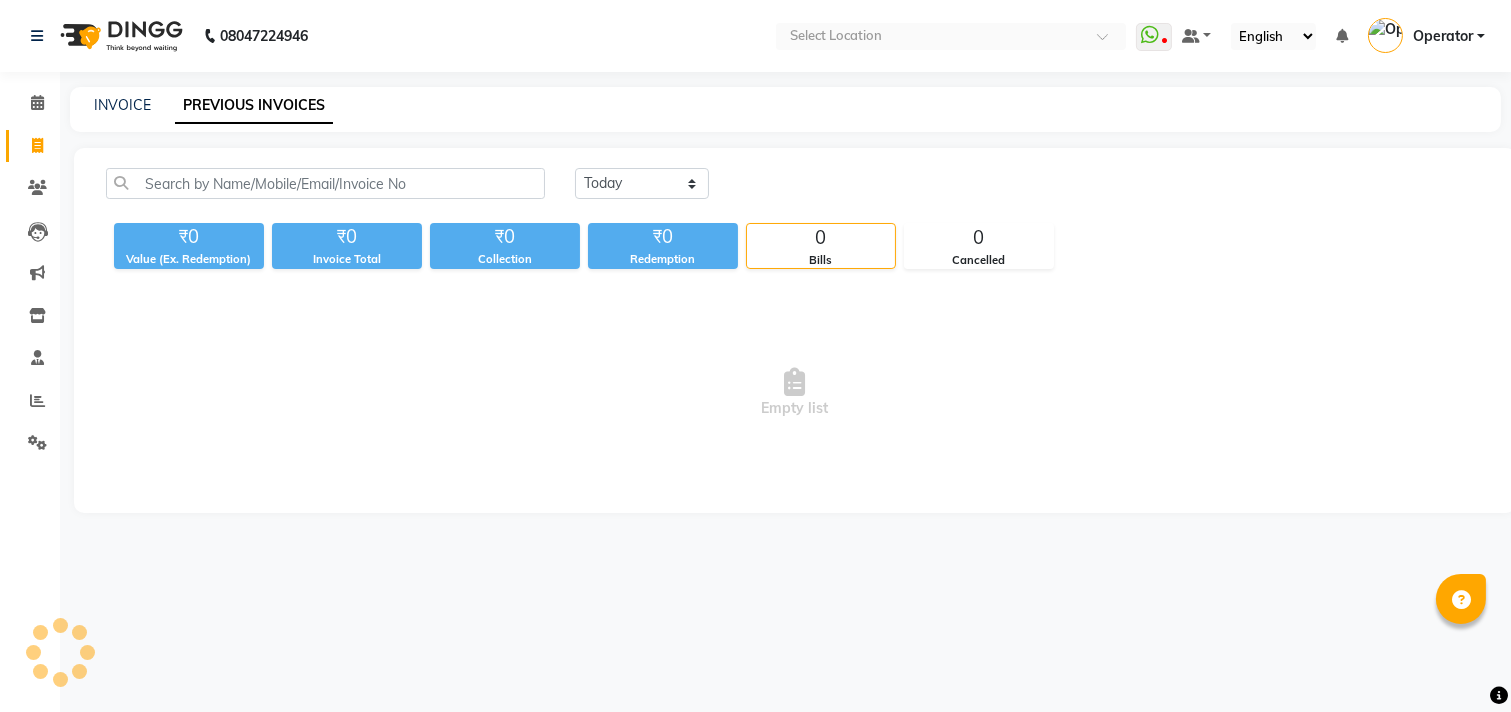 select on "en" 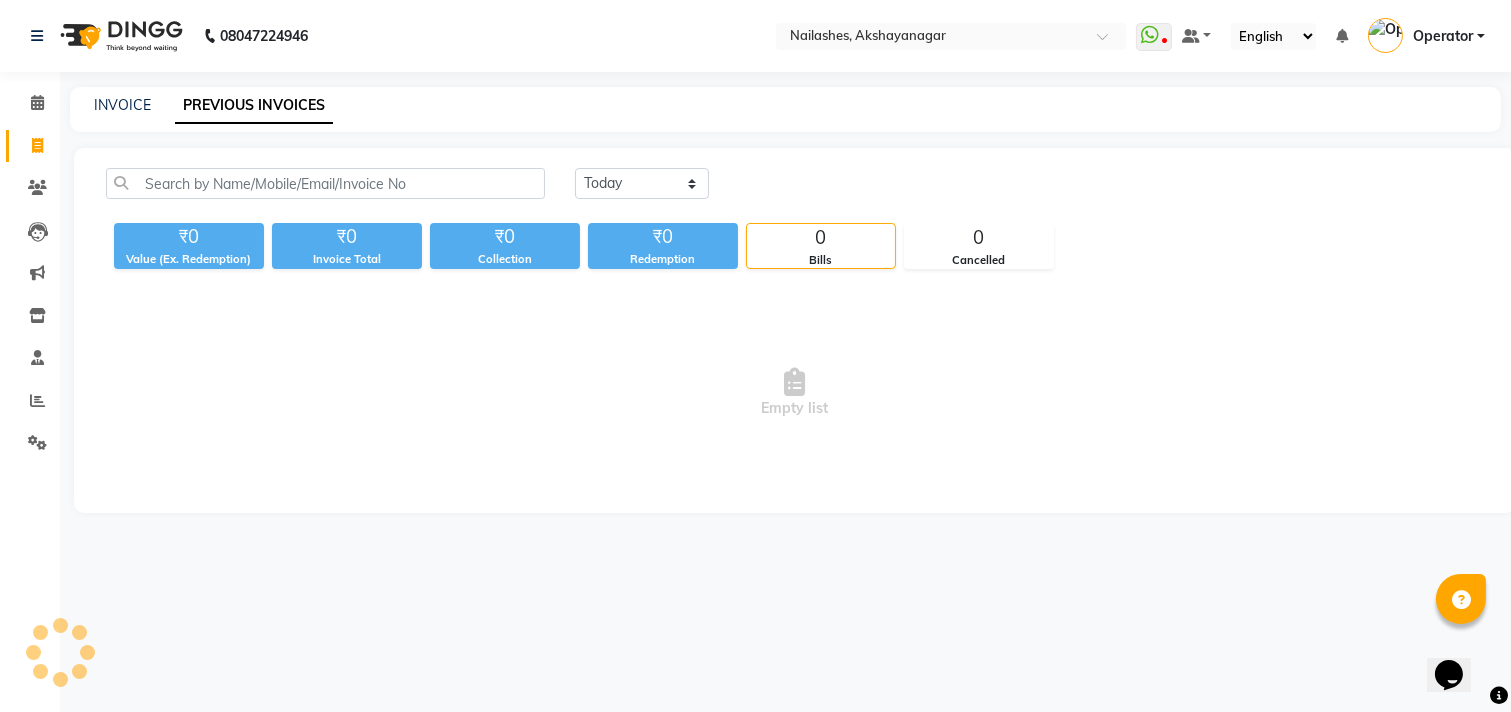 scroll, scrollTop: 0, scrollLeft: 0, axis: both 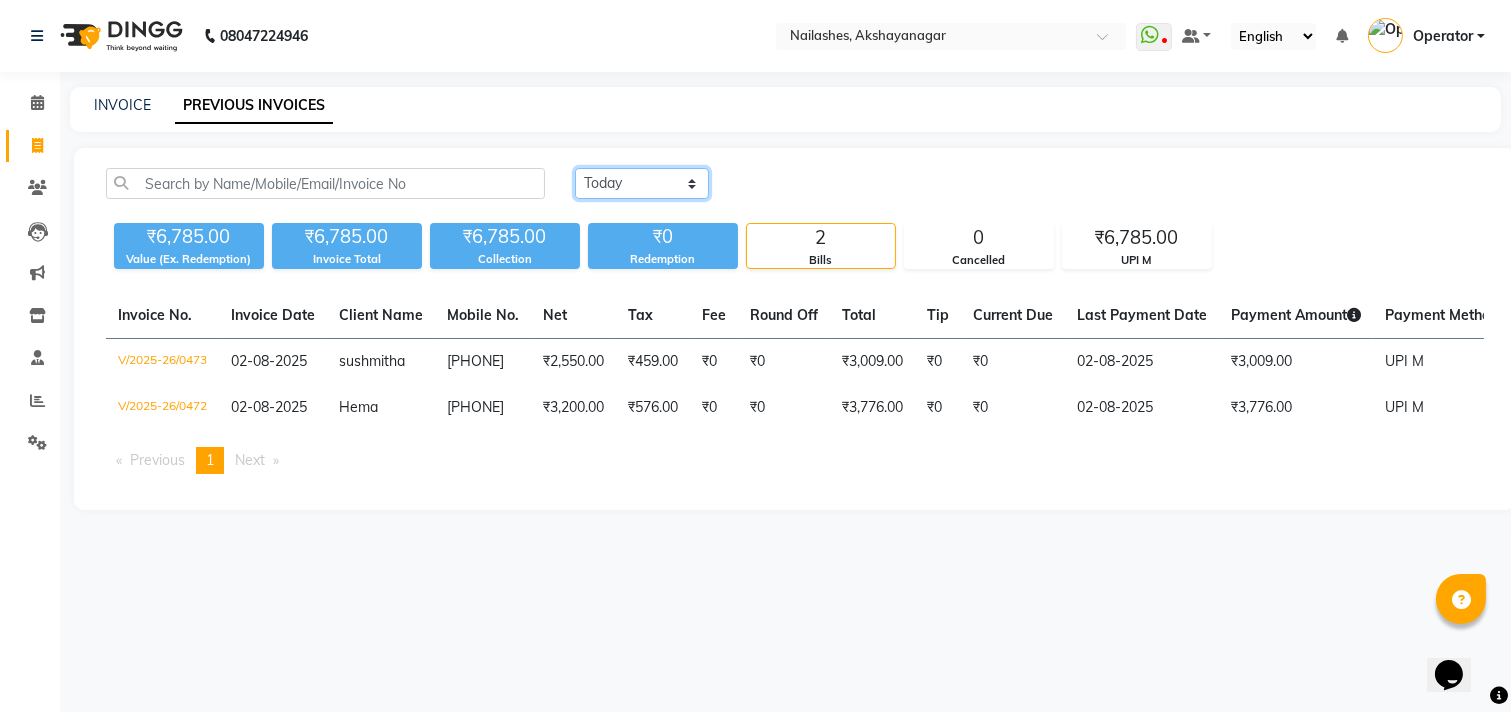 click on "Today Yesterday Custom Range" 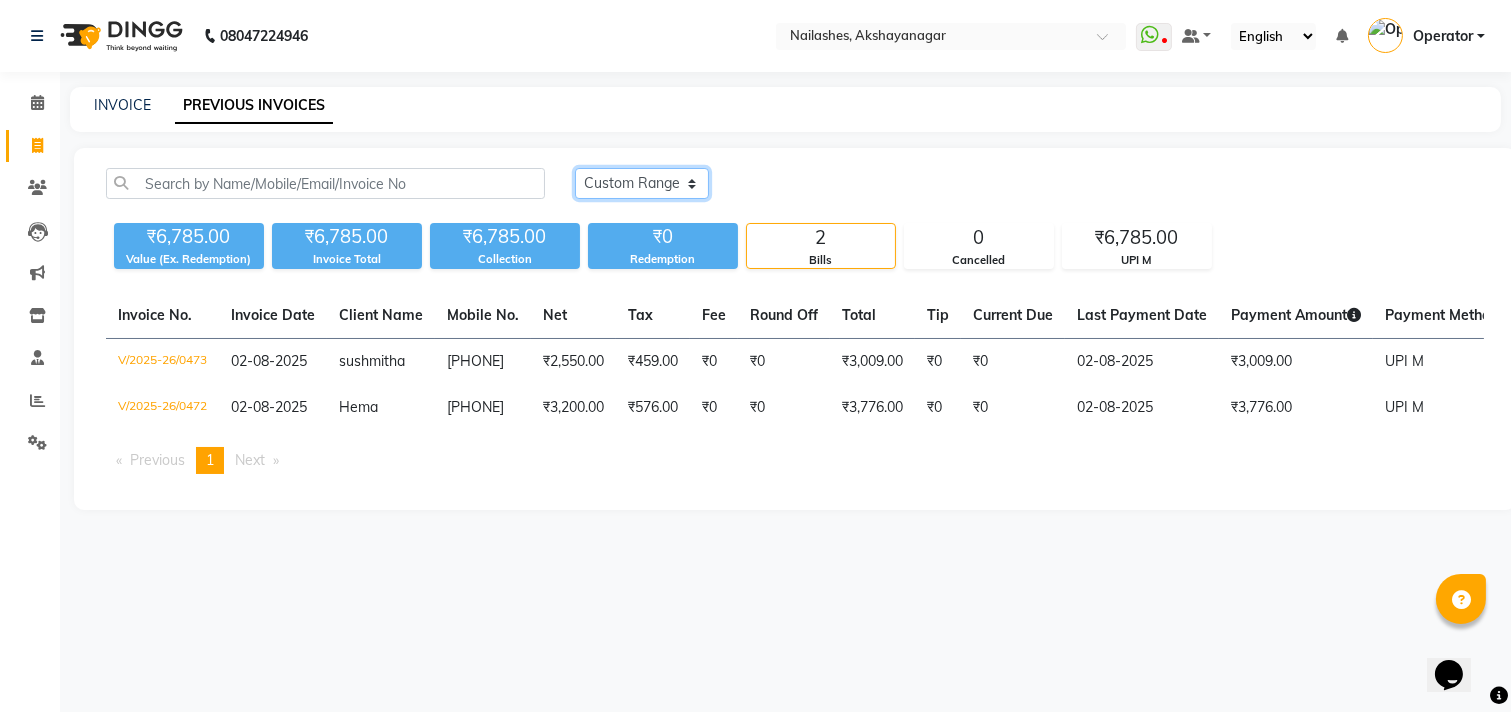 click on "Today Yesterday Custom Range" 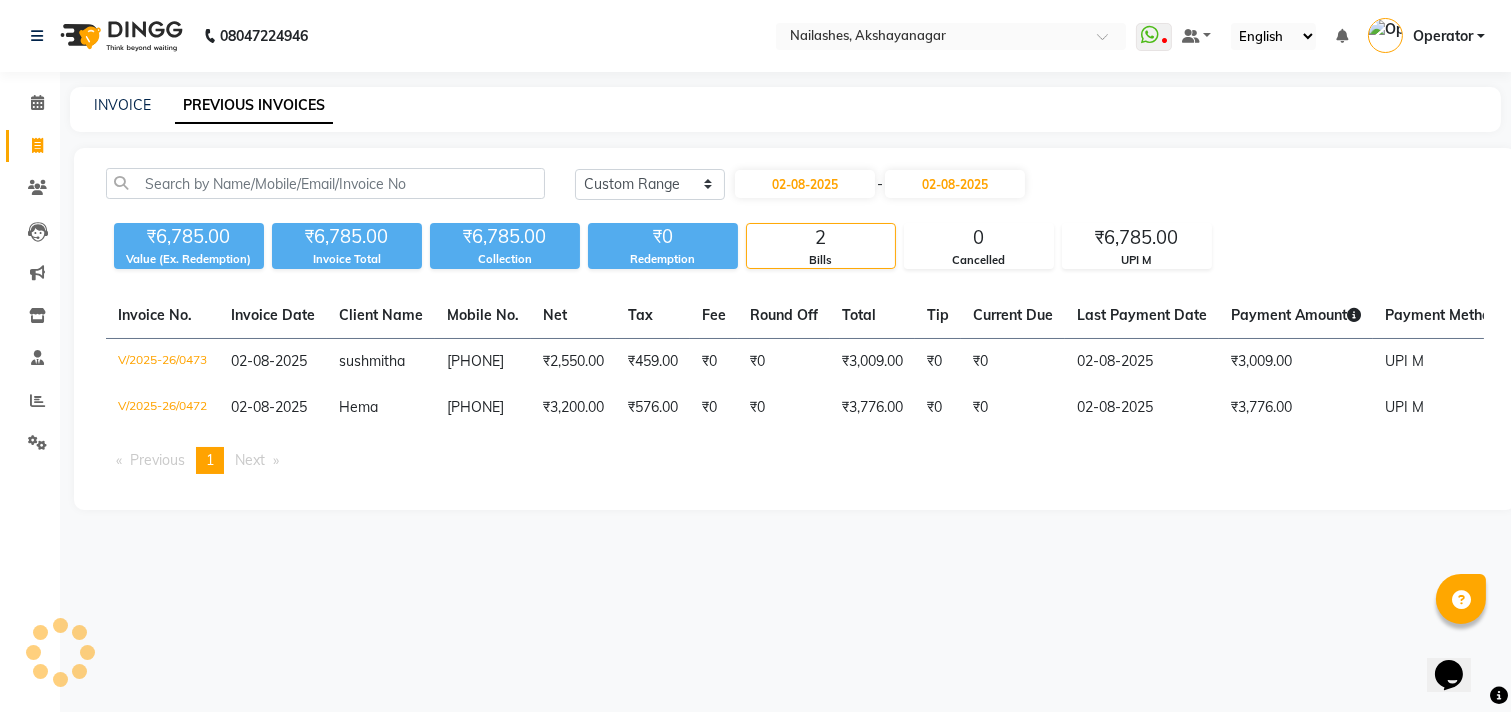 click on "INVOICE PREVIOUS INVOICES" 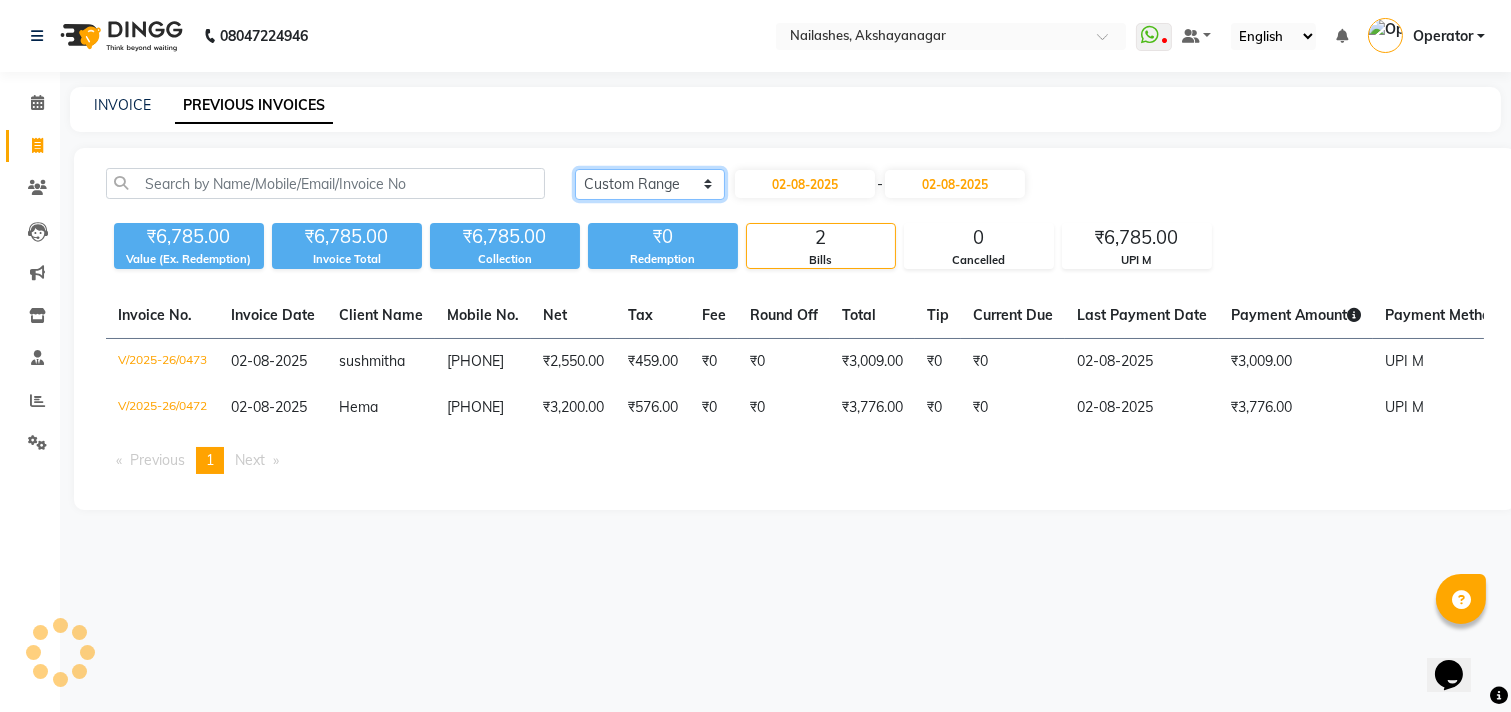 click on "Today Yesterday Custom Range" 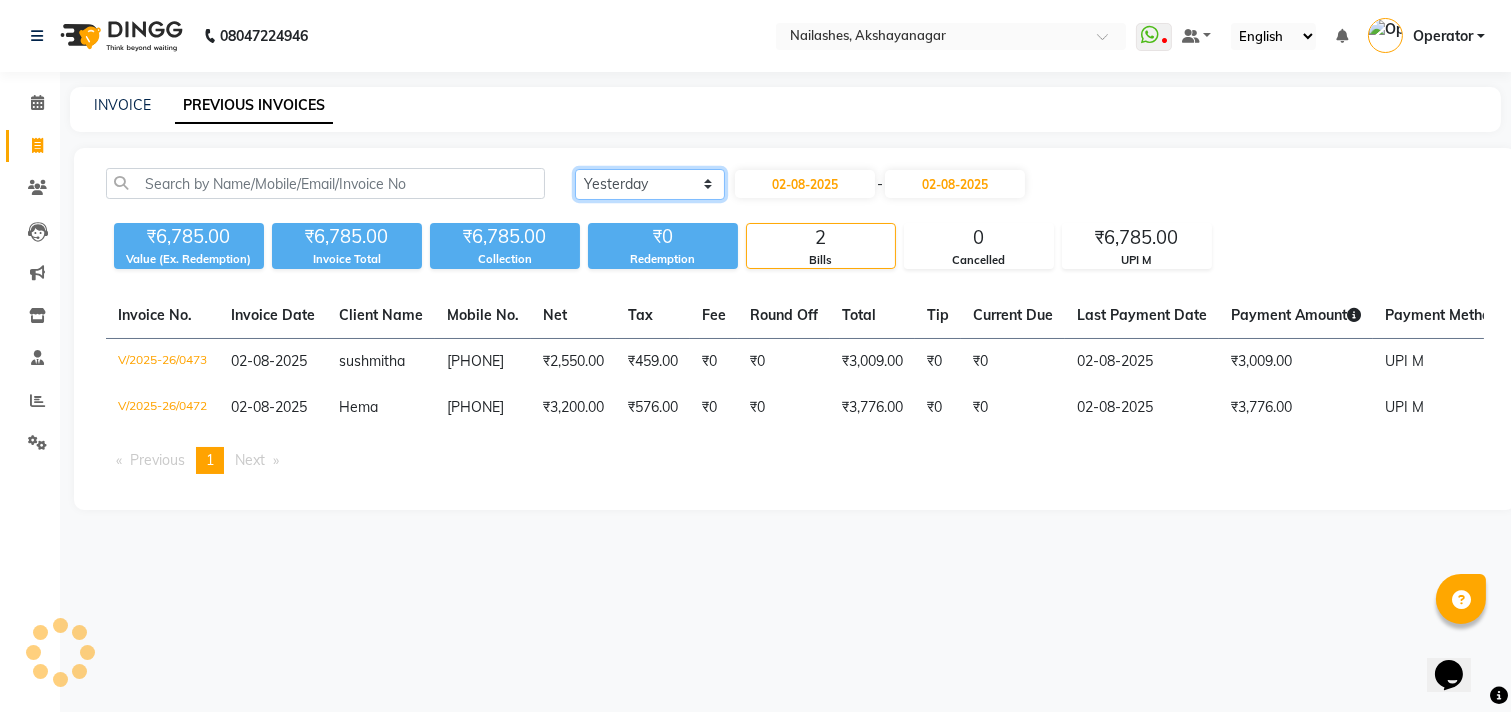 click on "Today Yesterday Custom Range" 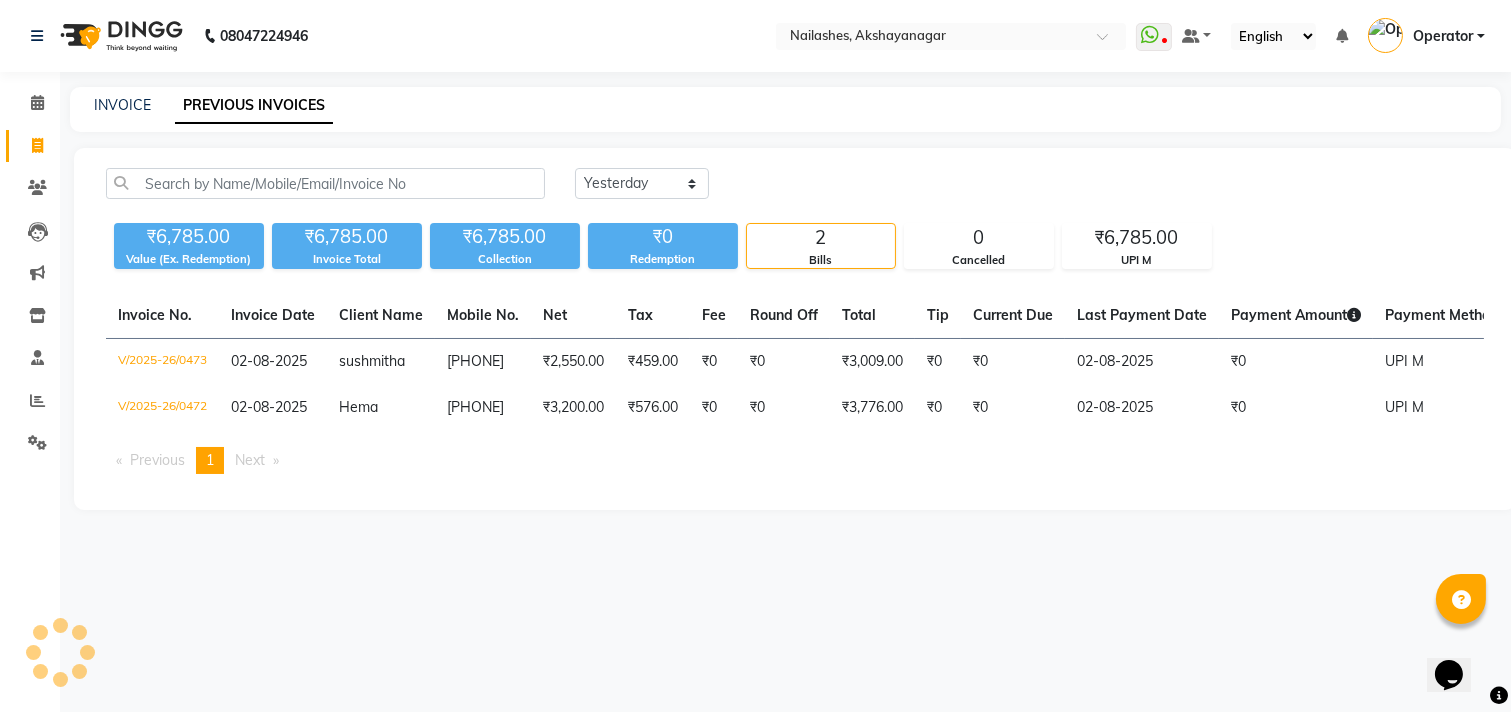 click on "Today Yesterday Custom Range" 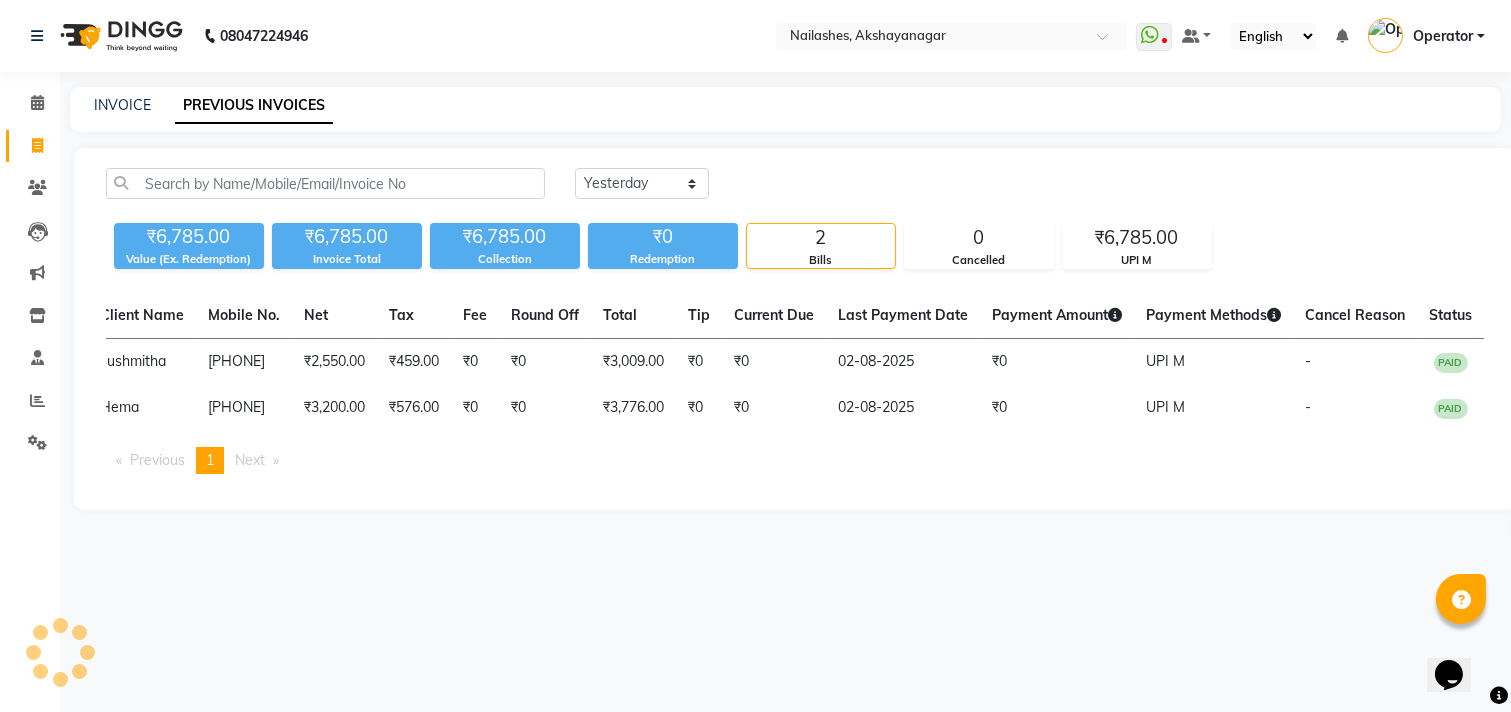 scroll, scrollTop: 0, scrollLeft: 0, axis: both 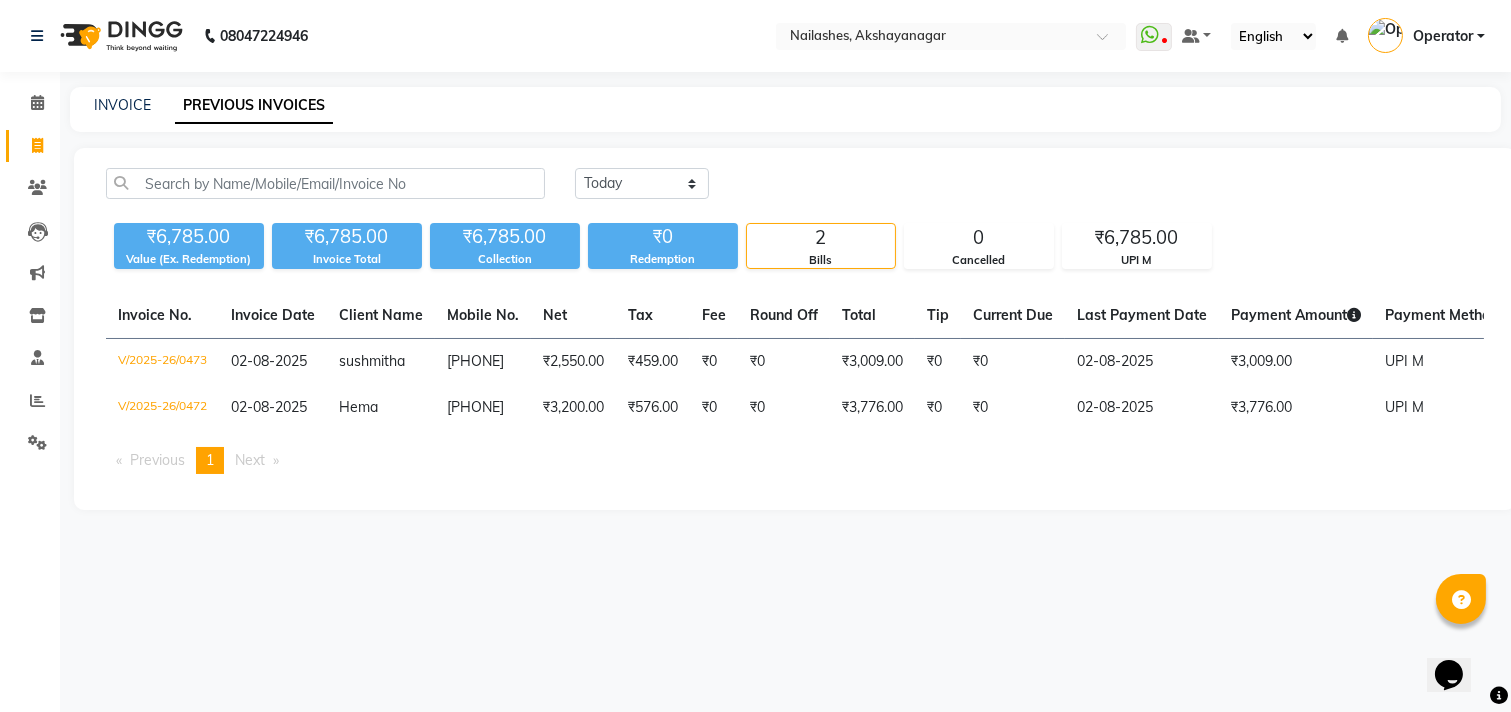 click on "Today Yesterday Custom Range ₹6,785.00 Value (Ex. Redemption) ₹6,785.00 Invoice Total  ₹6,785.00 Collection ₹0 Redemption 2 Bills 0 Cancelled ₹6,785.00 UPI M  Invoice No.   Invoice Date   Client Name   Mobile No.   Net   Tax   Fee   Round Off   Total   Tip   Current Due   Last Payment Date   Payment Amount   Payment Methods   Cancel Reason   Status   V/2025-26/0473  02-08-2025 sushmitha   9886594293 ₹2,550.00 ₹459.00  ₹0  ₹0 ₹3,009.00 ₹0 ₹0 02-08-2025 ₹3,009.00  UPI M - PAID  V/2025-26/0472  02-08-2025 Hema   9742444582 ₹3,200.00 ₹576.00  ₹0  ₹0 ₹3,776.00 ₹0 ₹0 02-08-2025 ₹3,776.00  UPI M - PAID  Previous  page  1 / 1  You're on page  1  Next  page" 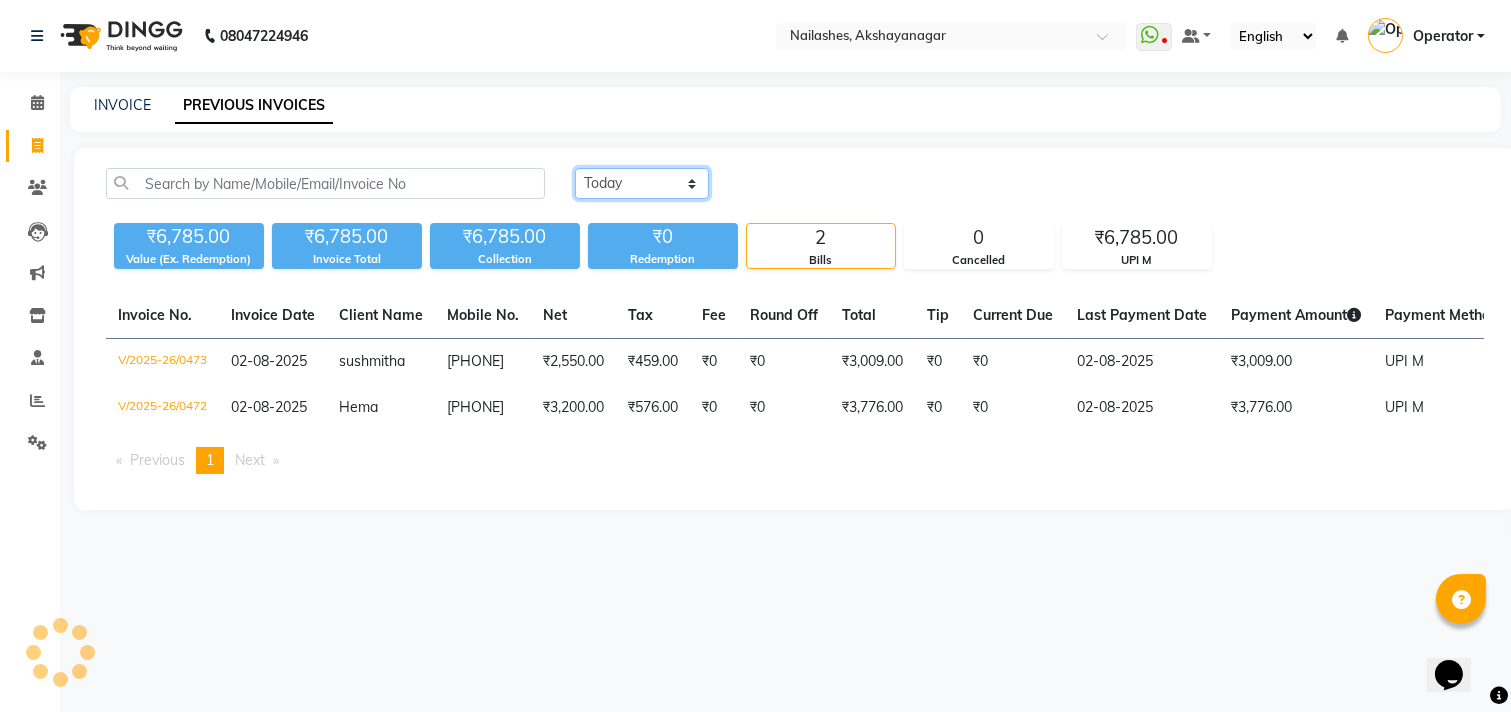 click on "Today Yesterday Custom Range" 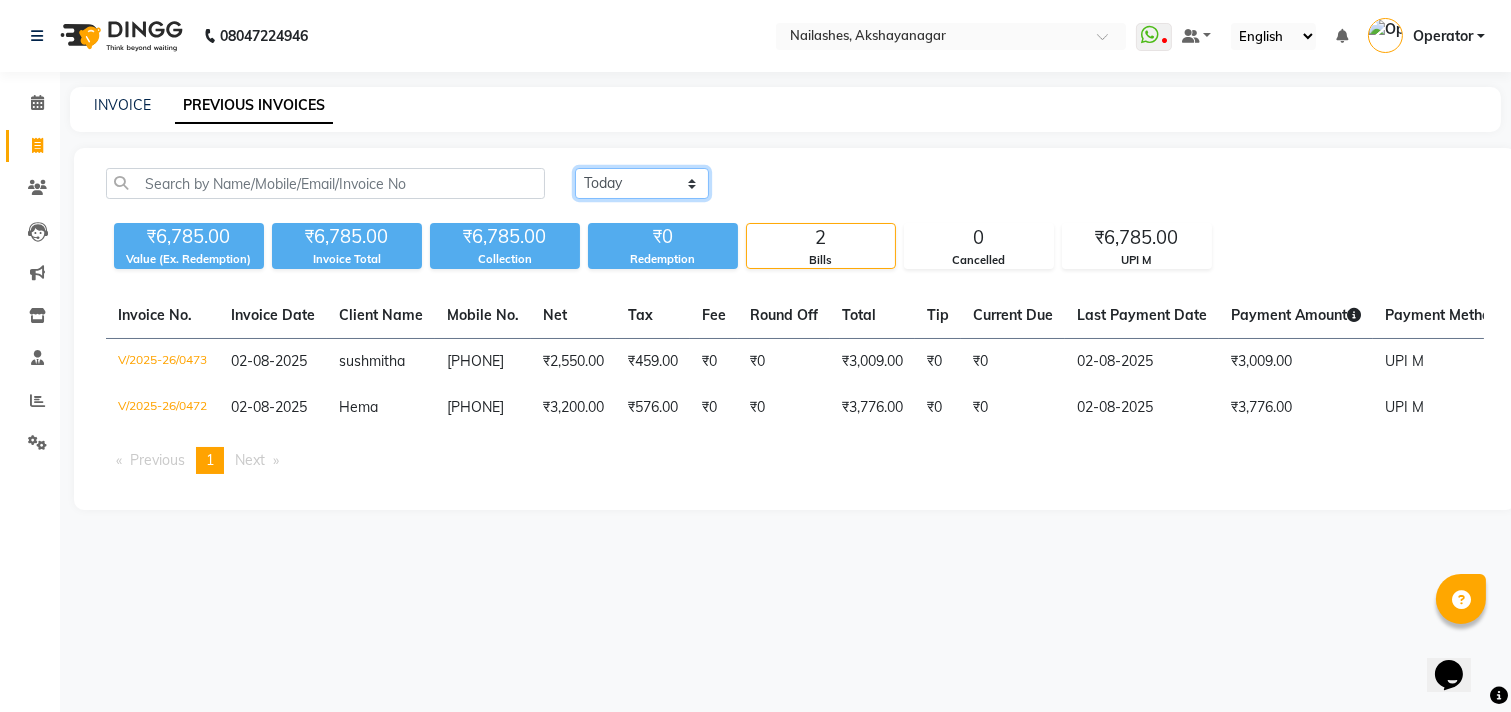 select on "range" 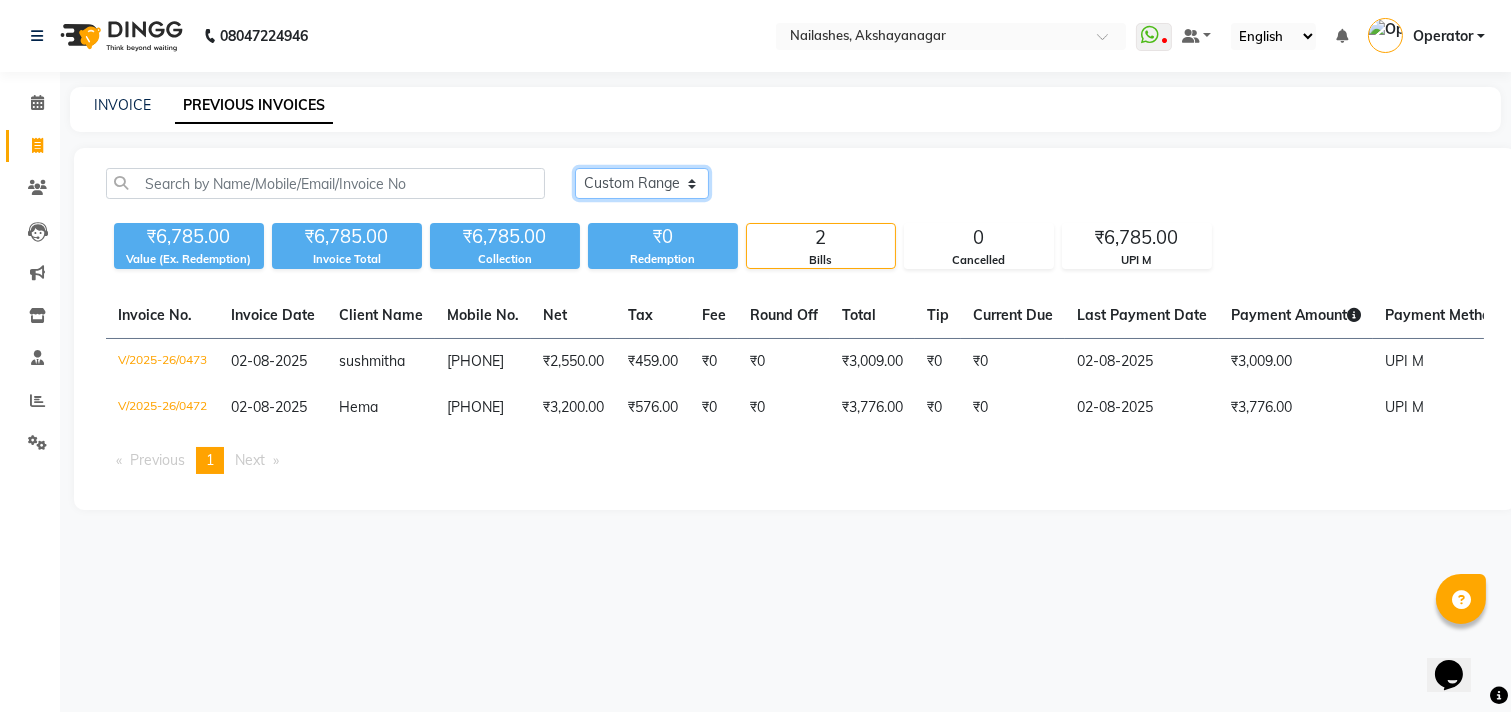 click on "Today Yesterday Custom Range" 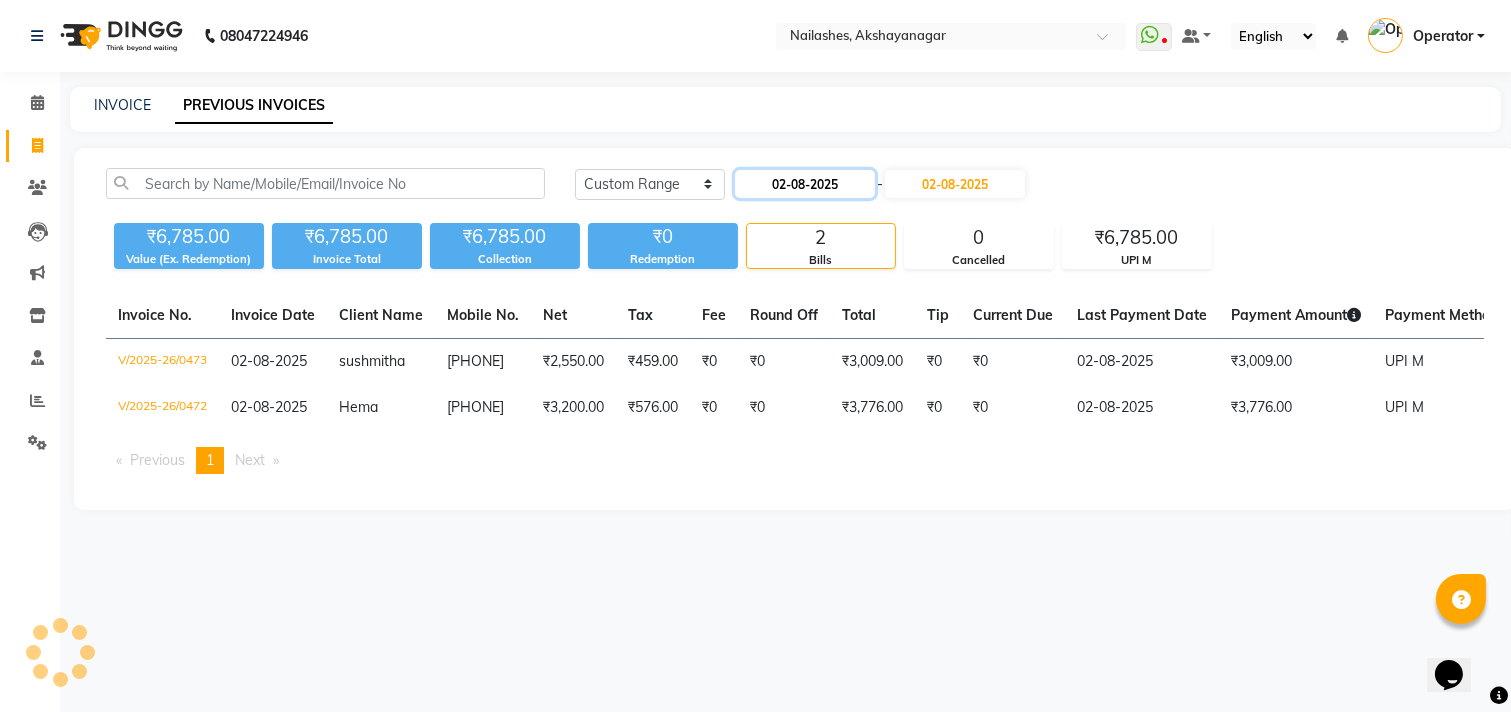 click on "02-08-2025" 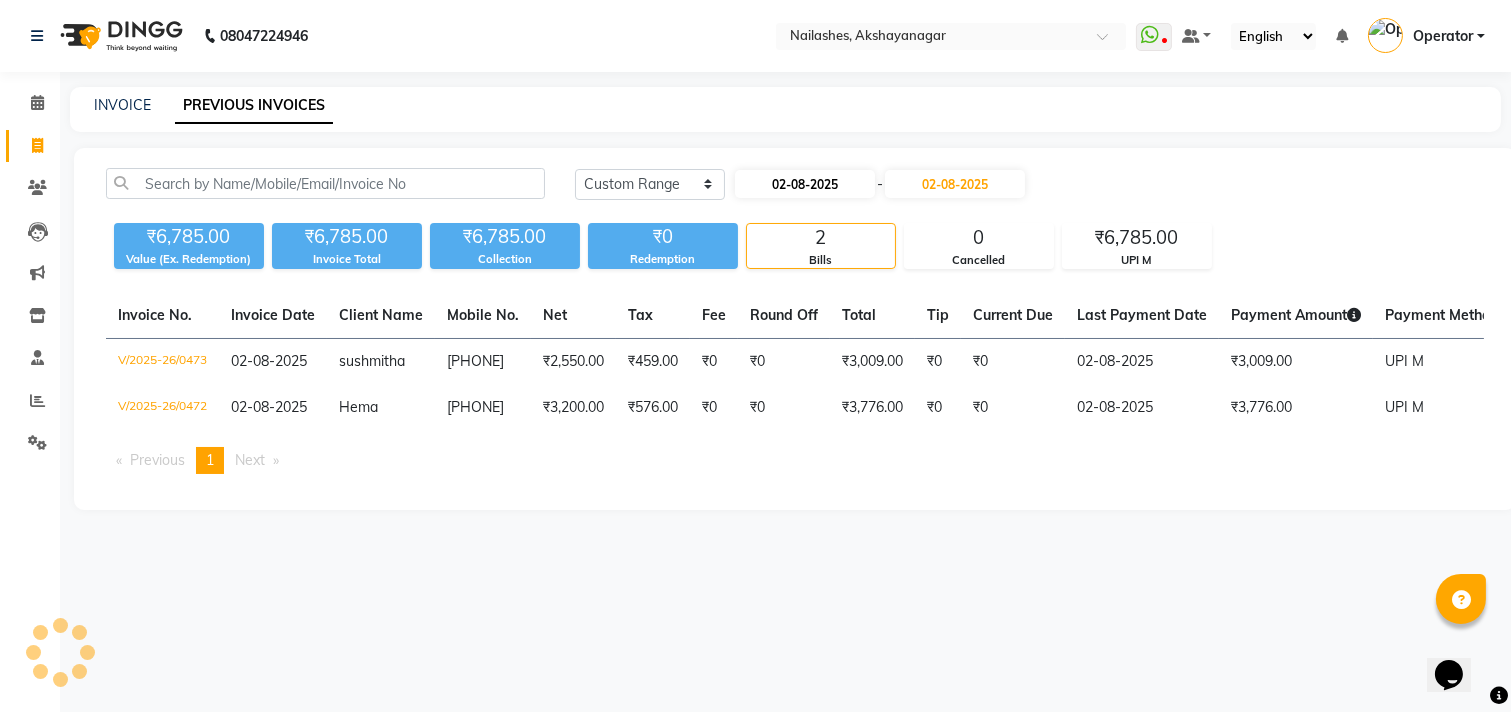 select on "8" 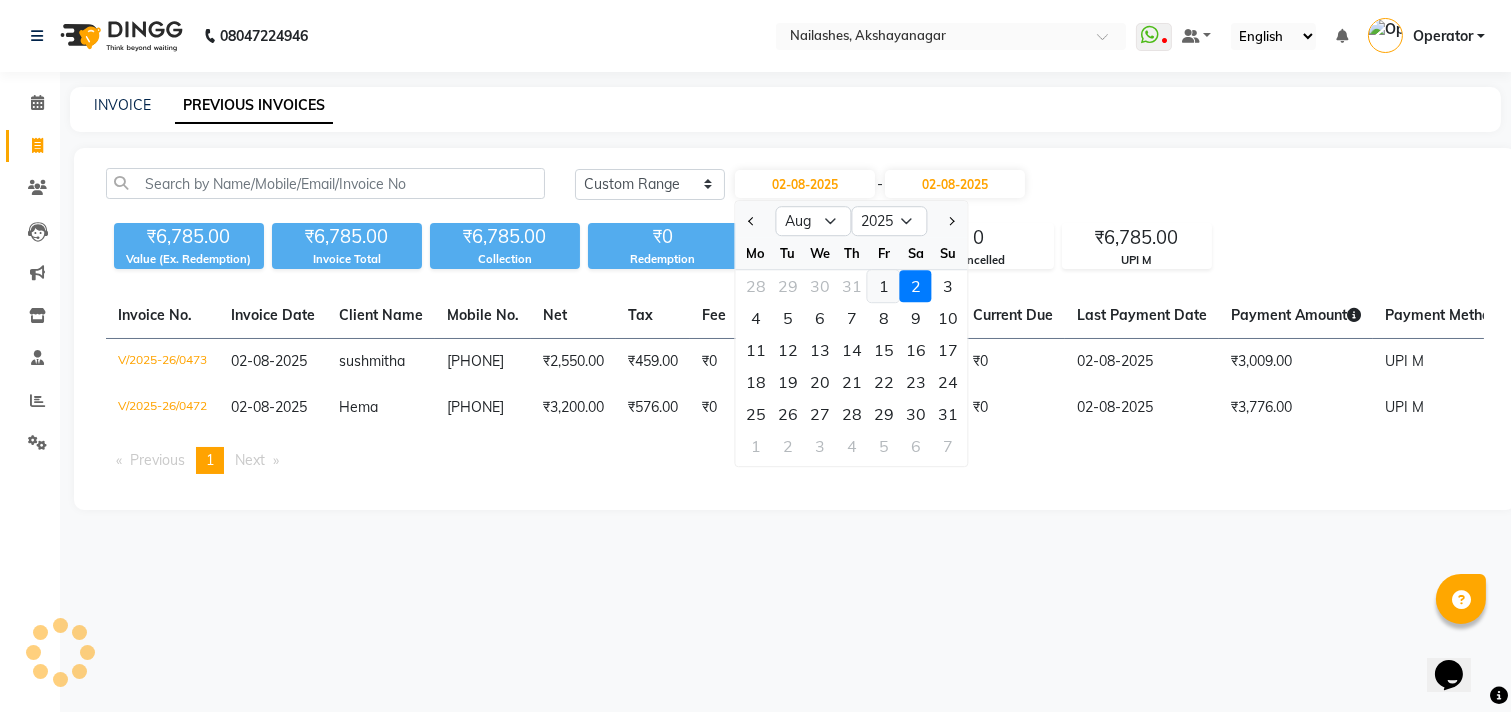 click on "1" 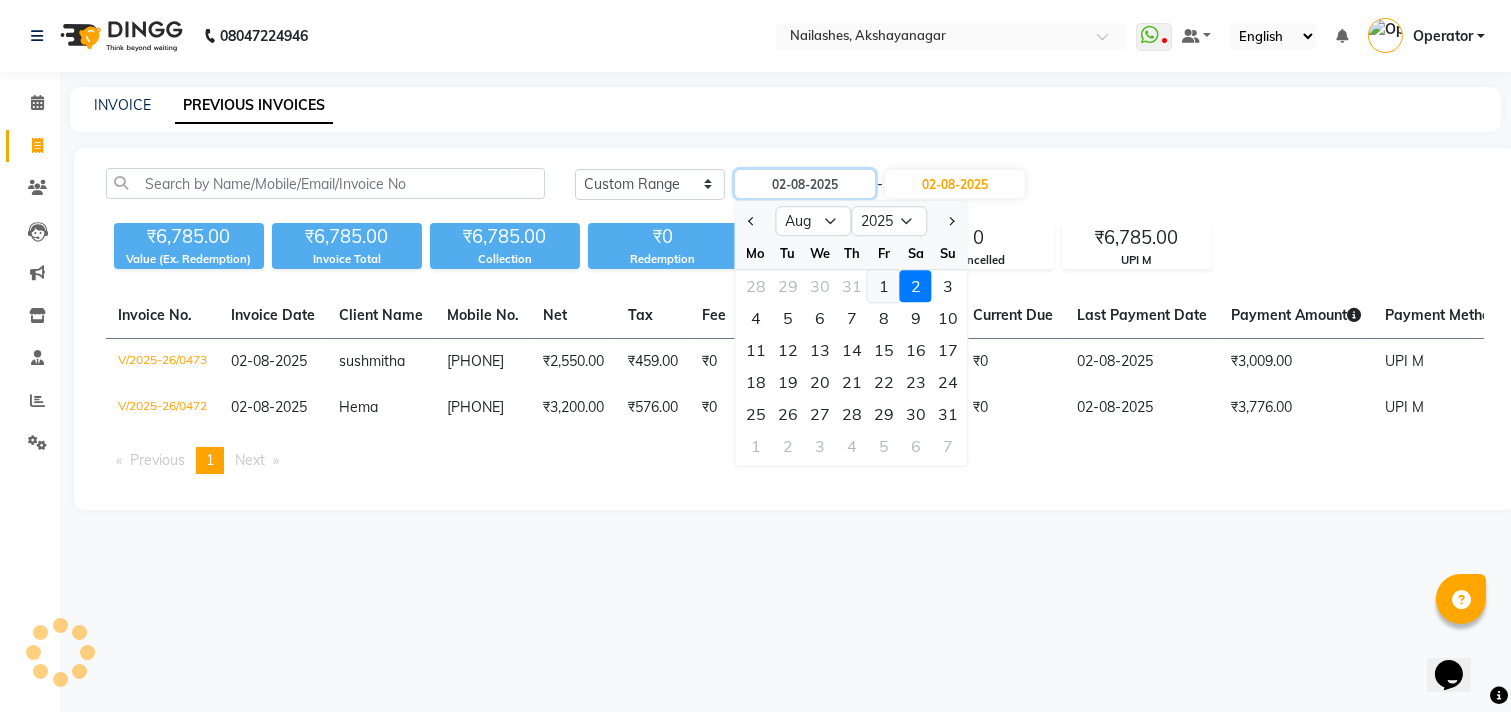 type on "01-08-2025" 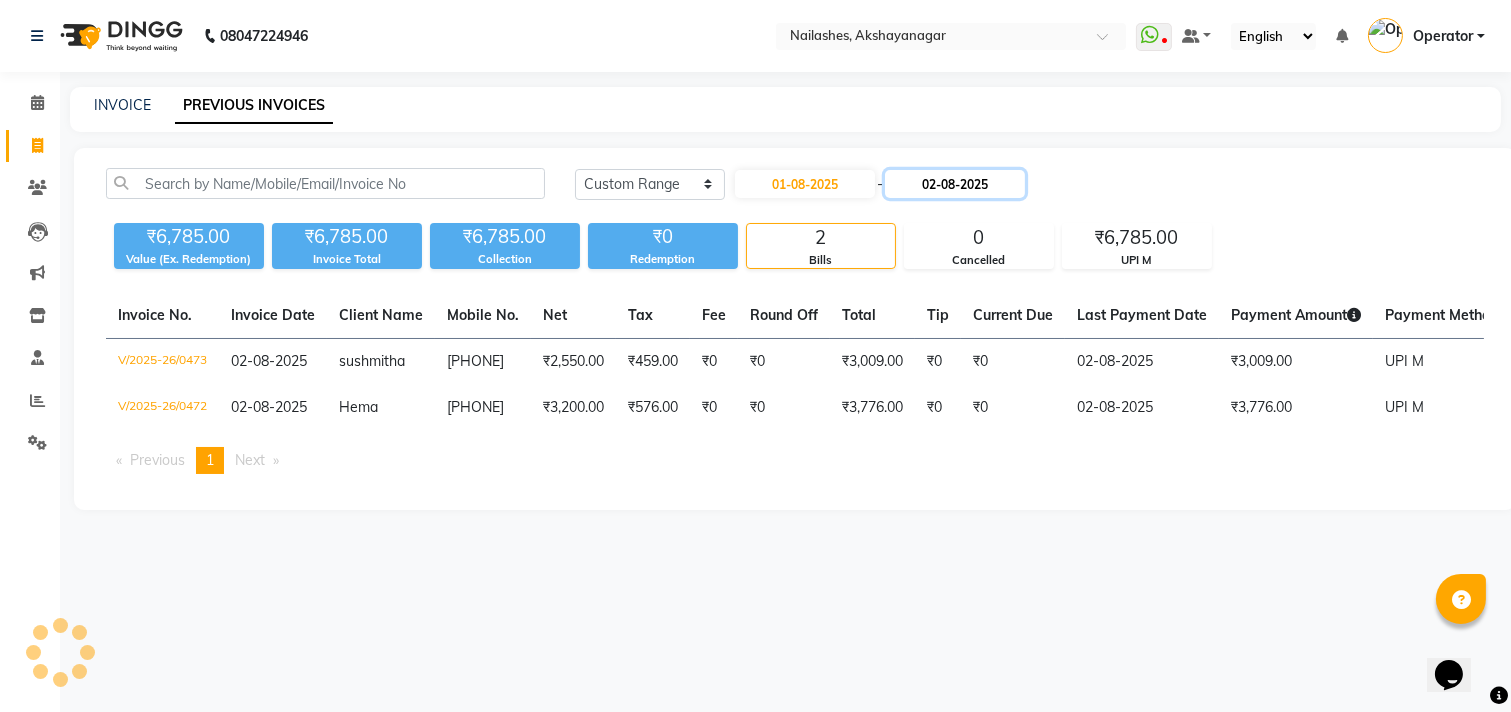 click on "02-08-2025" 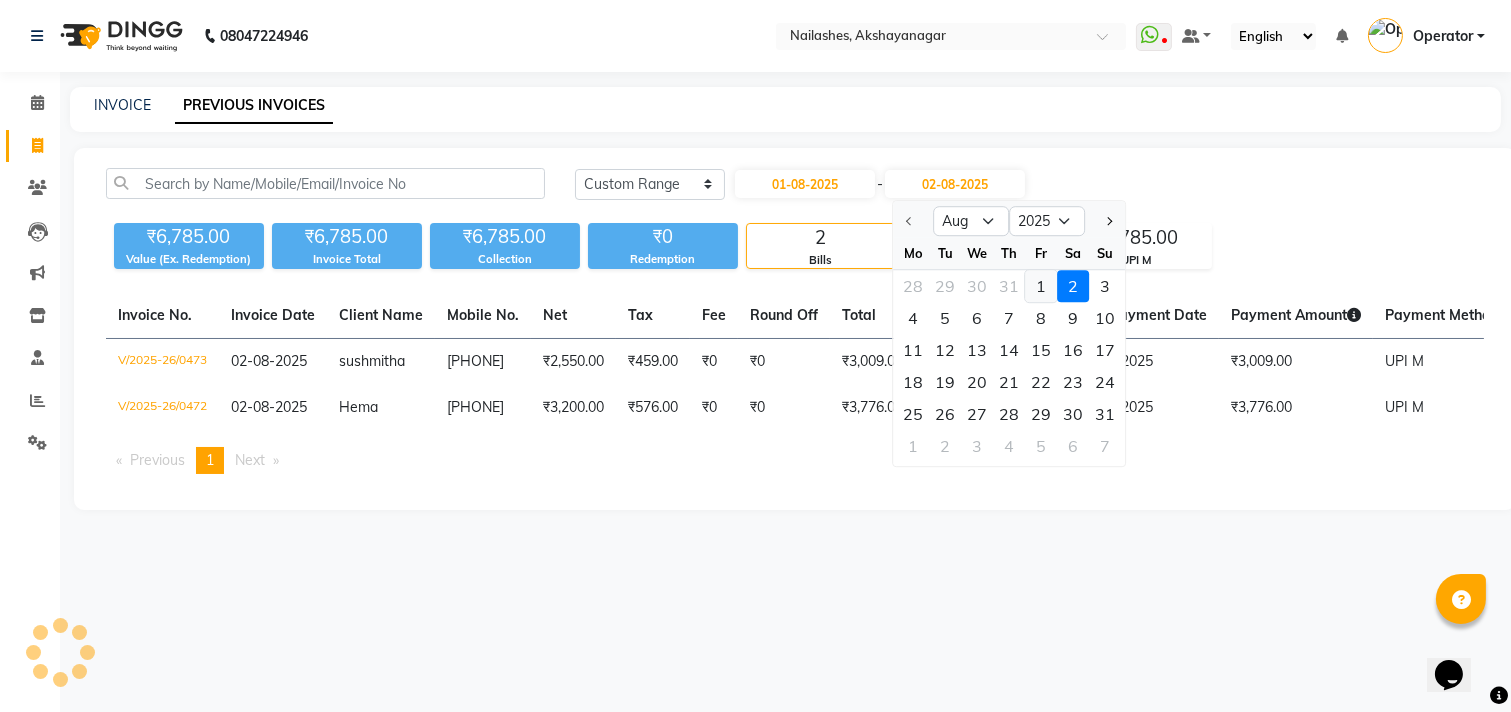 click on "1" 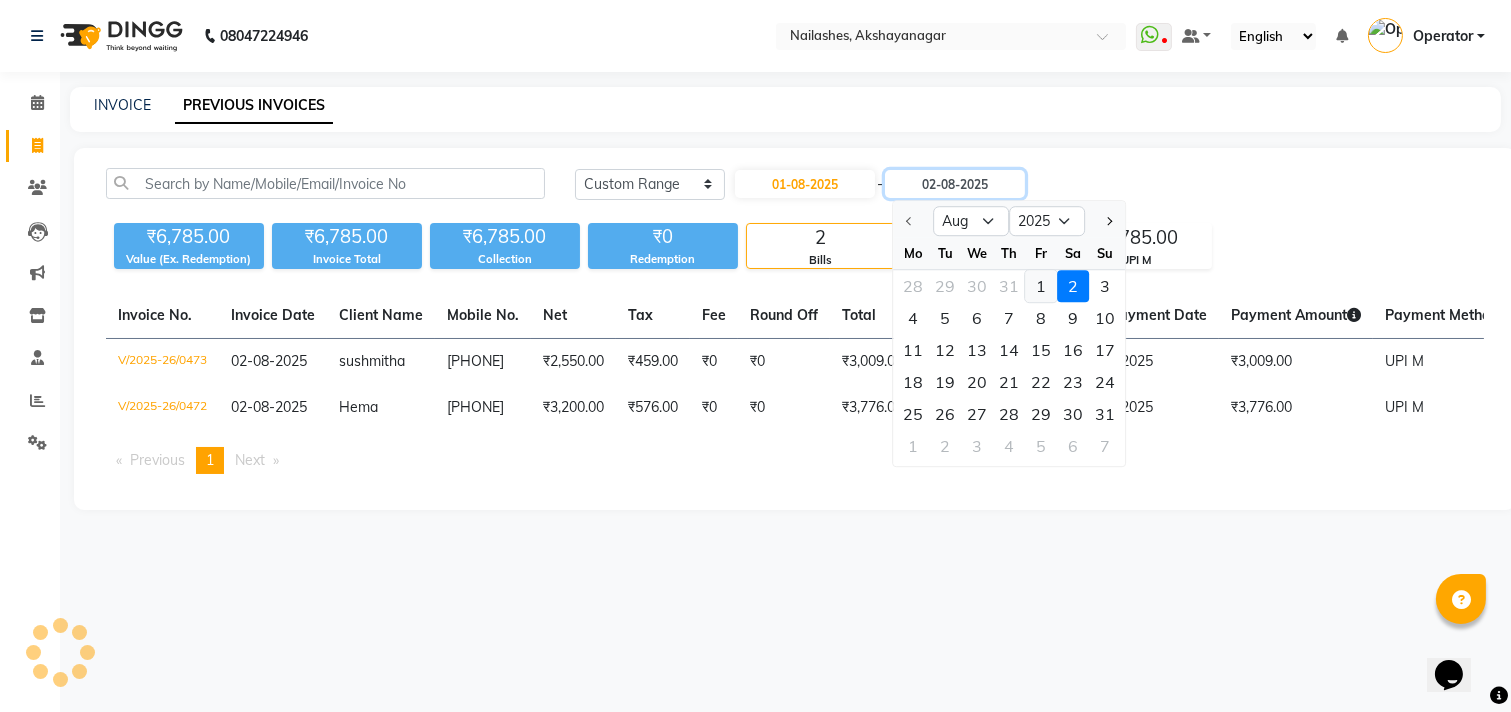 type on "01-08-2025" 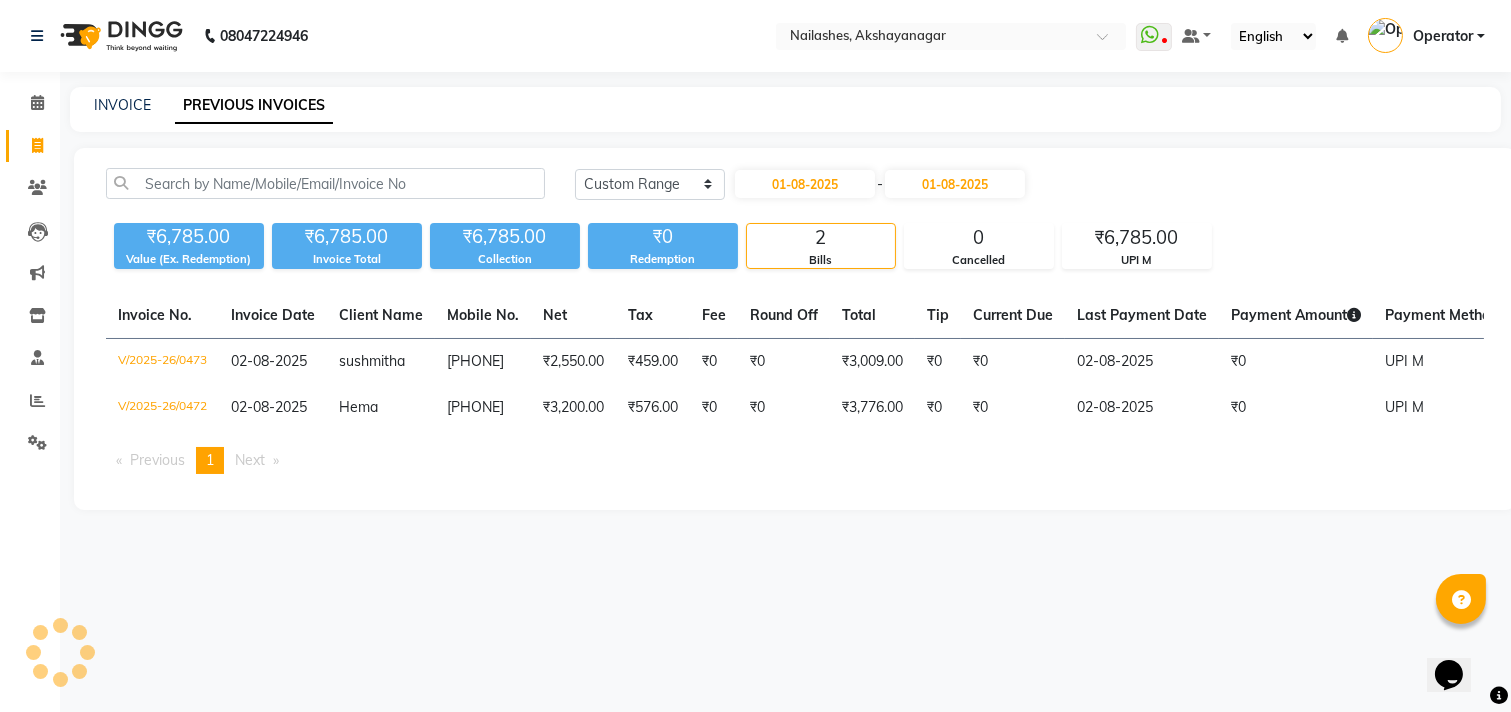 click on "Today Yesterday Custom Range 01-08-2025 - 01-08-2025 ₹6,785.00 Value (Ex. Redemption) ₹6,785.00 Invoice Total  ₹6,785.00 Collection ₹0 Redemption 2 Bills 0 Cancelled ₹6,785.00 UPI M  Invoice No.   Invoice Date   Client Name   Mobile No.   Net   Tax   Fee   Round Off   Total   Tip   Current Due   Last Payment Date   Payment Amount   Payment Methods   Cancel Reason   Status   V/2025-26/0473  02-08-2025 sushmitha   9886594293 ₹2,550.00 ₹459.00  ₹0  ₹0 ₹3,009.00 ₹0 ₹0 02-08-2025 ₹0  UPI M - PAID  V/2025-26/0472  02-08-2025 Hema   9742444582 ₹3,200.00 ₹576.00  ₹0  ₹0 ₹3,776.00 ₹0 ₹0 02-08-2025 ₹0  UPI M - PAID  Previous  page  1 / 1  You're on page  1  Next  page" 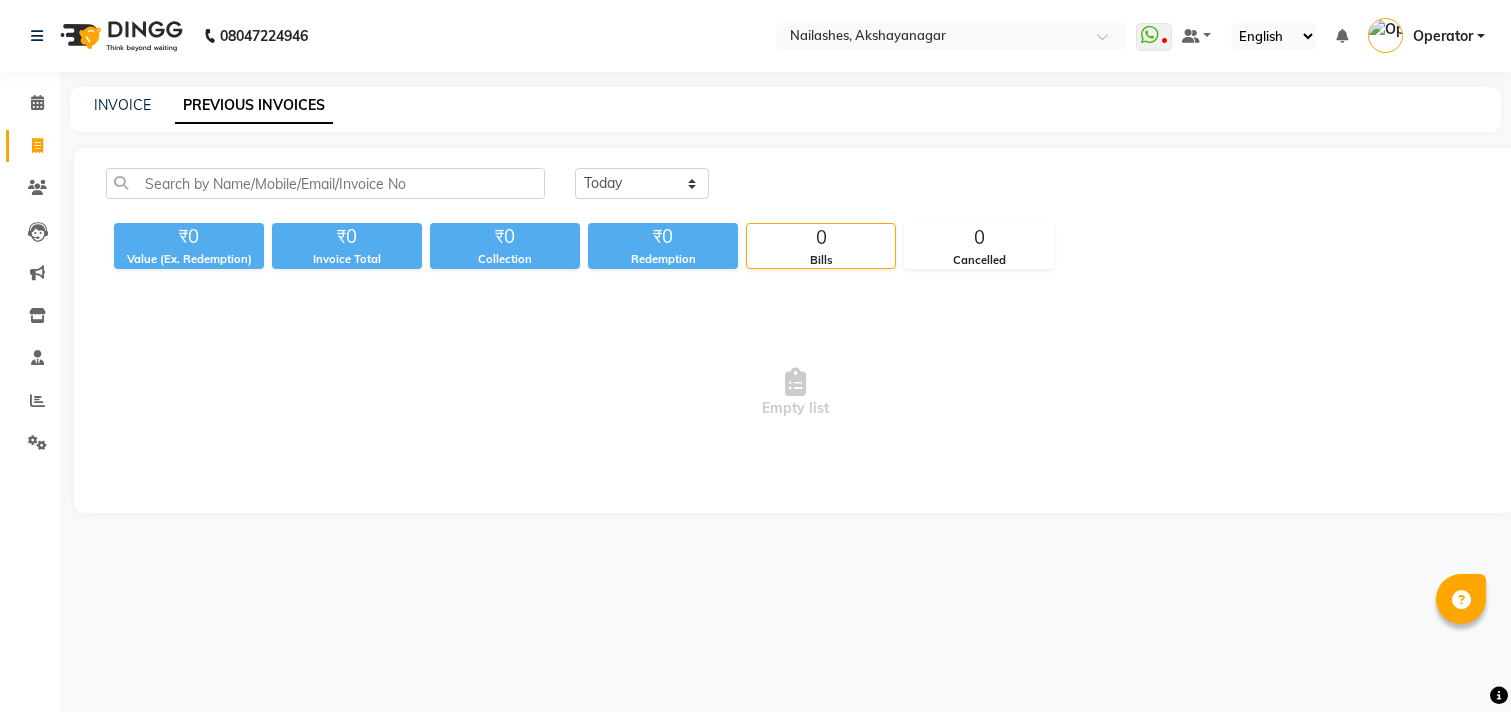 scroll, scrollTop: 0, scrollLeft: 0, axis: both 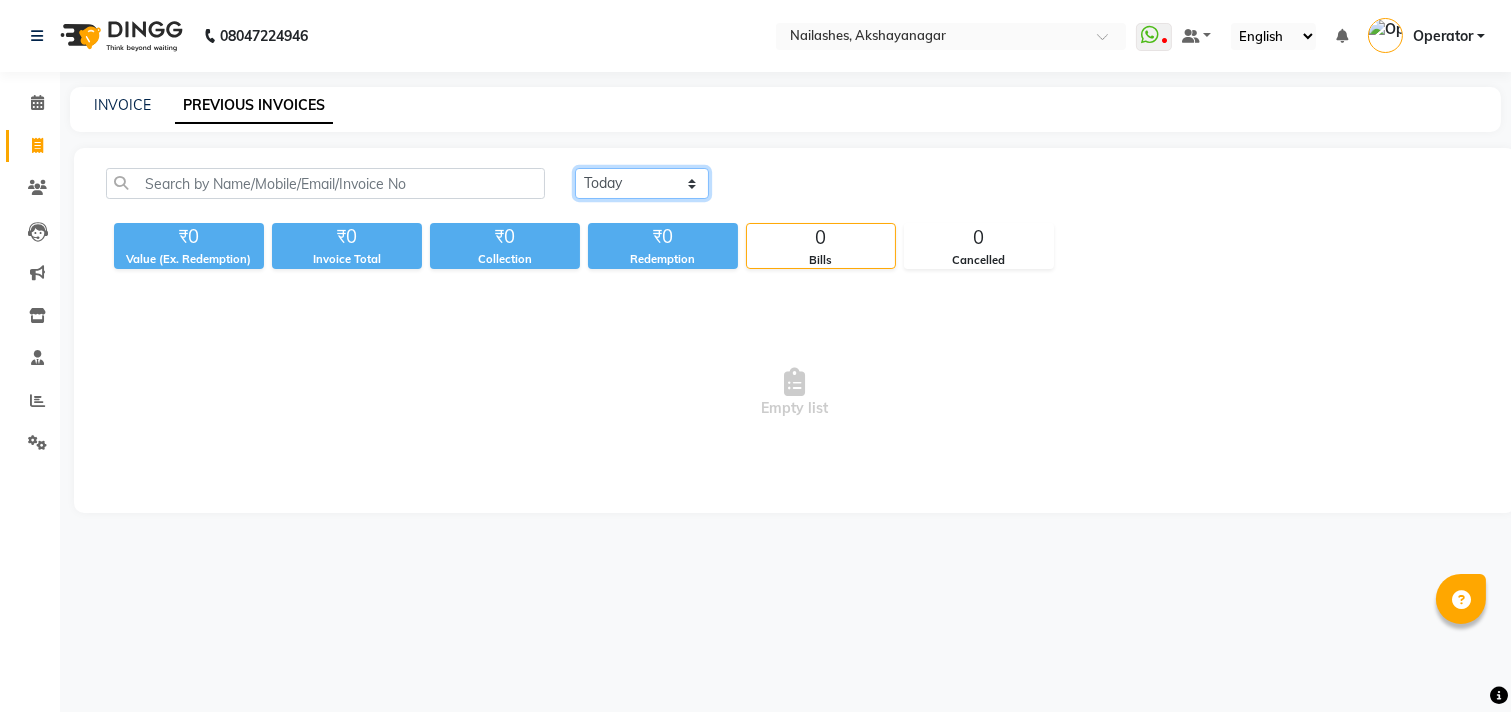 click on "Today Yesterday Custom Range" 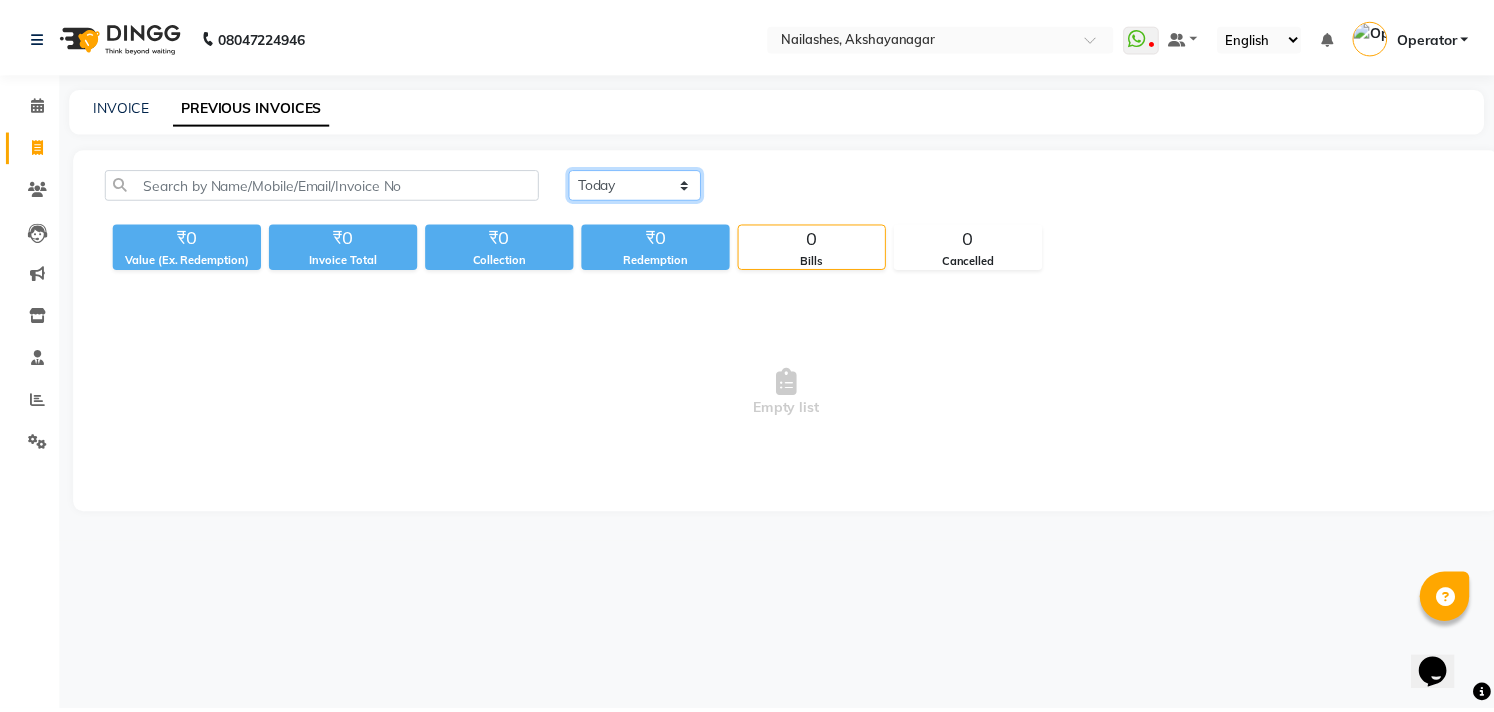scroll, scrollTop: 0, scrollLeft: 0, axis: both 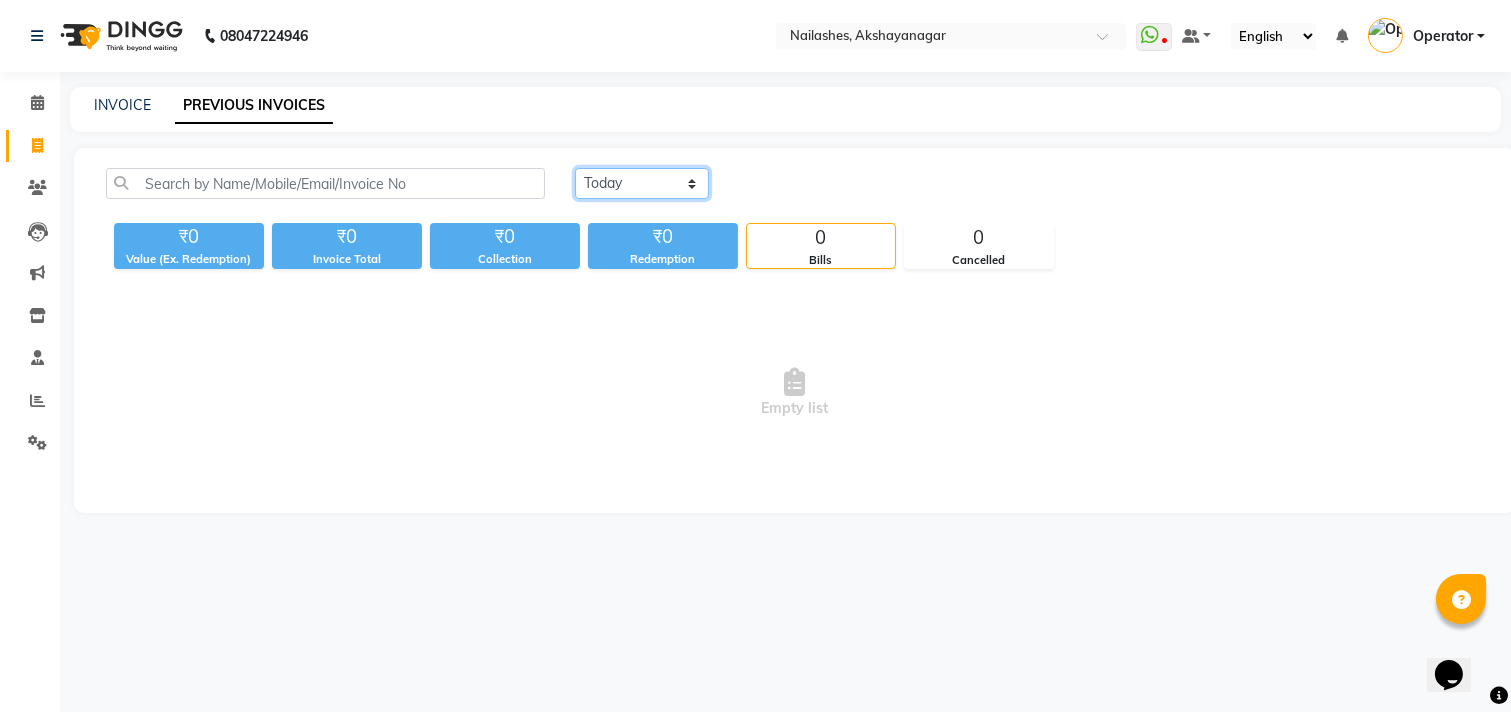 select on "yesterday" 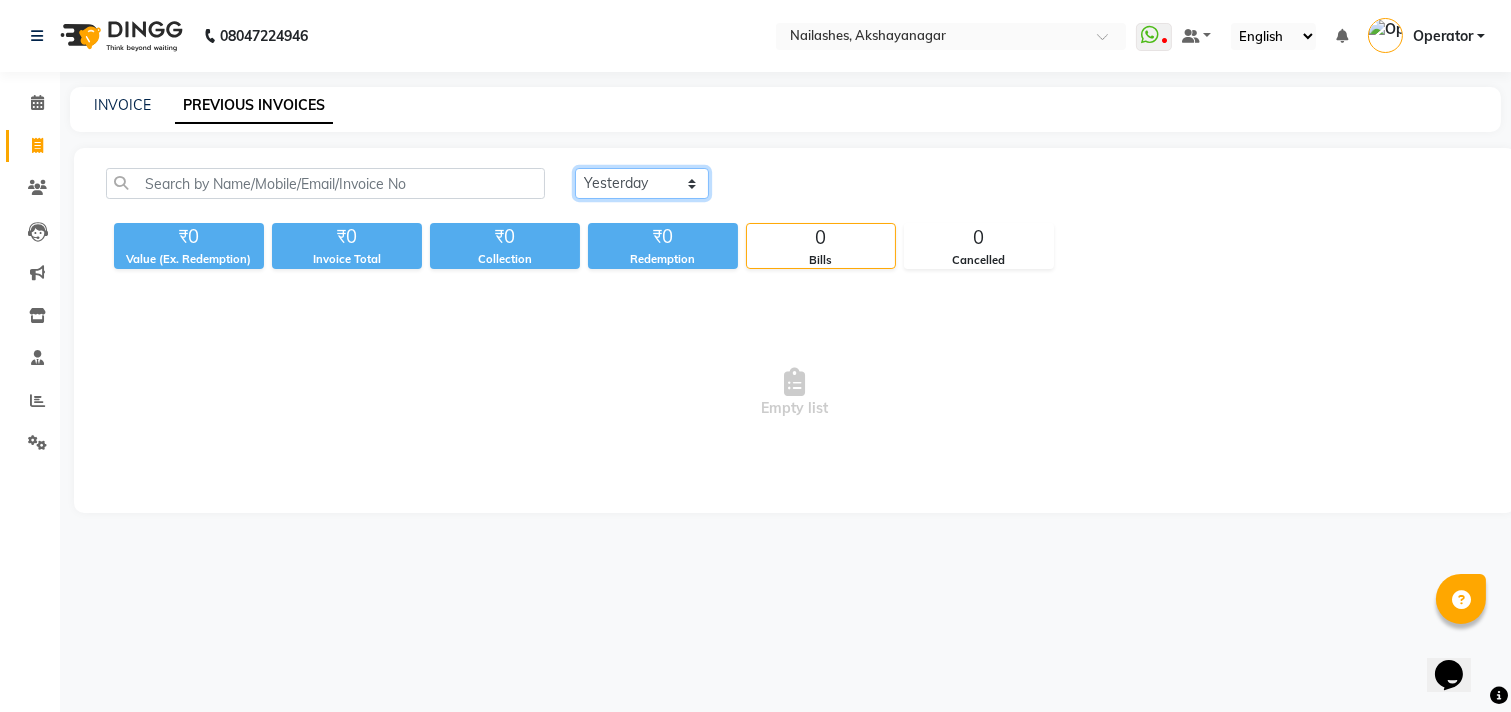 click on "Today Yesterday Custom Range" 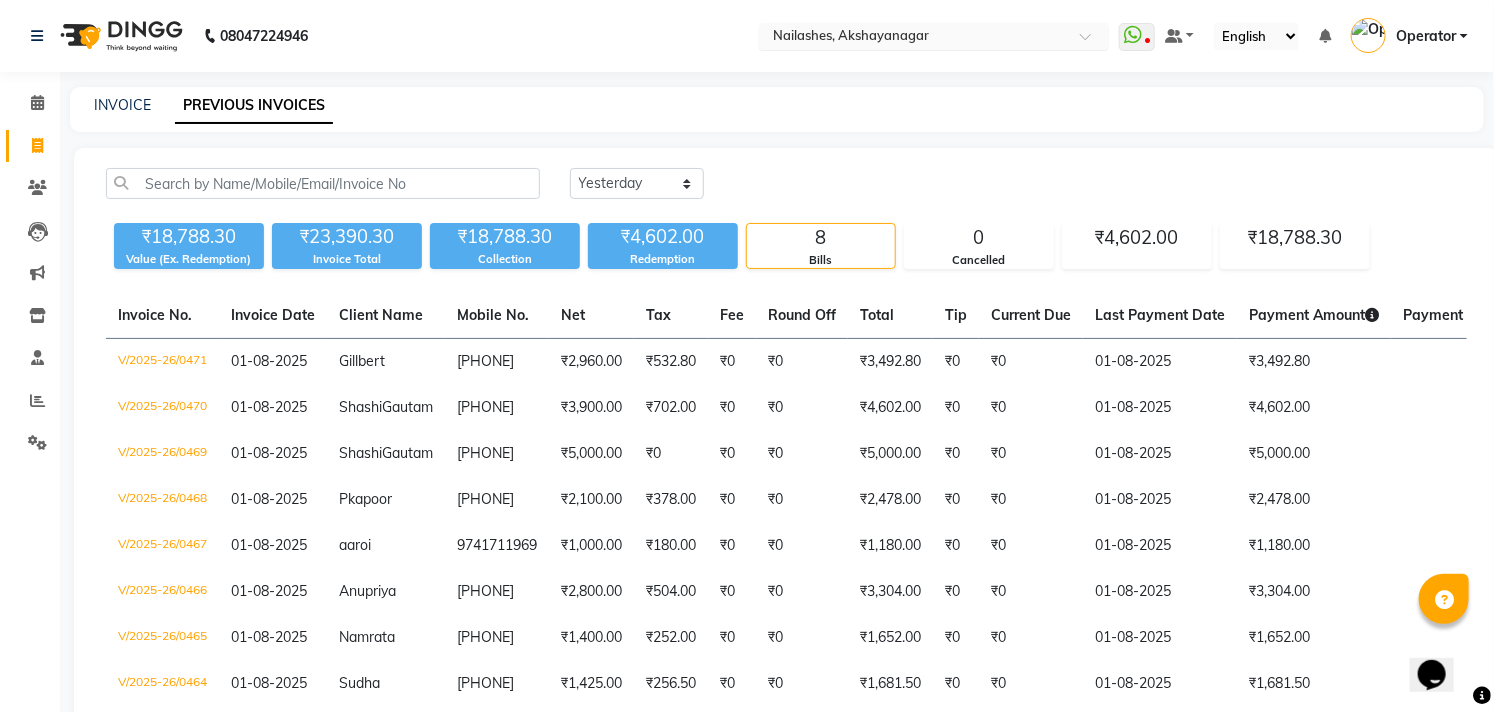click at bounding box center (914, 38) 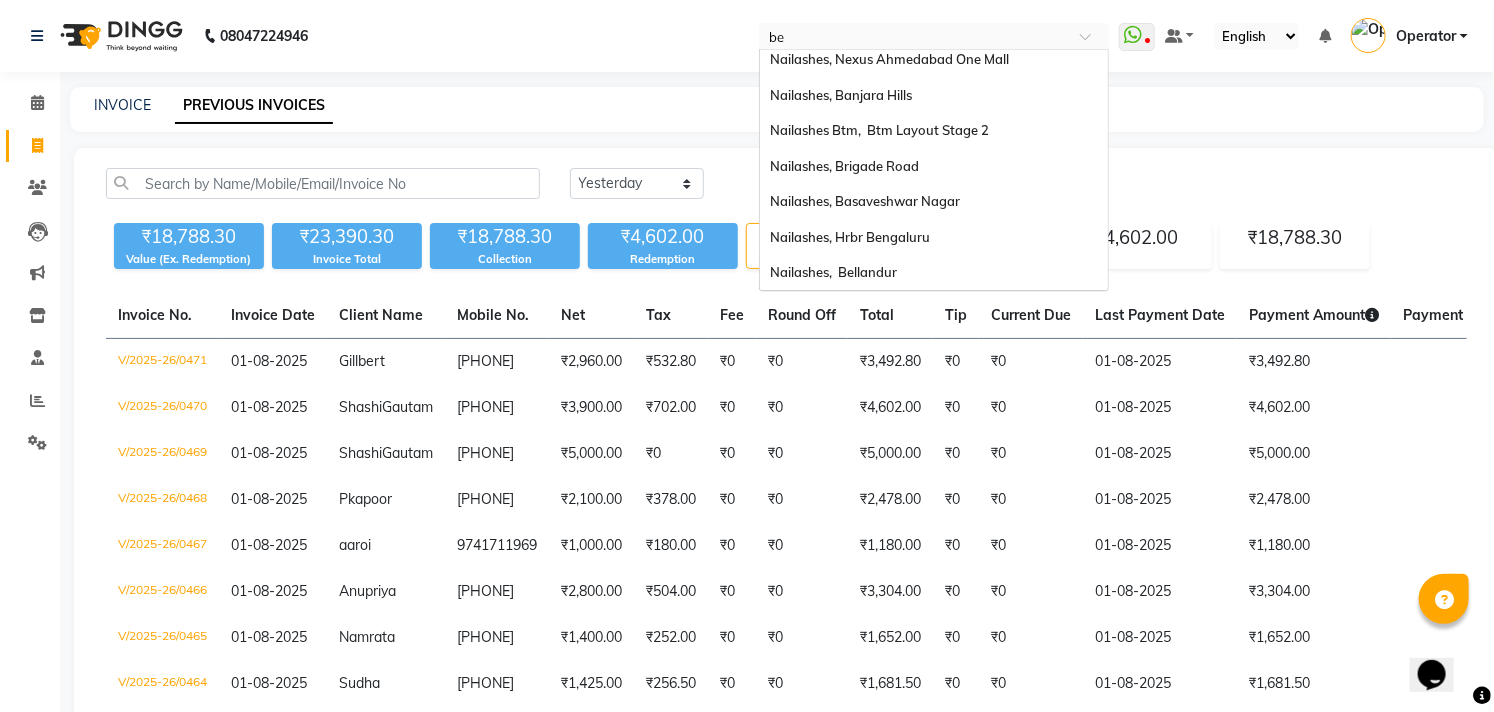 scroll, scrollTop: 0, scrollLeft: 0, axis: both 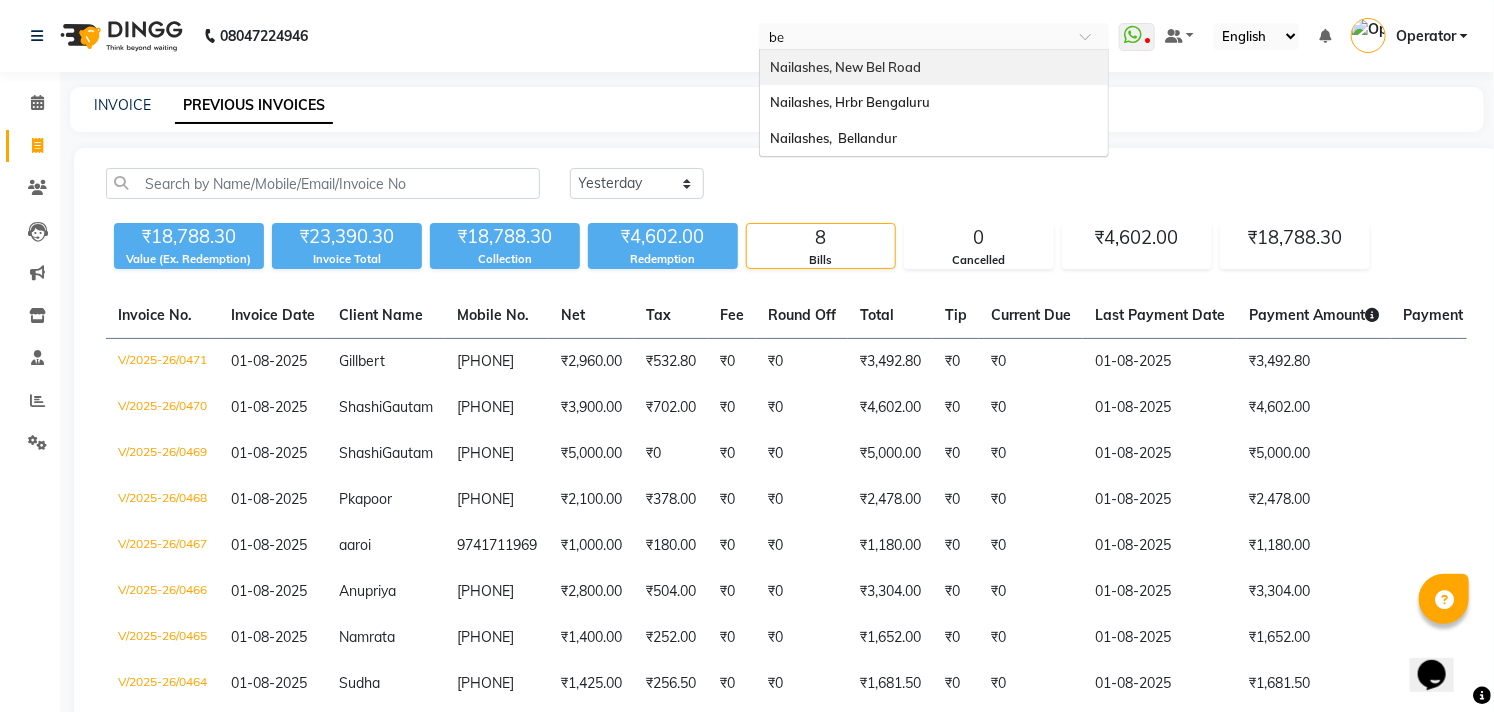 type on "bel" 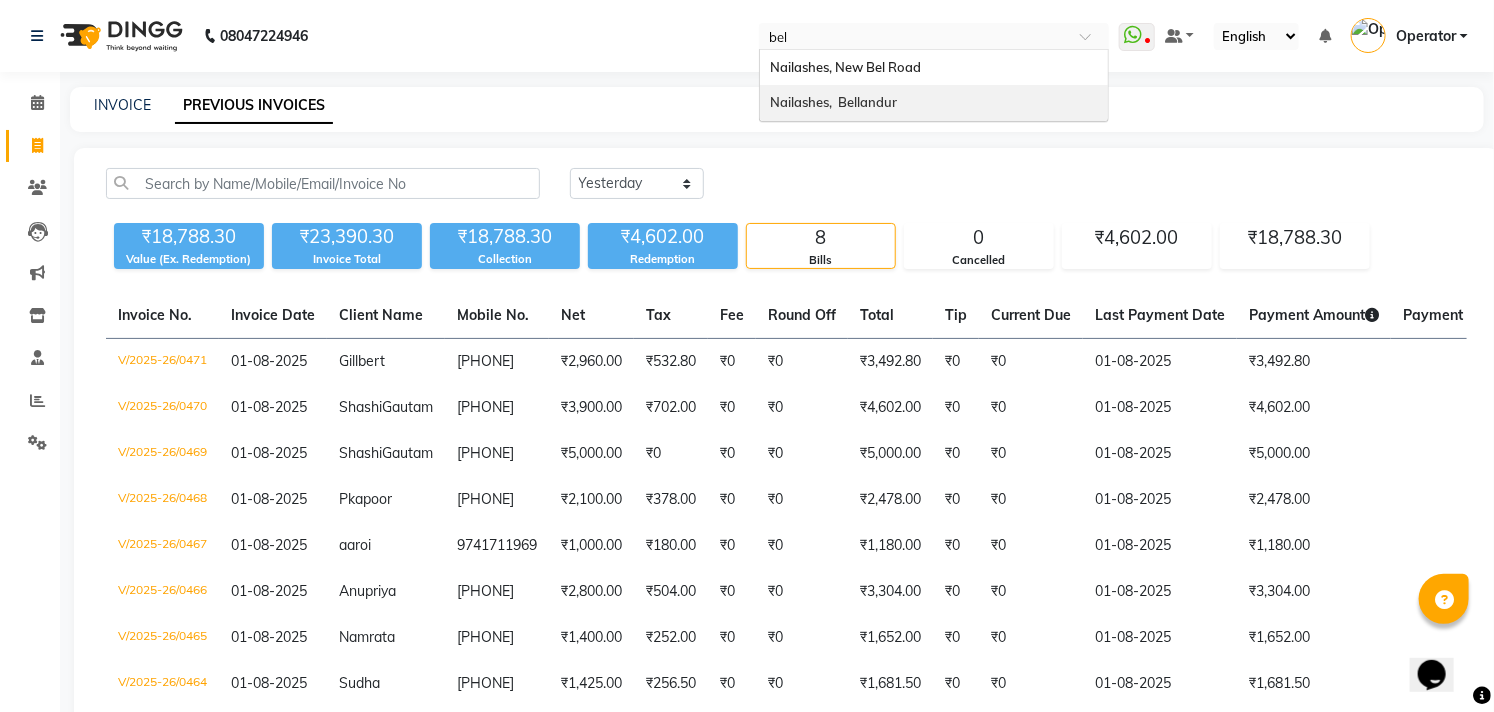 click on "Nailashes,  Bellandur" at bounding box center [934, 103] 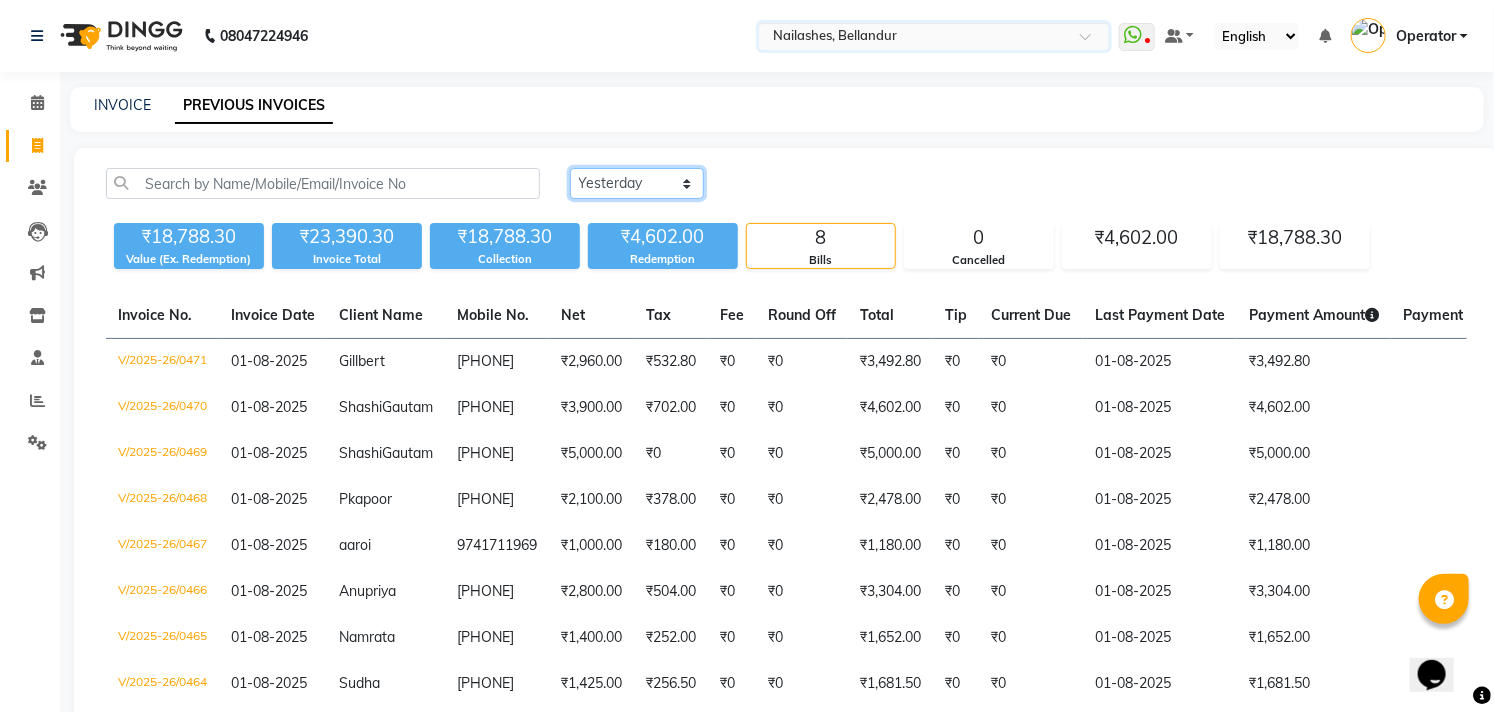 click on "Today Yesterday Custom Range" 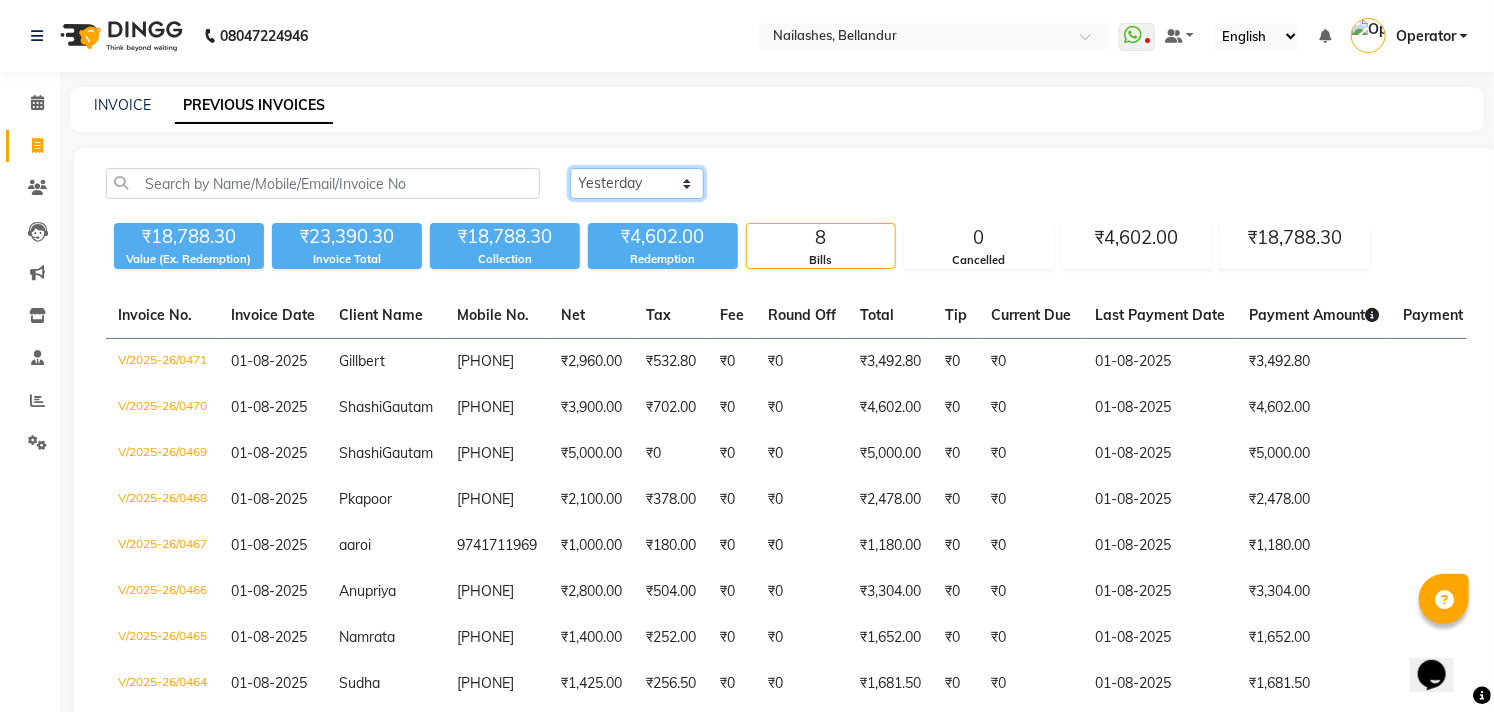 click on "Today Yesterday Custom Range" 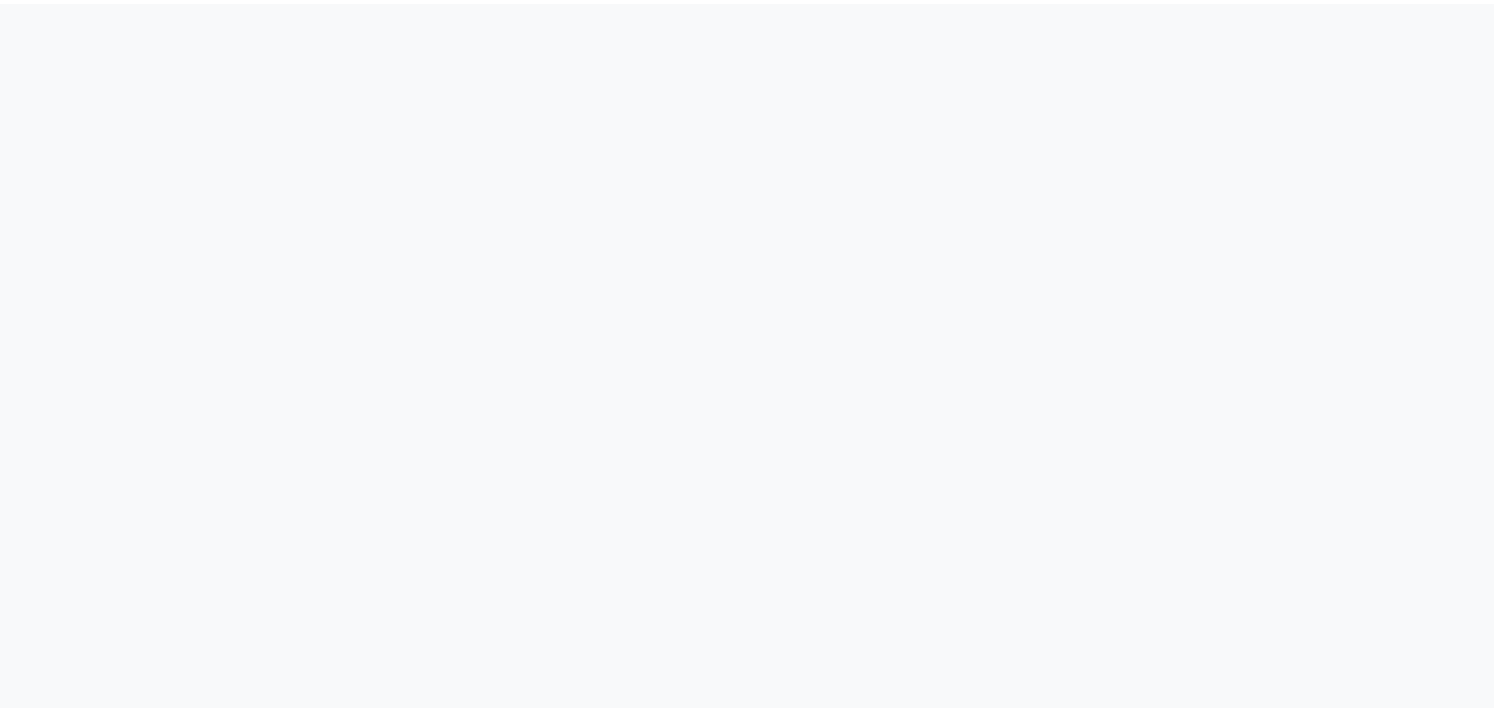 scroll, scrollTop: 0, scrollLeft: 0, axis: both 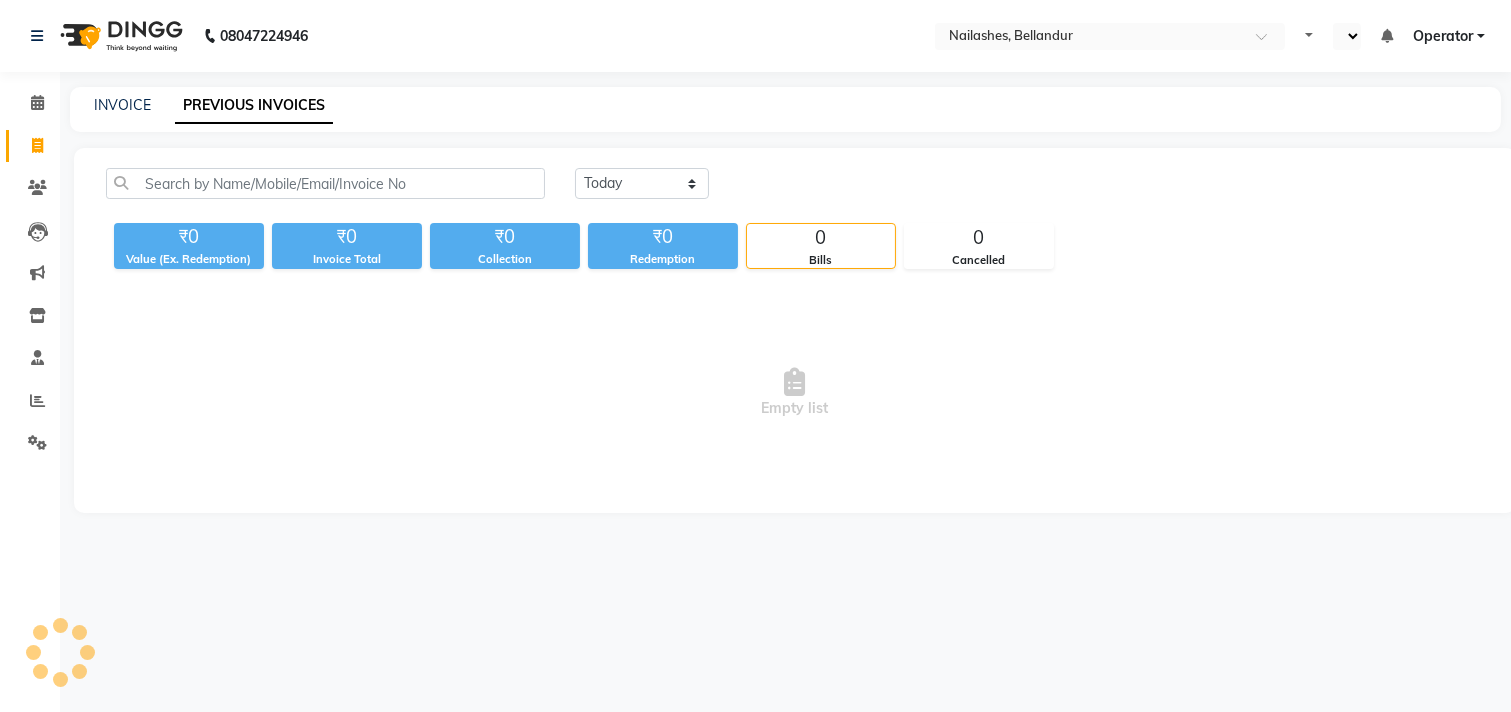select on "en" 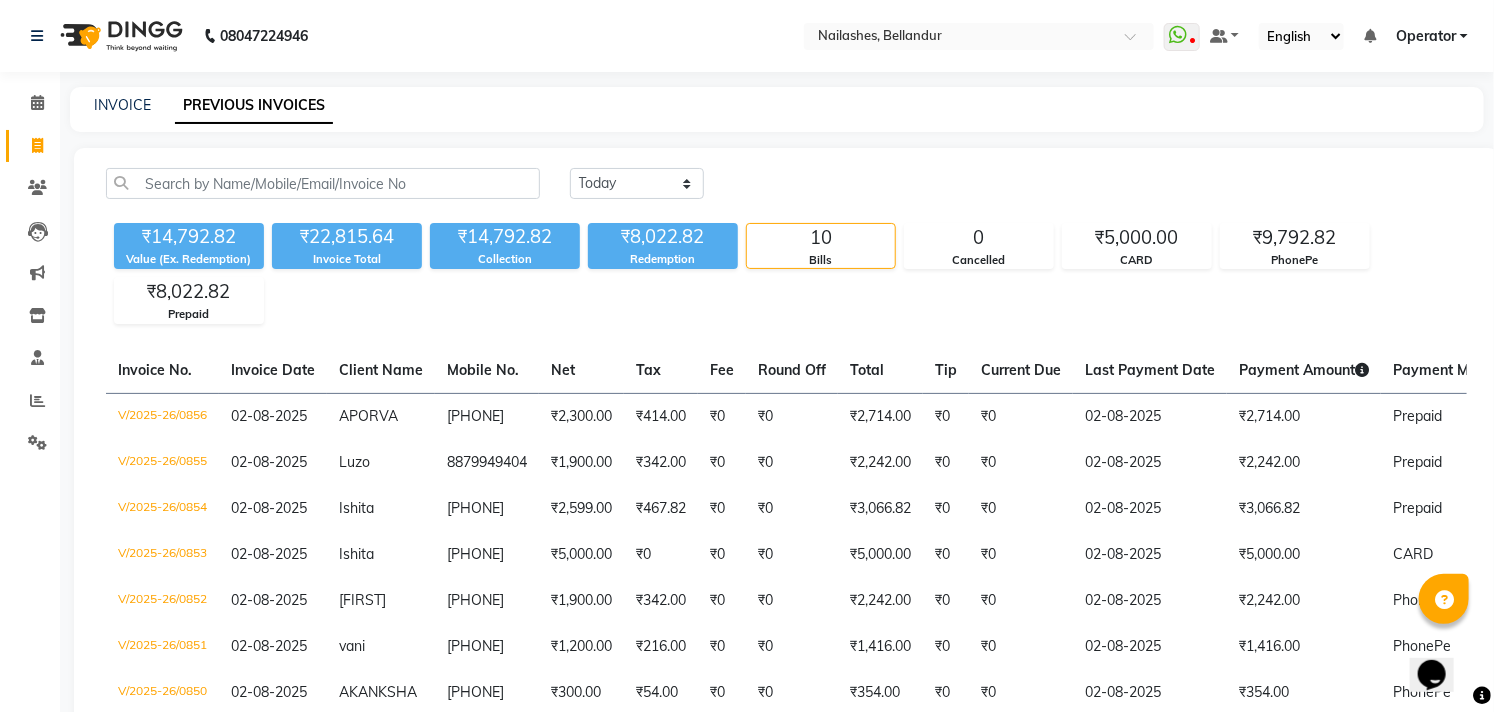 scroll, scrollTop: 0, scrollLeft: 0, axis: both 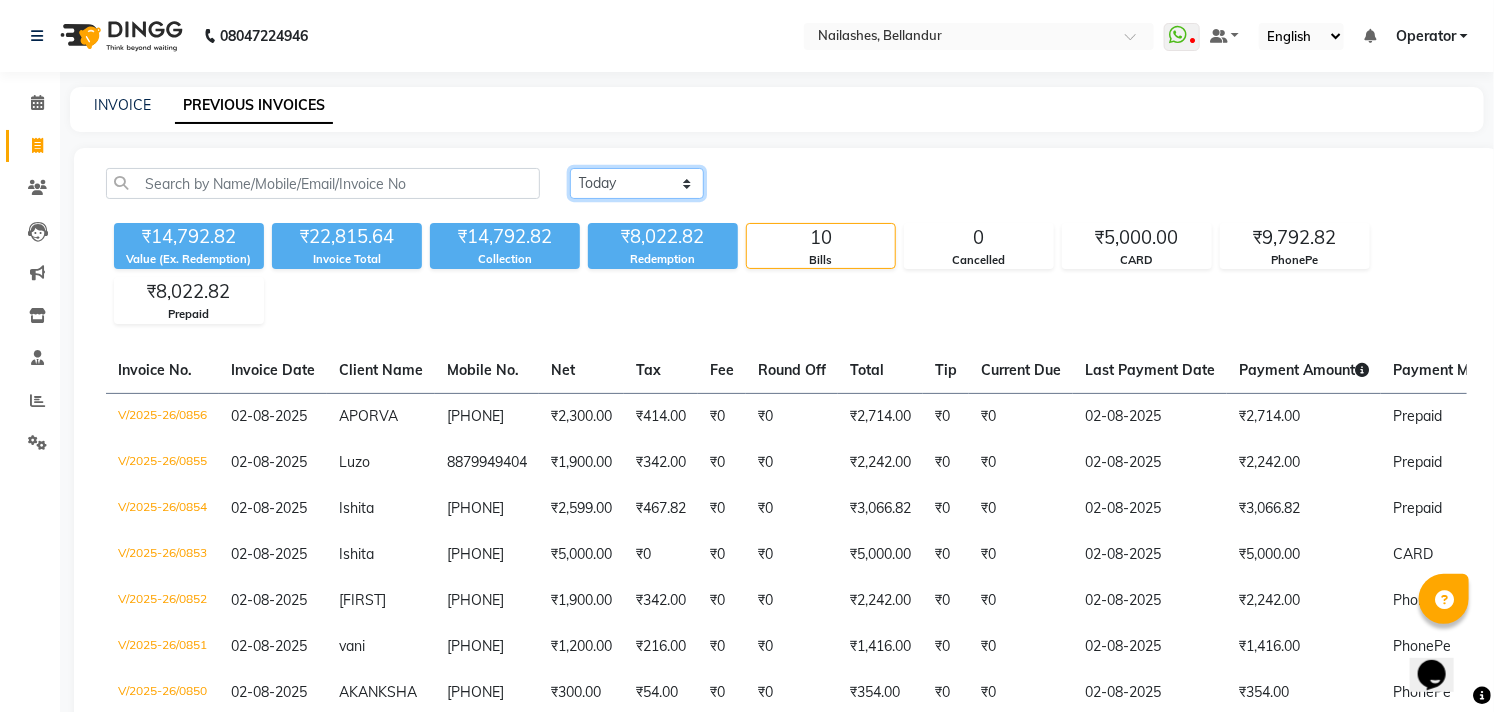 click on "Today Yesterday Custom Range" 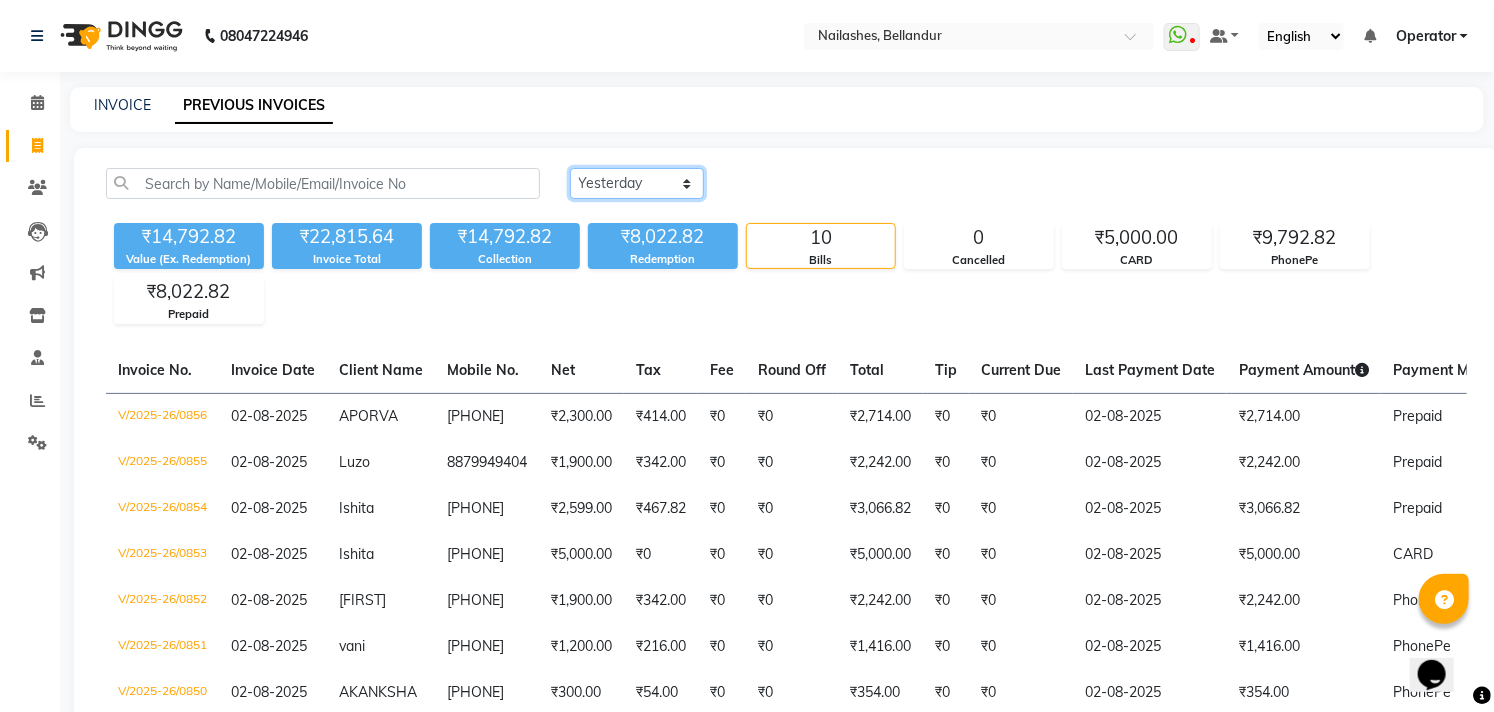 click on "Today Yesterday Custom Range" 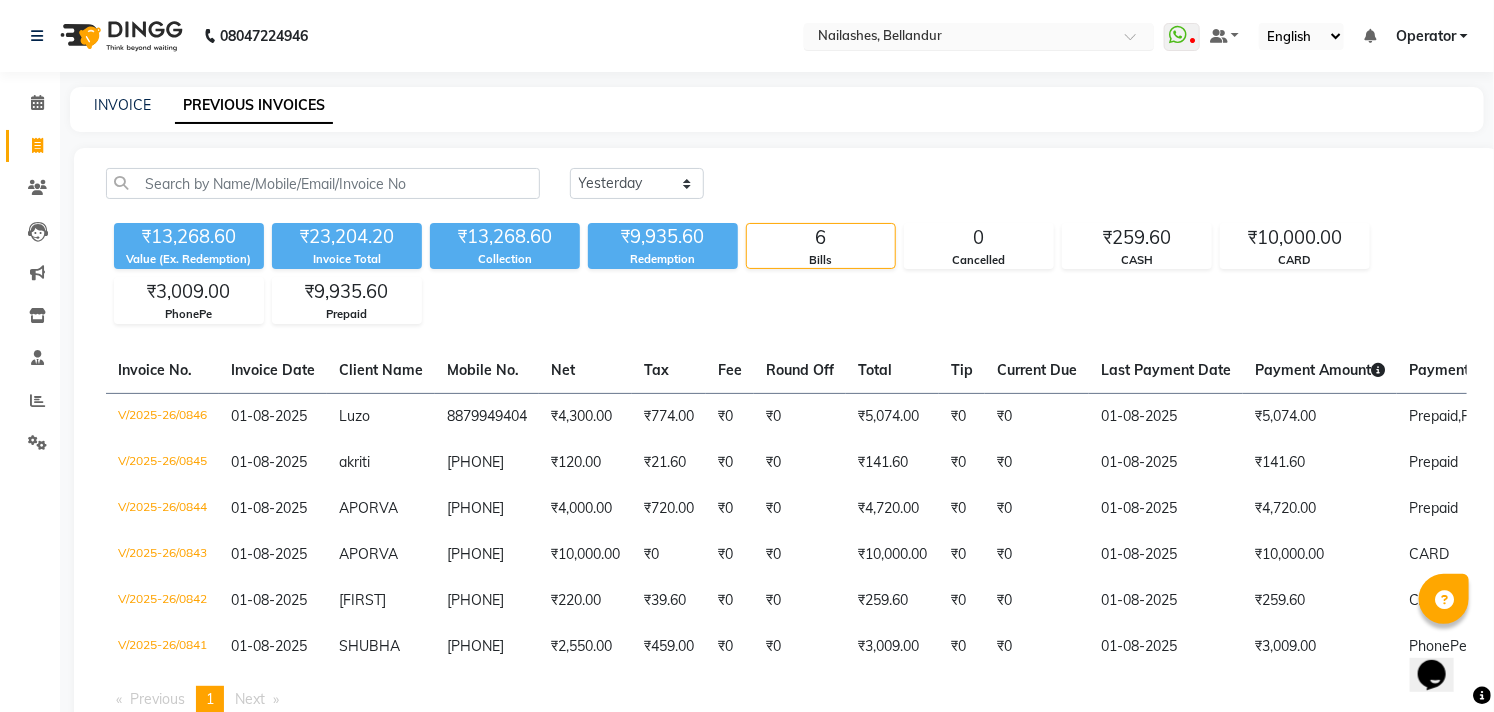 click at bounding box center [959, 38] 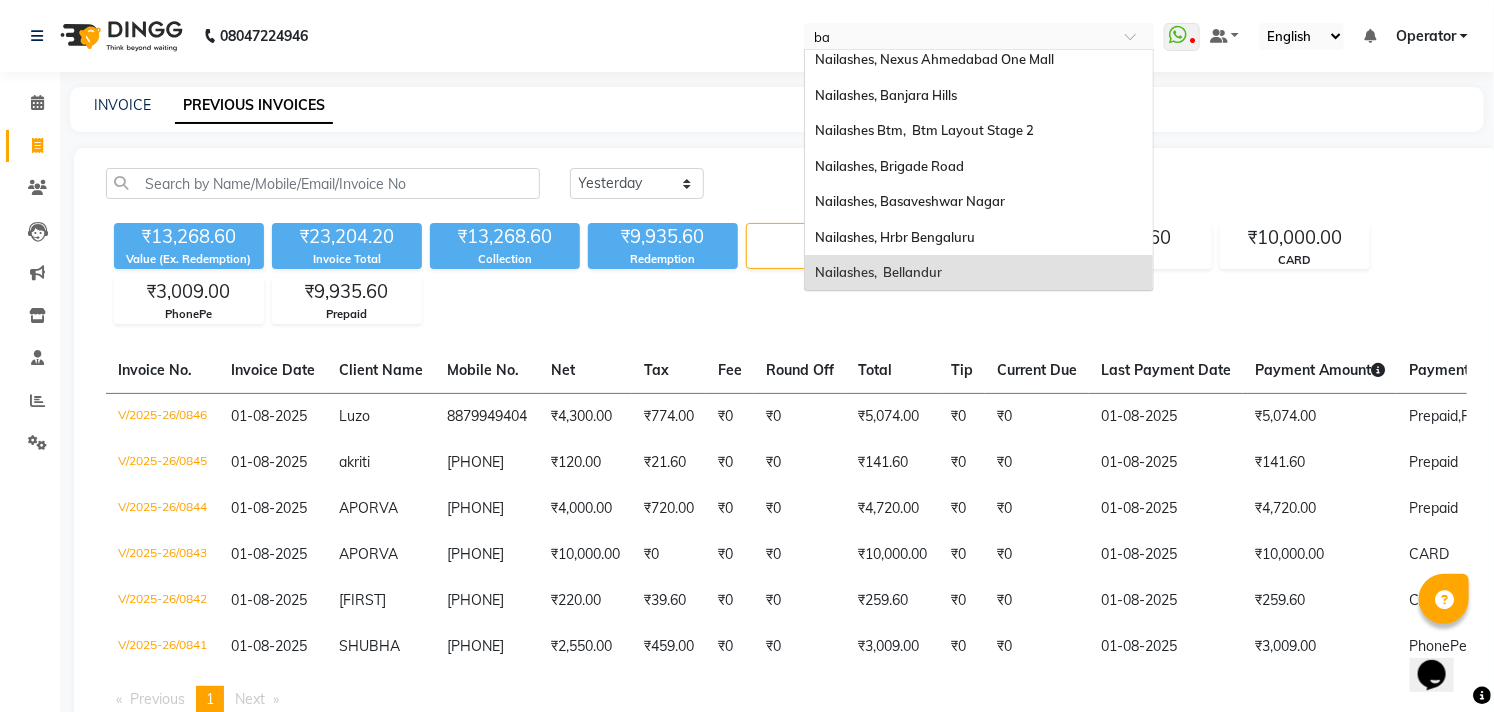 scroll, scrollTop: 0, scrollLeft: 0, axis: both 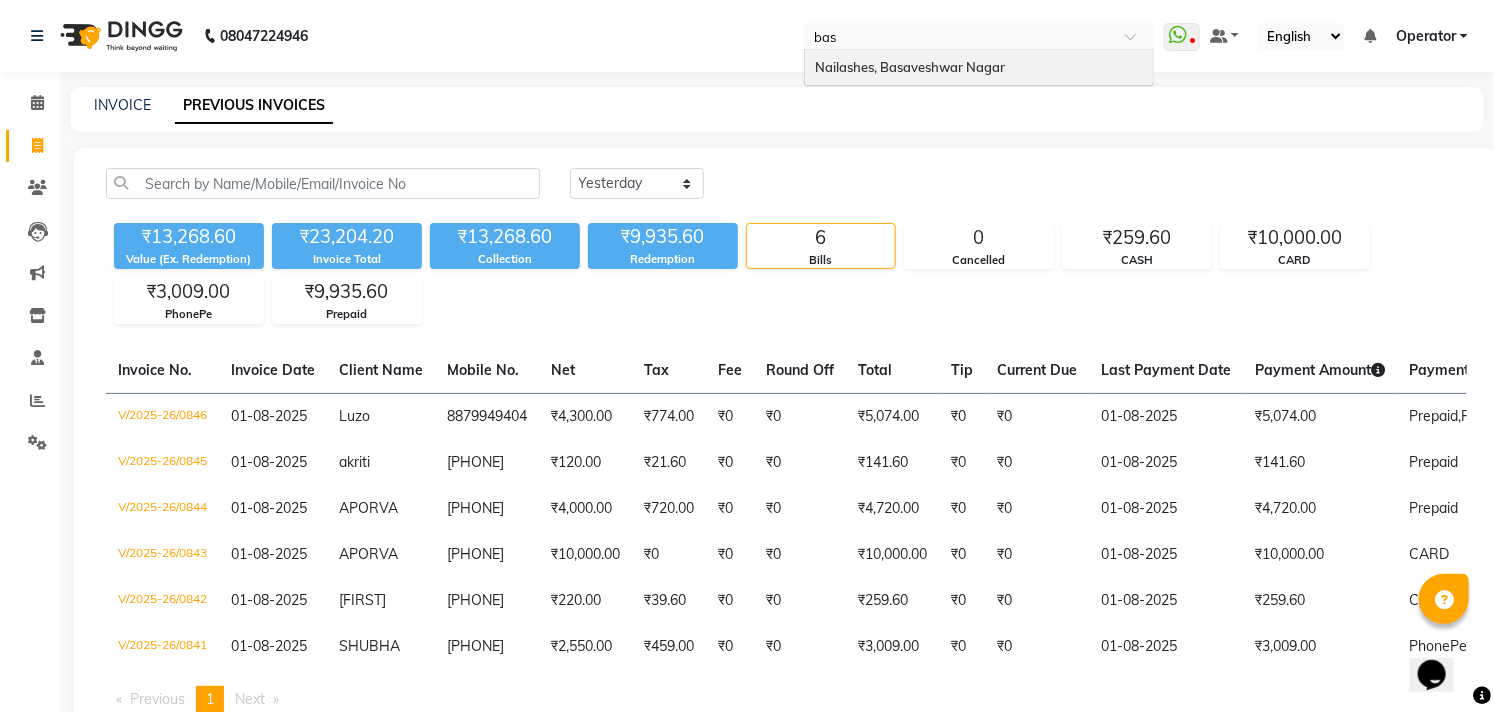 type on "basa" 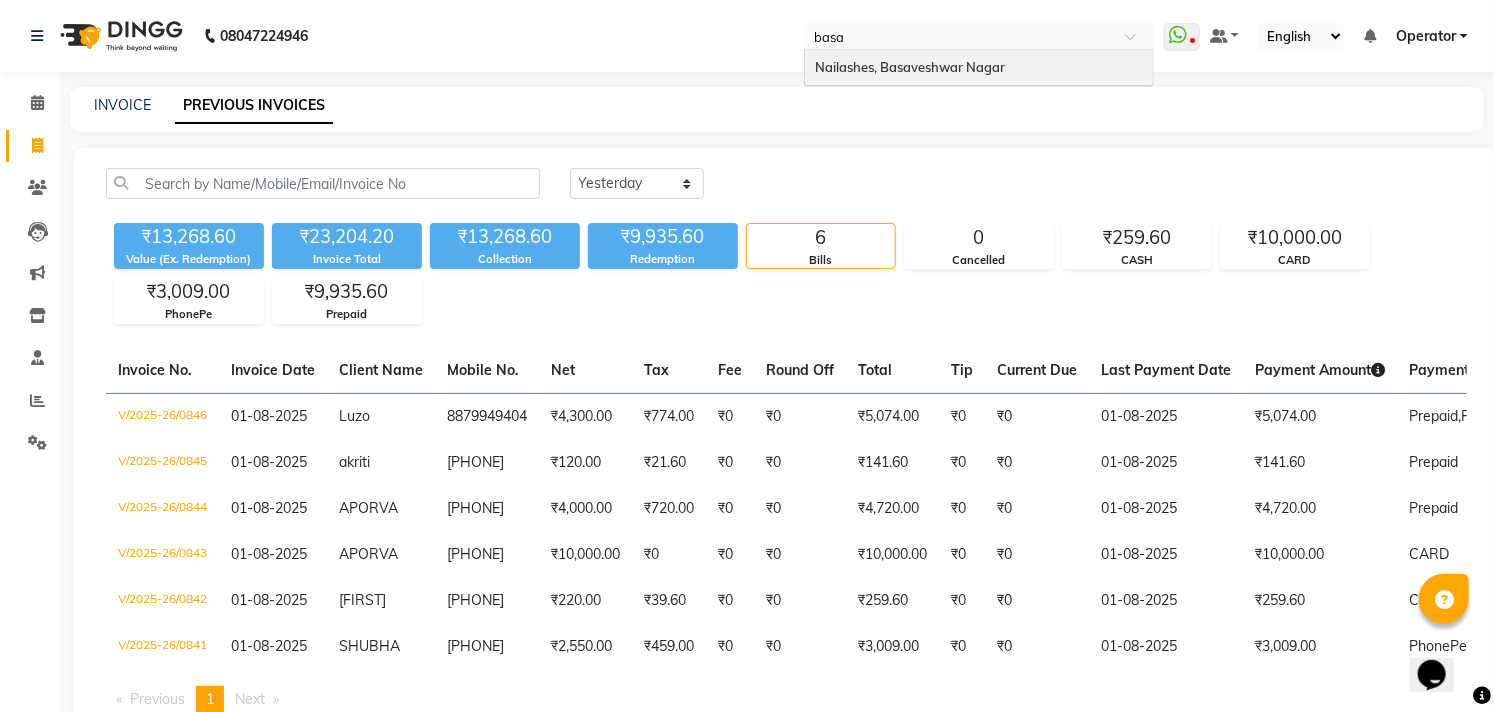 type 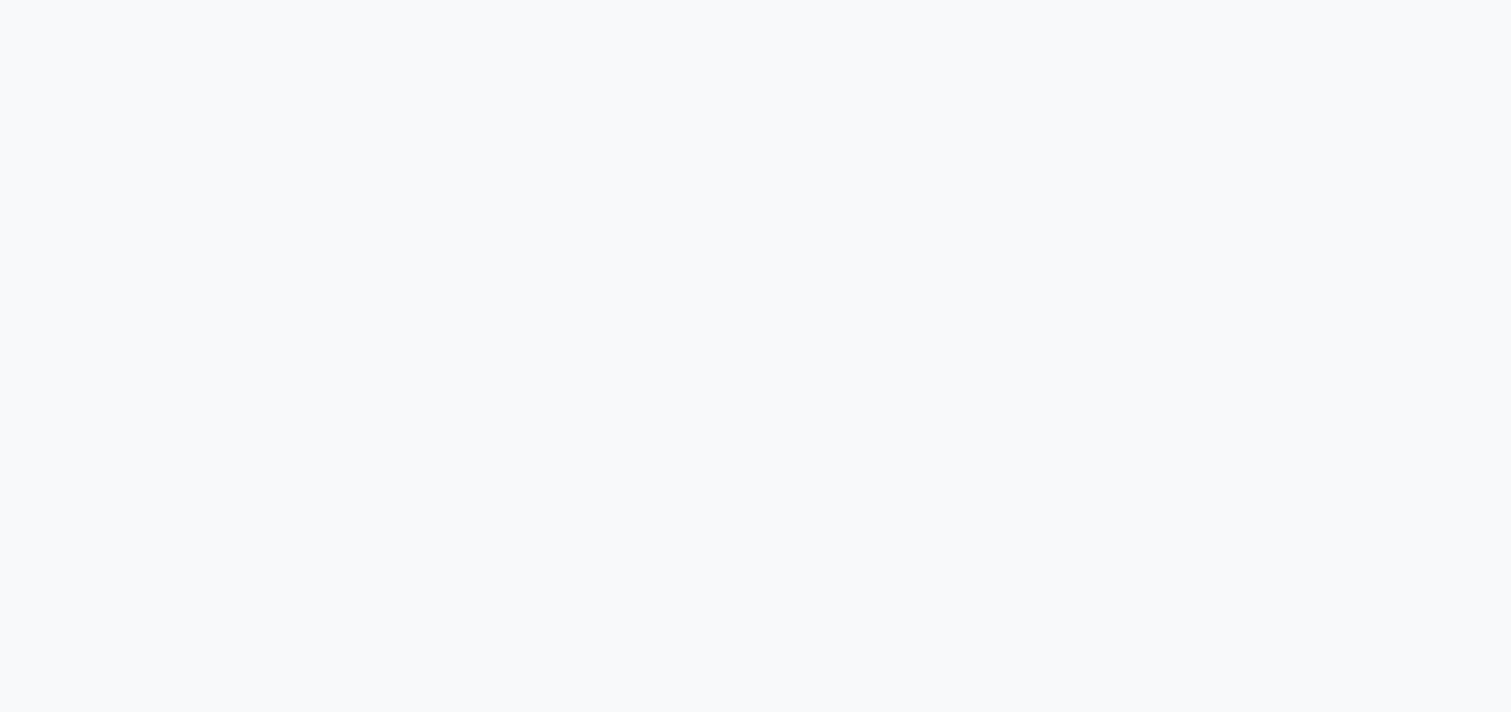 scroll, scrollTop: 0, scrollLeft: 0, axis: both 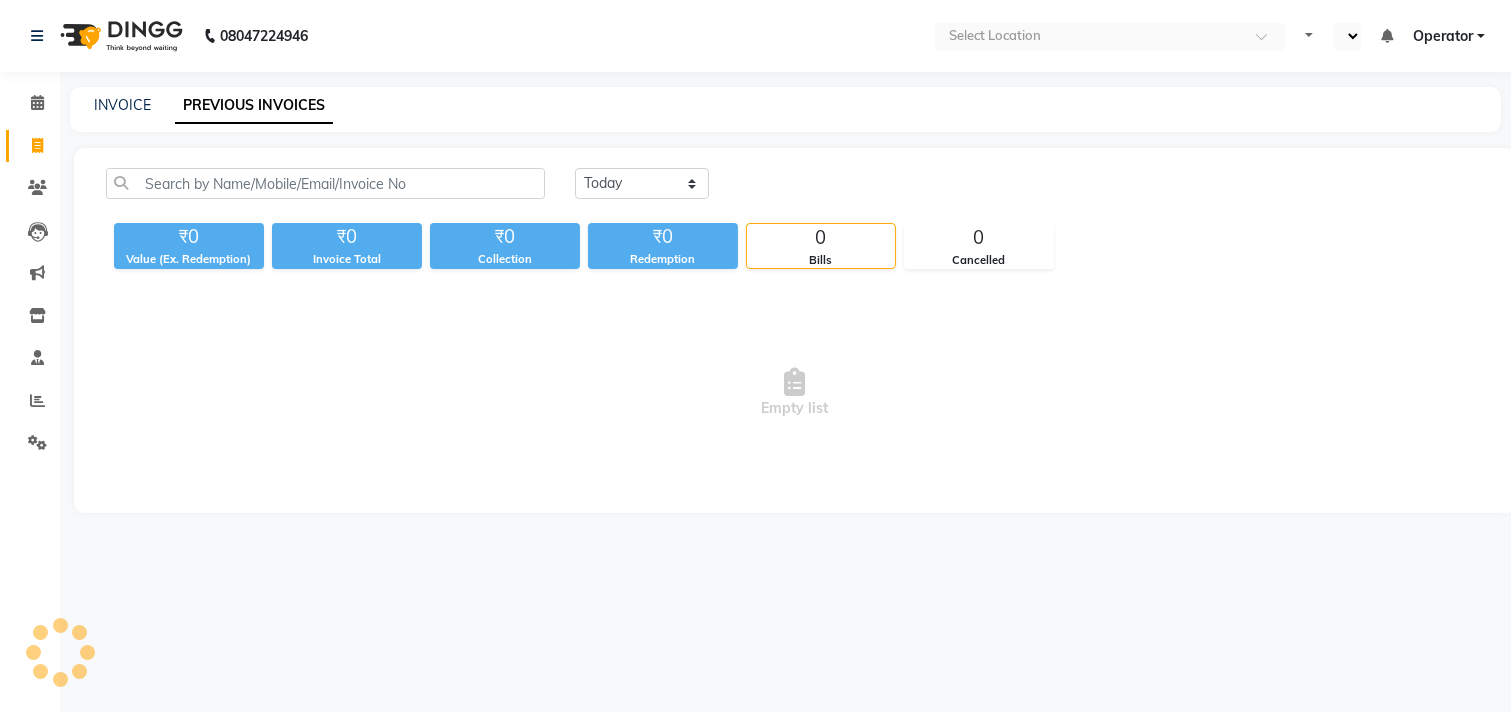 select on "en" 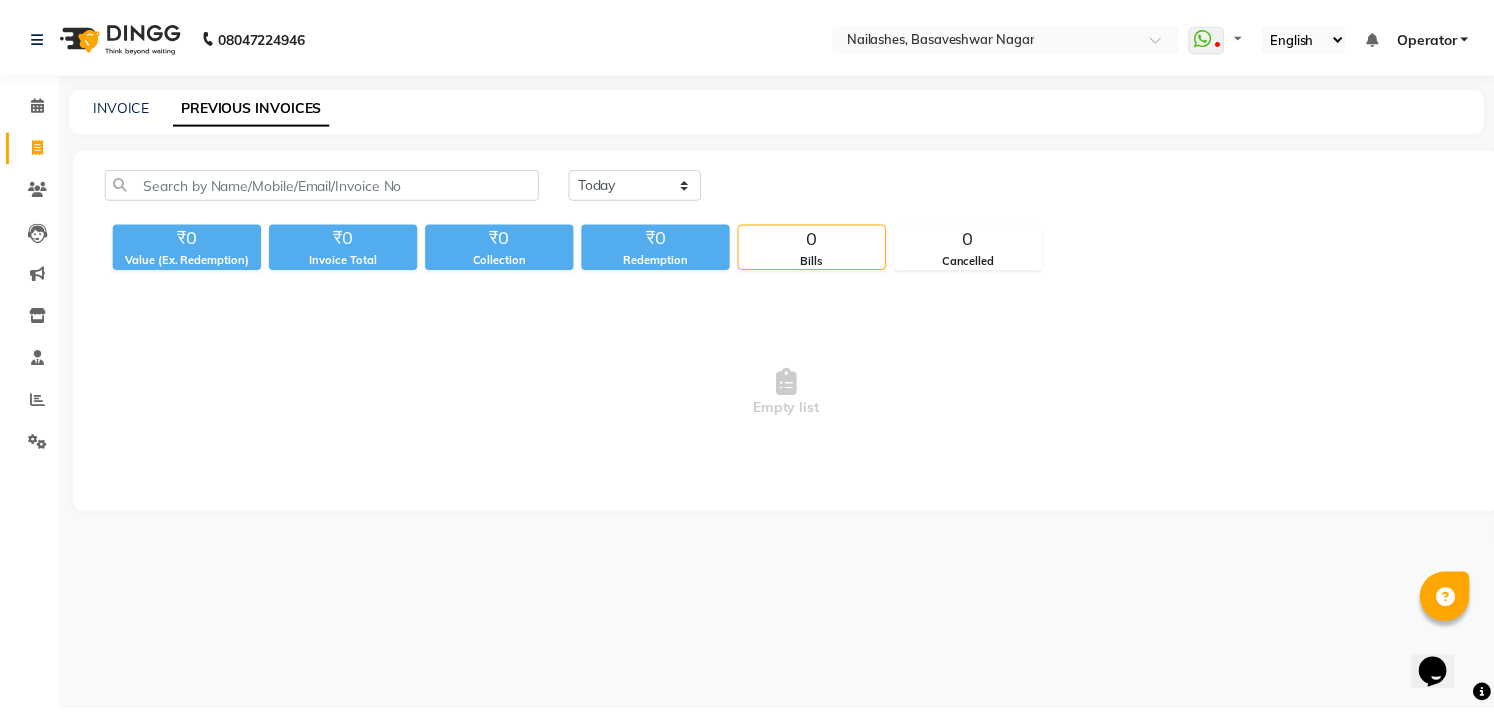 scroll, scrollTop: 0, scrollLeft: 0, axis: both 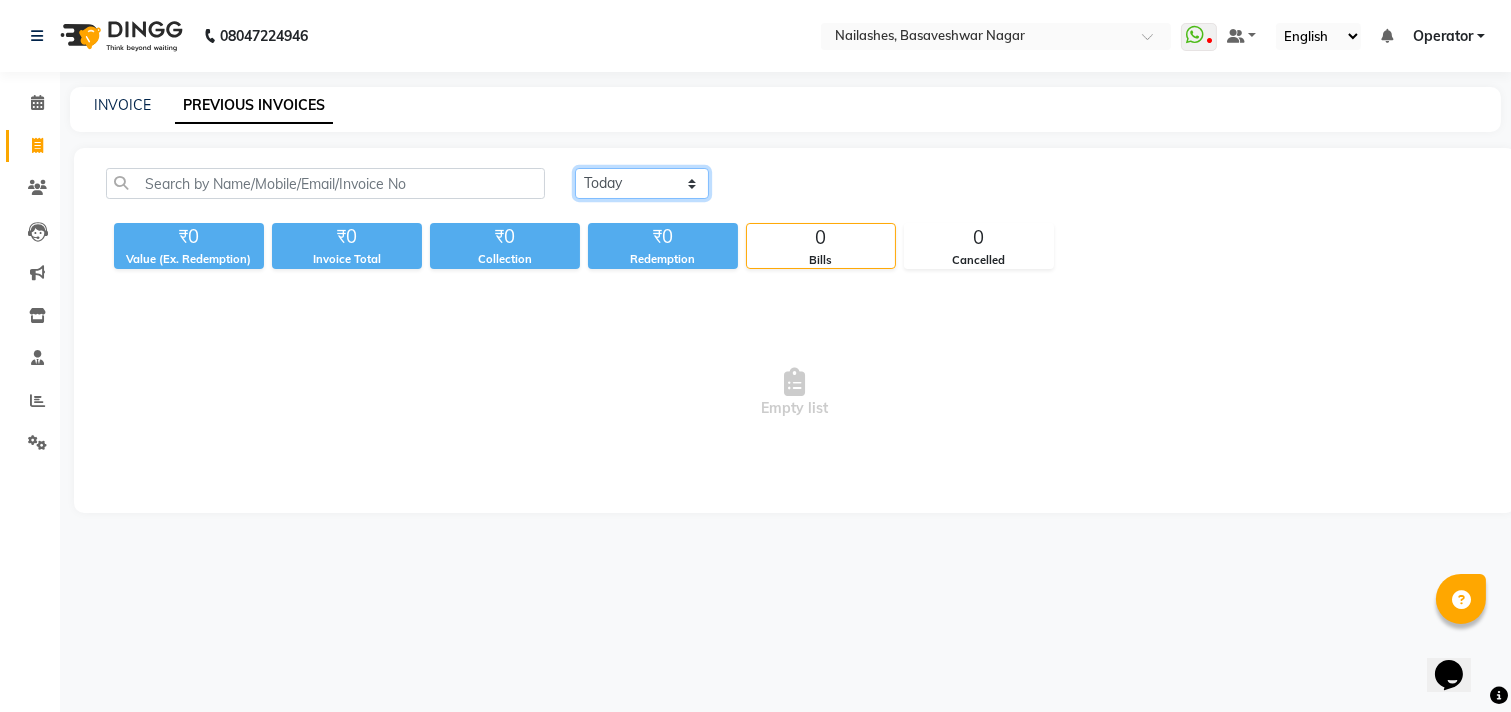 click on "Today Yesterday Custom Range" 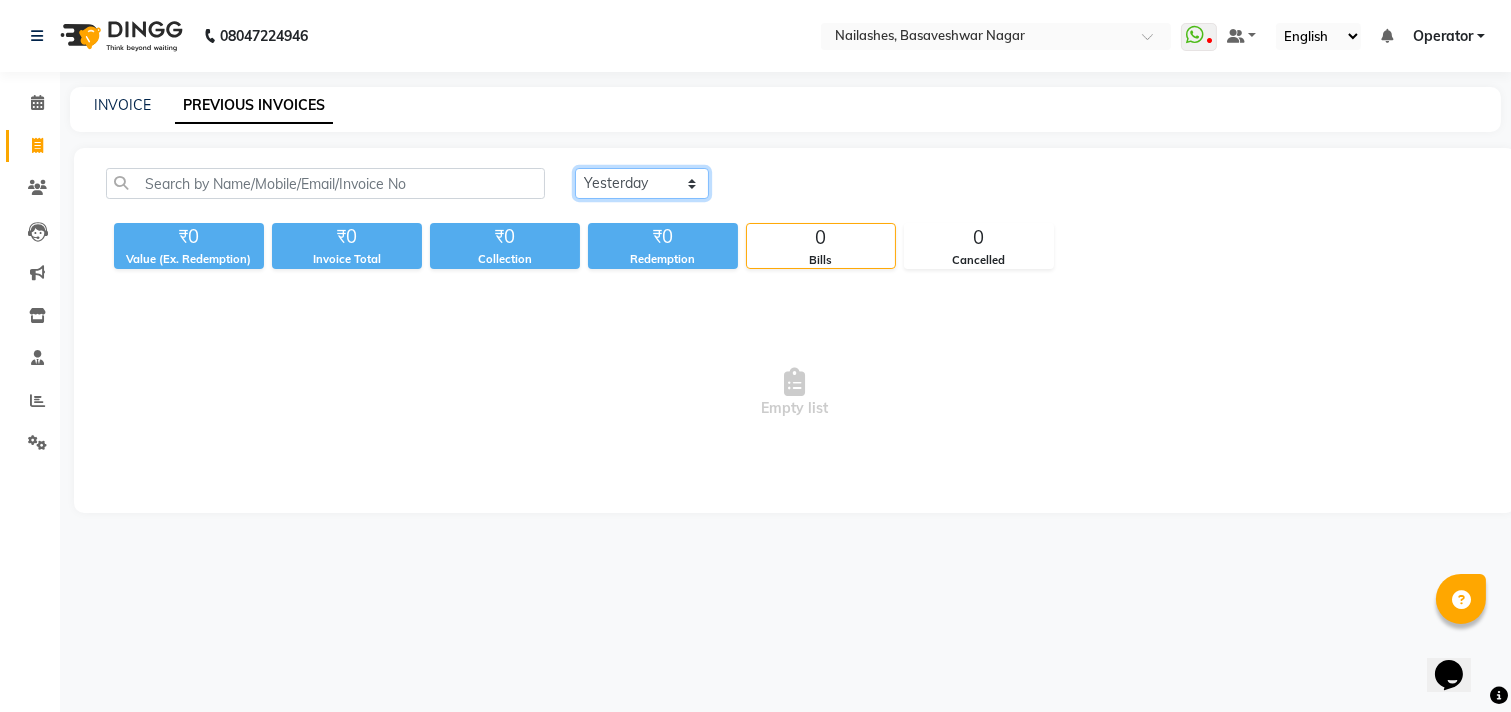 click on "Today Yesterday Custom Range" 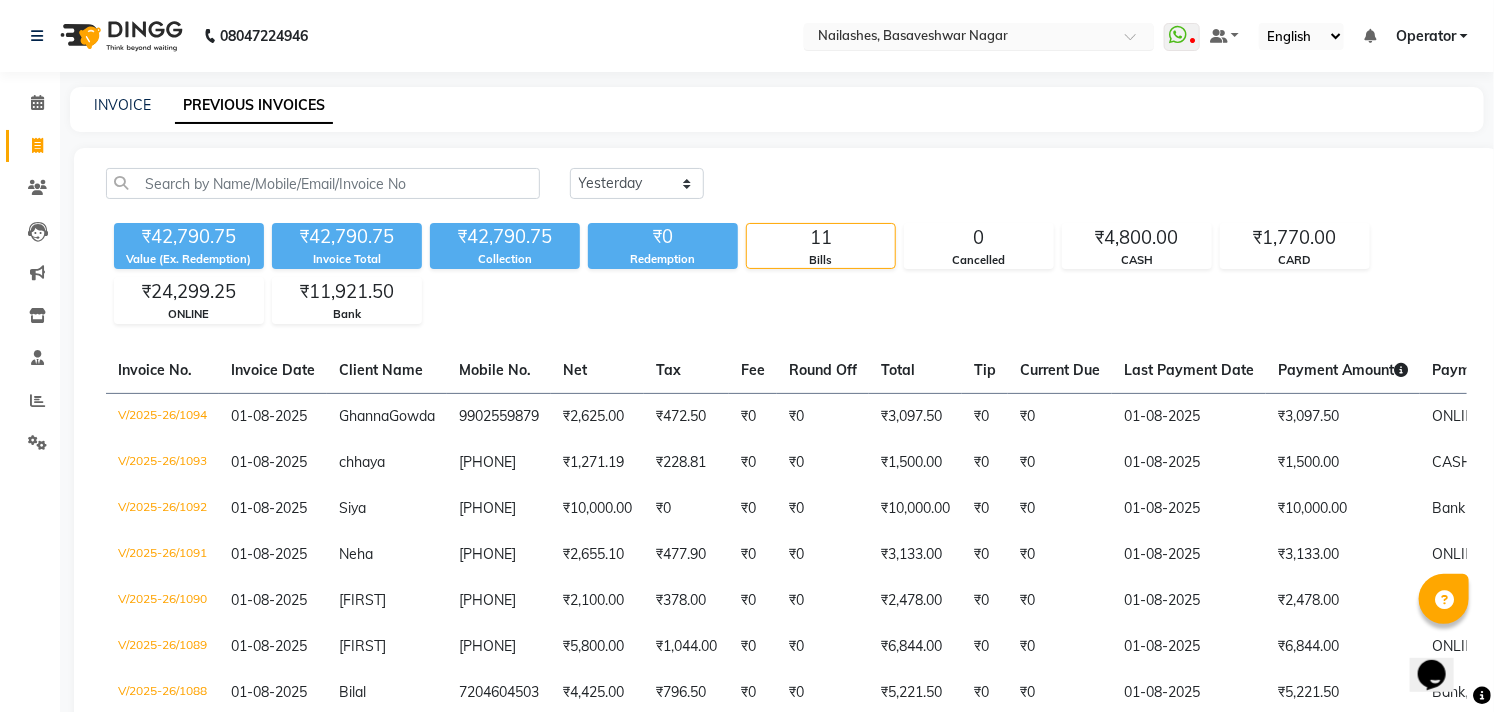 click at bounding box center (959, 38) 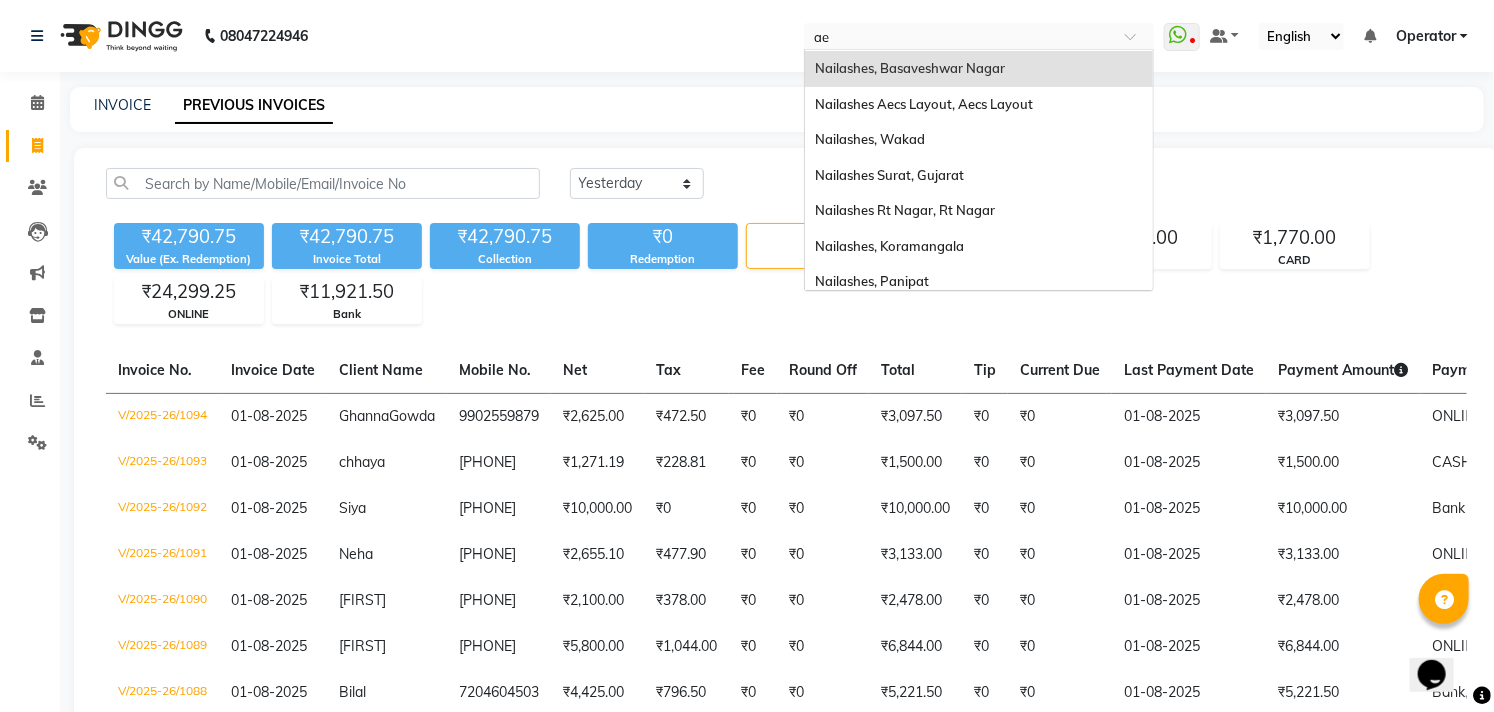 scroll, scrollTop: 0, scrollLeft: 0, axis: both 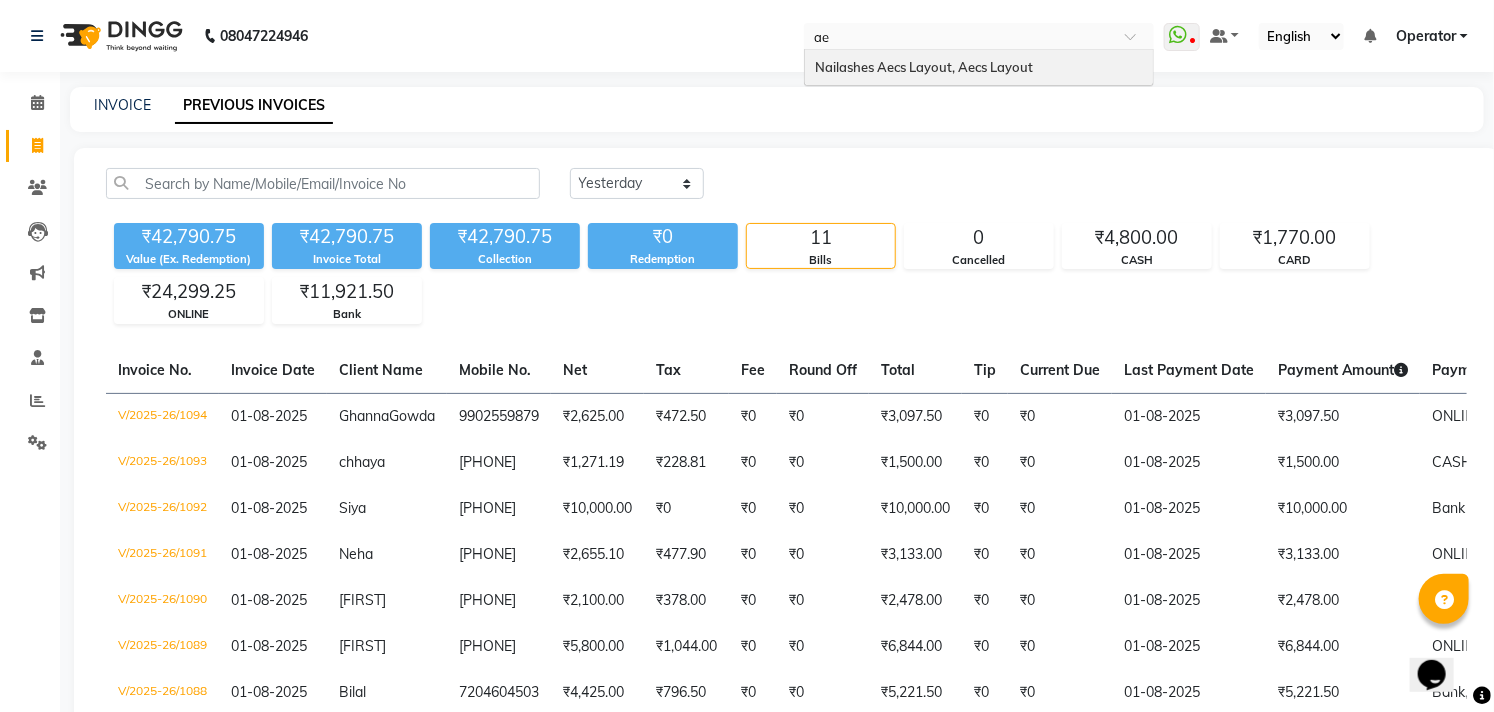 type on "aec" 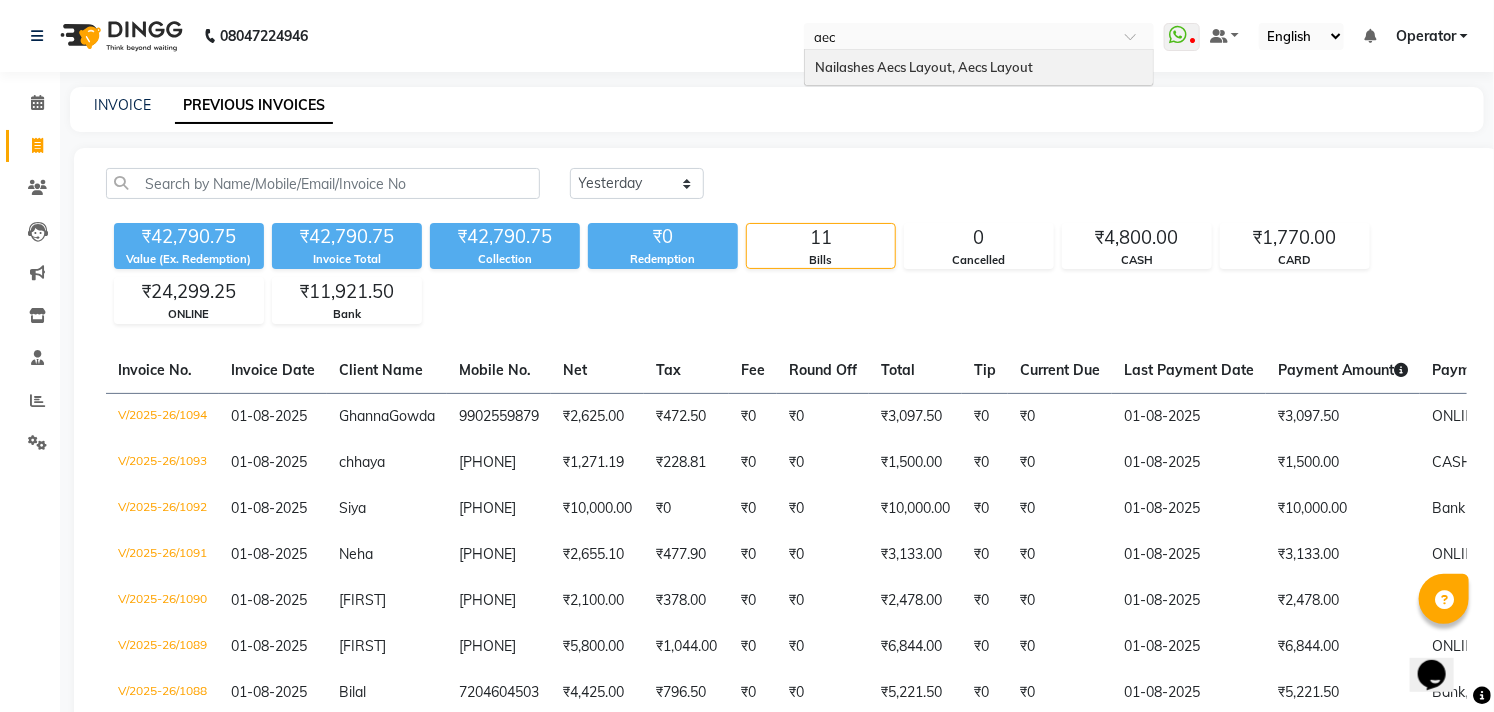 type 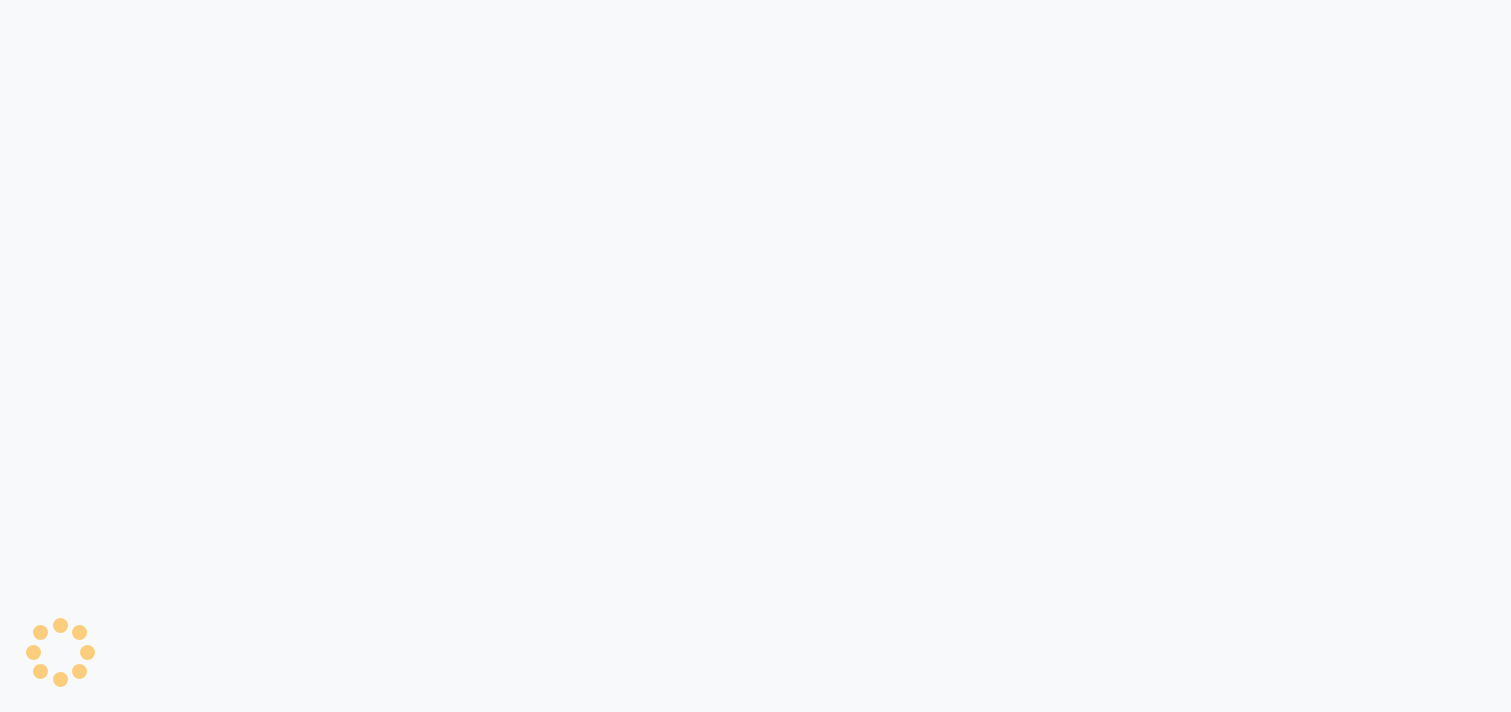 scroll, scrollTop: 0, scrollLeft: 0, axis: both 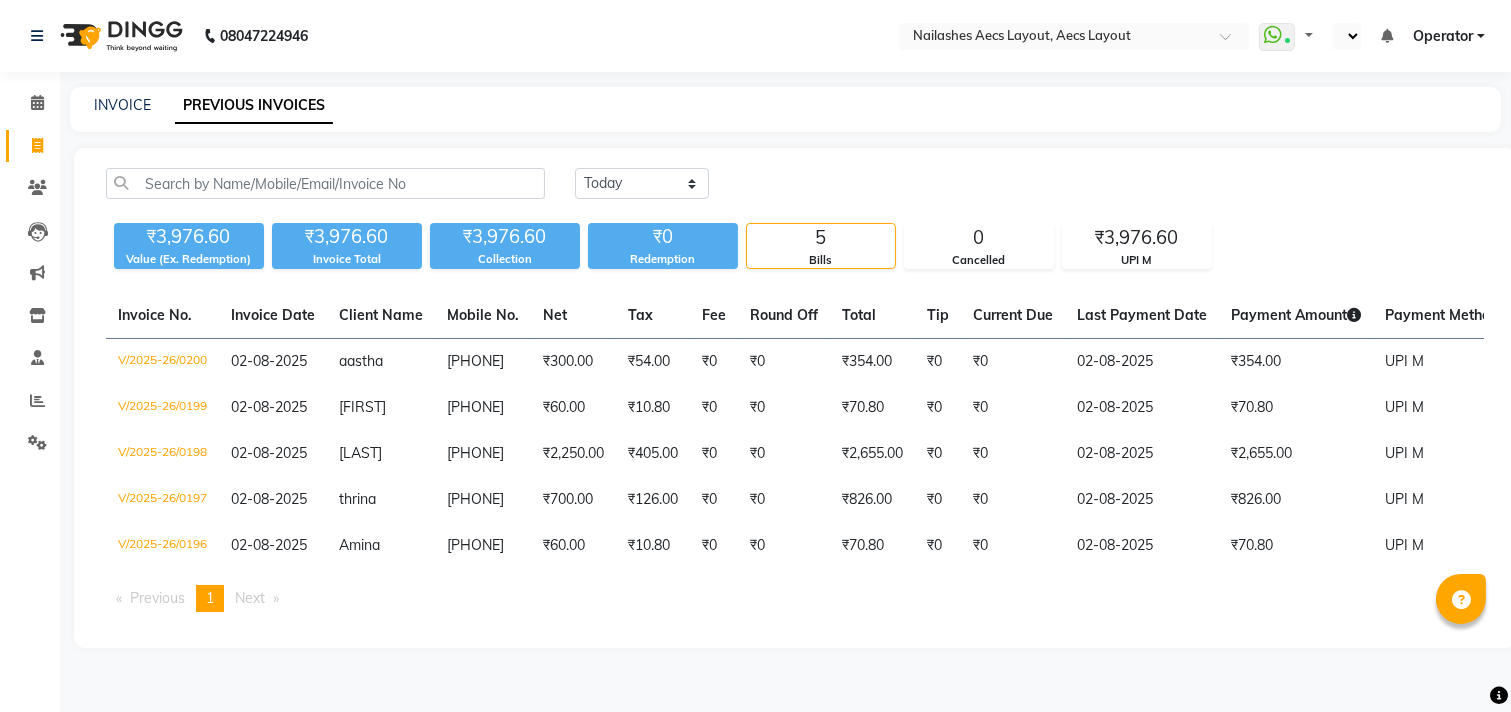 select on "en" 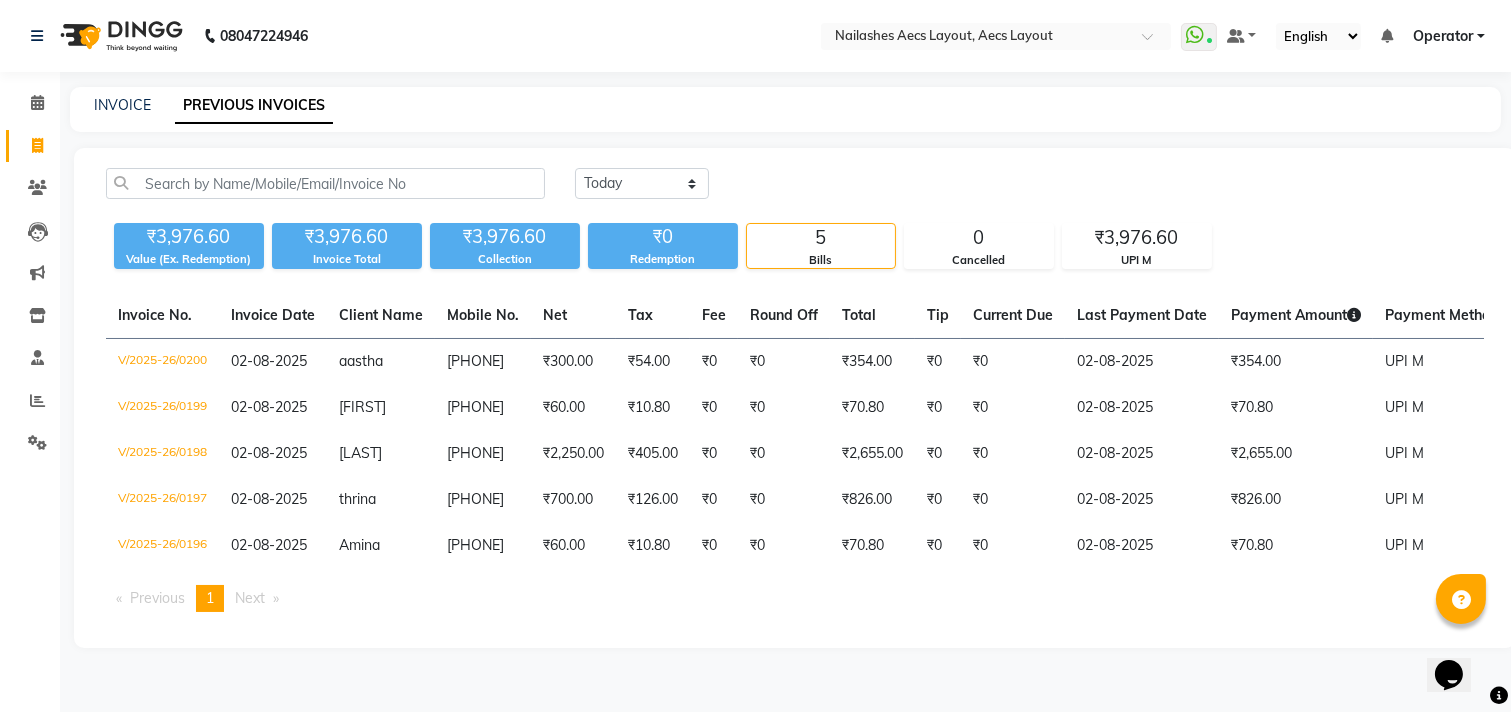 scroll, scrollTop: 0, scrollLeft: 0, axis: both 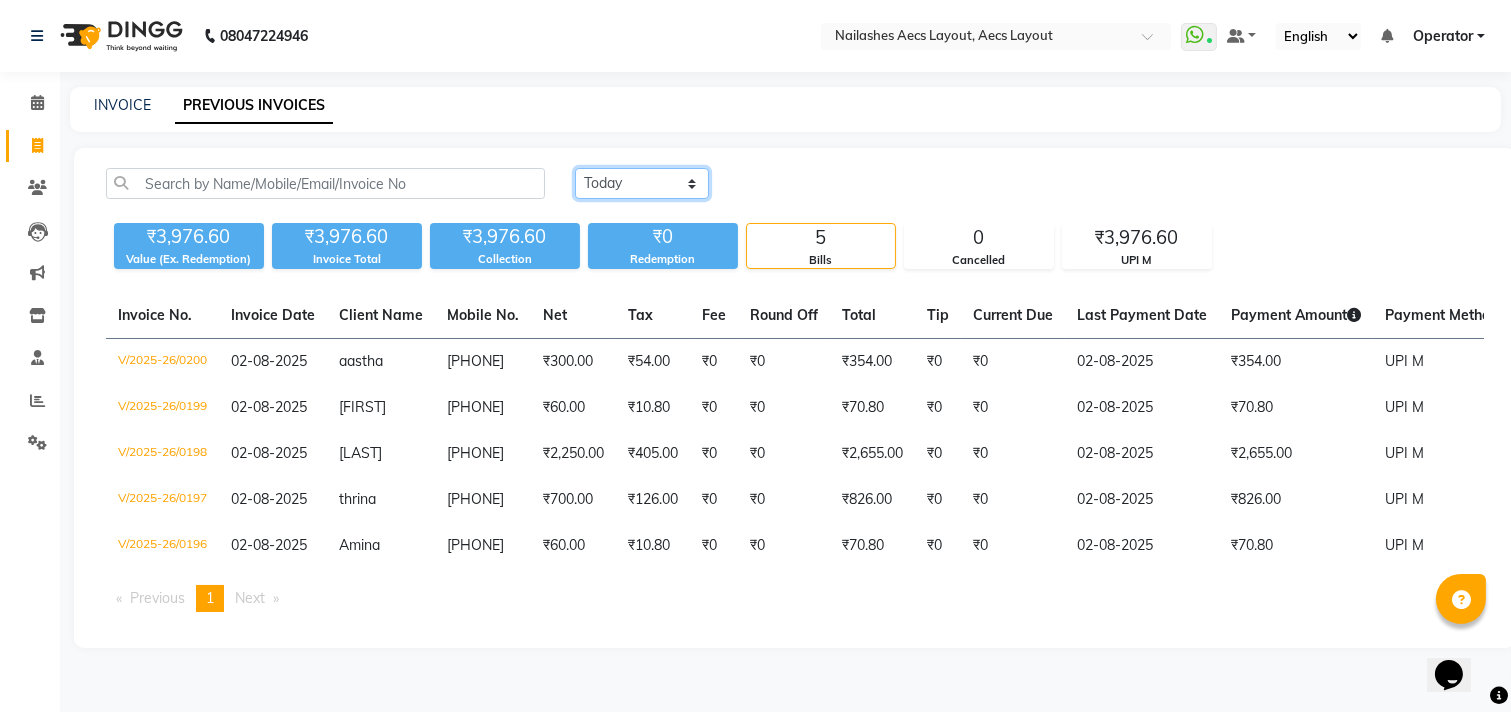 click on "Today Yesterday Custom Range" 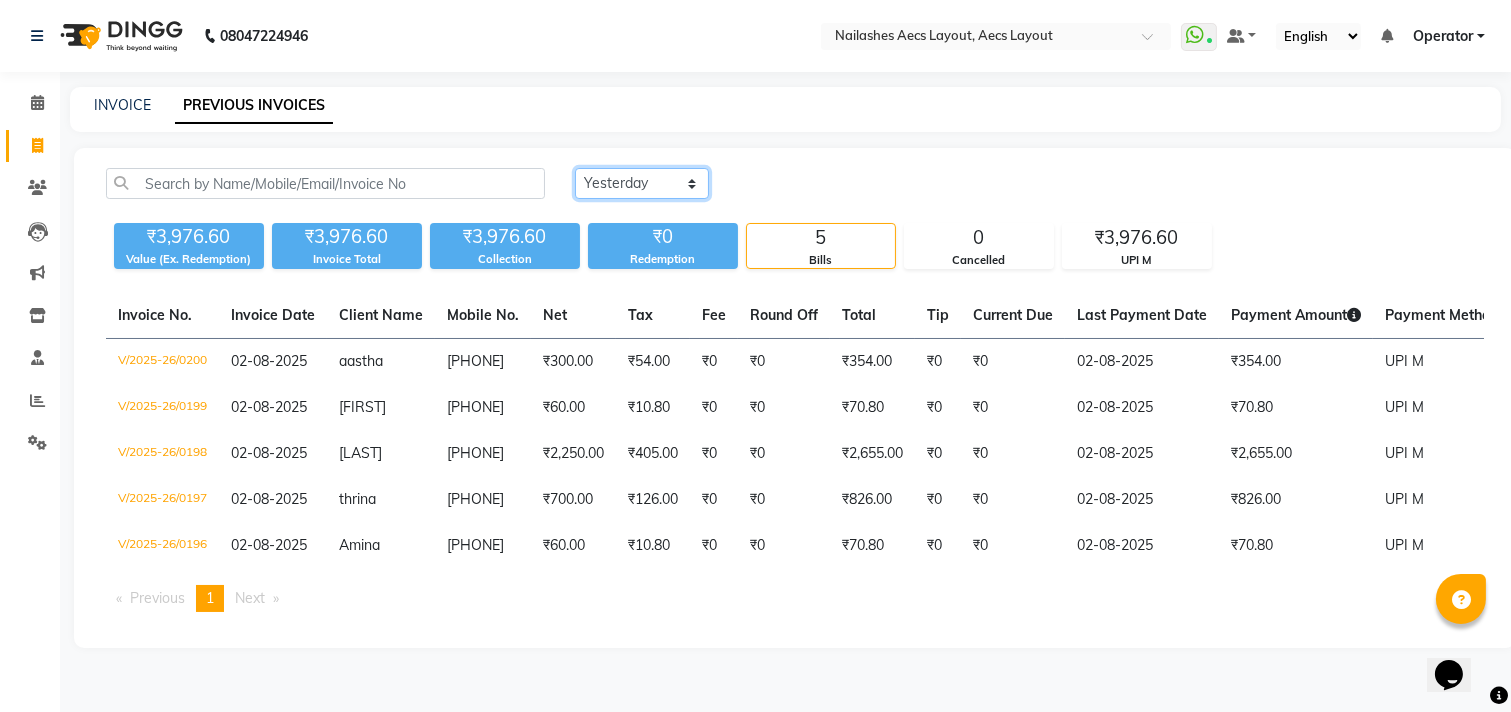 click on "Today Yesterday Custom Range" 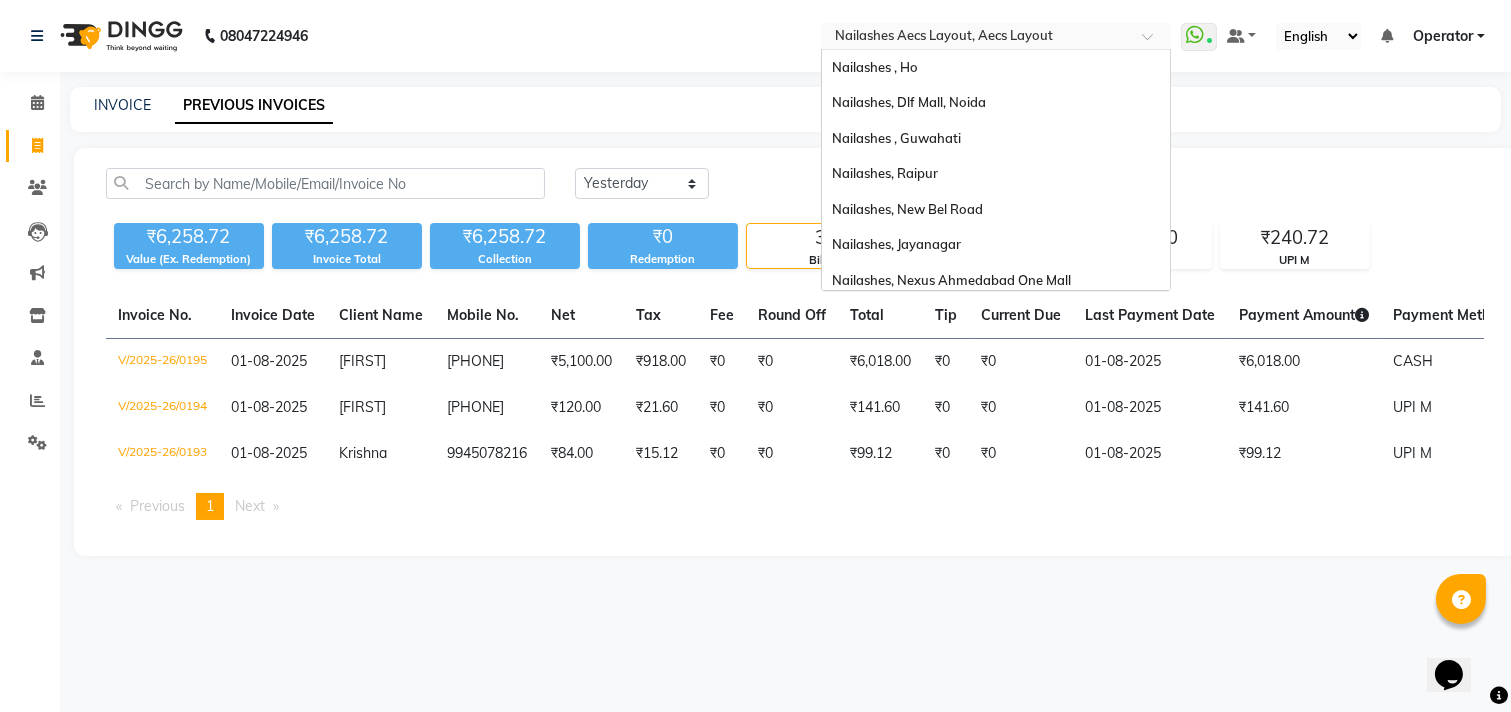 click at bounding box center (976, 38) 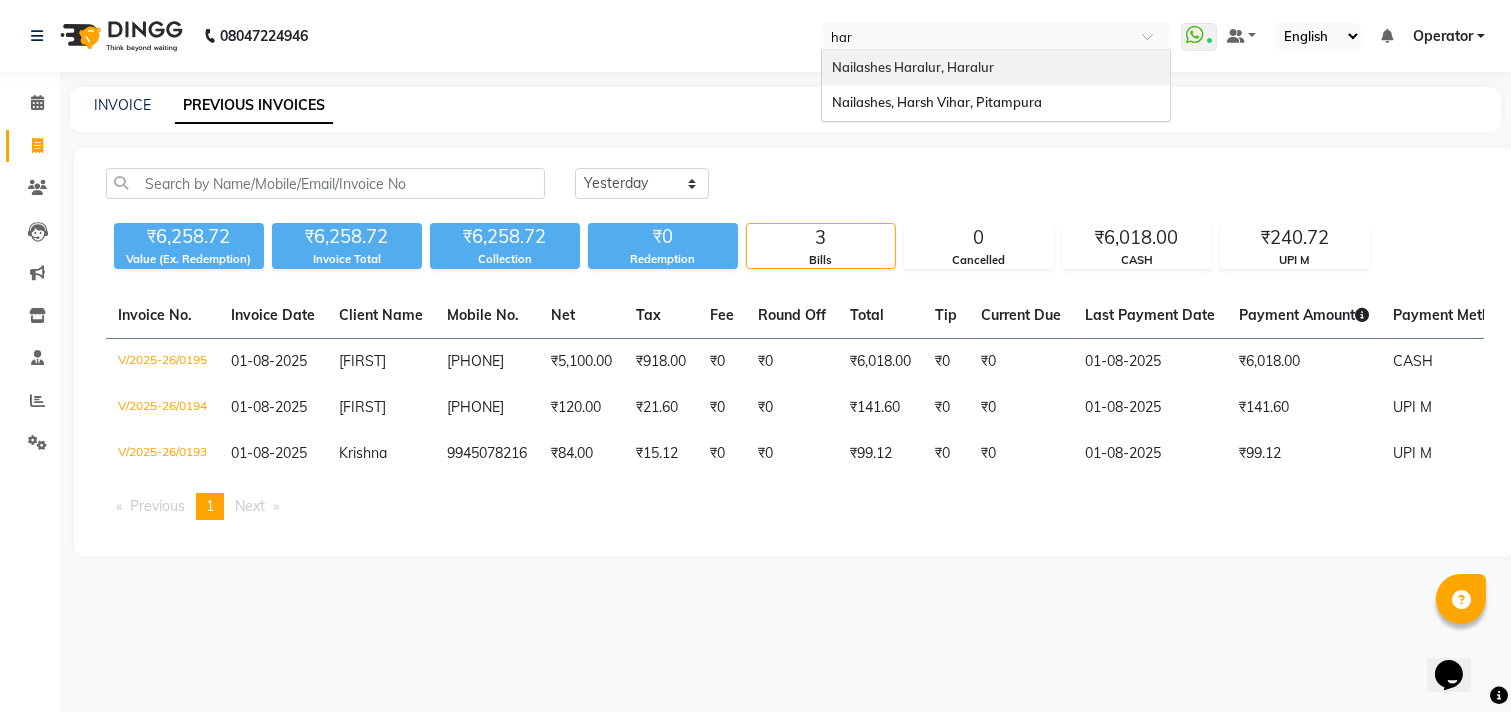 scroll, scrollTop: 0, scrollLeft: 0, axis: both 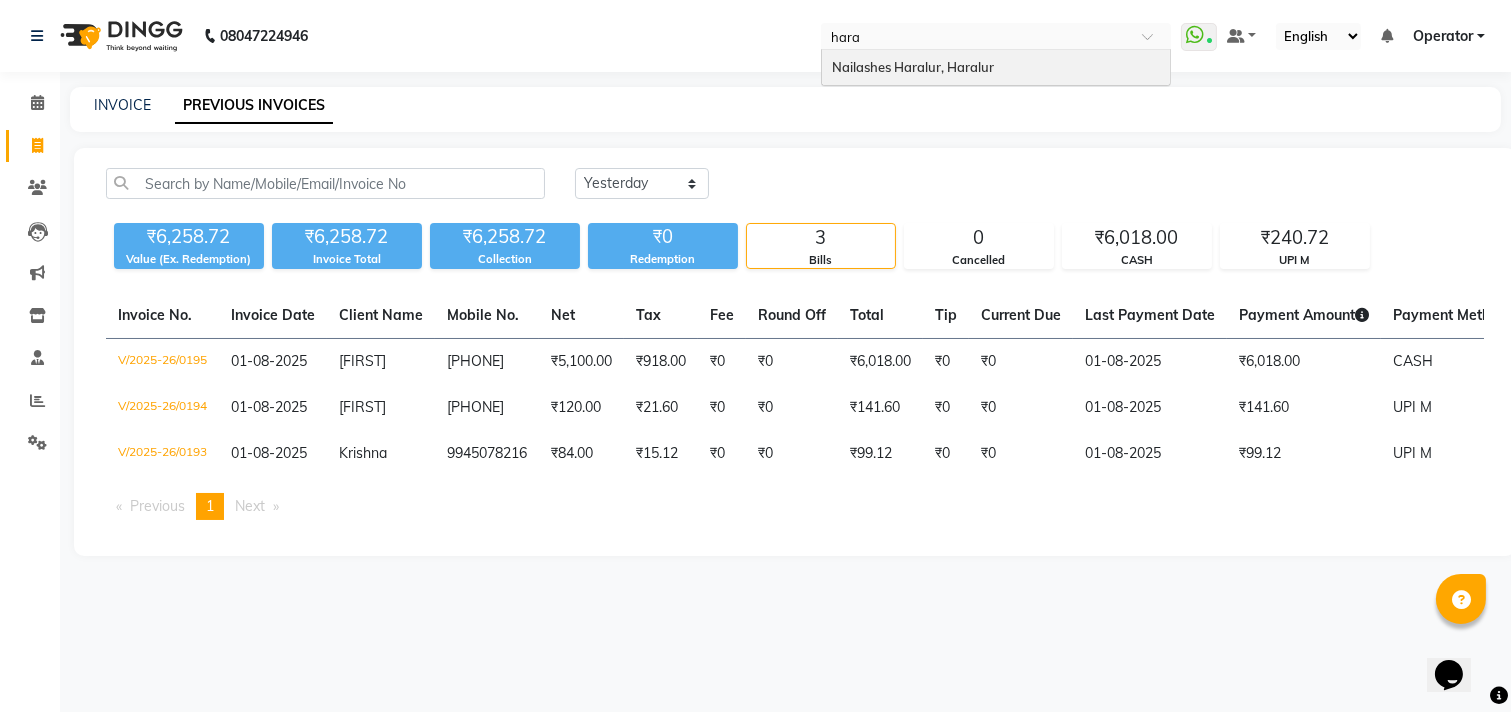 type 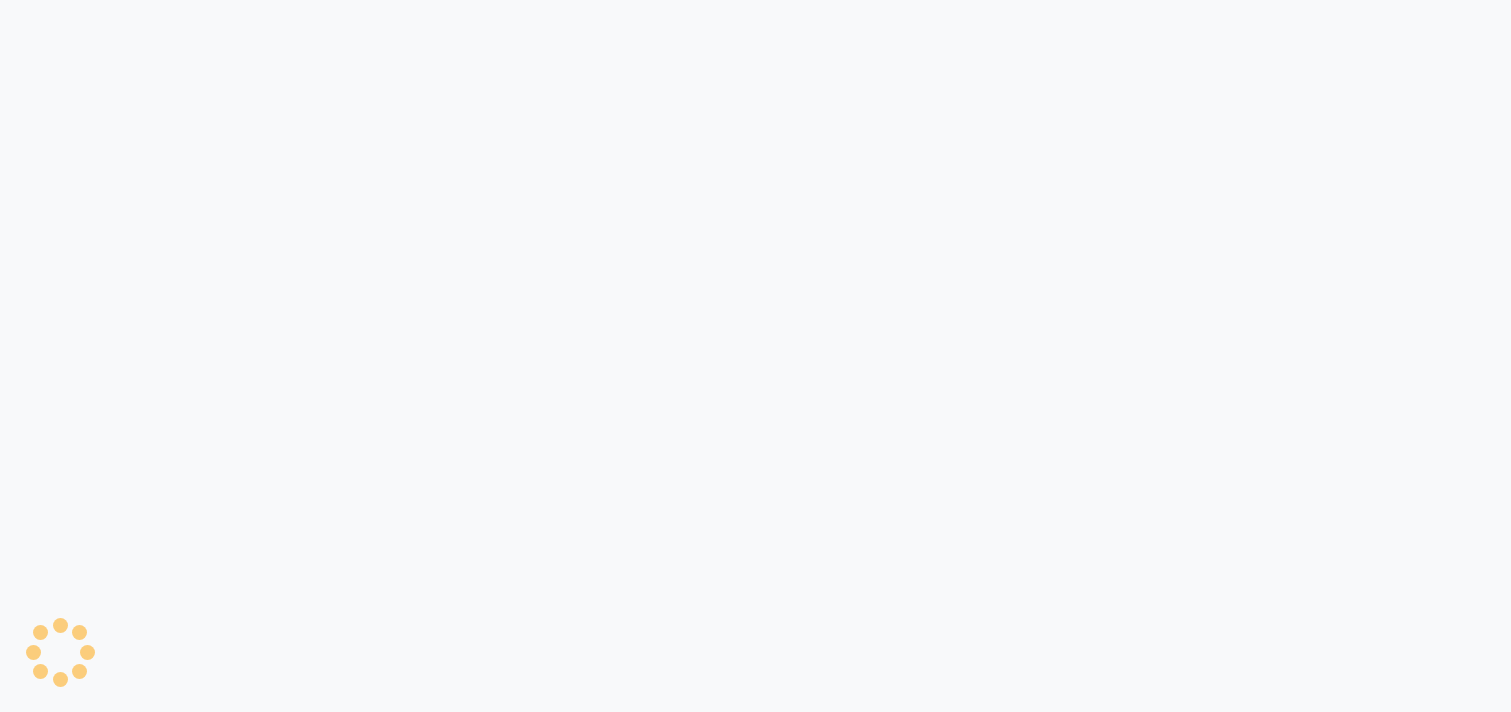 scroll, scrollTop: 0, scrollLeft: 0, axis: both 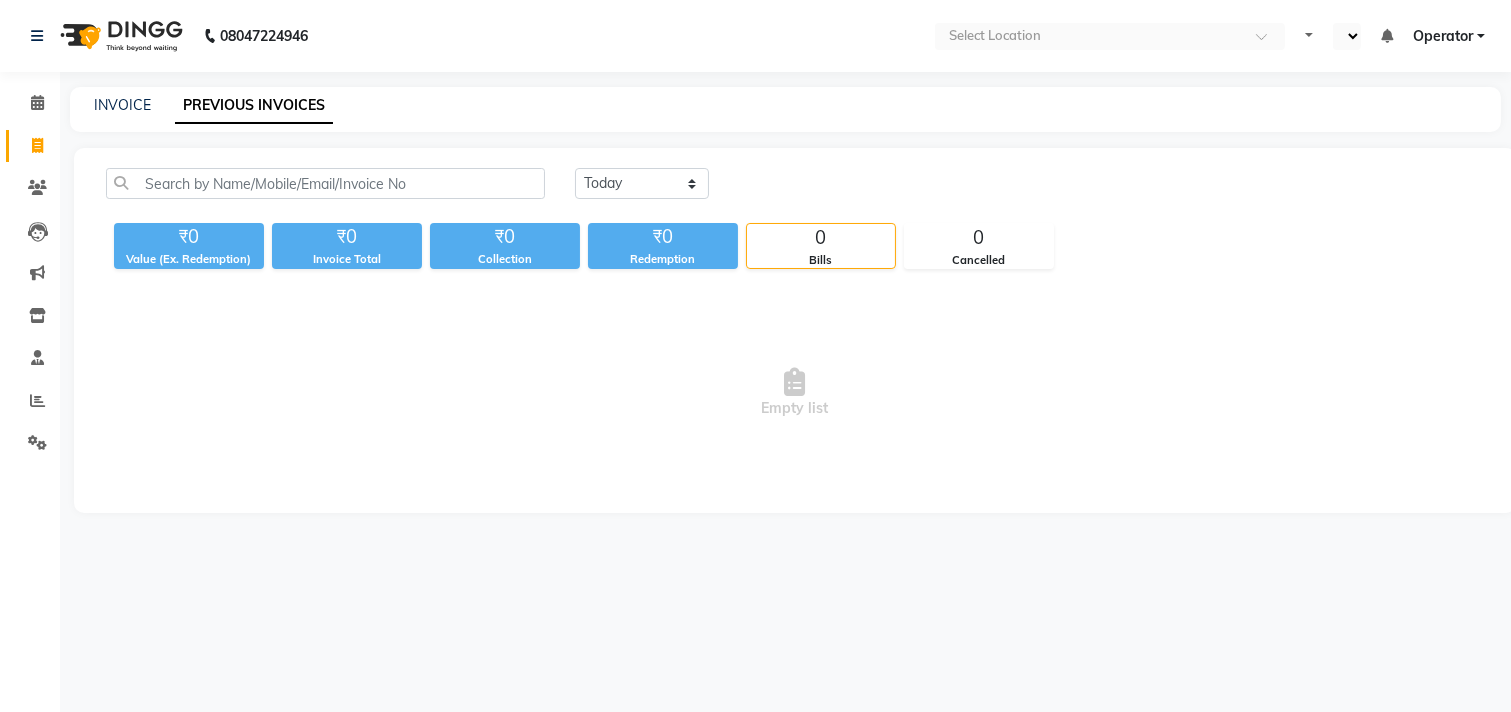 select on "en" 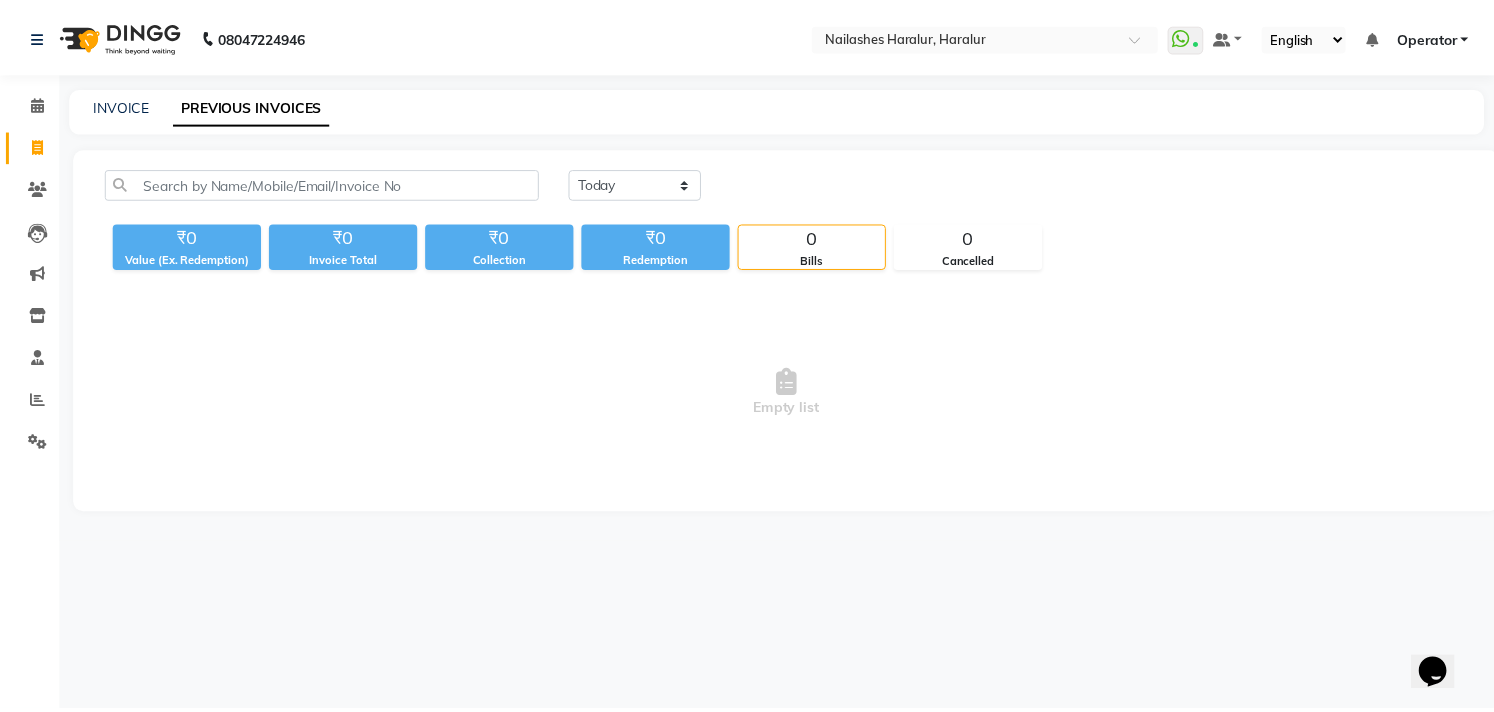 scroll, scrollTop: 0, scrollLeft: 0, axis: both 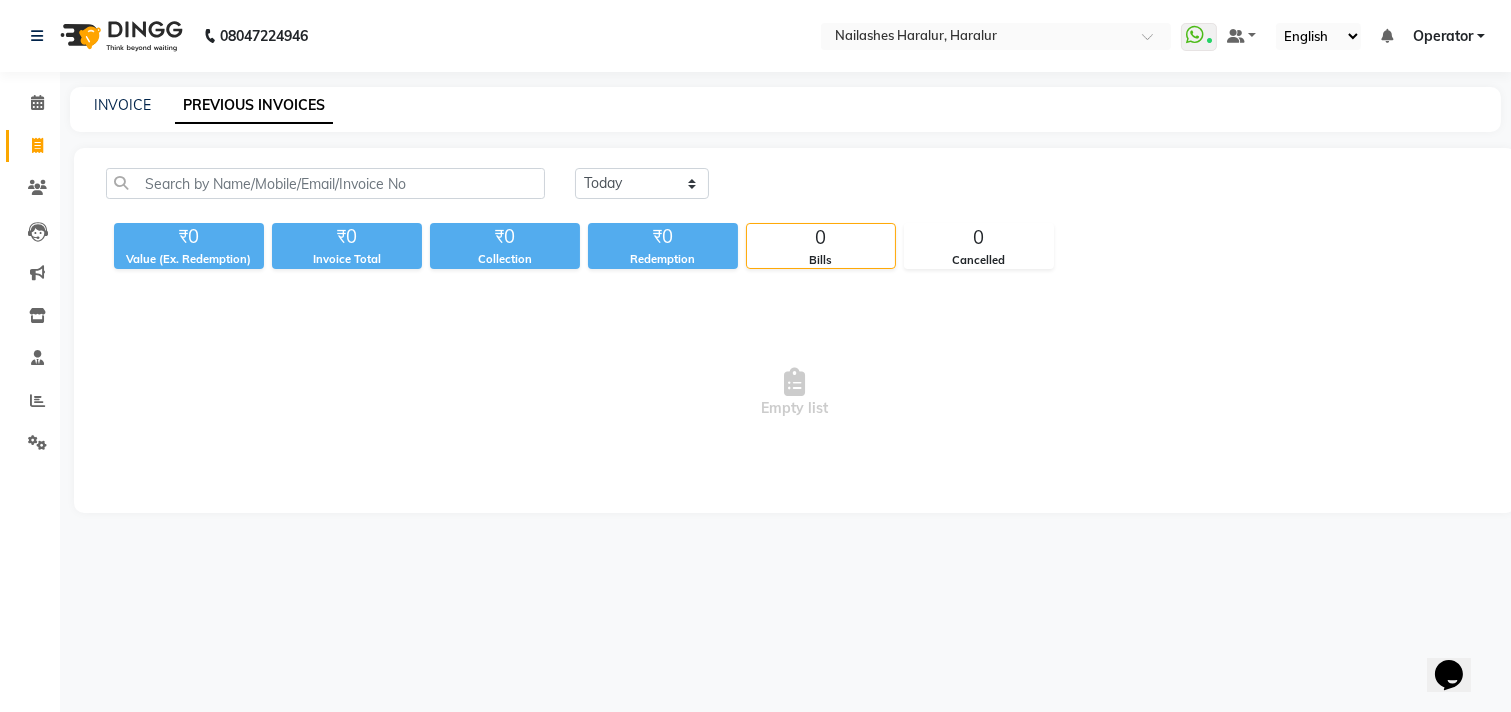 click on "Today Yesterday Custom Range ₹0 Value (Ex. Redemption) ₹0 Invoice Total  ₹0 Collection ₹0 Redemption 0 Bills 0 Cancelled  Empty list" 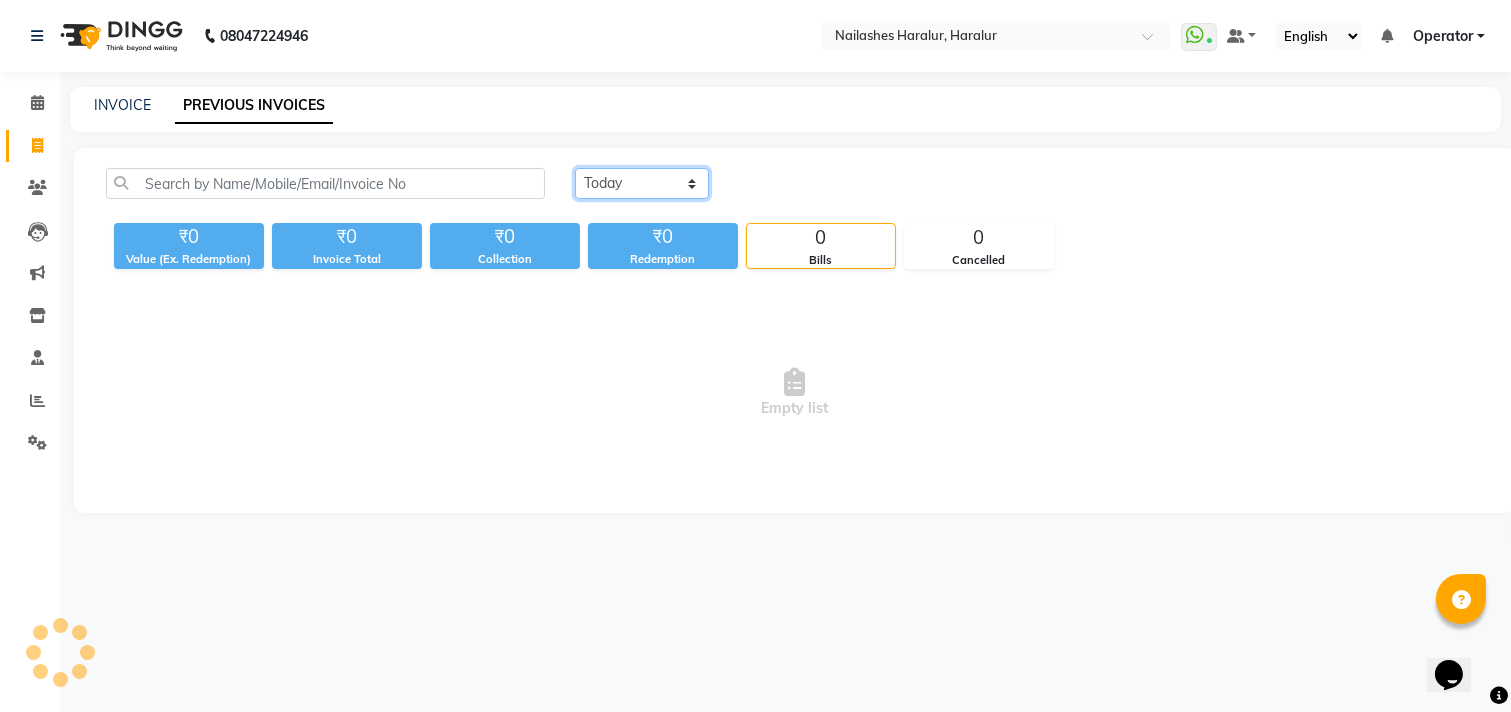 click on "Today Yesterday Custom Range" 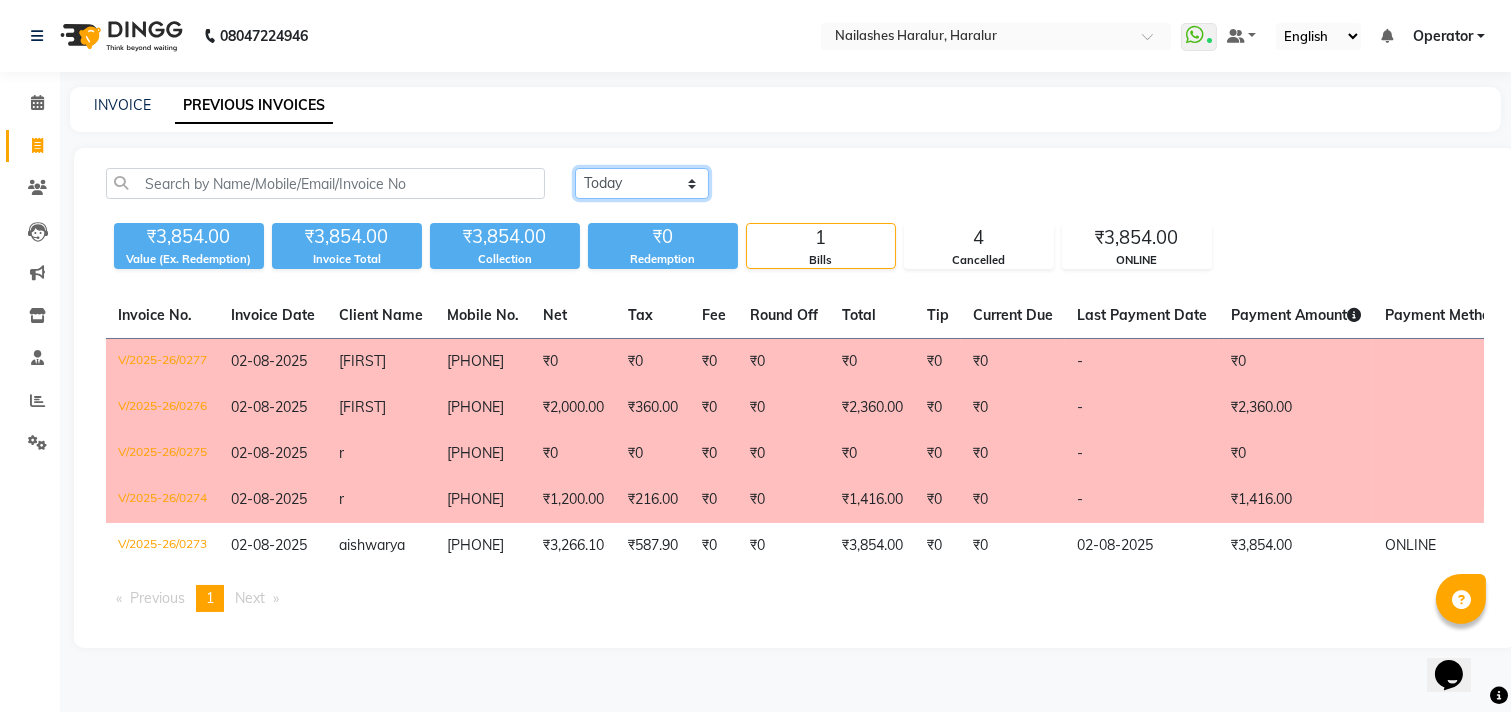 select on "yesterday" 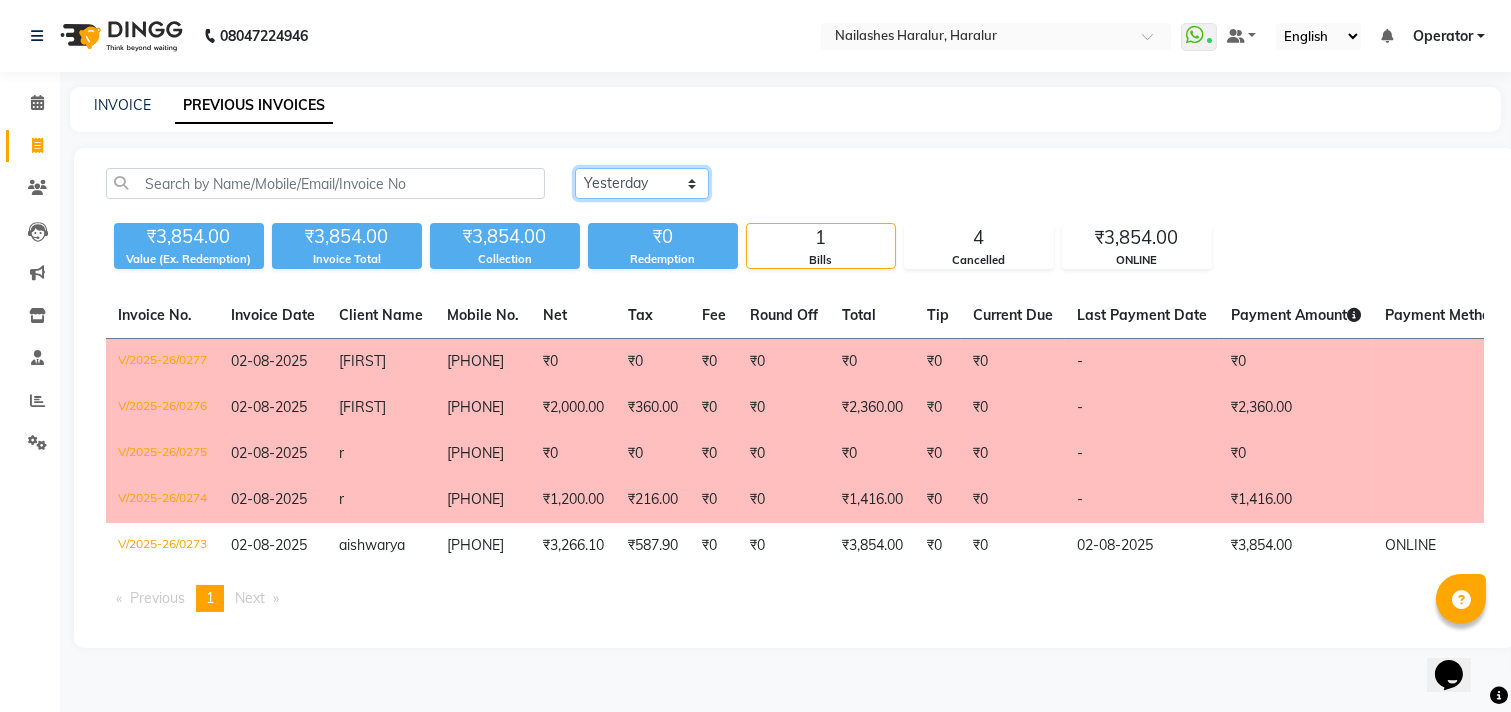 click on "Today Yesterday Custom Range" 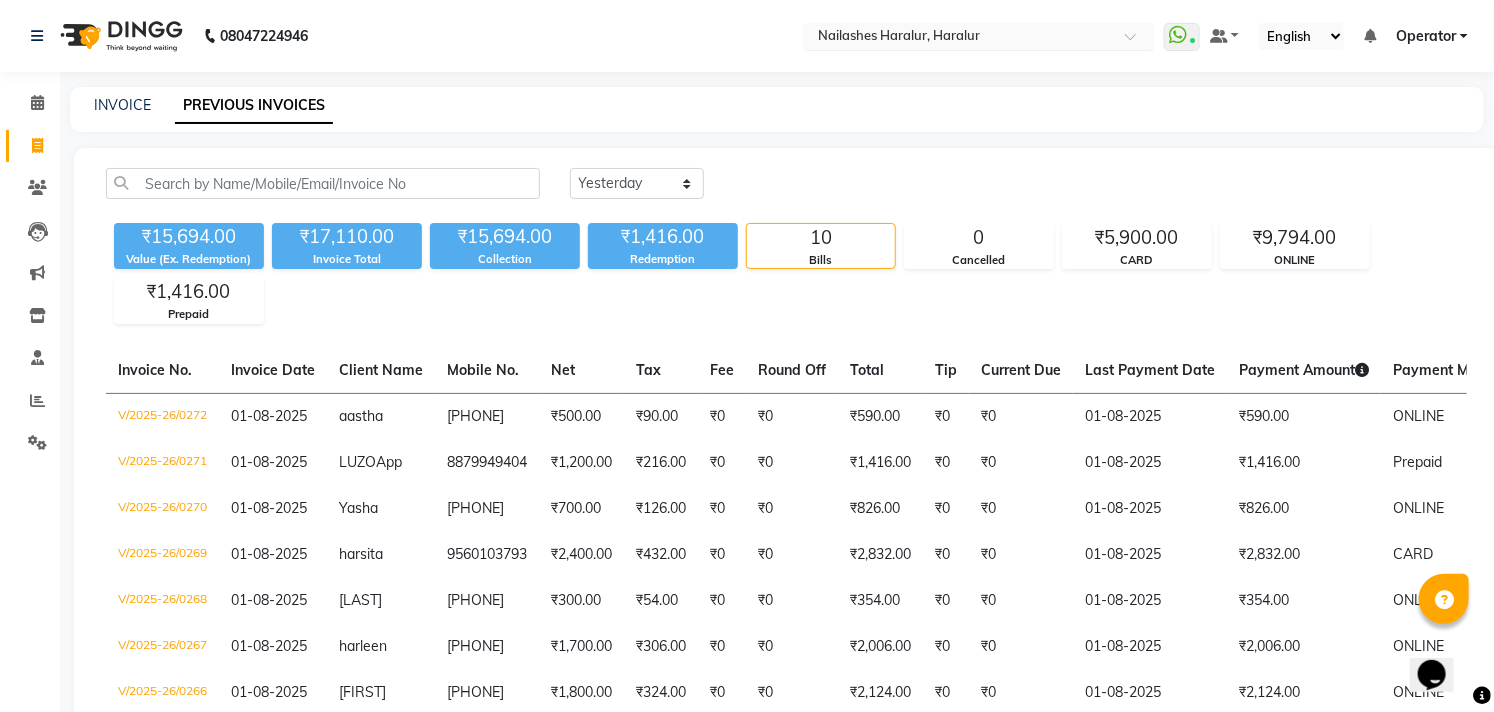 click at bounding box center (959, 38) 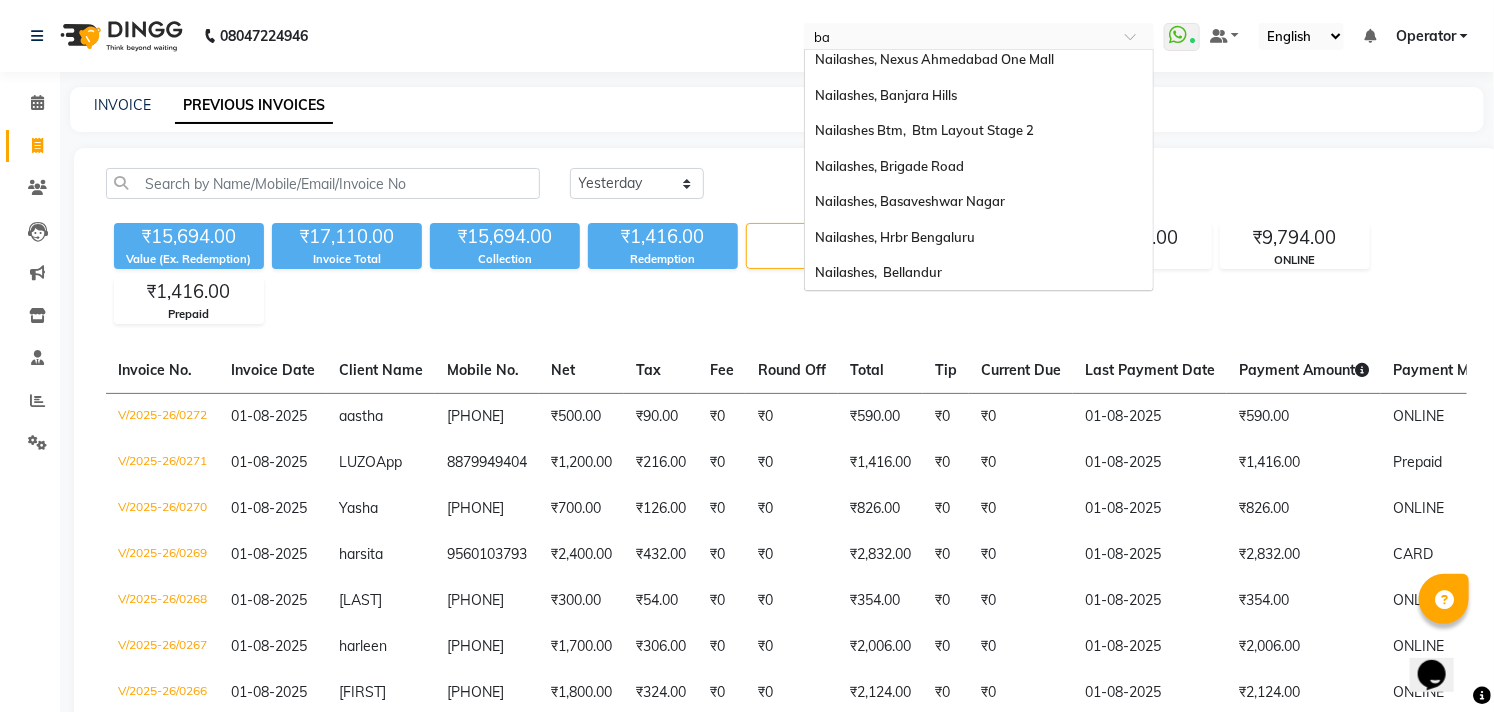 scroll, scrollTop: 0, scrollLeft: 0, axis: both 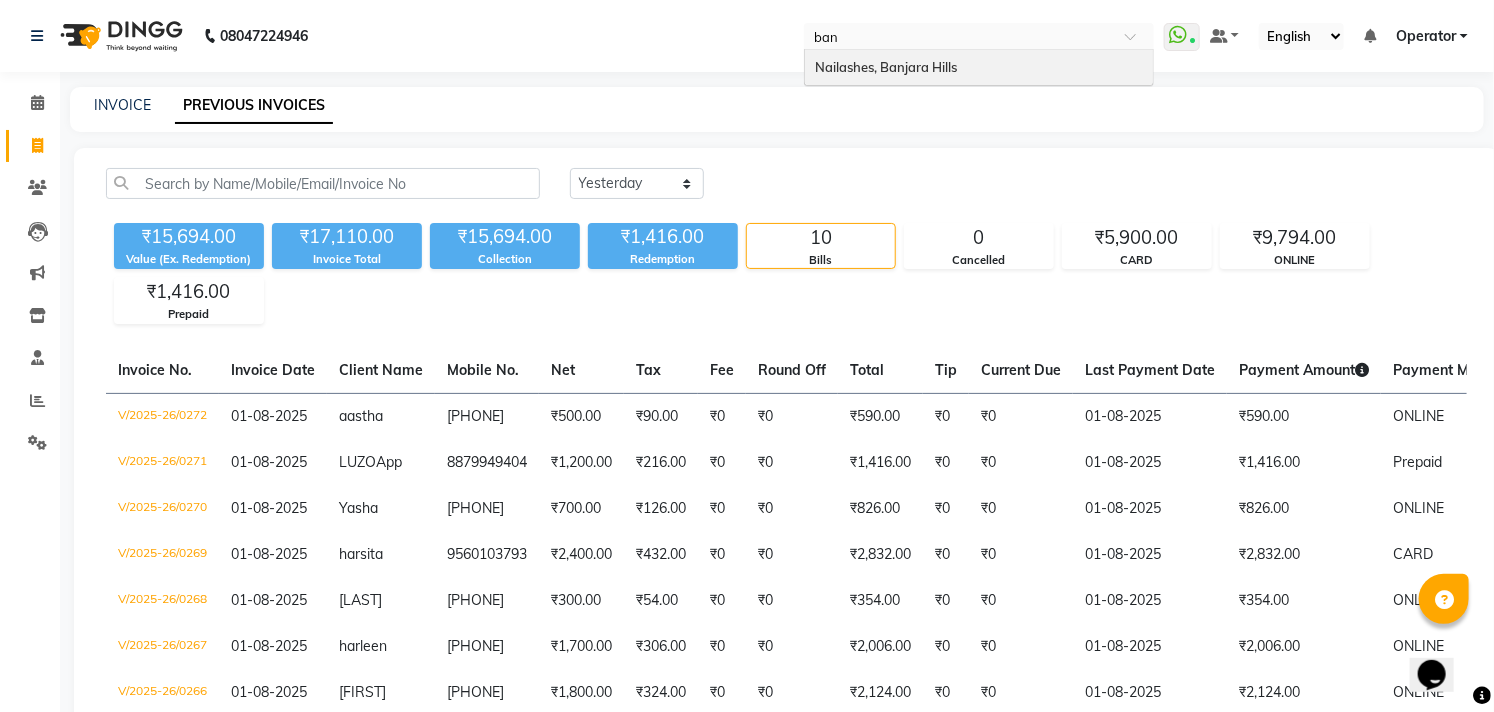 type on "banj" 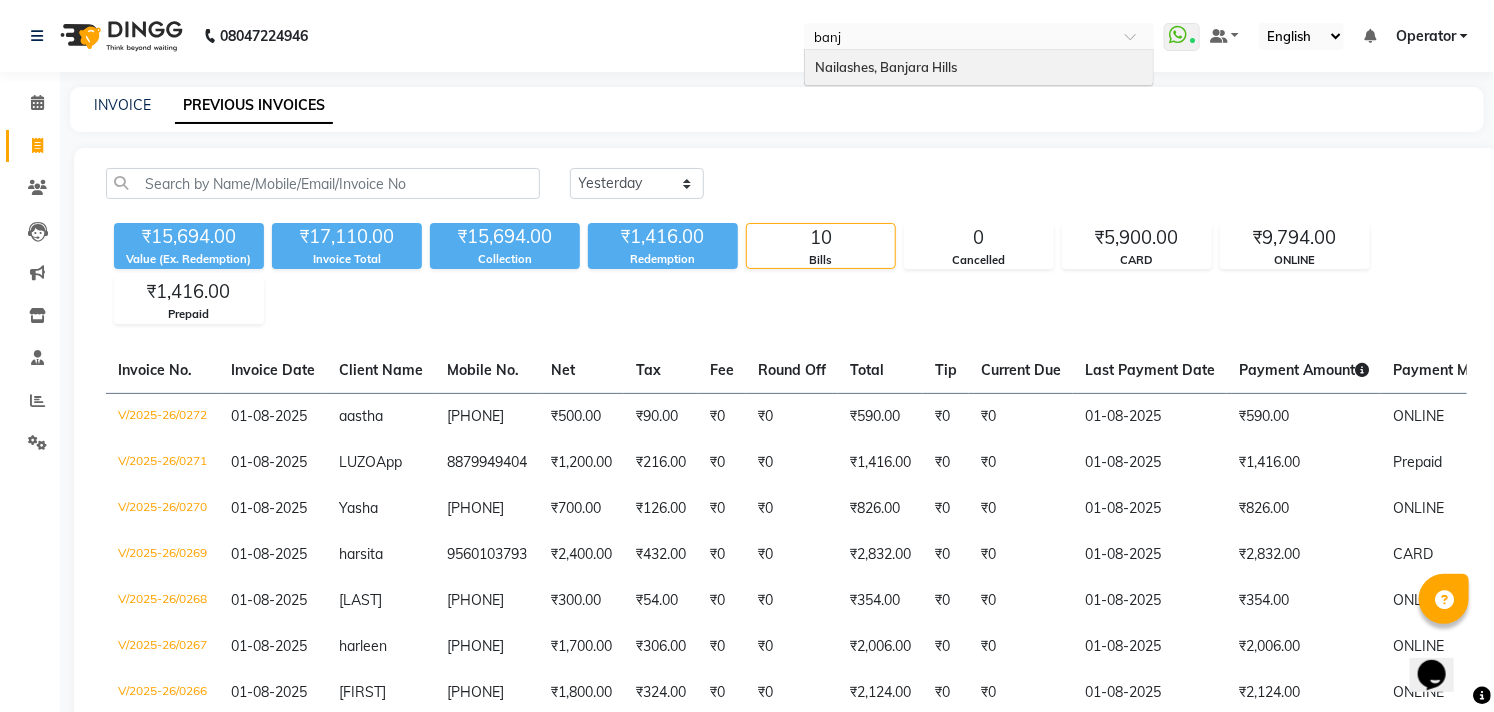type 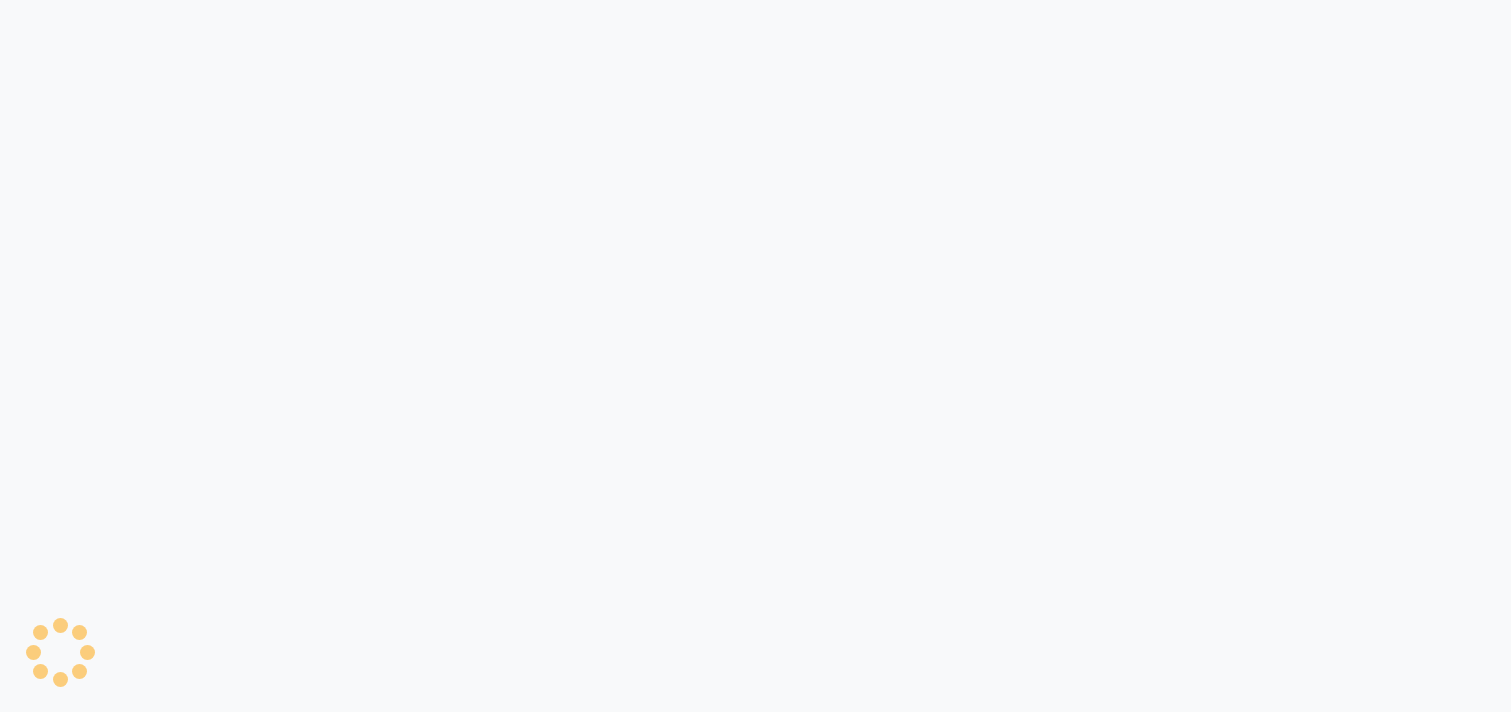 scroll, scrollTop: 0, scrollLeft: 0, axis: both 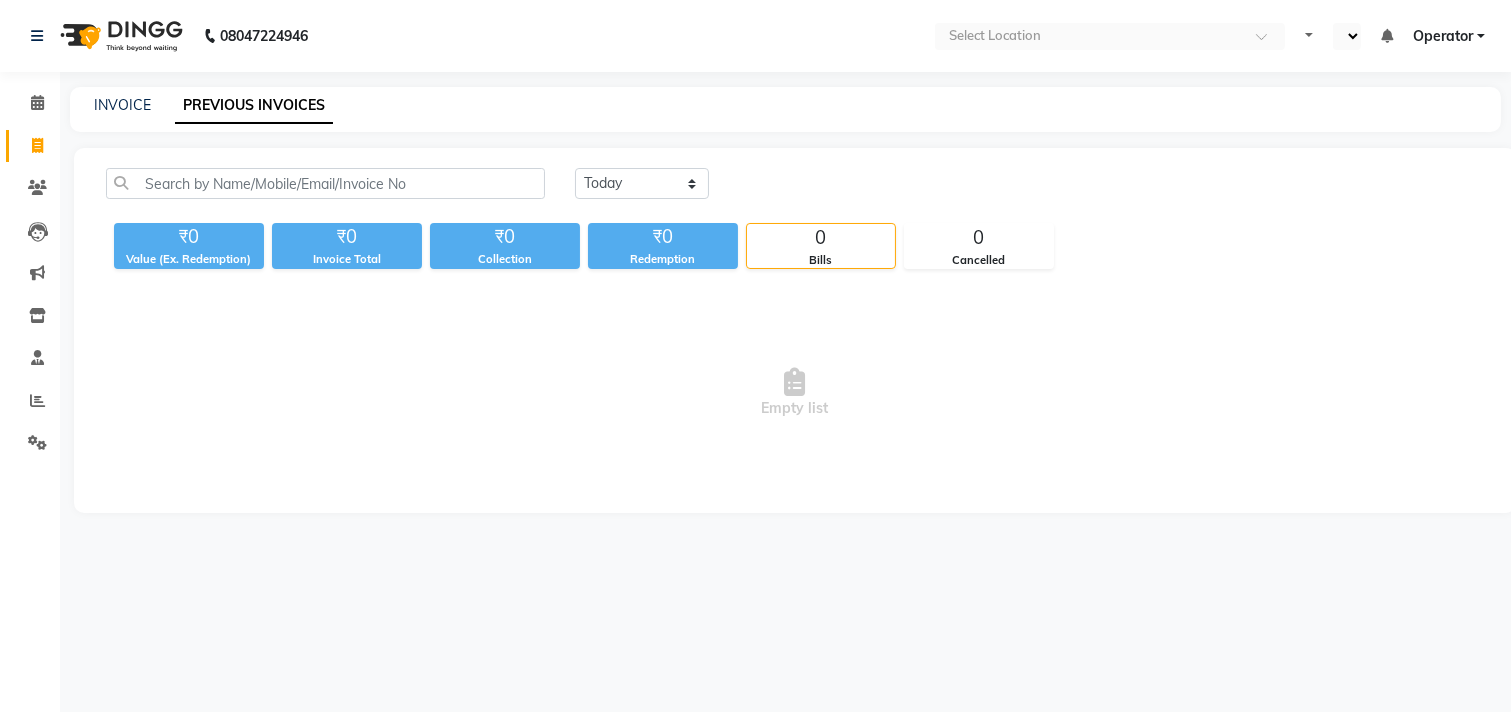 select on "en" 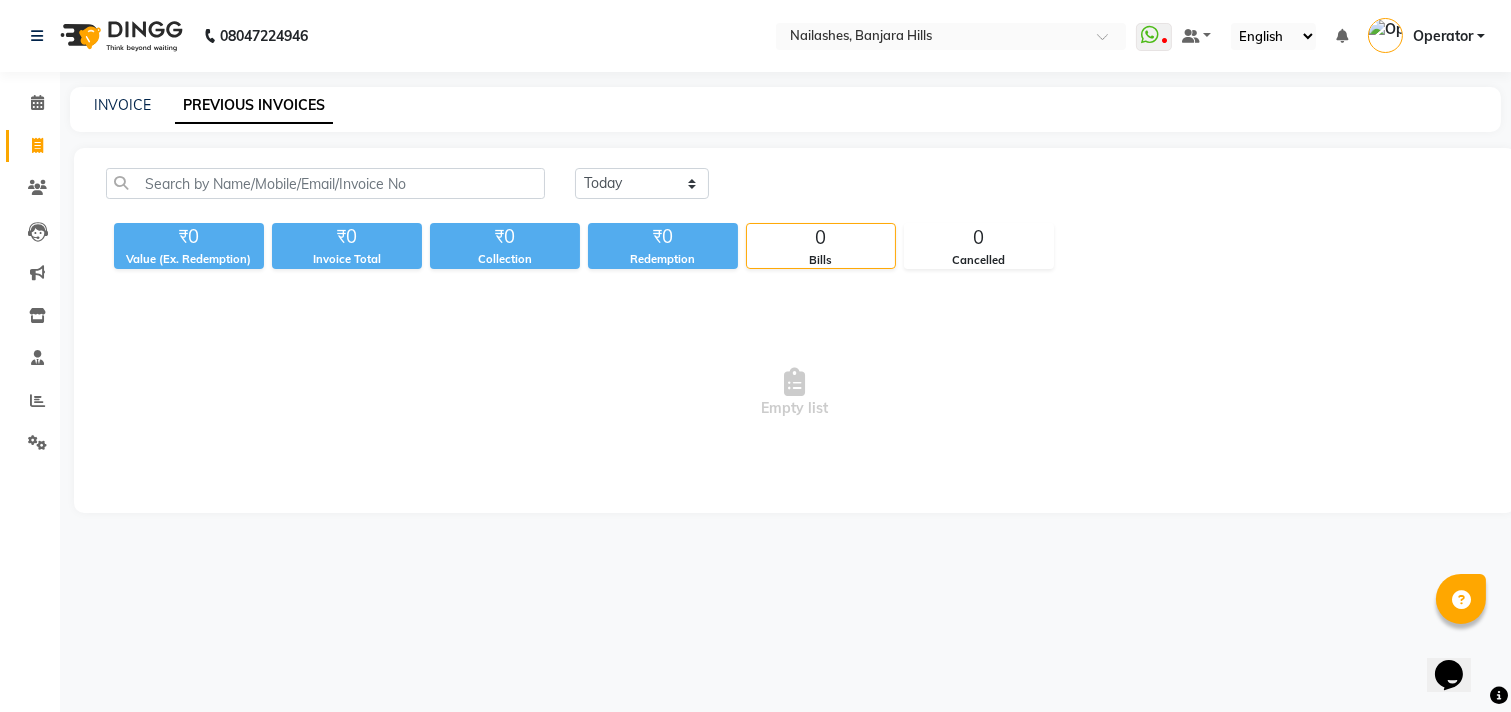 scroll, scrollTop: 0, scrollLeft: 0, axis: both 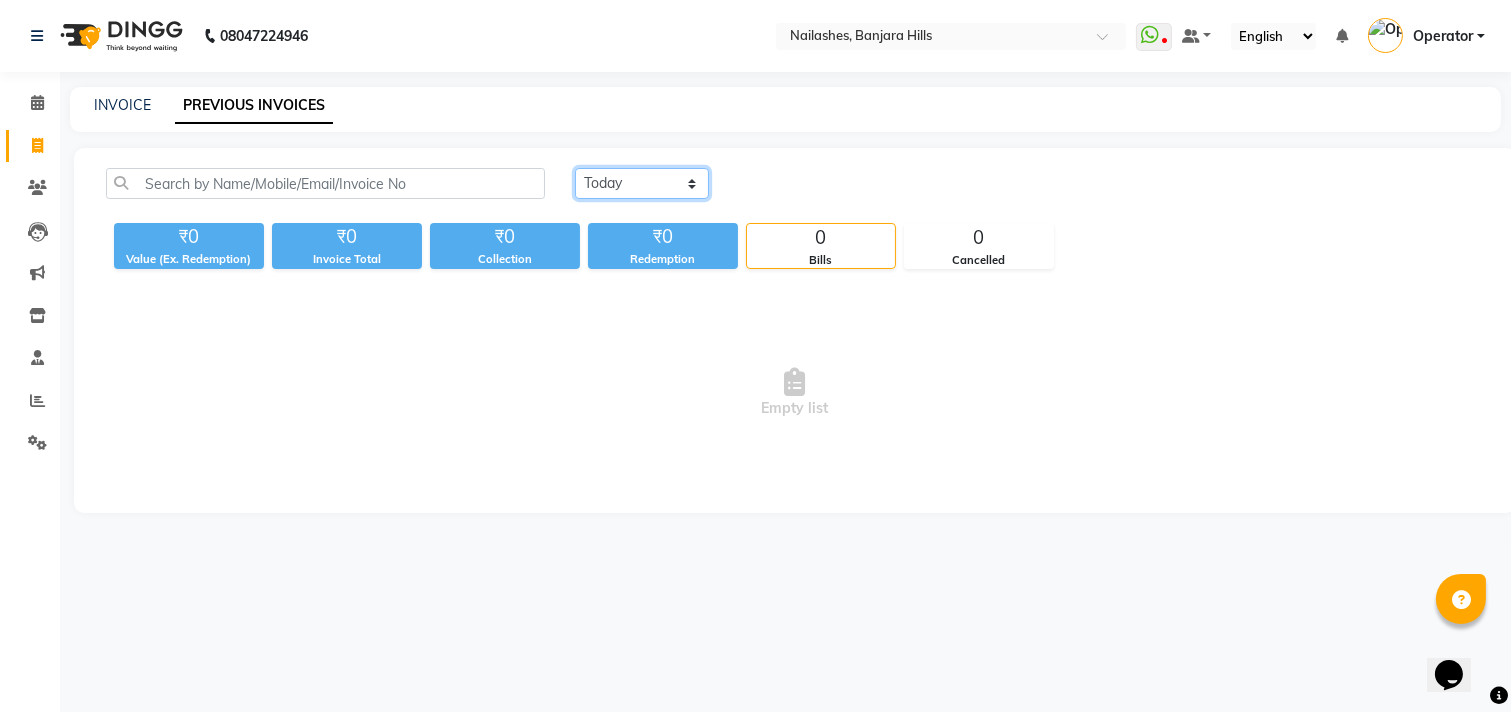 click on "Today Yesterday Custom Range" 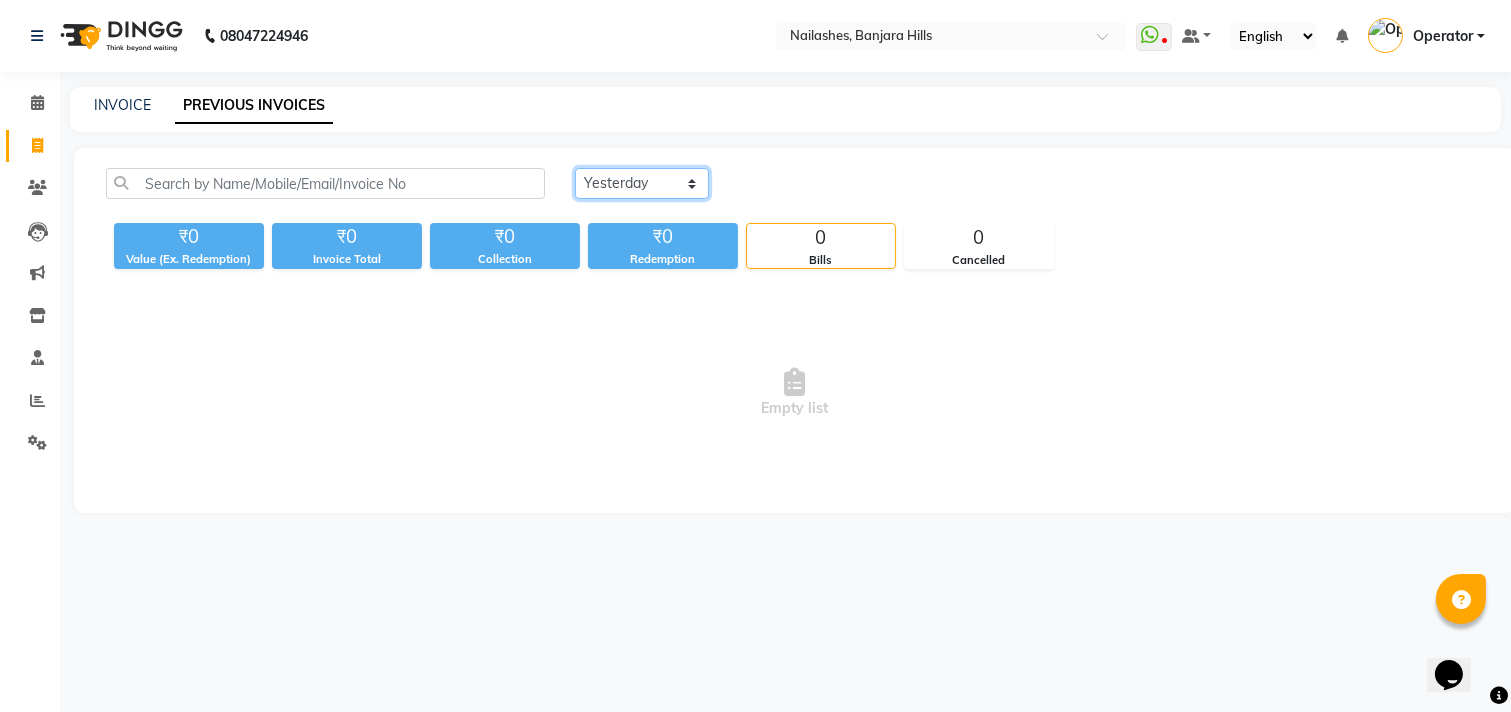 click on "Today Yesterday Custom Range" 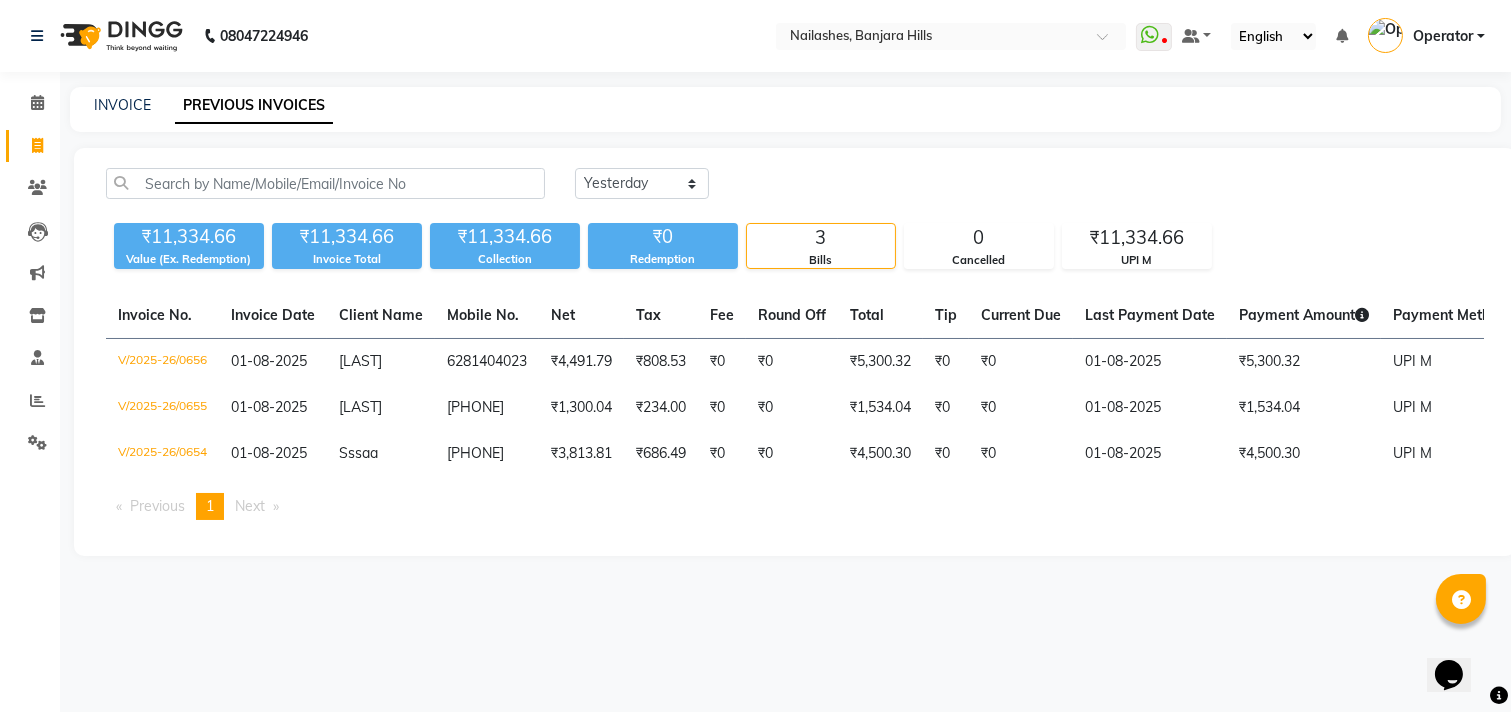 click on "Operator" at bounding box center (1443, 36) 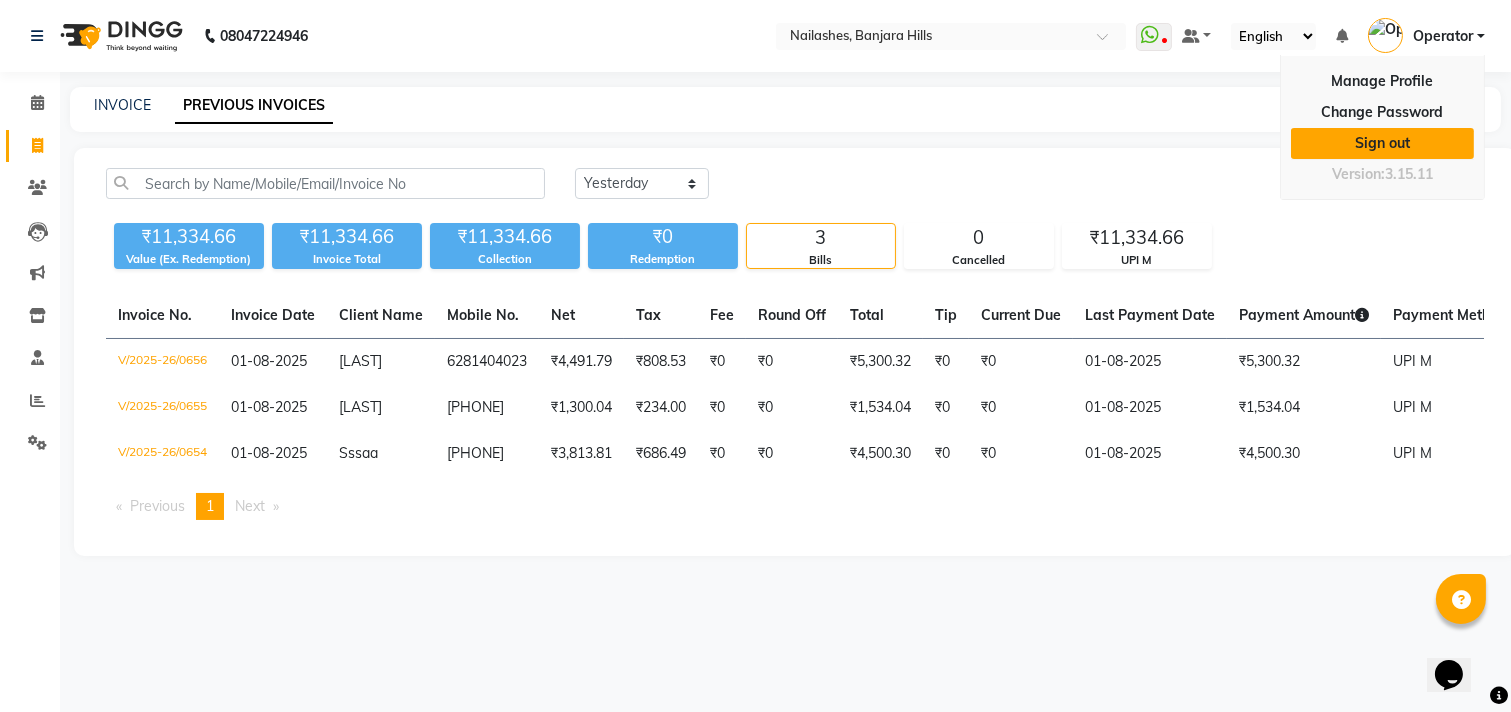 click on "Sign out" at bounding box center [1382, 143] 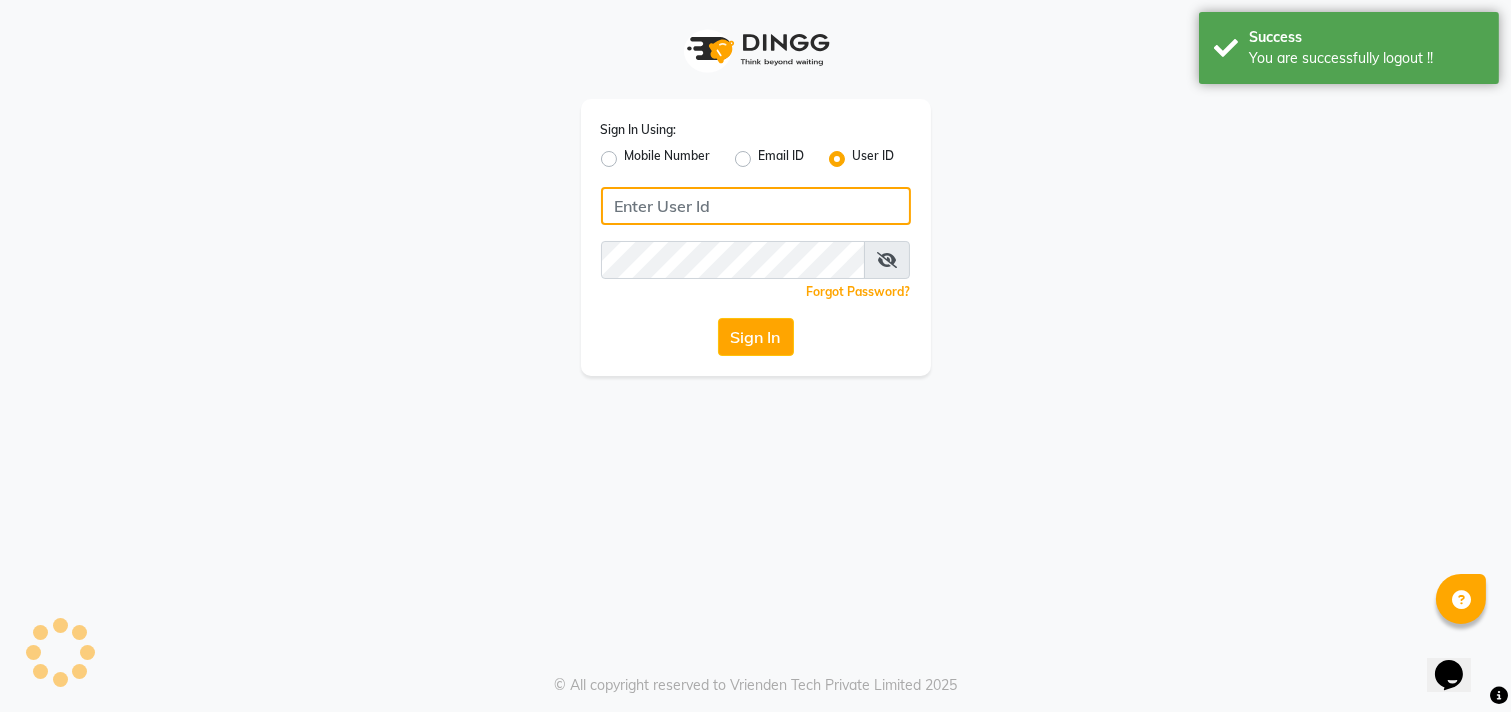 type on "[PHONE]" 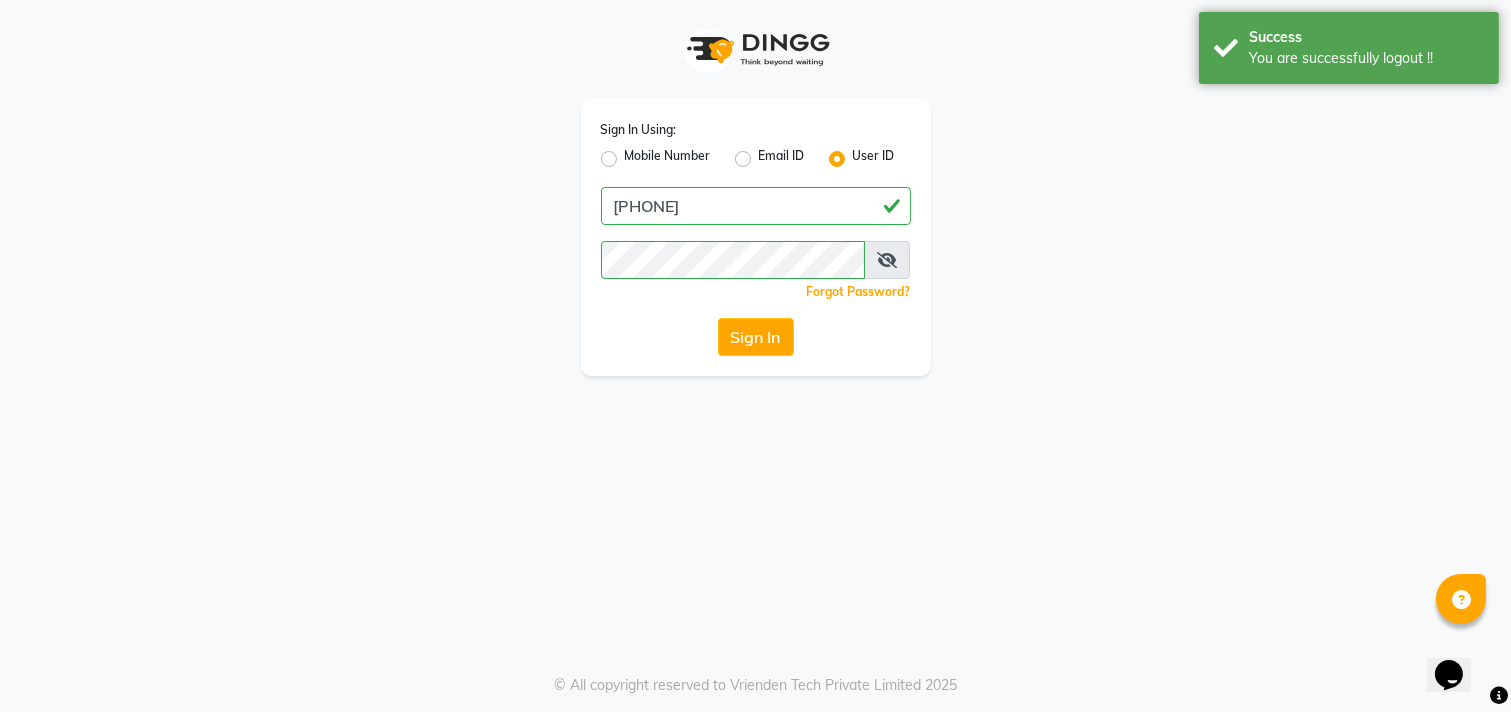 click on "Mobile Number" 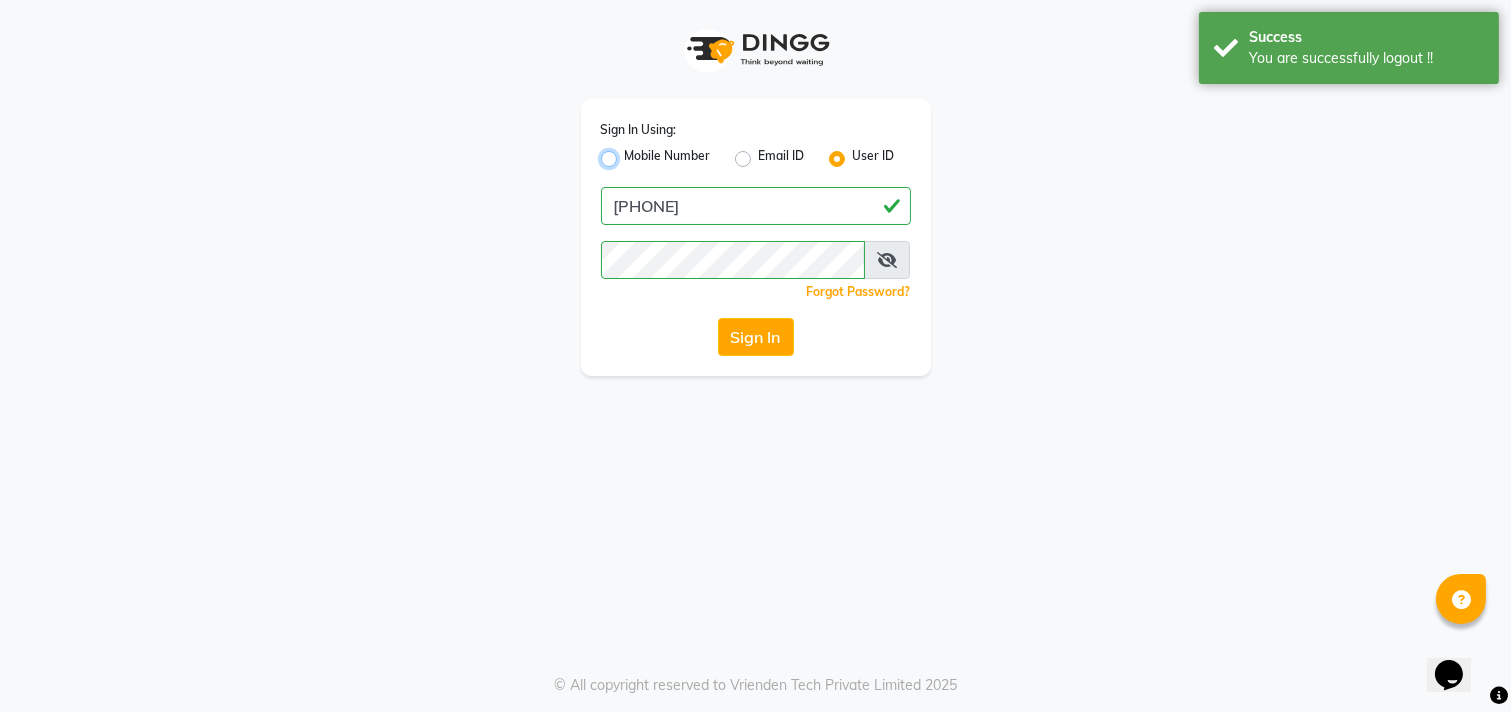 click on "Mobile Number" at bounding box center [631, 153] 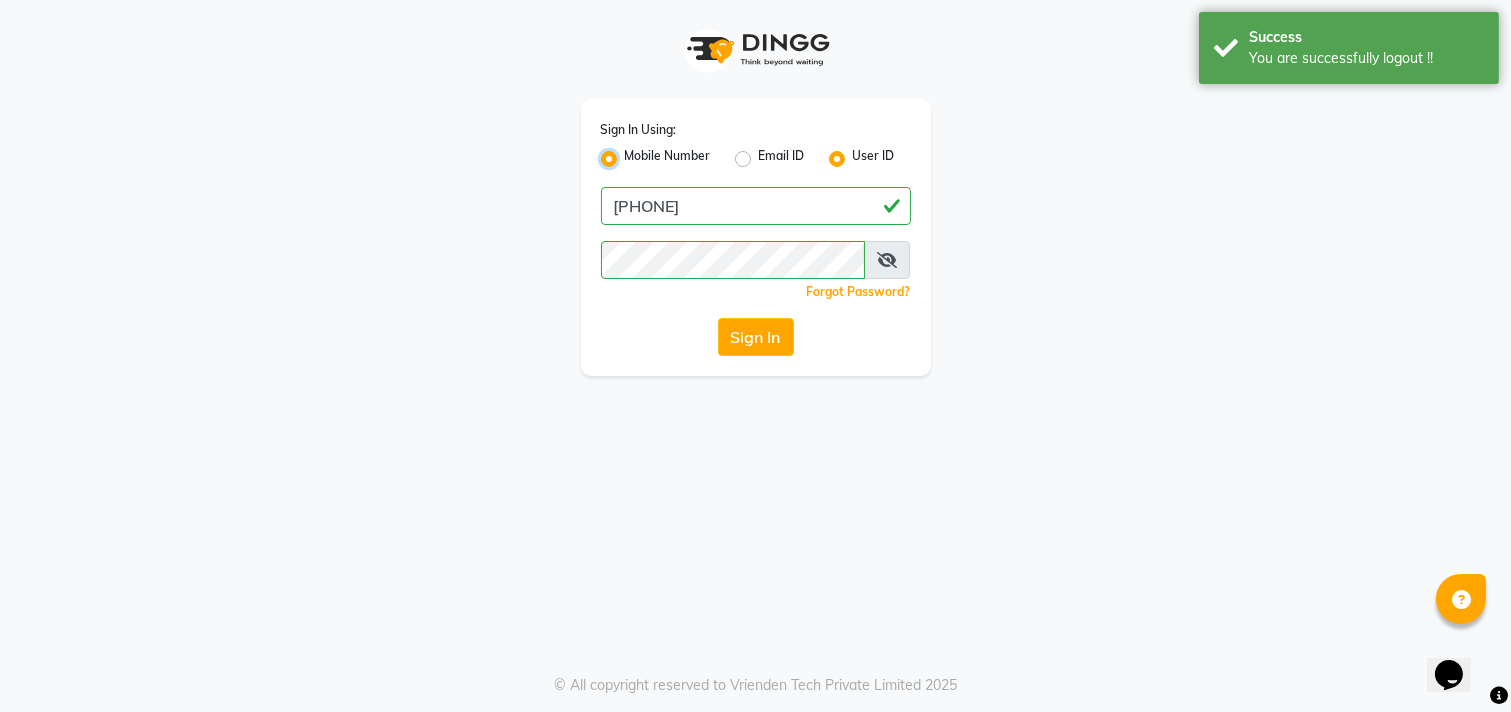 radio on "false" 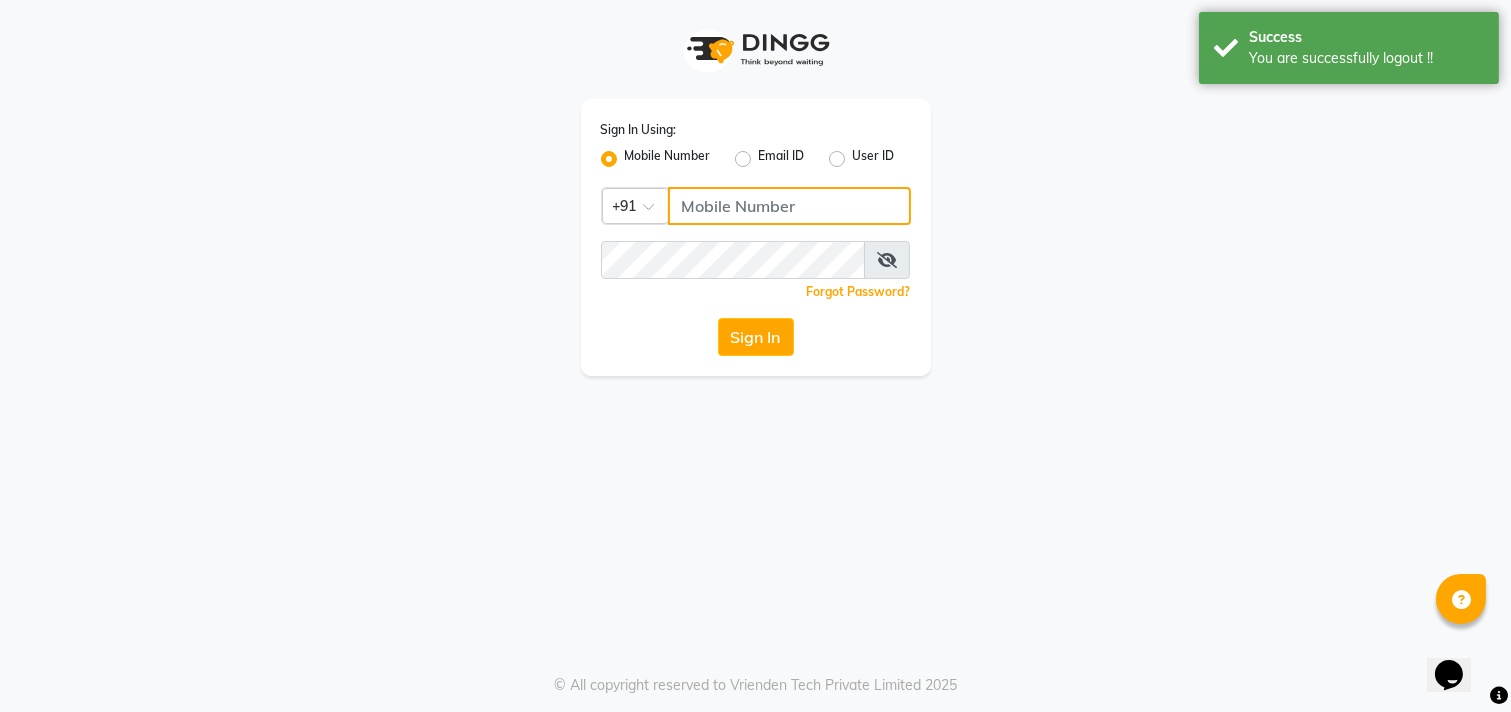 click 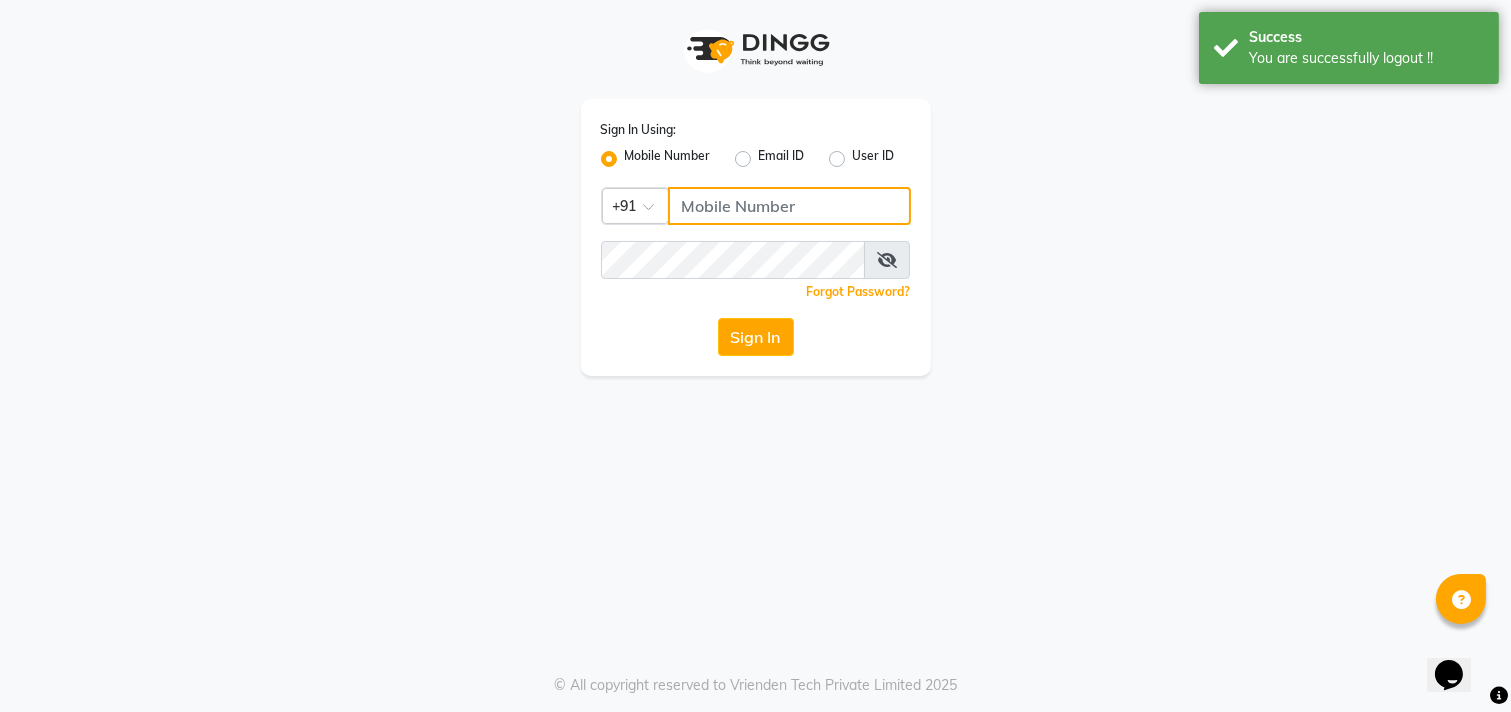 type on "[PHONE]" 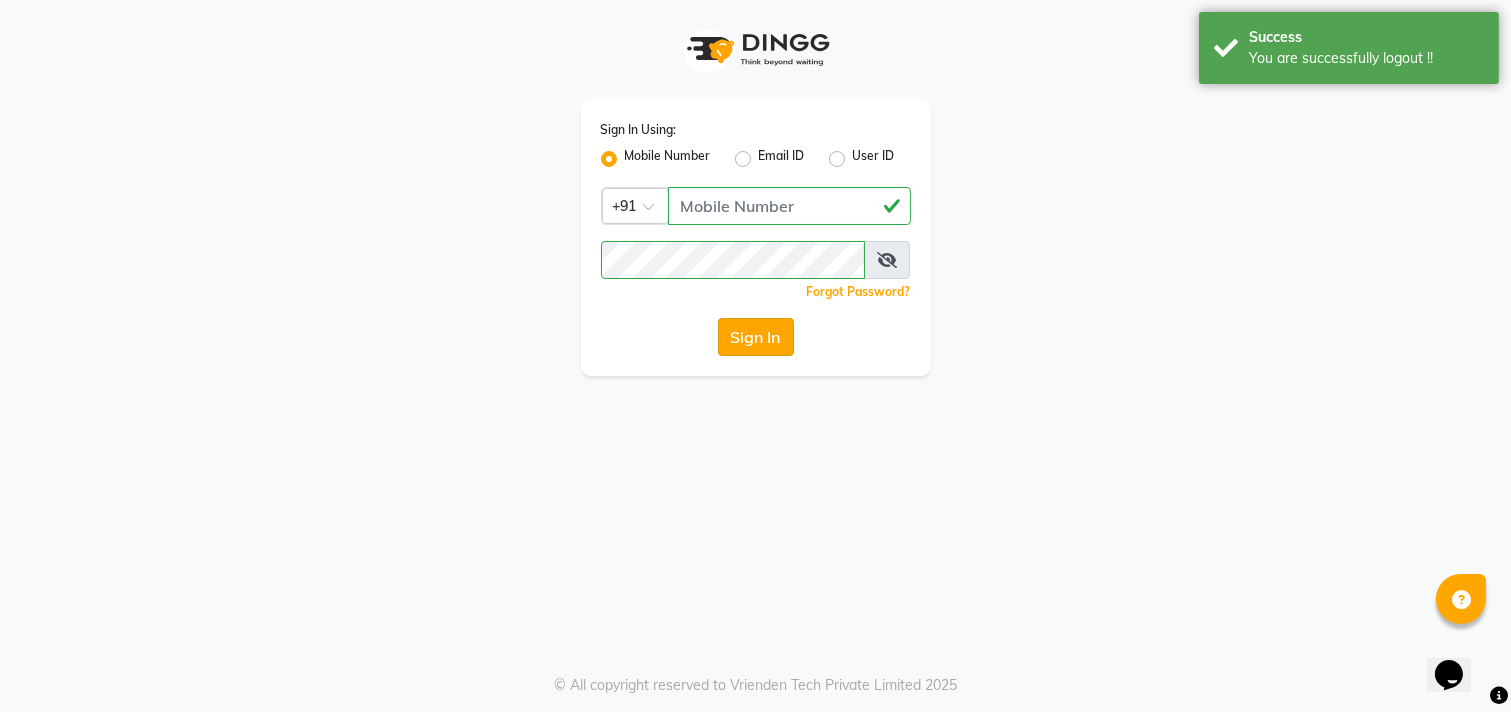 click on "Sign In" 